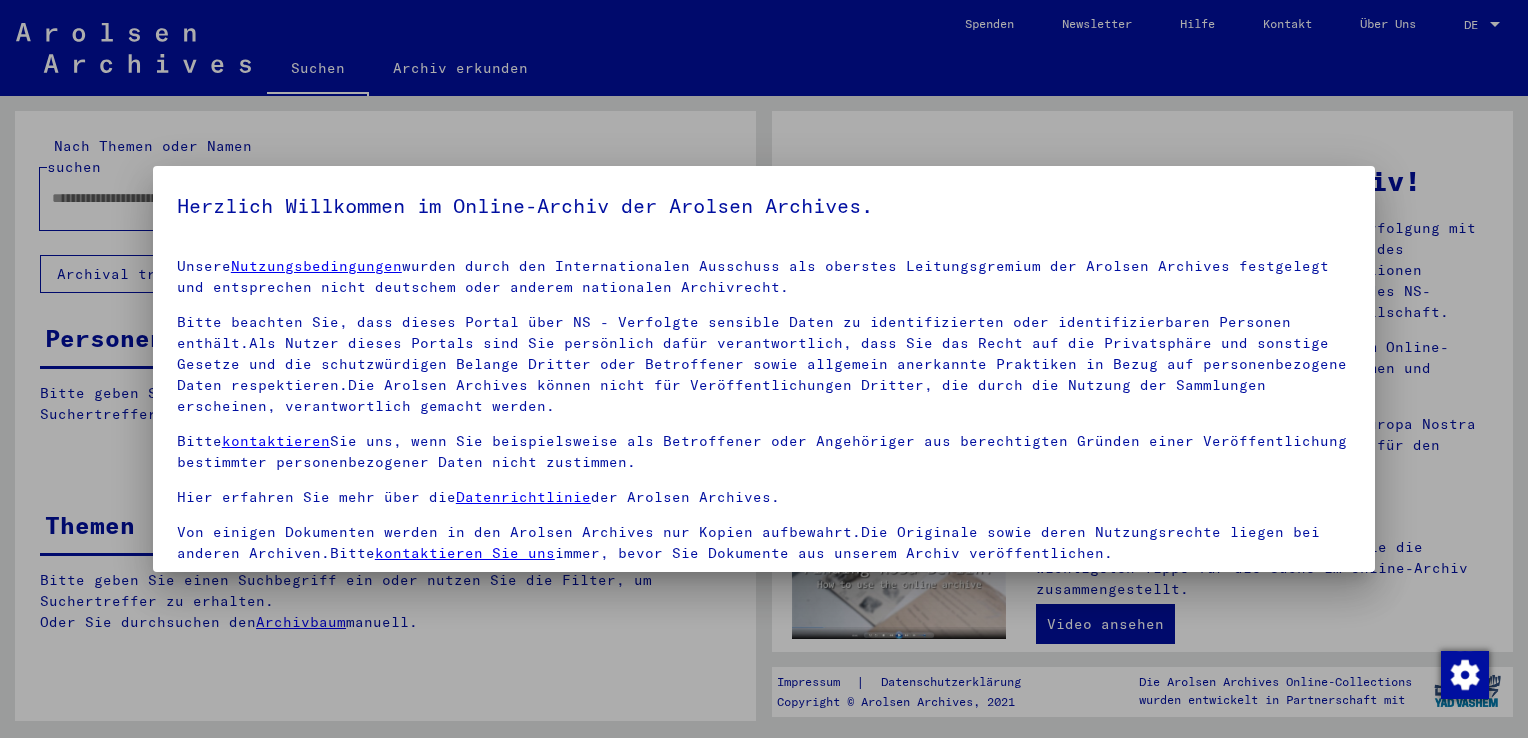 scroll, scrollTop: 0, scrollLeft: 0, axis: both 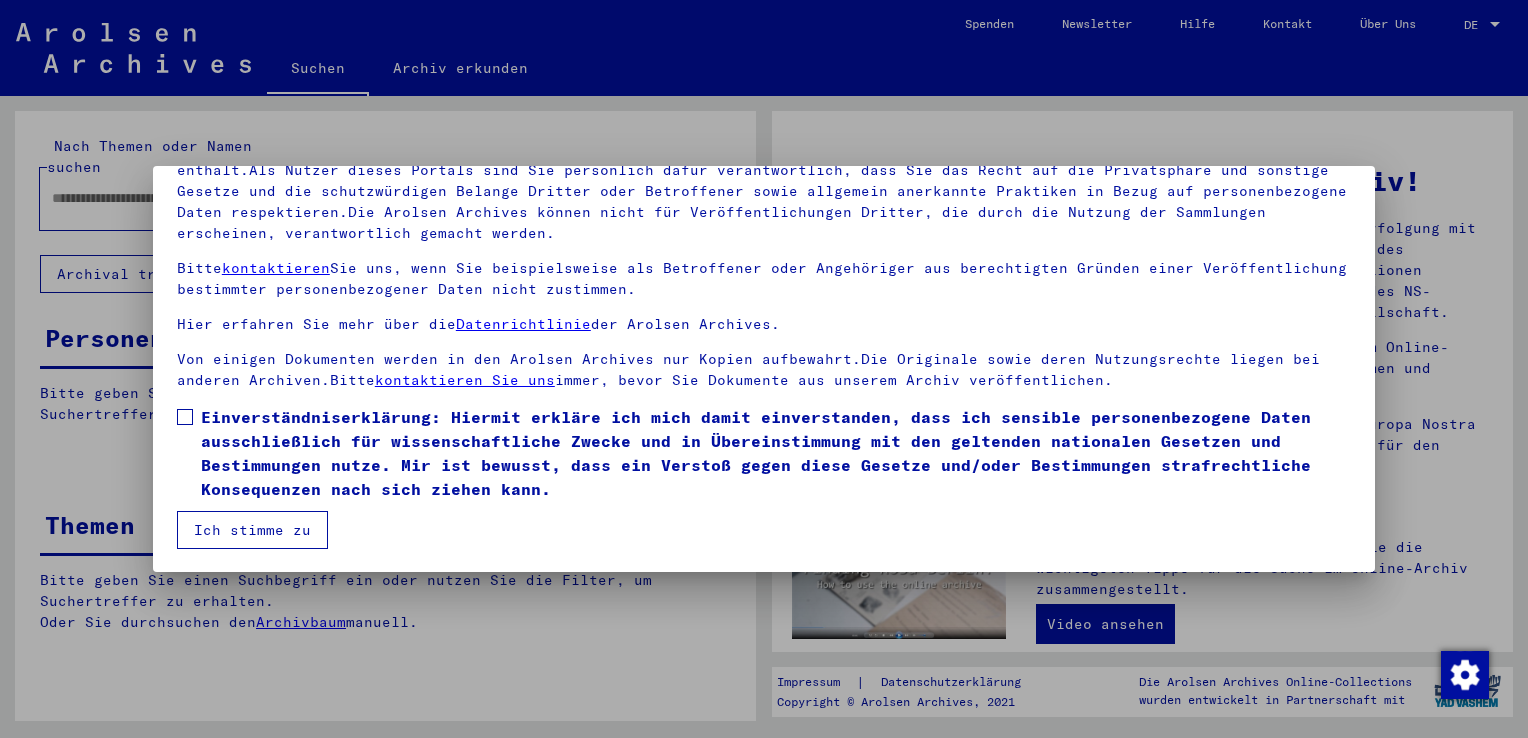 drag, startPoint x: 188, startPoint y: 422, endPoint x: 241, endPoint y: 532, distance: 122.10242 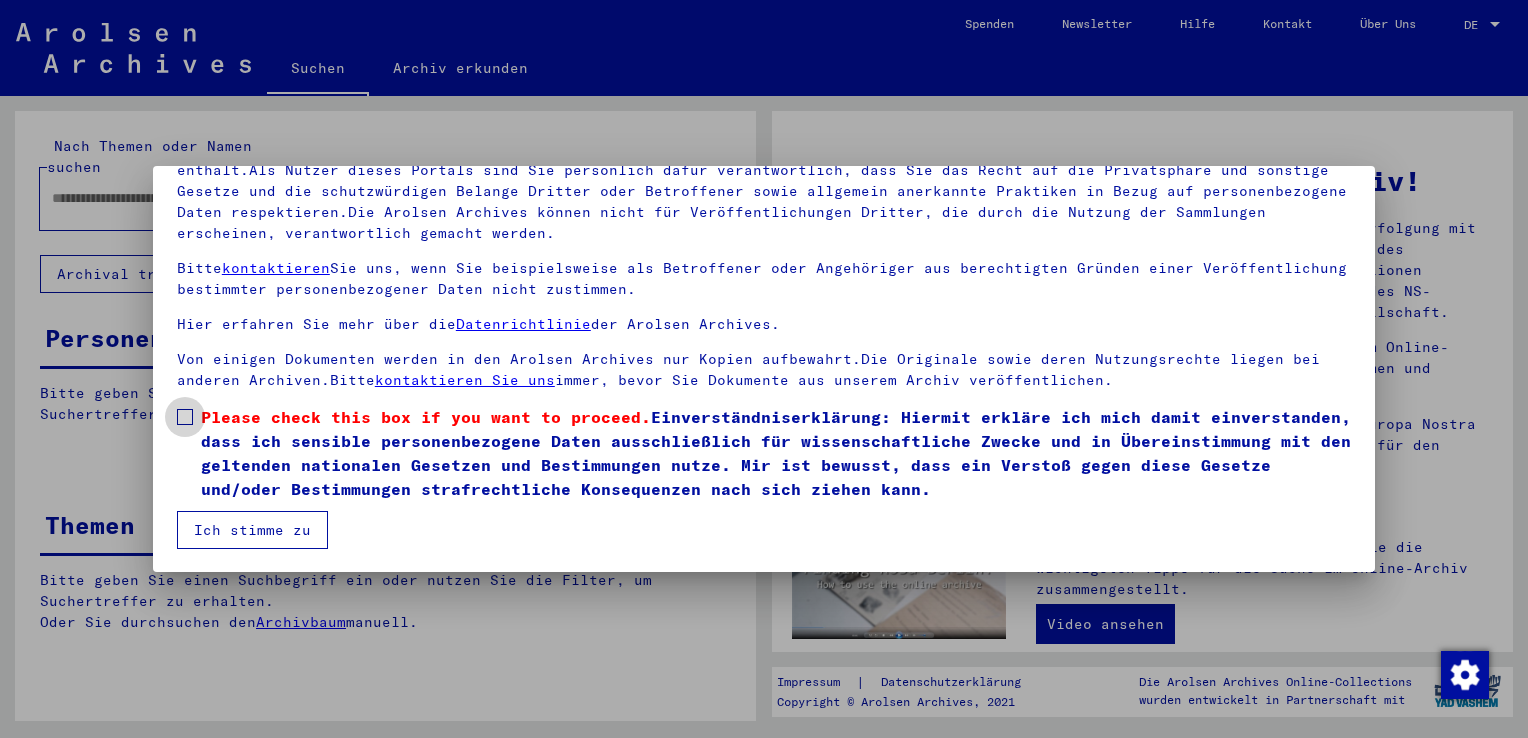 click at bounding box center [185, 417] 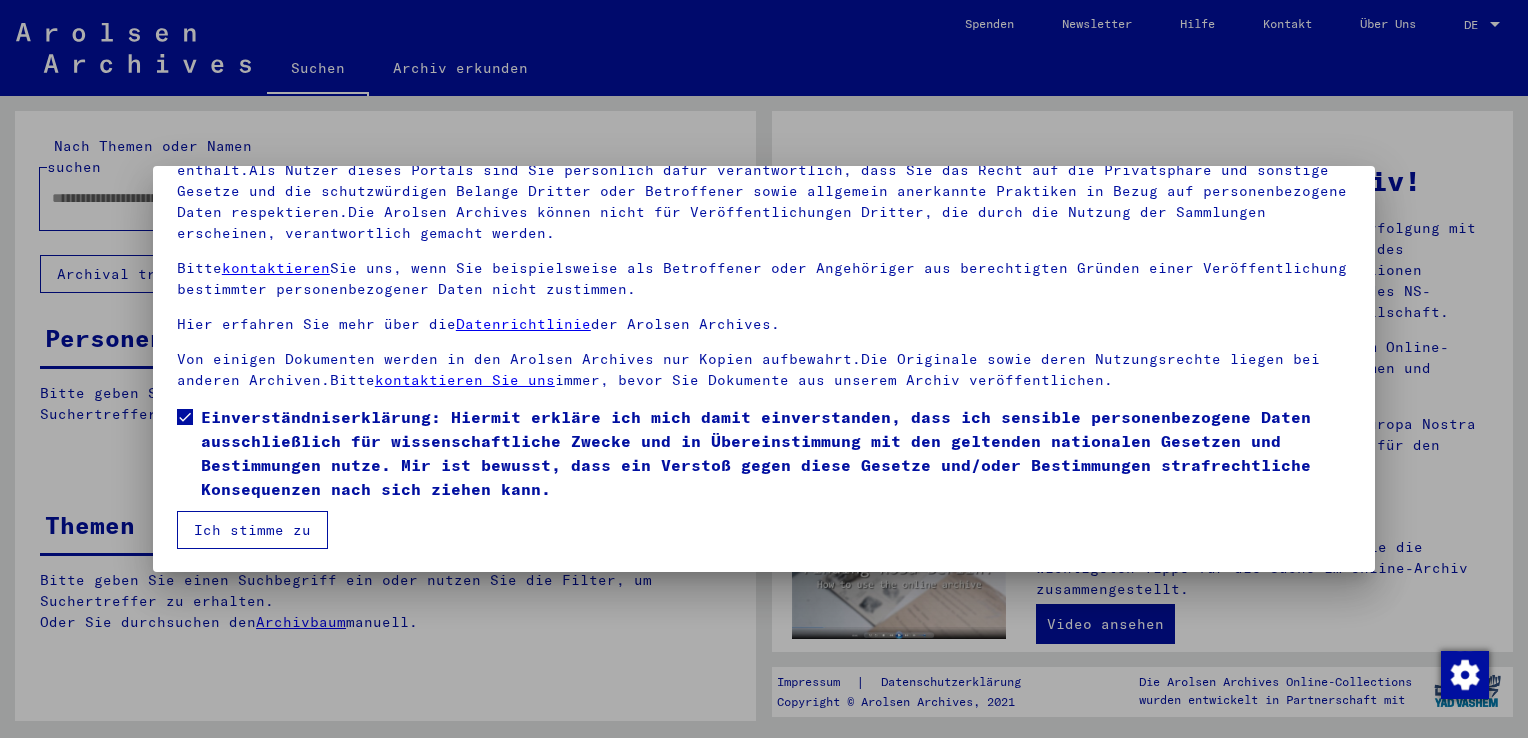 click on "Ich stimme zu" at bounding box center [252, 530] 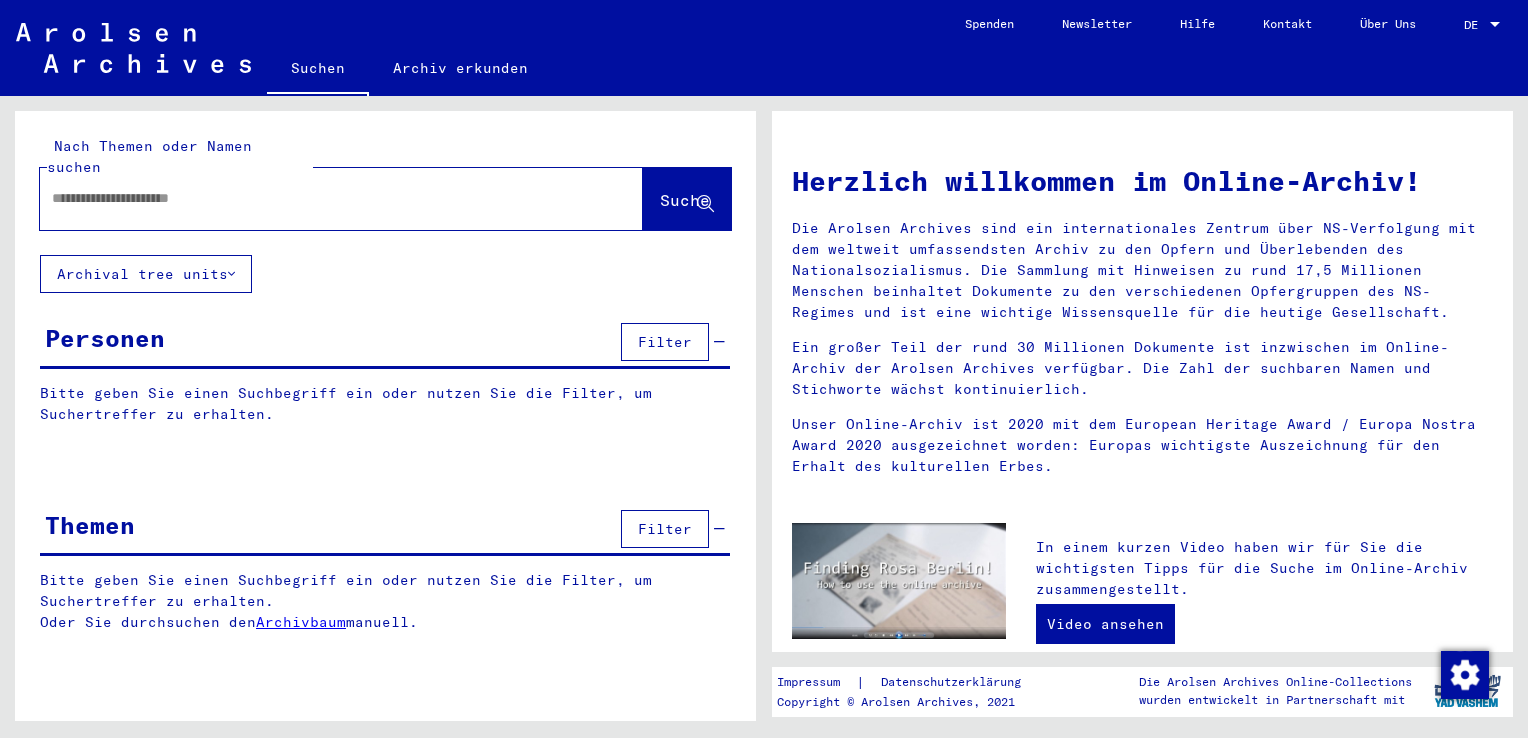 click at bounding box center [317, 198] 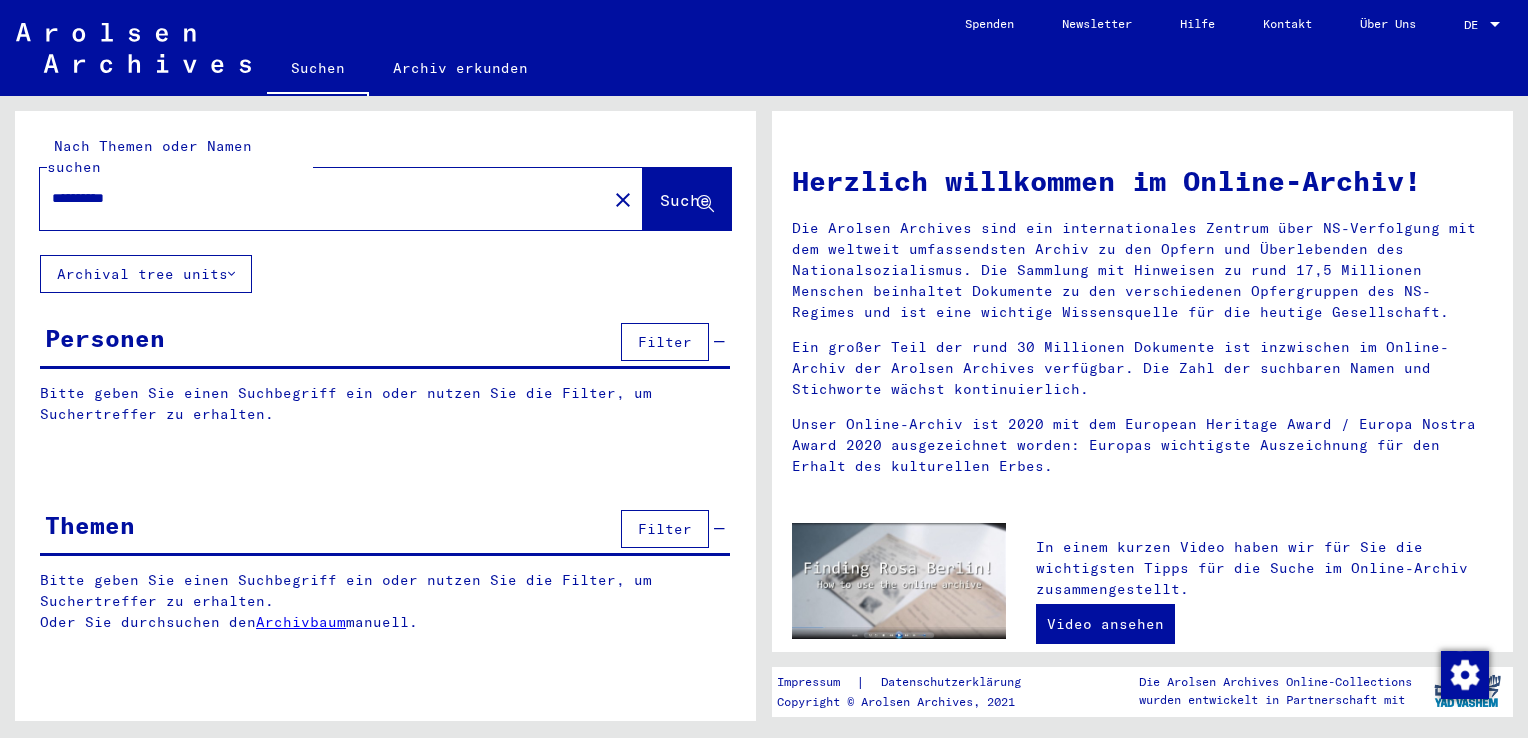 type on "**********" 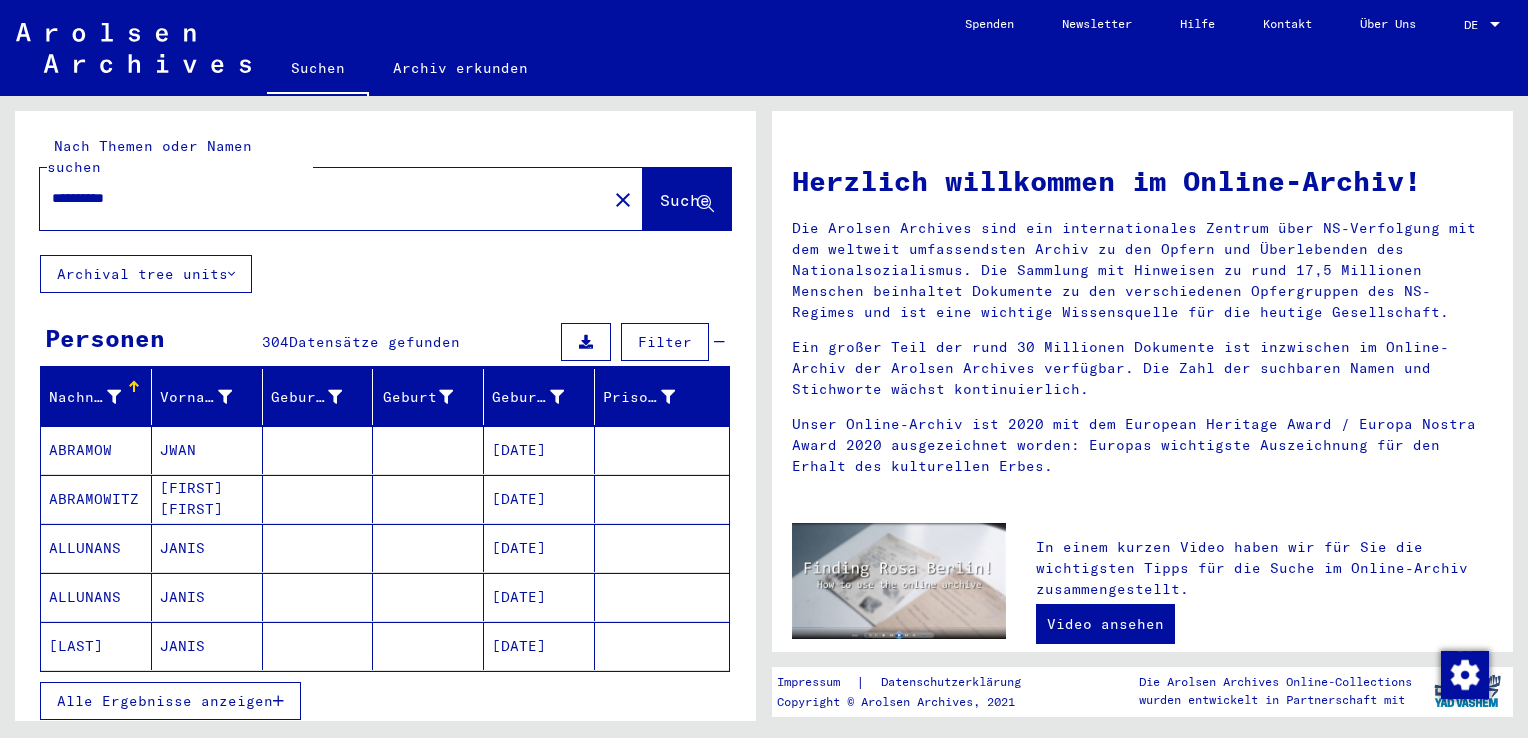 scroll, scrollTop: 136, scrollLeft: 0, axis: vertical 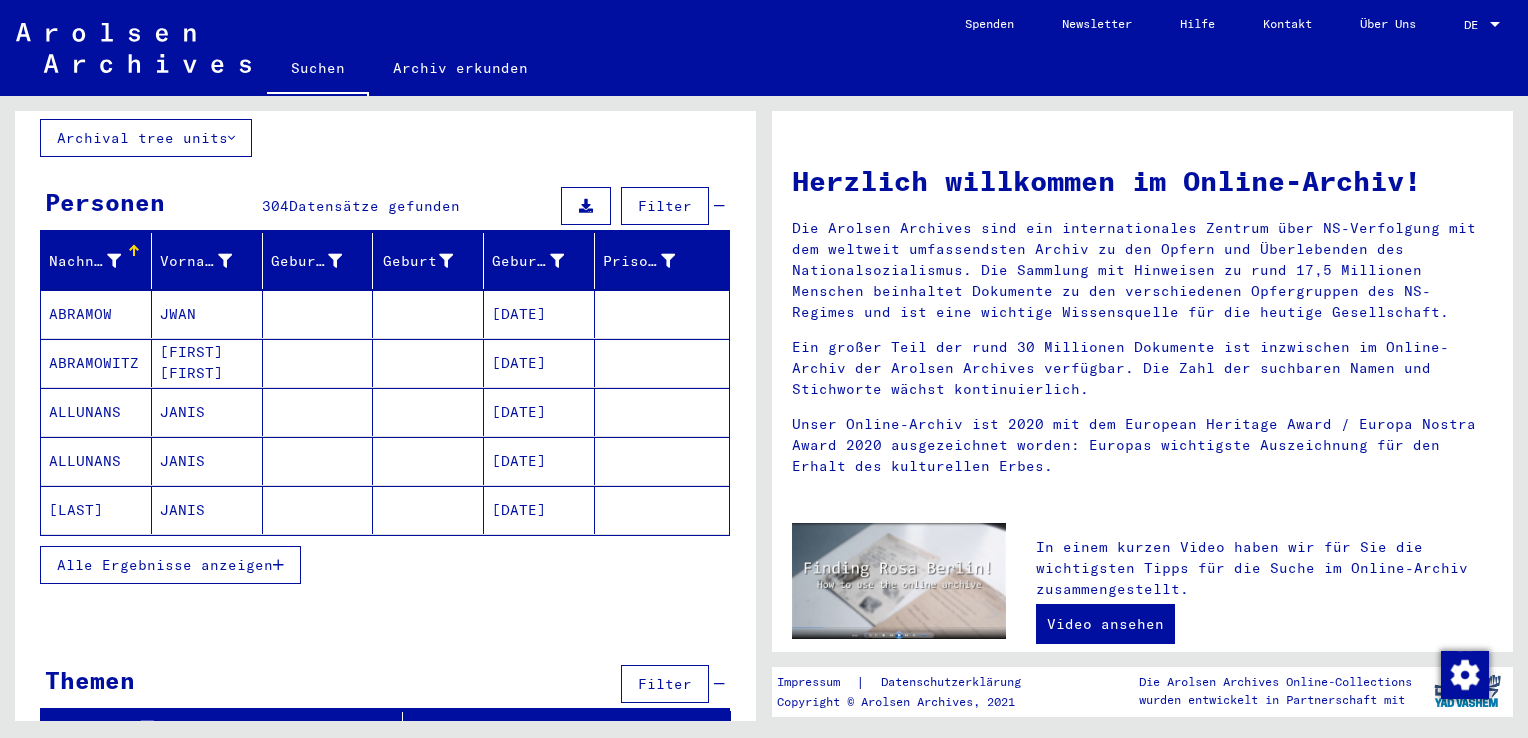 click on "Alle Ergebnisse anzeigen" at bounding box center [165, 565] 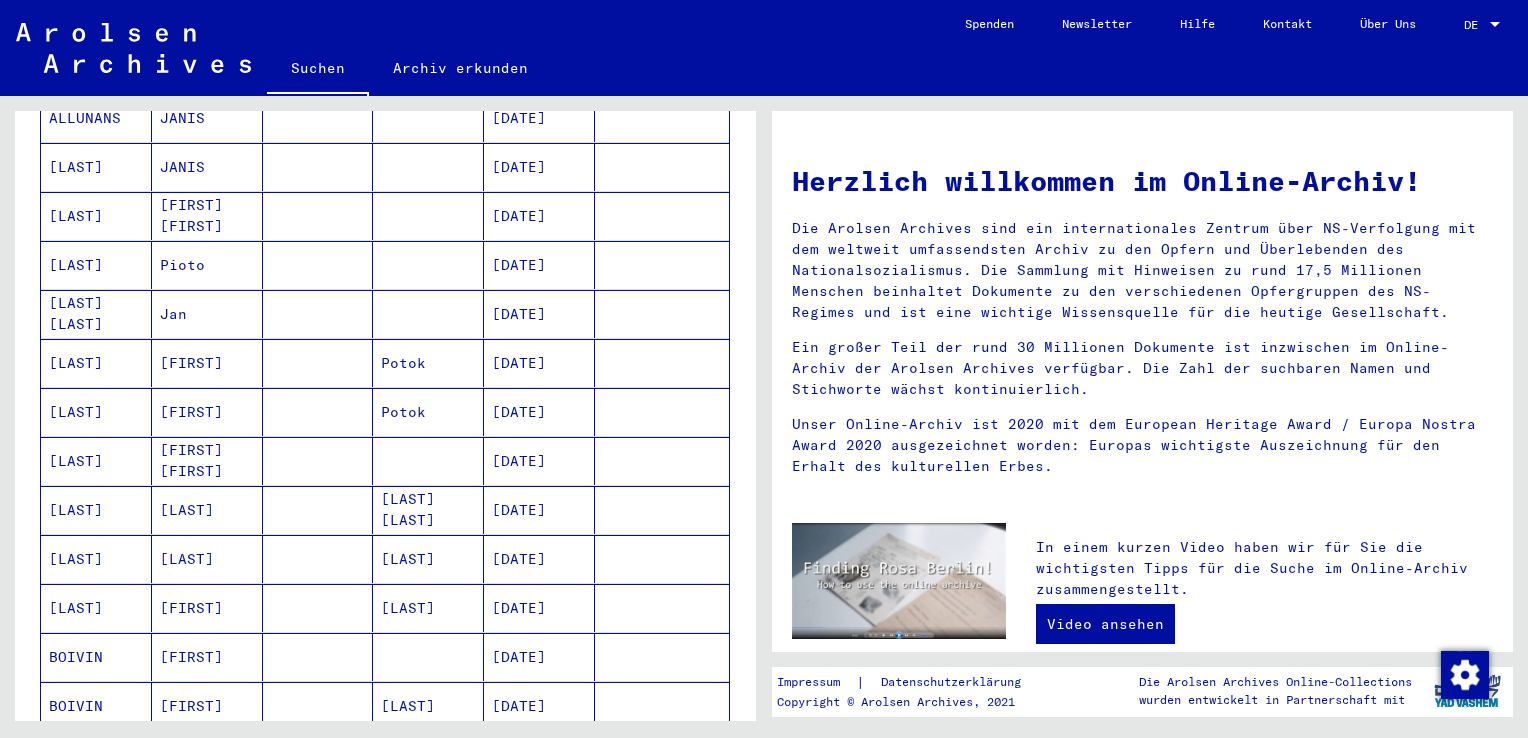 scroll, scrollTop: 477, scrollLeft: 0, axis: vertical 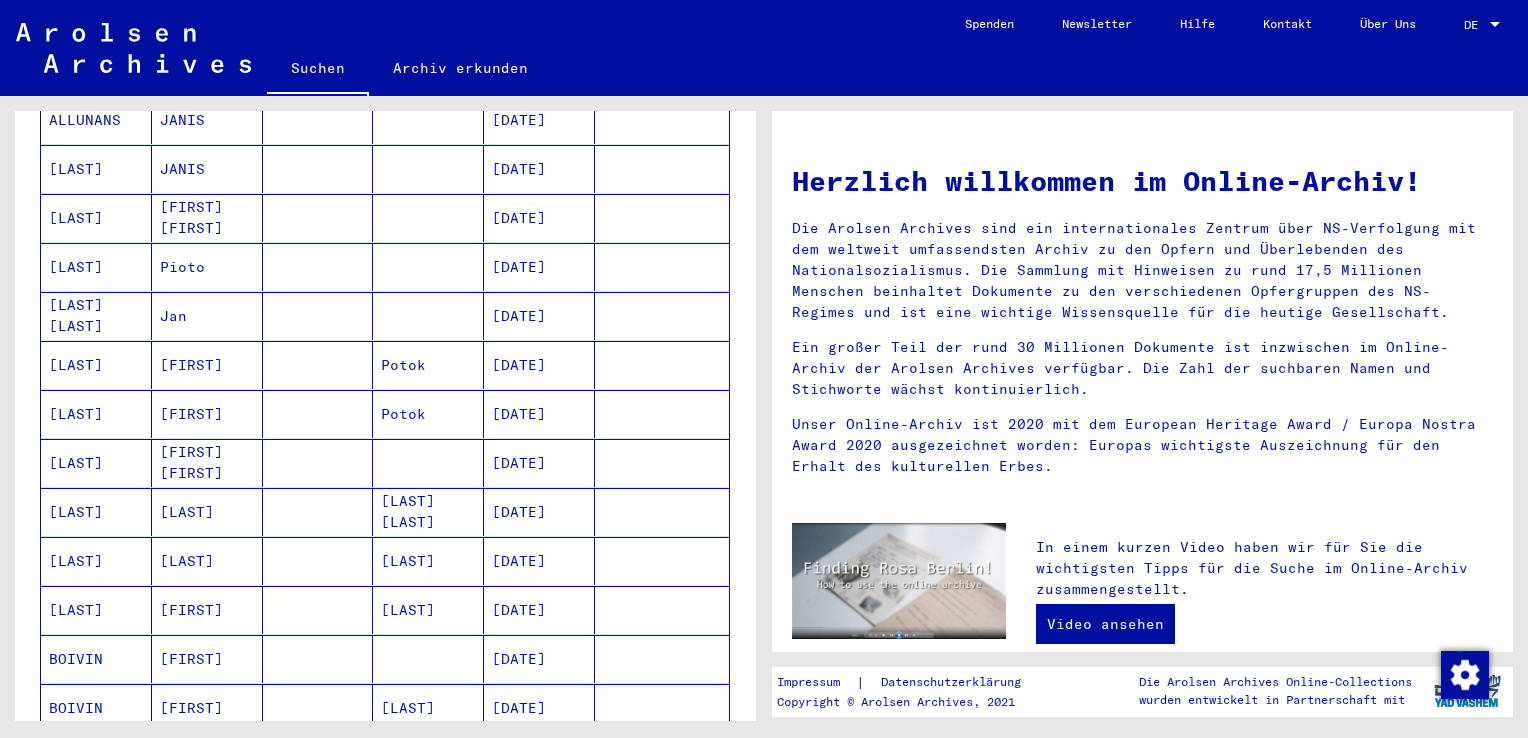 click at bounding box center (318, 365) 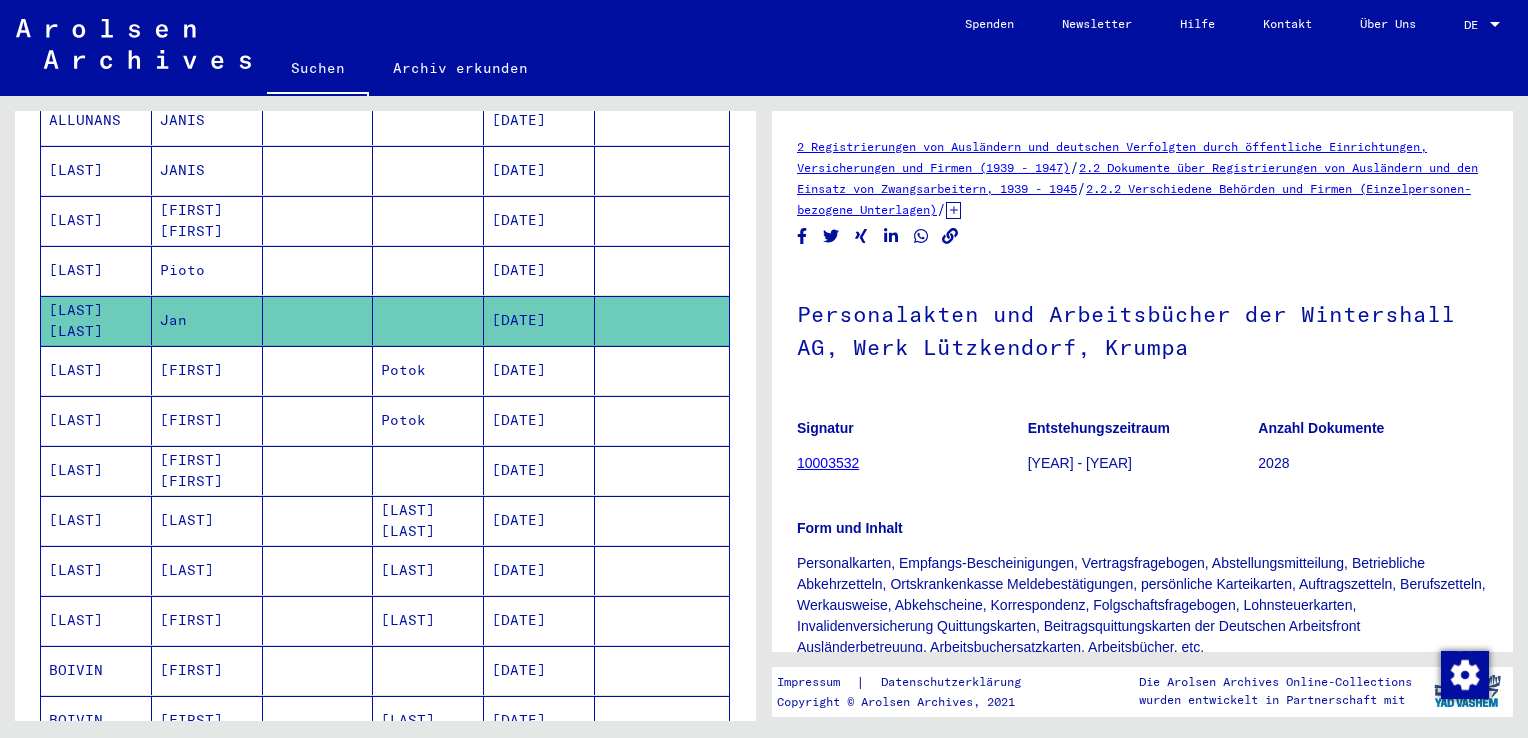 scroll, scrollTop: 0, scrollLeft: 0, axis: both 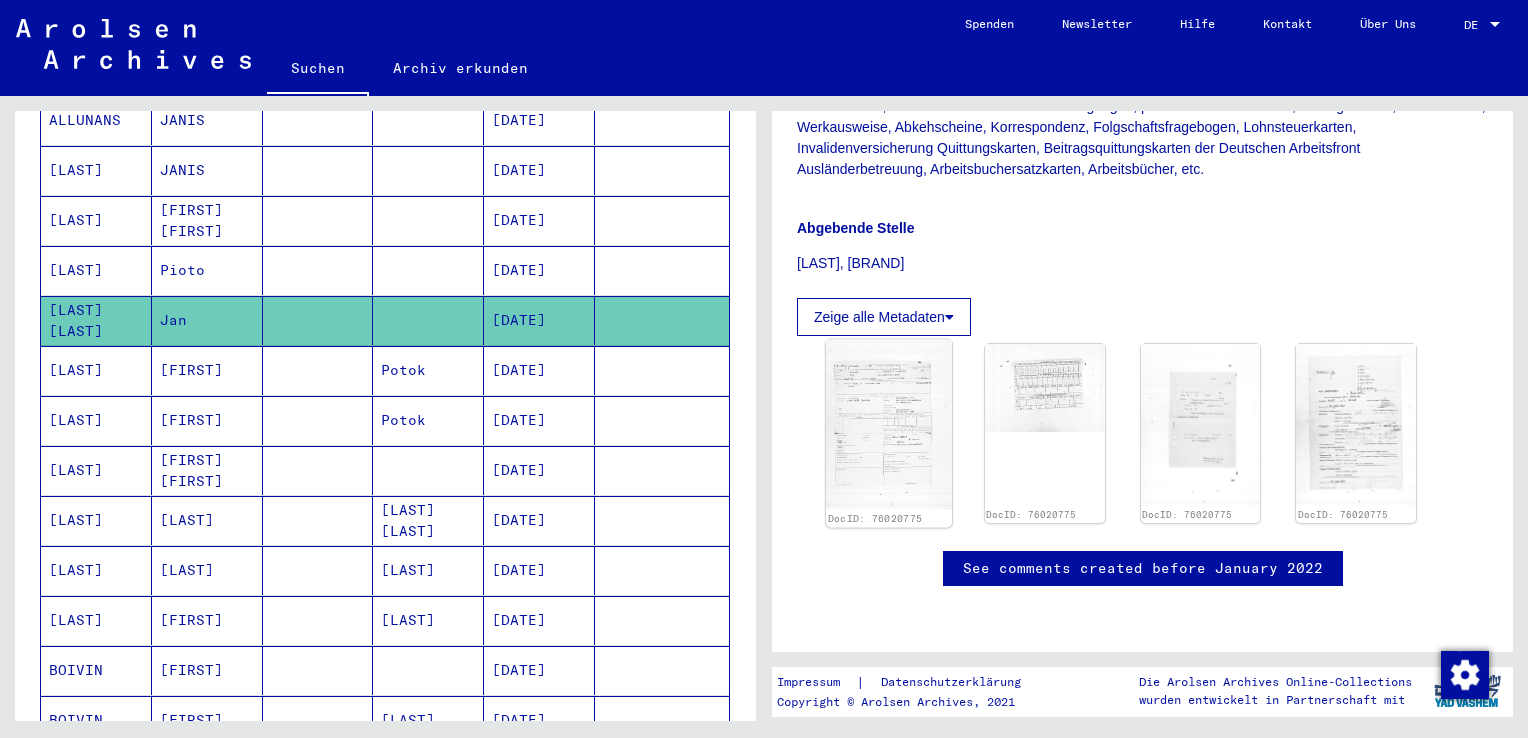 click 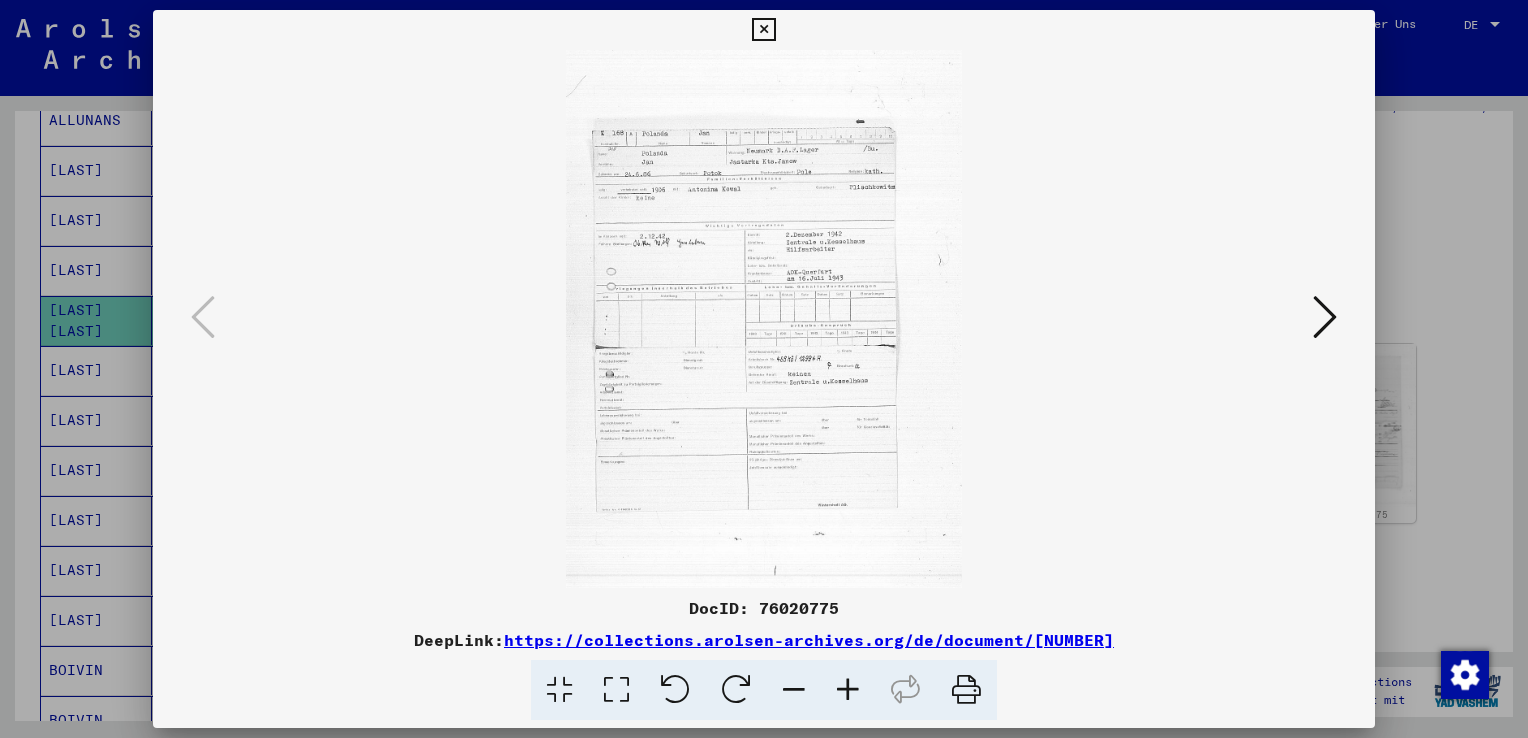 click at bounding box center [1325, 317] 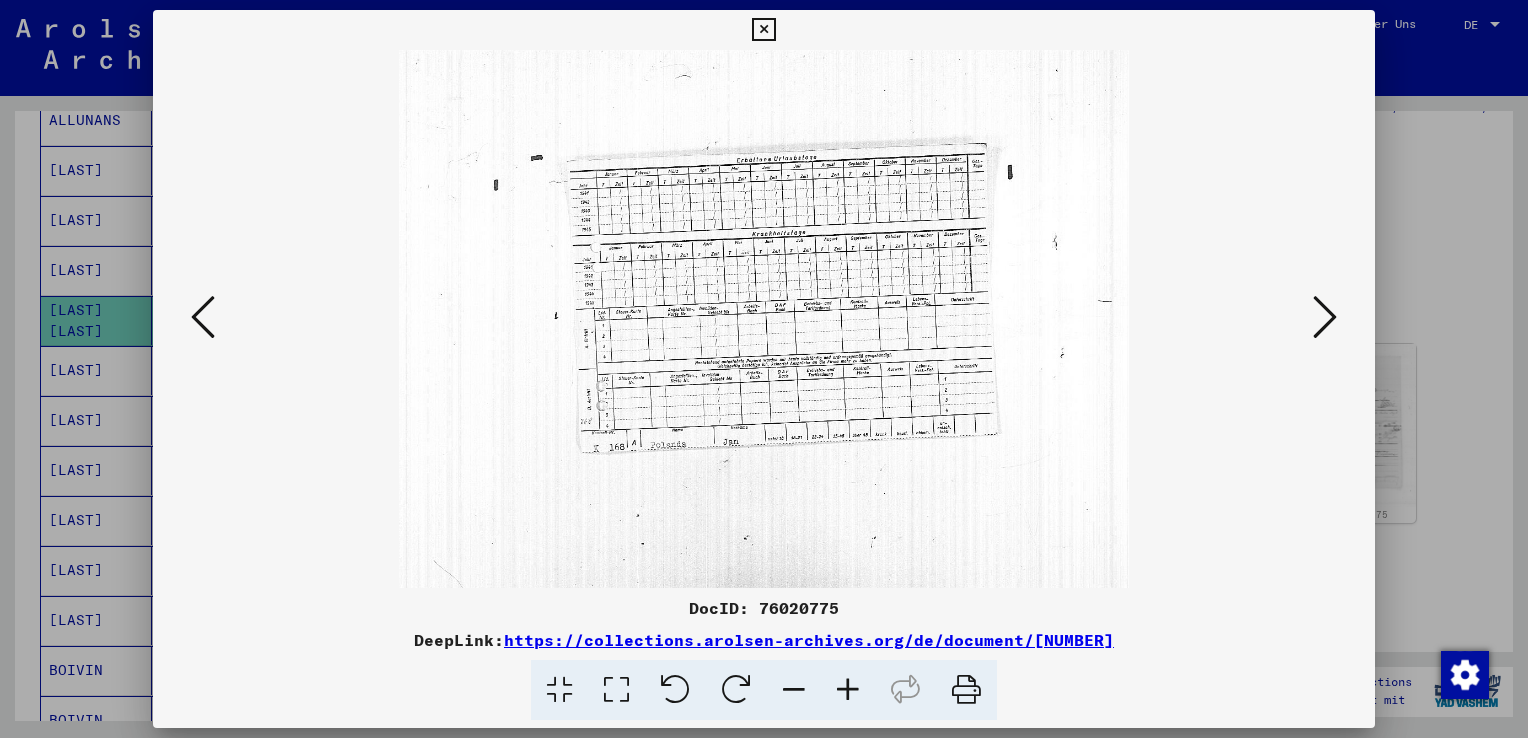 click at bounding box center [1325, 317] 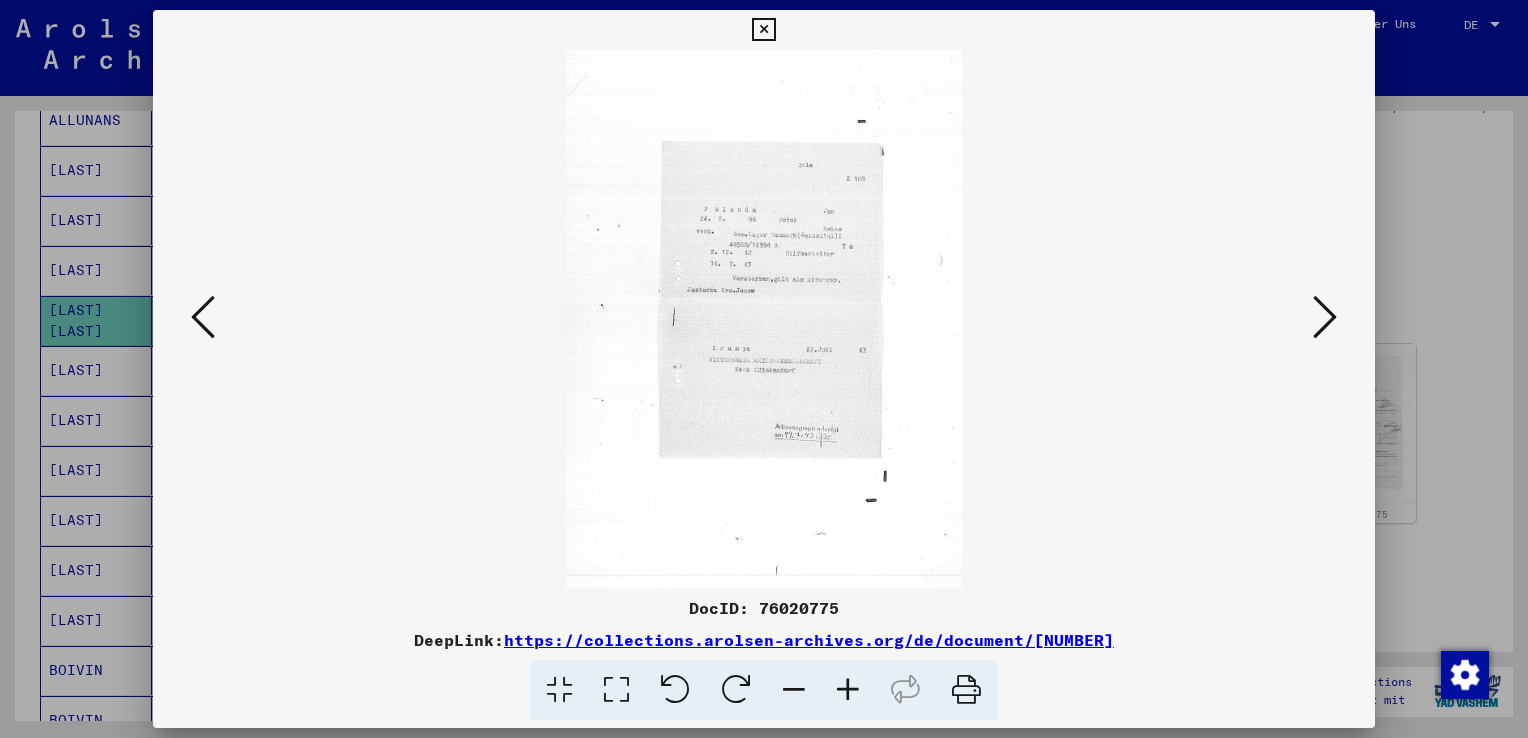 click at bounding box center [763, 30] 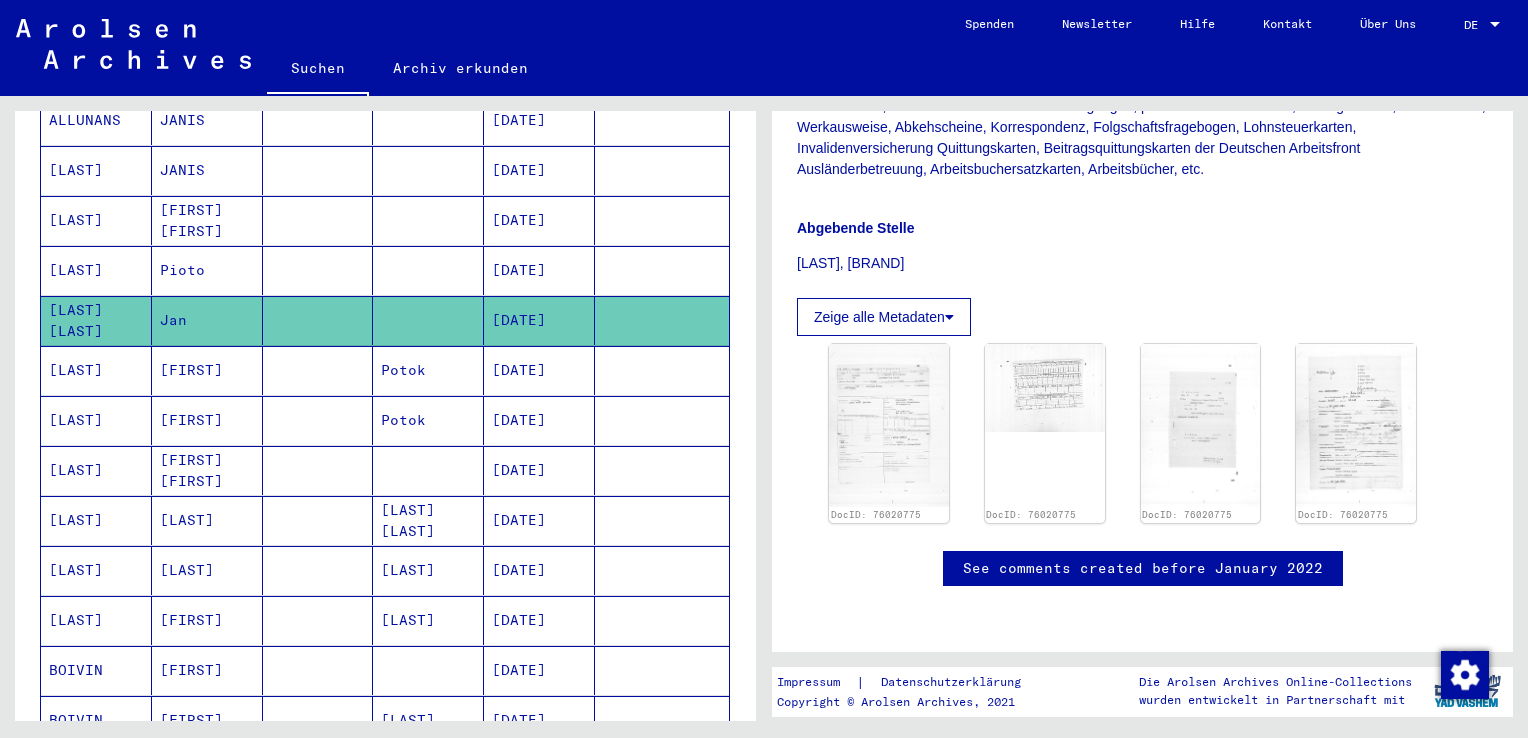 click on "[DATE]" at bounding box center (539, 420) 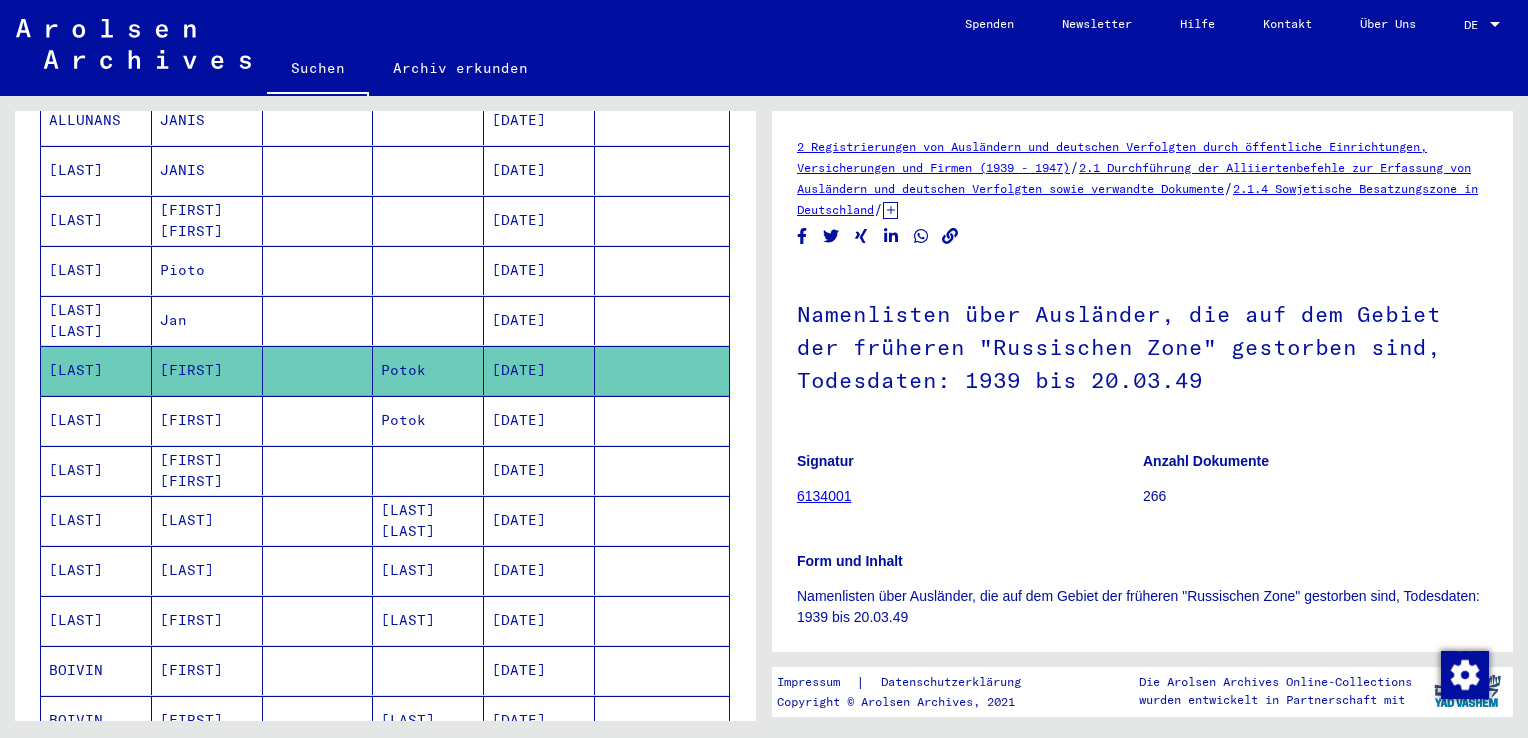 scroll, scrollTop: 0, scrollLeft: 0, axis: both 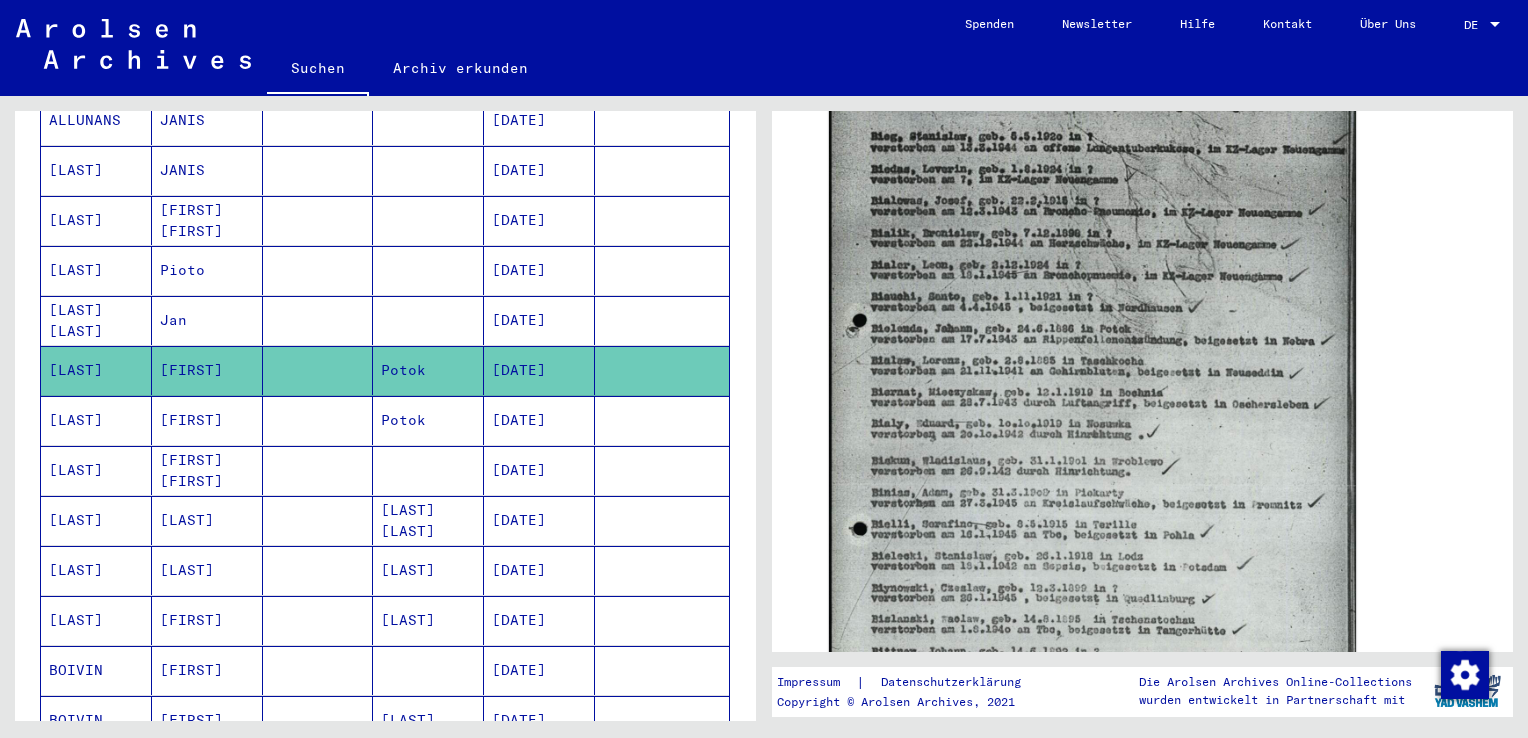 click 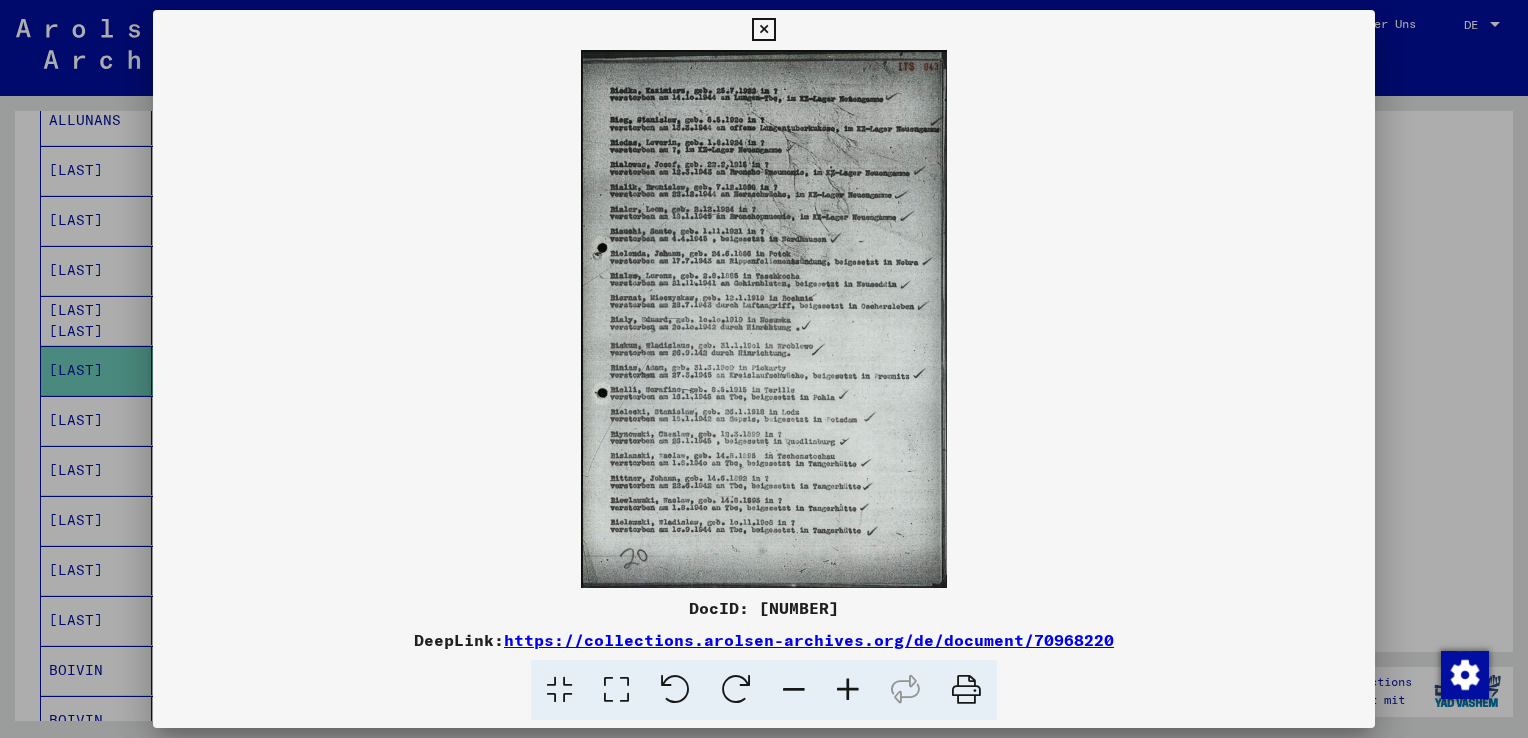 click at bounding box center (763, 30) 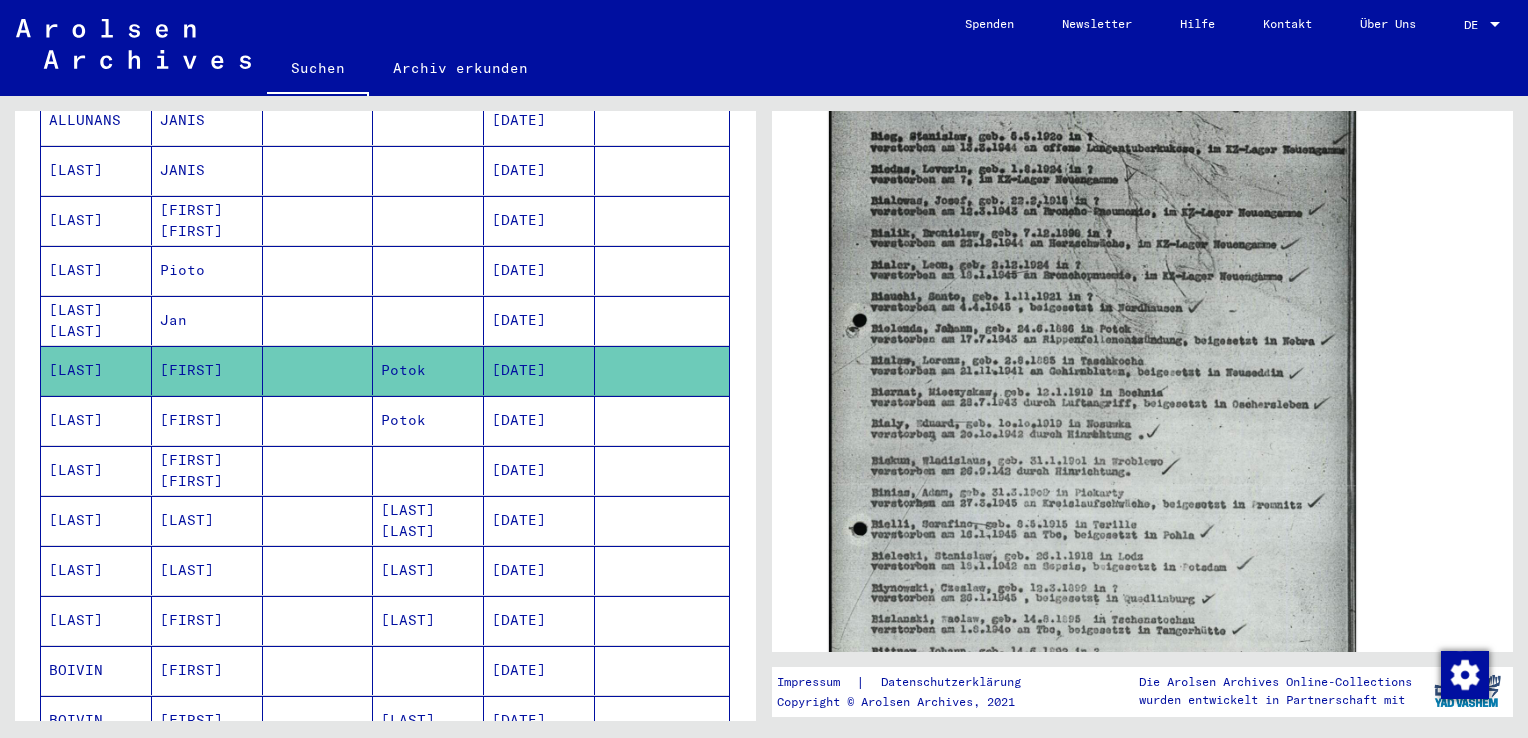 click at bounding box center (662, 470) 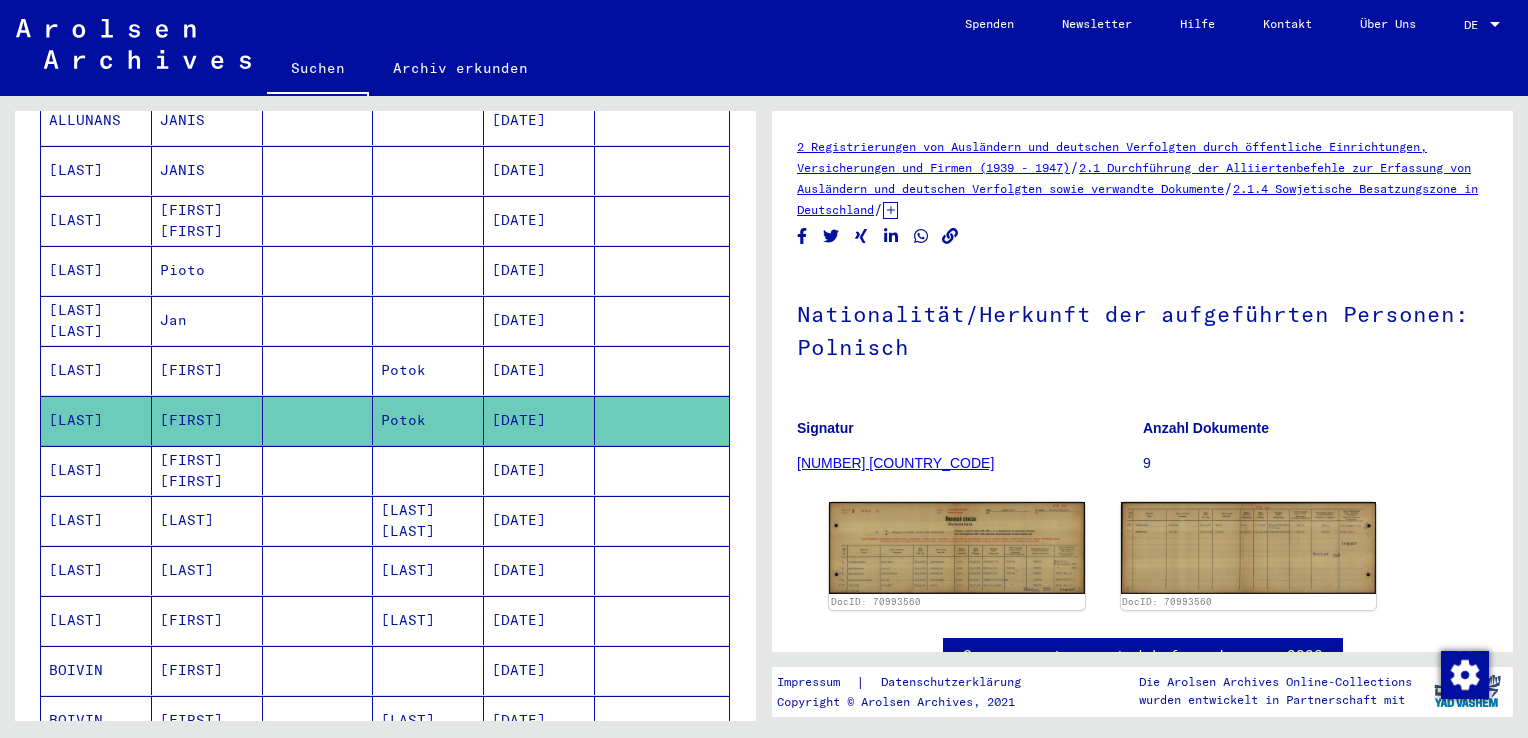 scroll, scrollTop: 0, scrollLeft: 0, axis: both 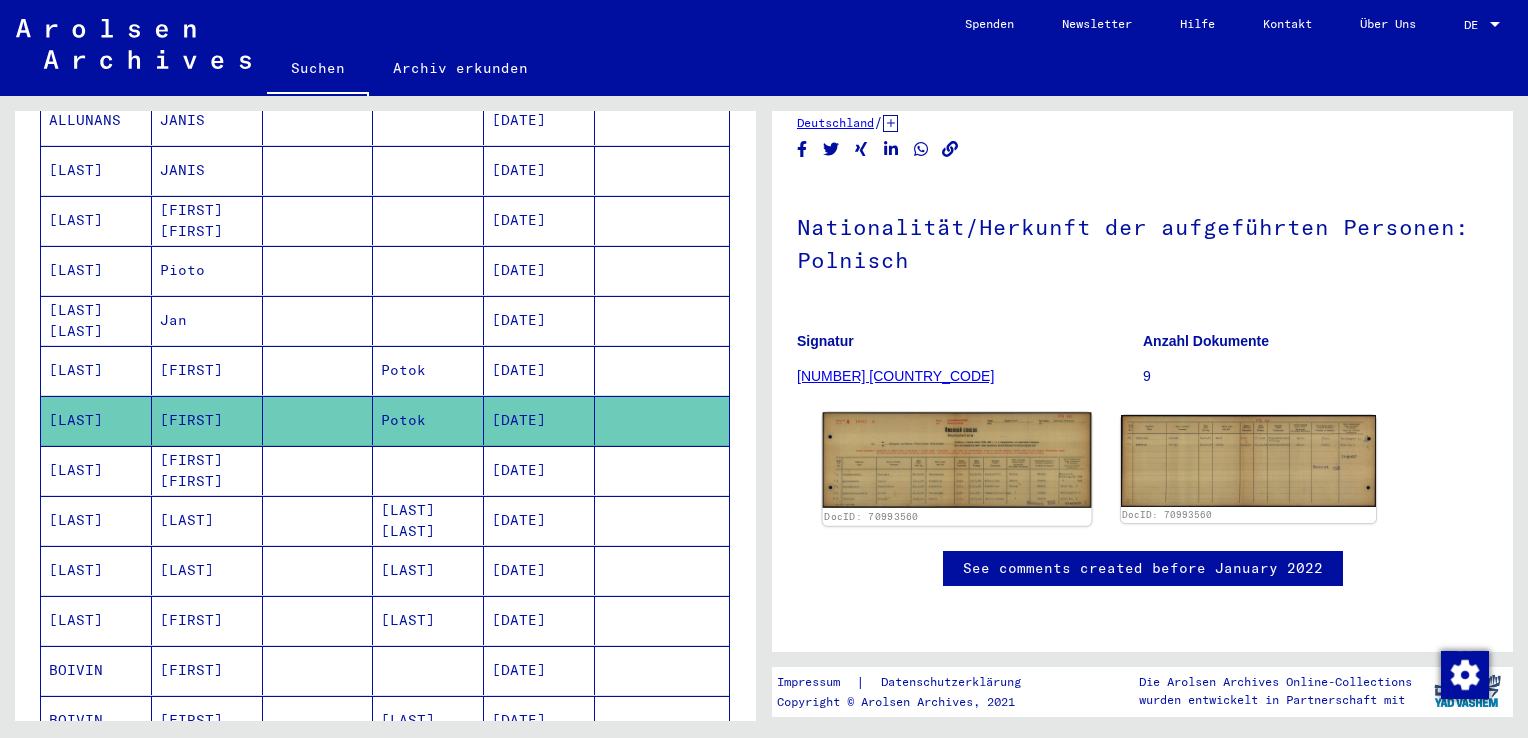 drag, startPoint x: 1008, startPoint y: 391, endPoint x: 985, endPoint y: 338, distance: 57.77543 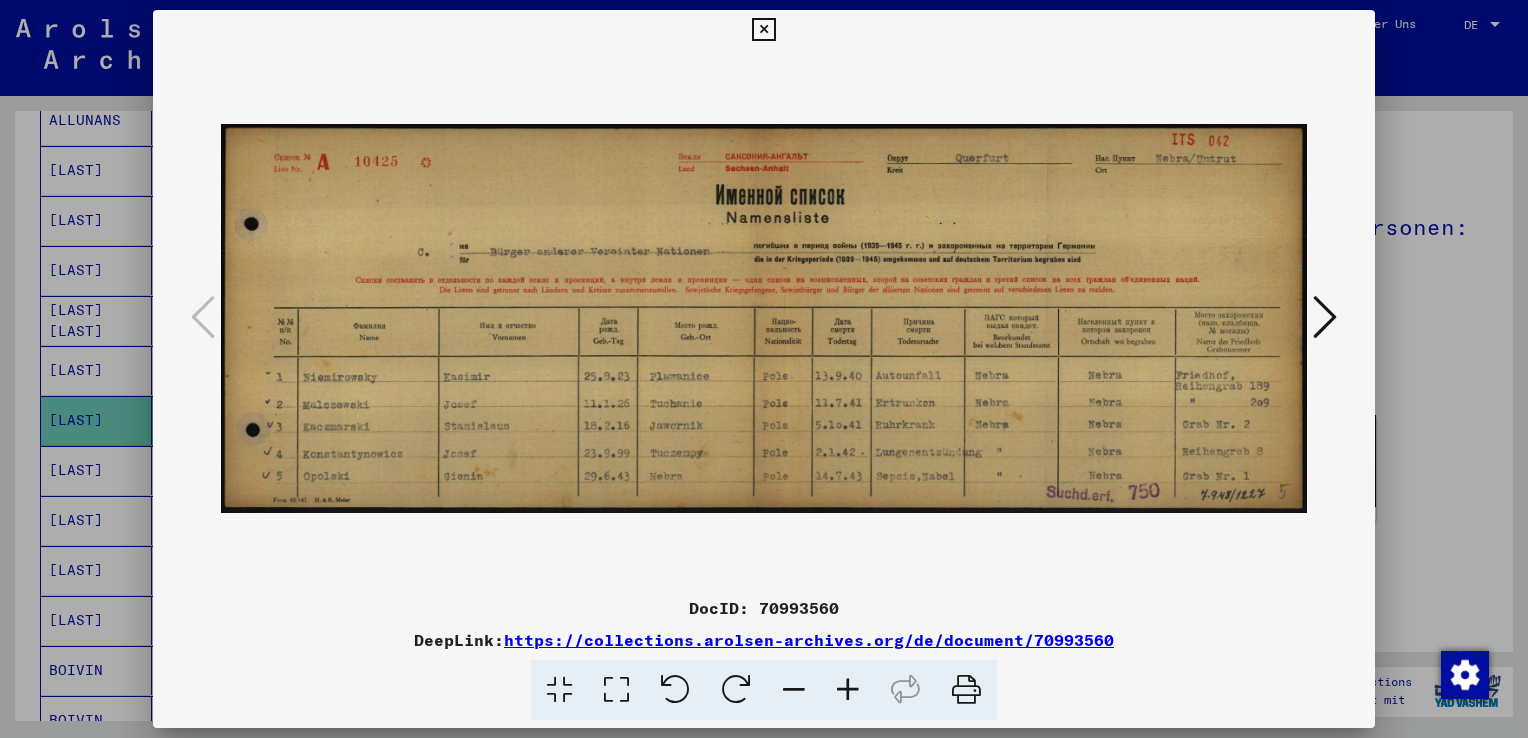 click at bounding box center (1325, 317) 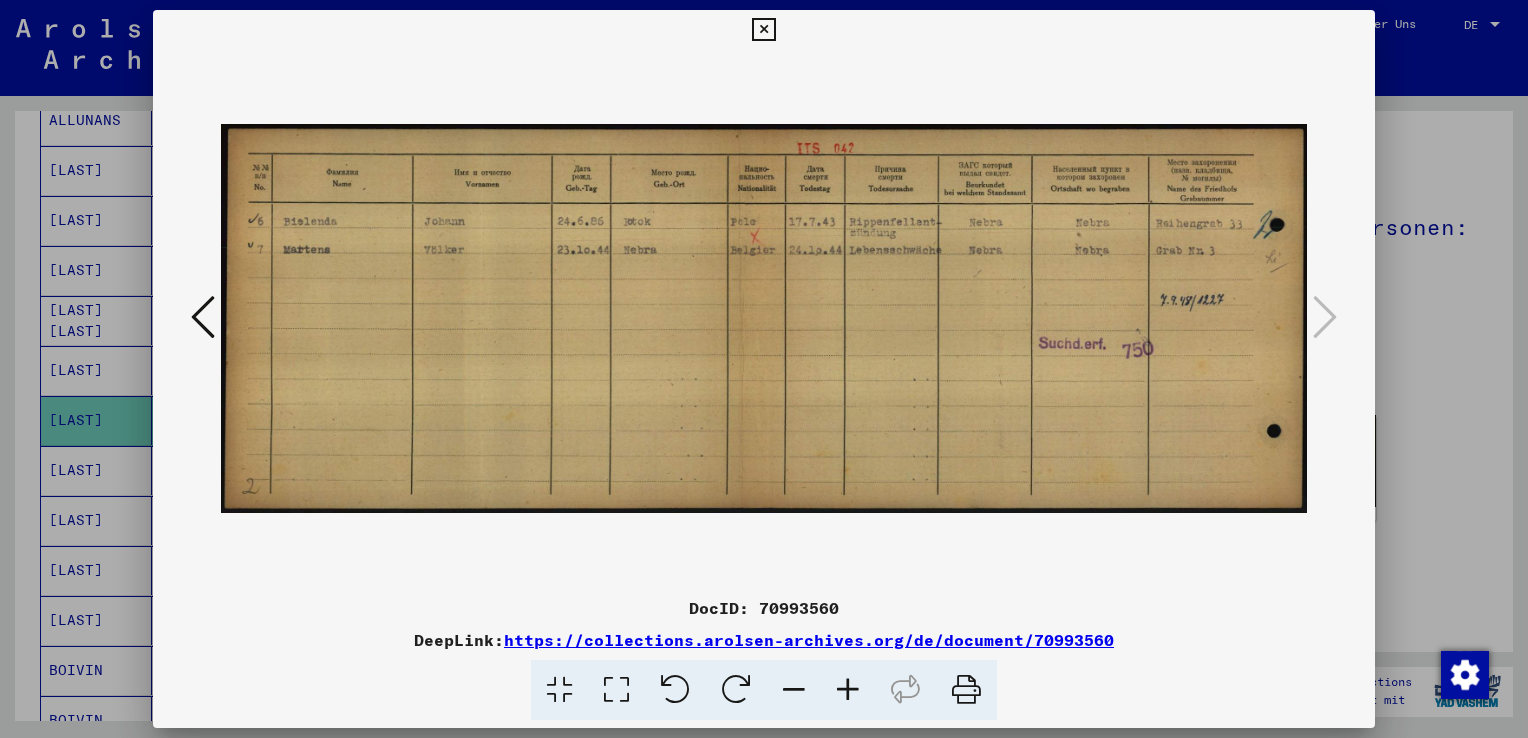 click at bounding box center [763, 30] 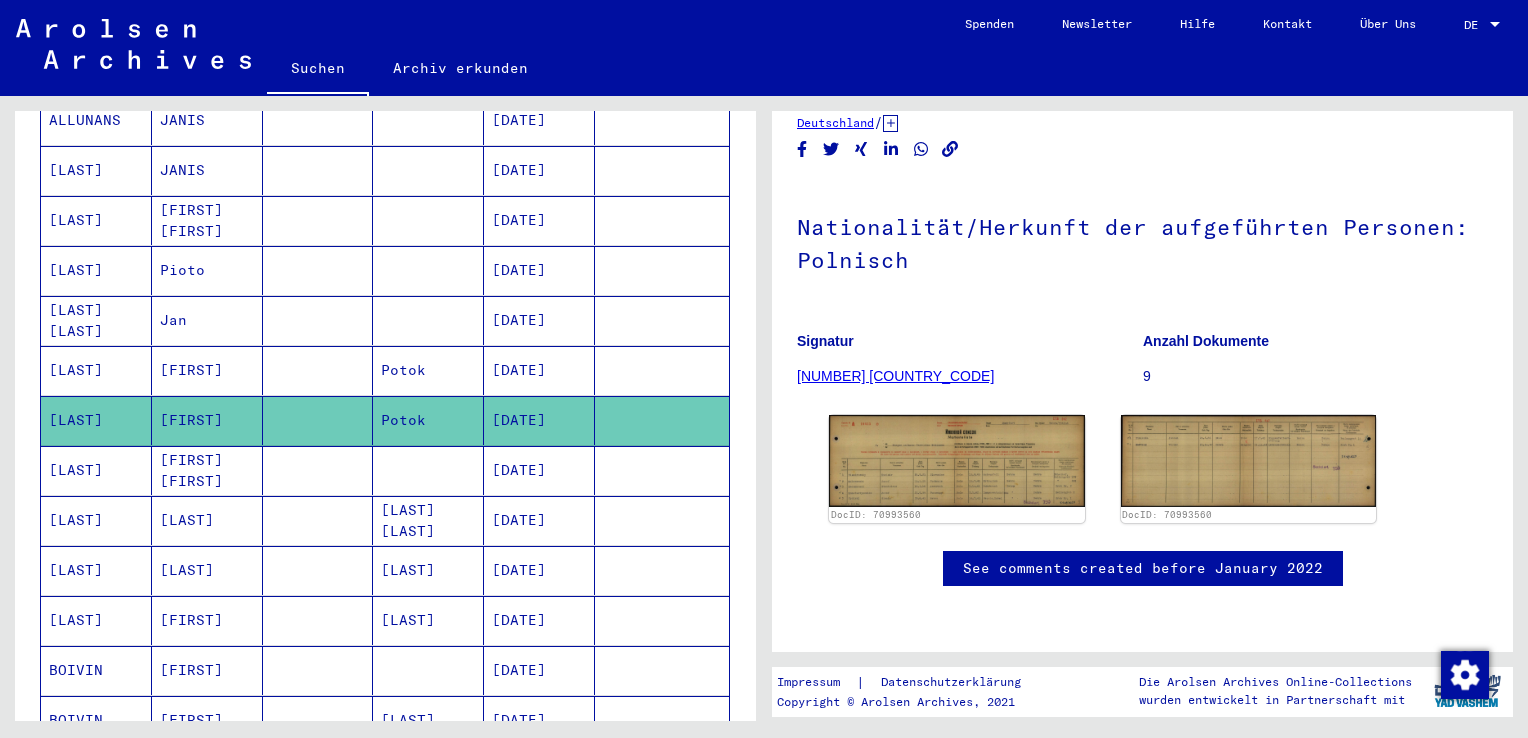 click on "[DATE]" at bounding box center (539, 520) 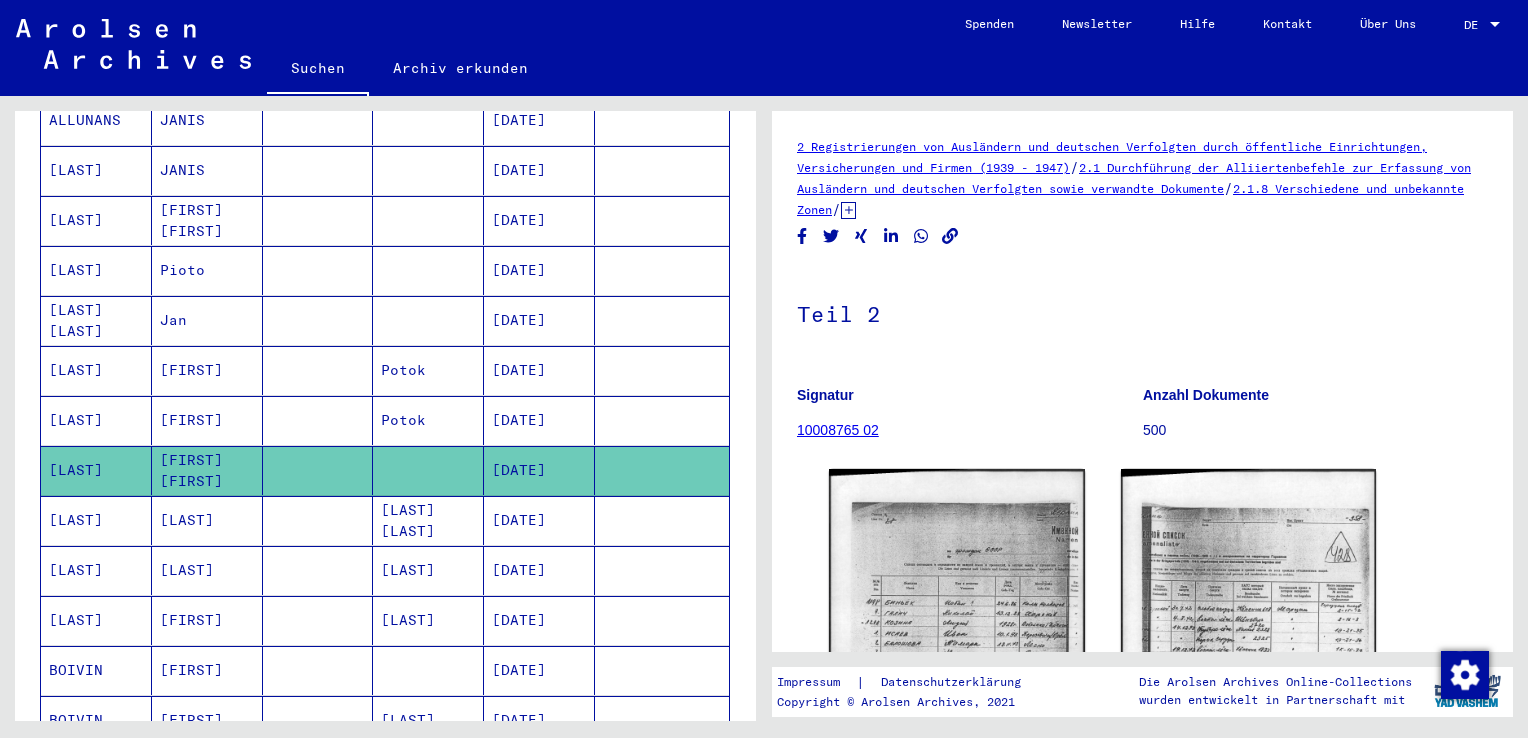 scroll, scrollTop: 0, scrollLeft: 0, axis: both 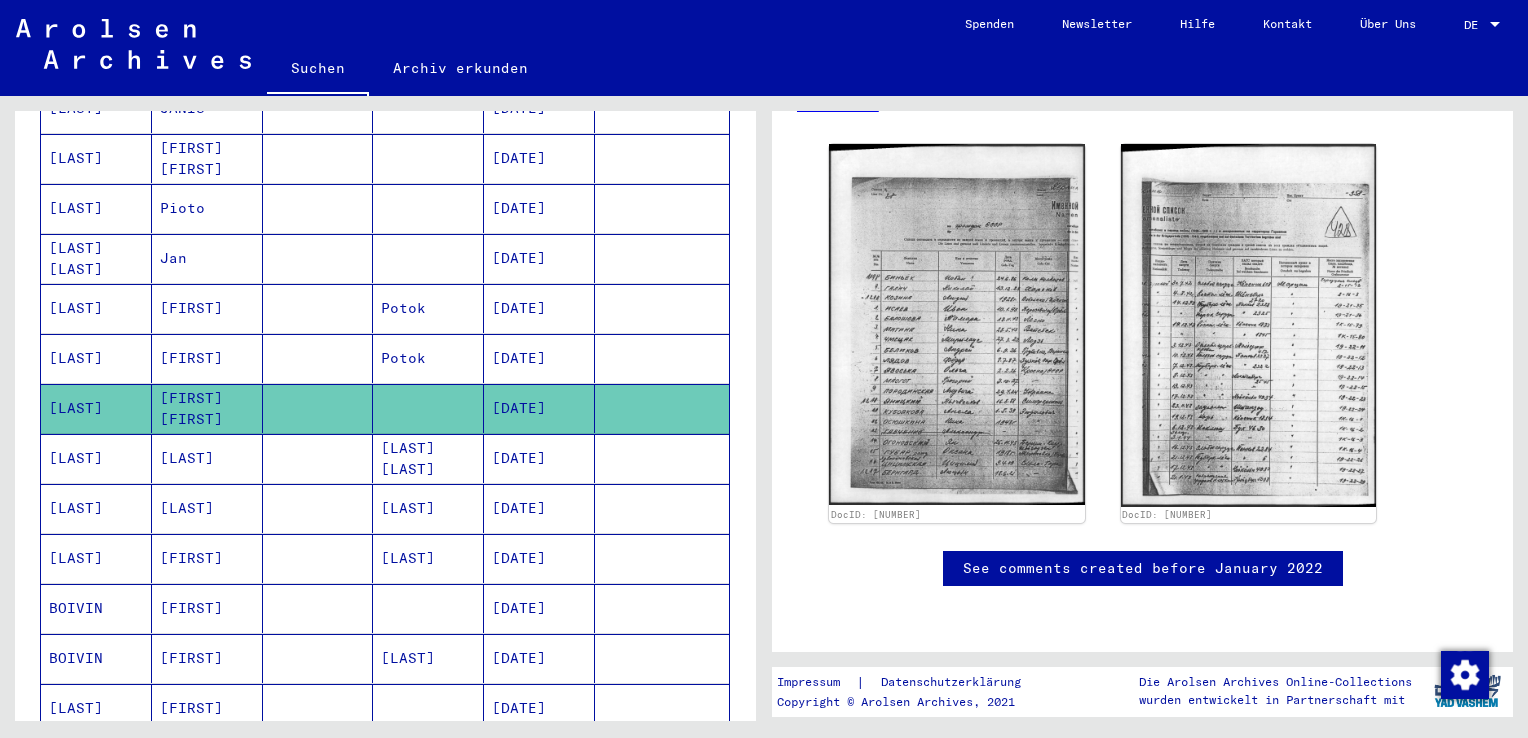 click at bounding box center [662, 508] 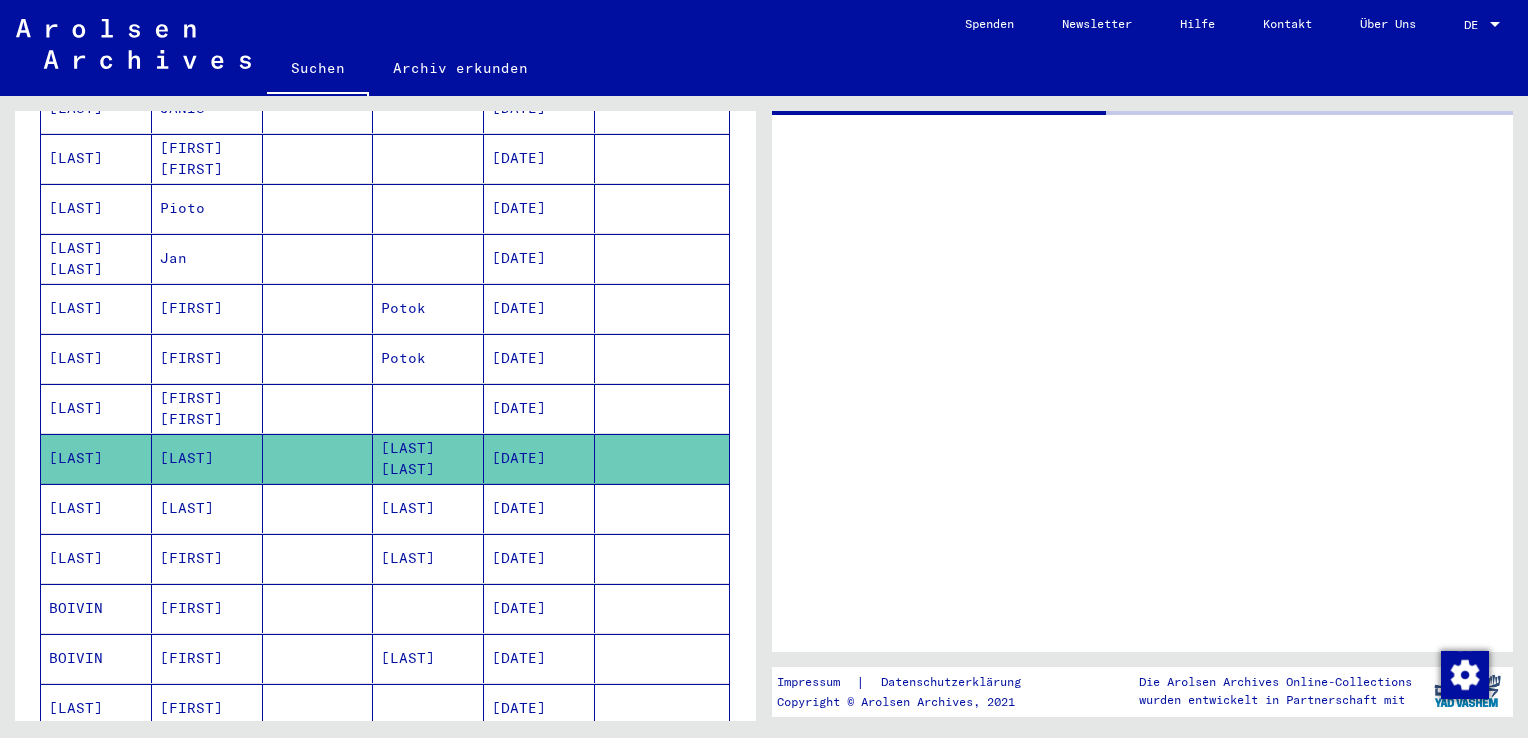 scroll, scrollTop: 0, scrollLeft: 0, axis: both 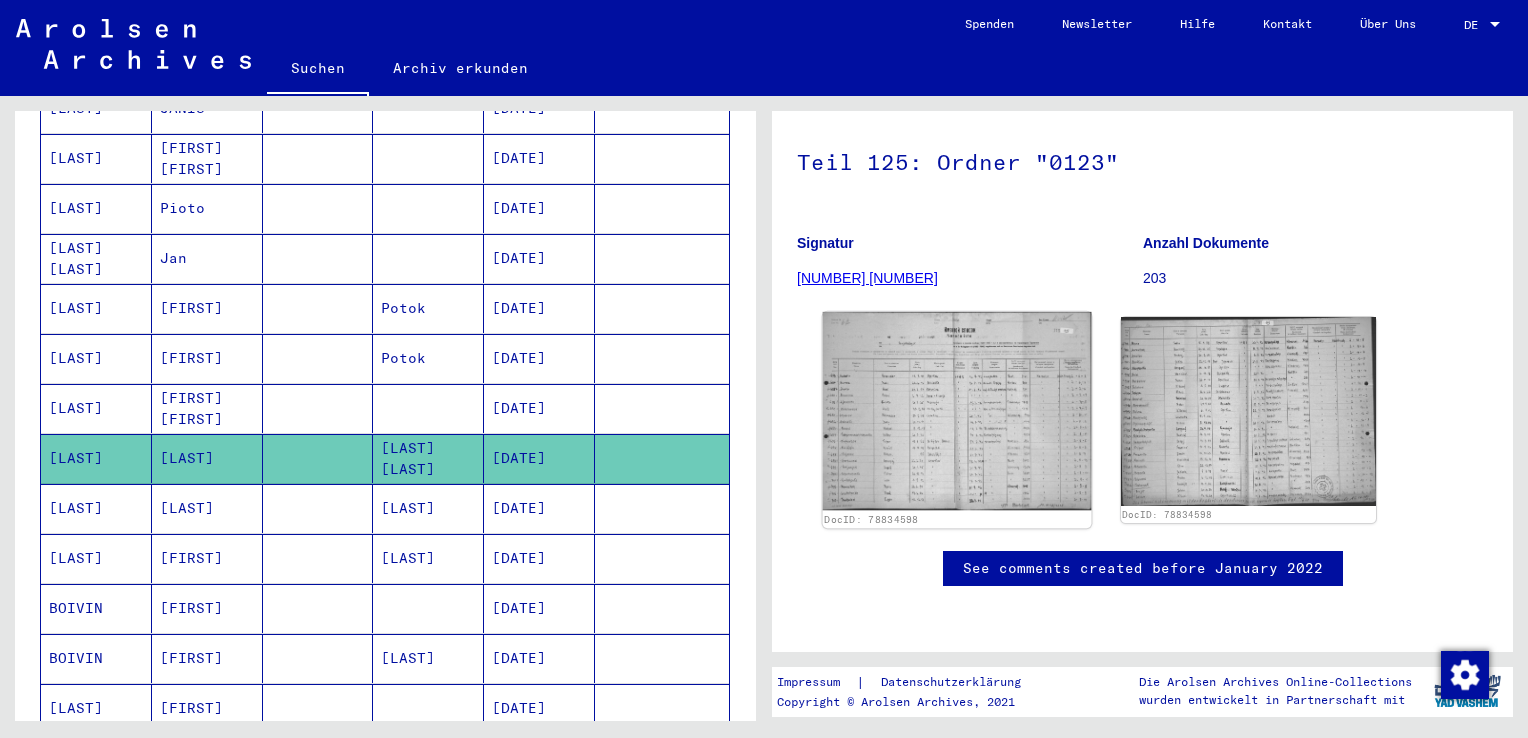 click 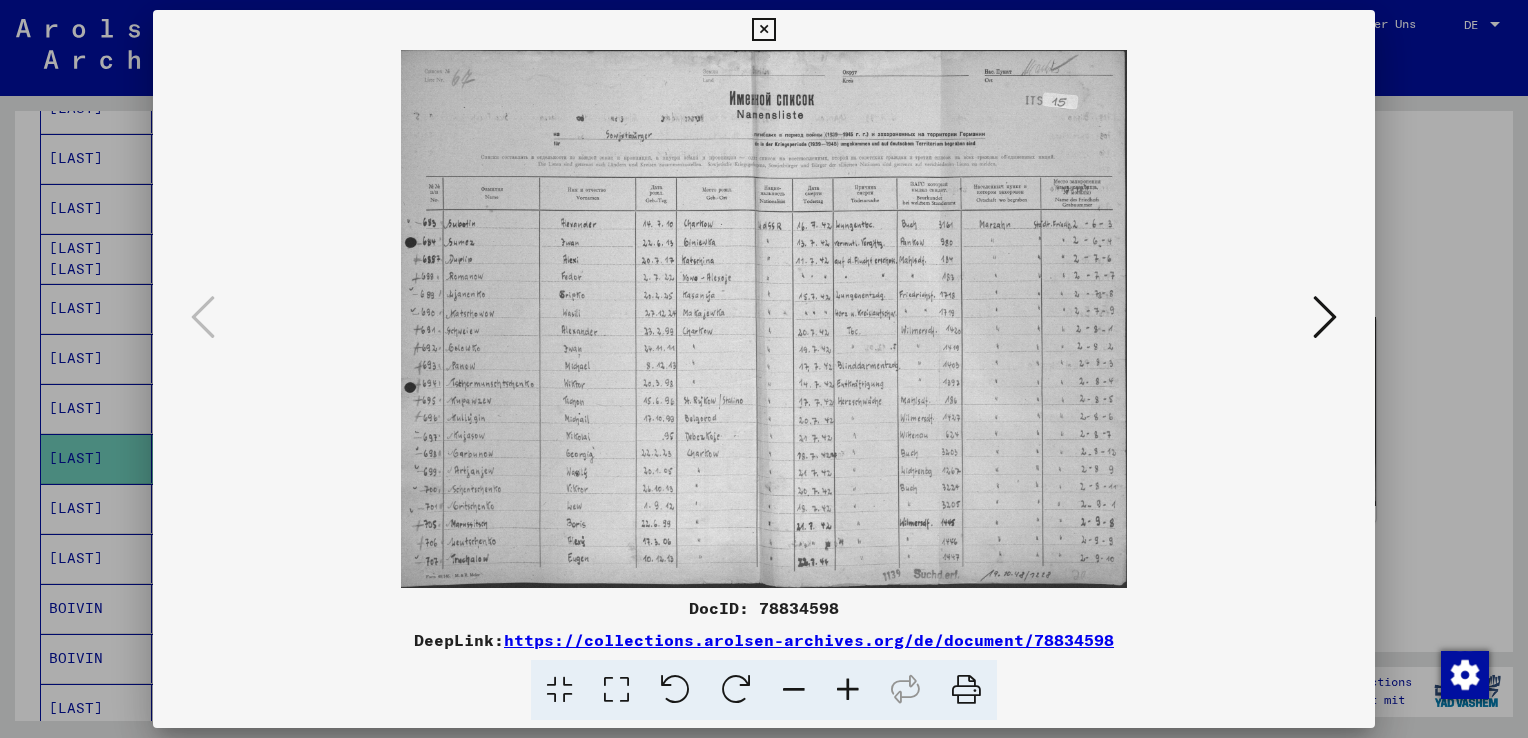 click at bounding box center (763, 30) 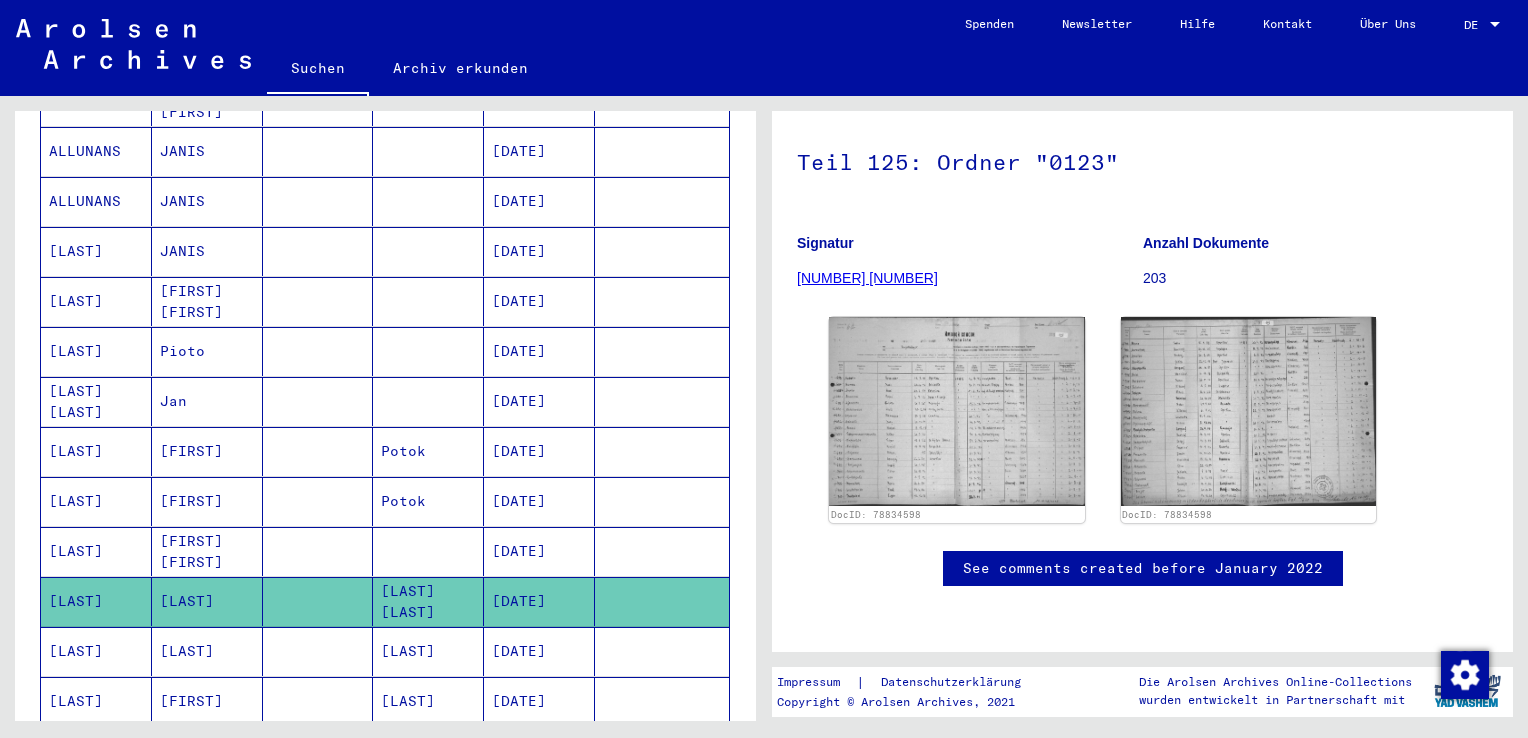 scroll, scrollTop: 398, scrollLeft: 0, axis: vertical 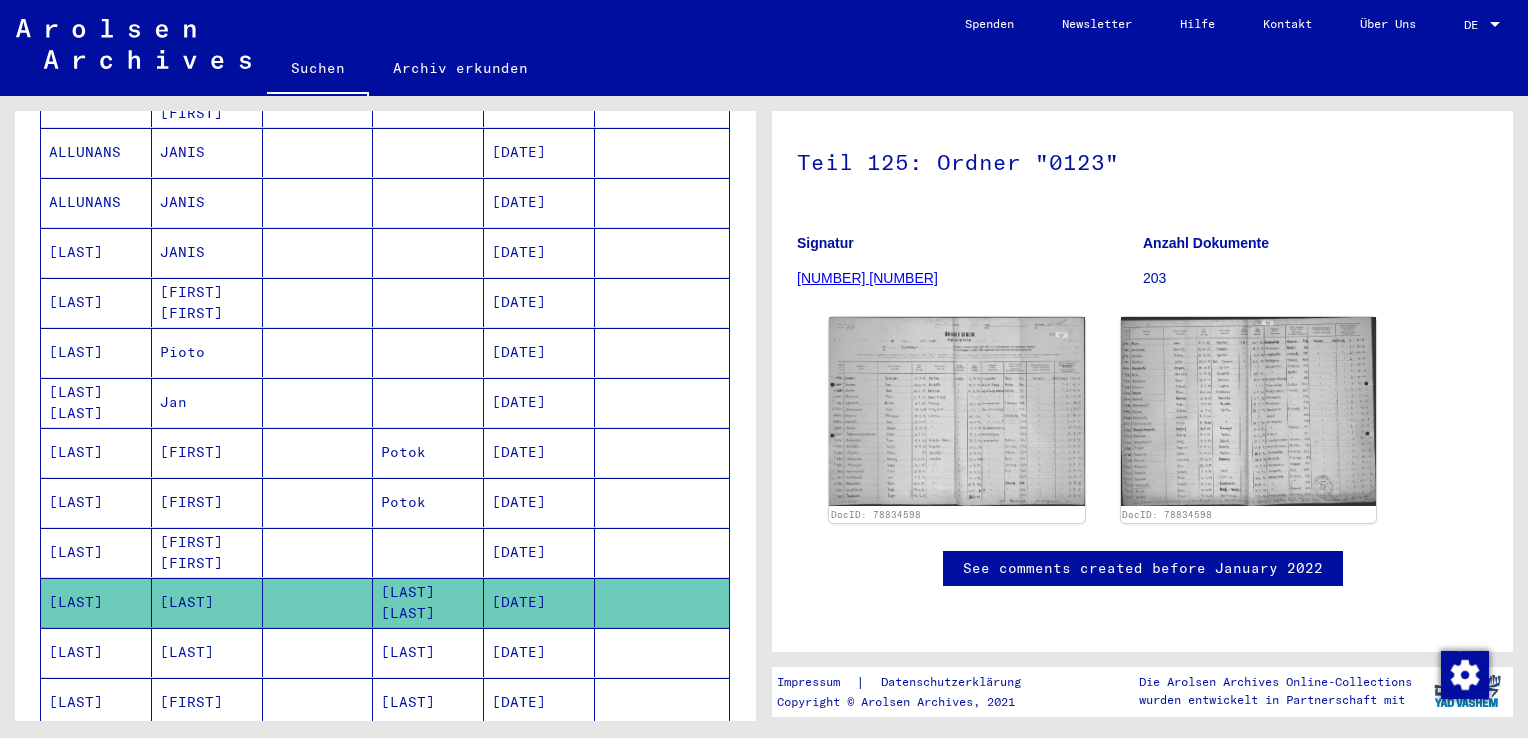 click on "[DATE]" at bounding box center [539, 452] 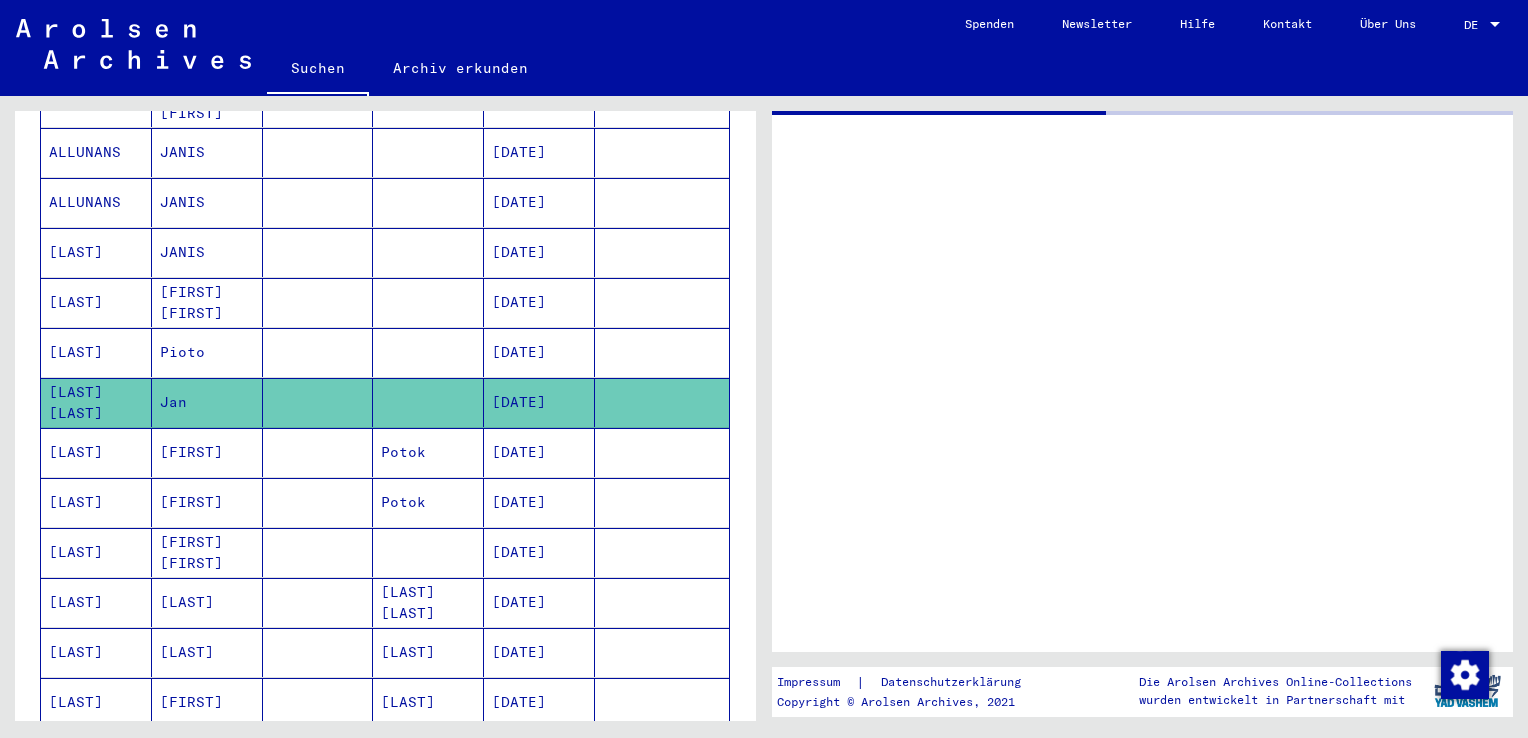 scroll, scrollTop: 0, scrollLeft: 0, axis: both 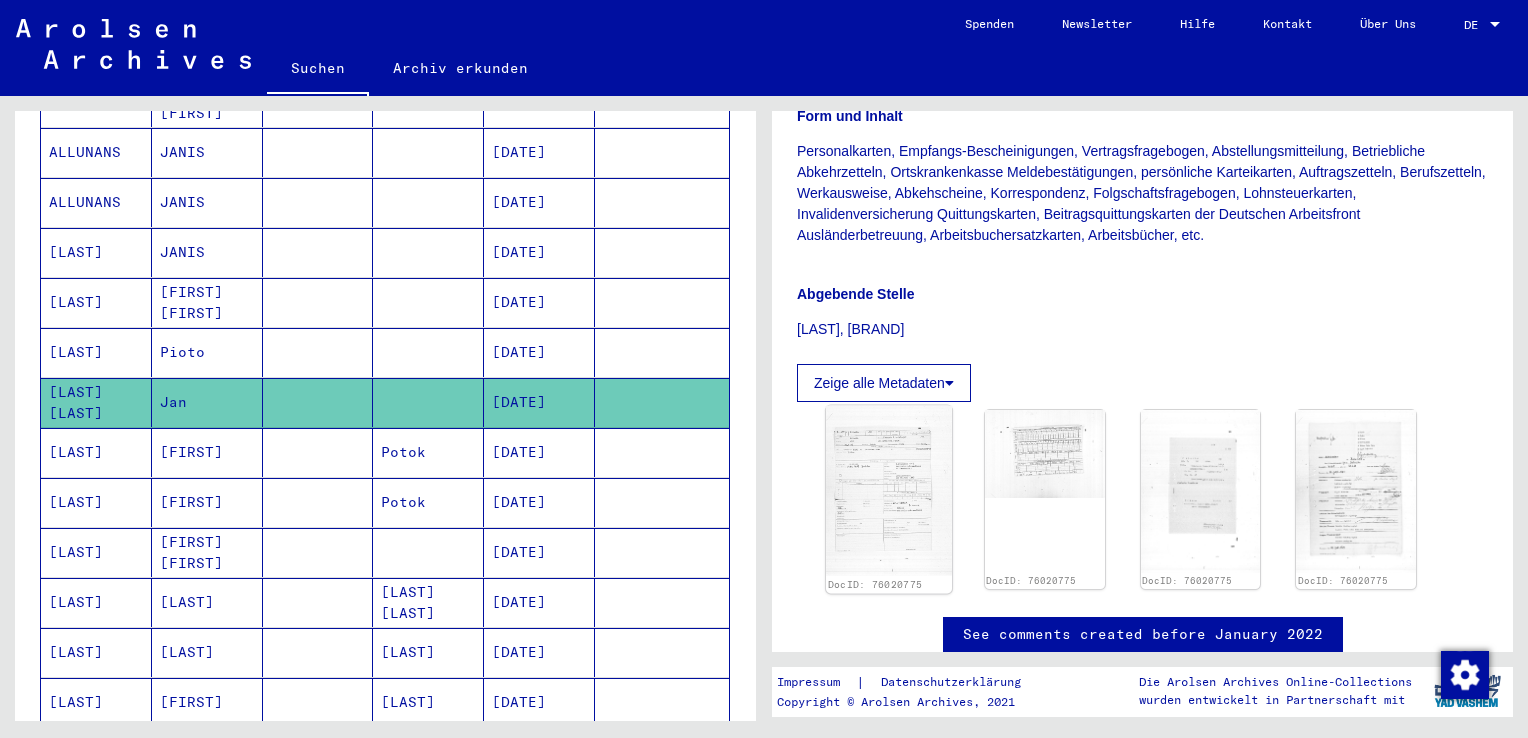 click 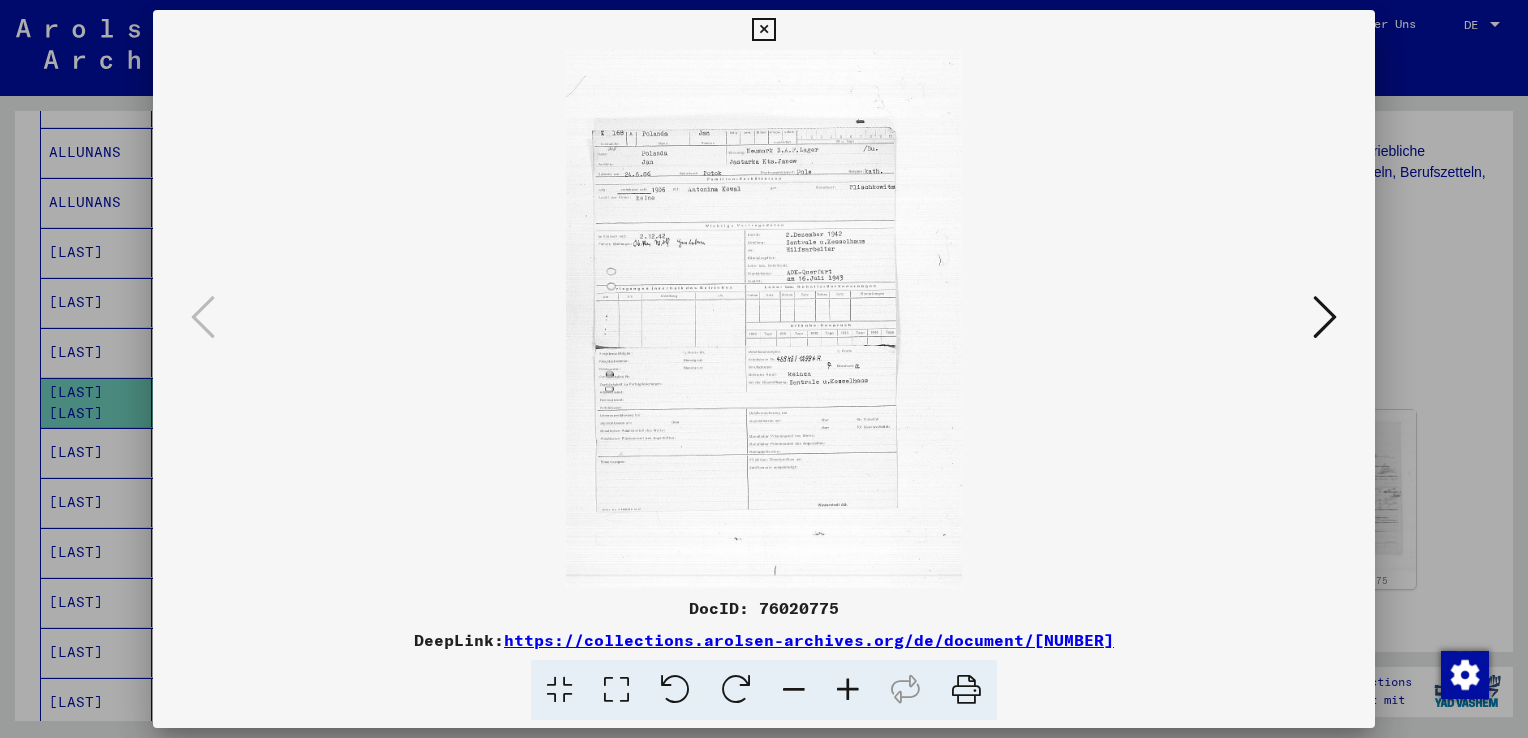 click at bounding box center [1325, 317] 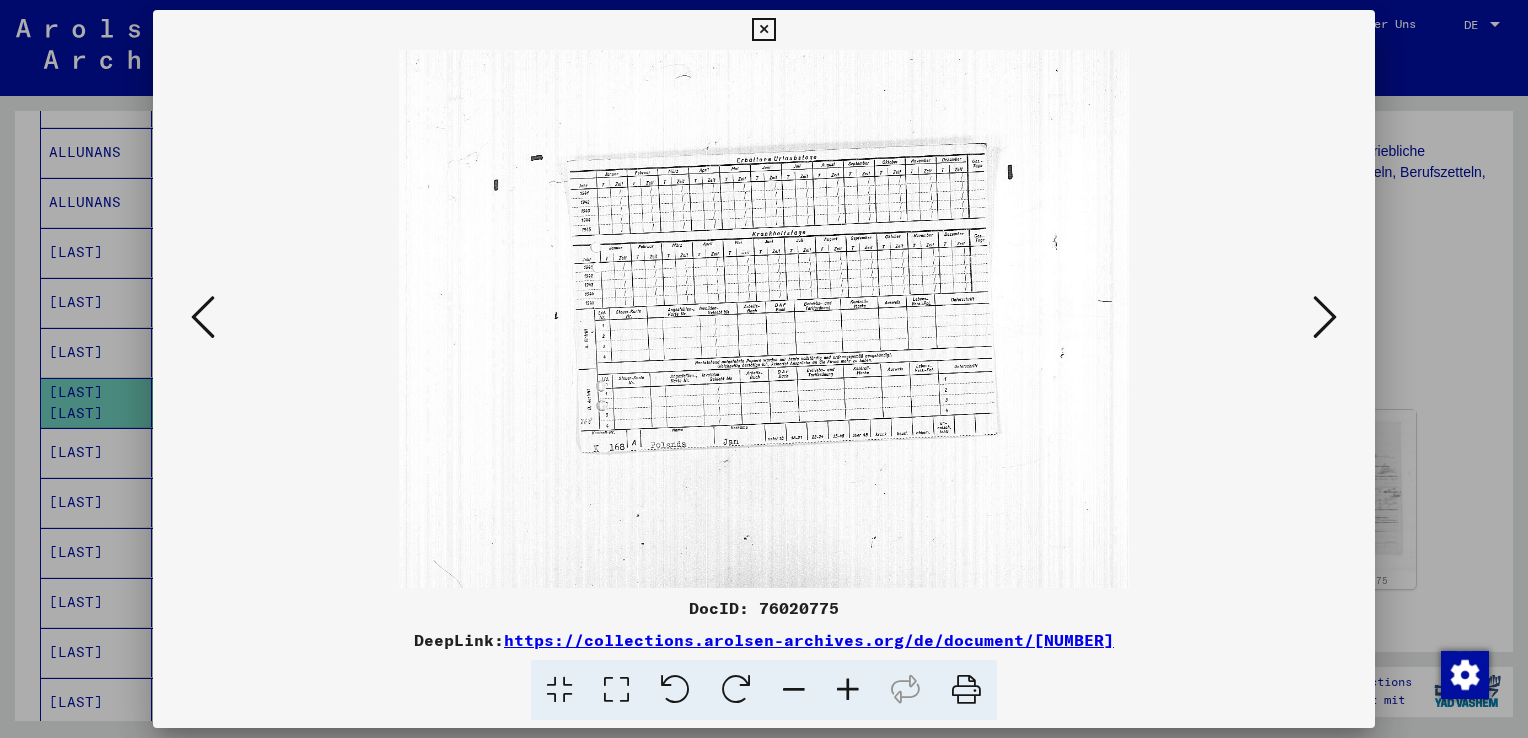 click at bounding box center (1325, 317) 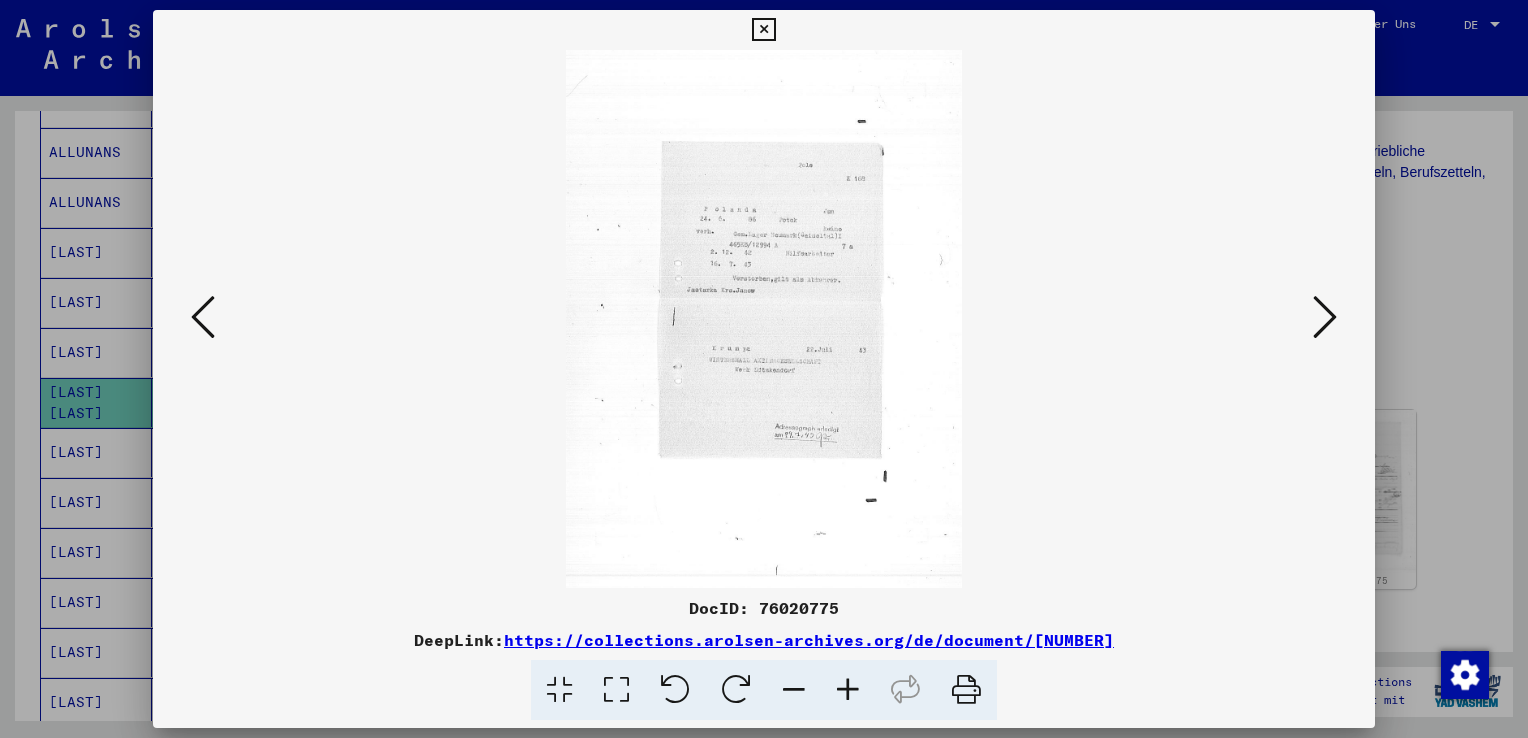 click at bounding box center (763, 30) 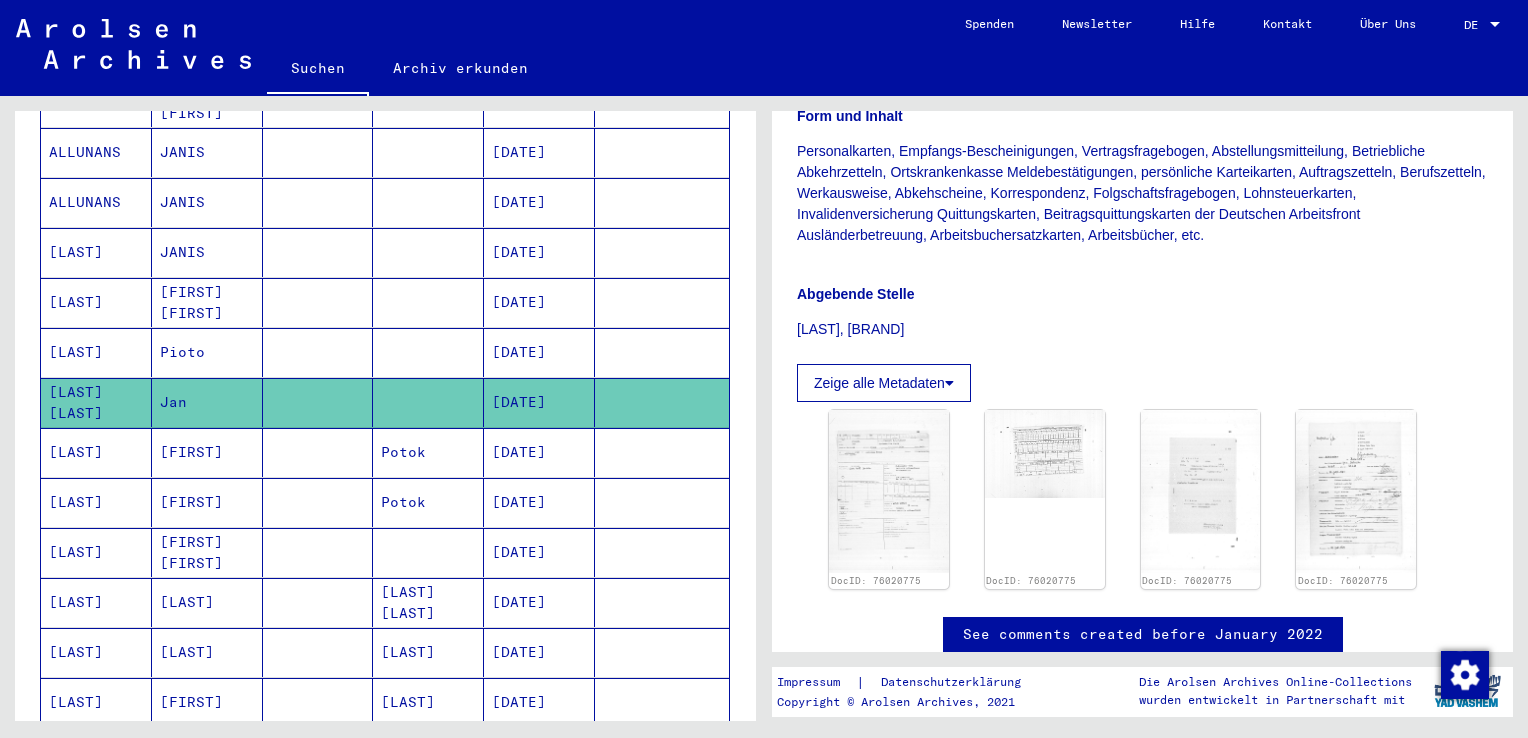 click at bounding box center [662, 502] 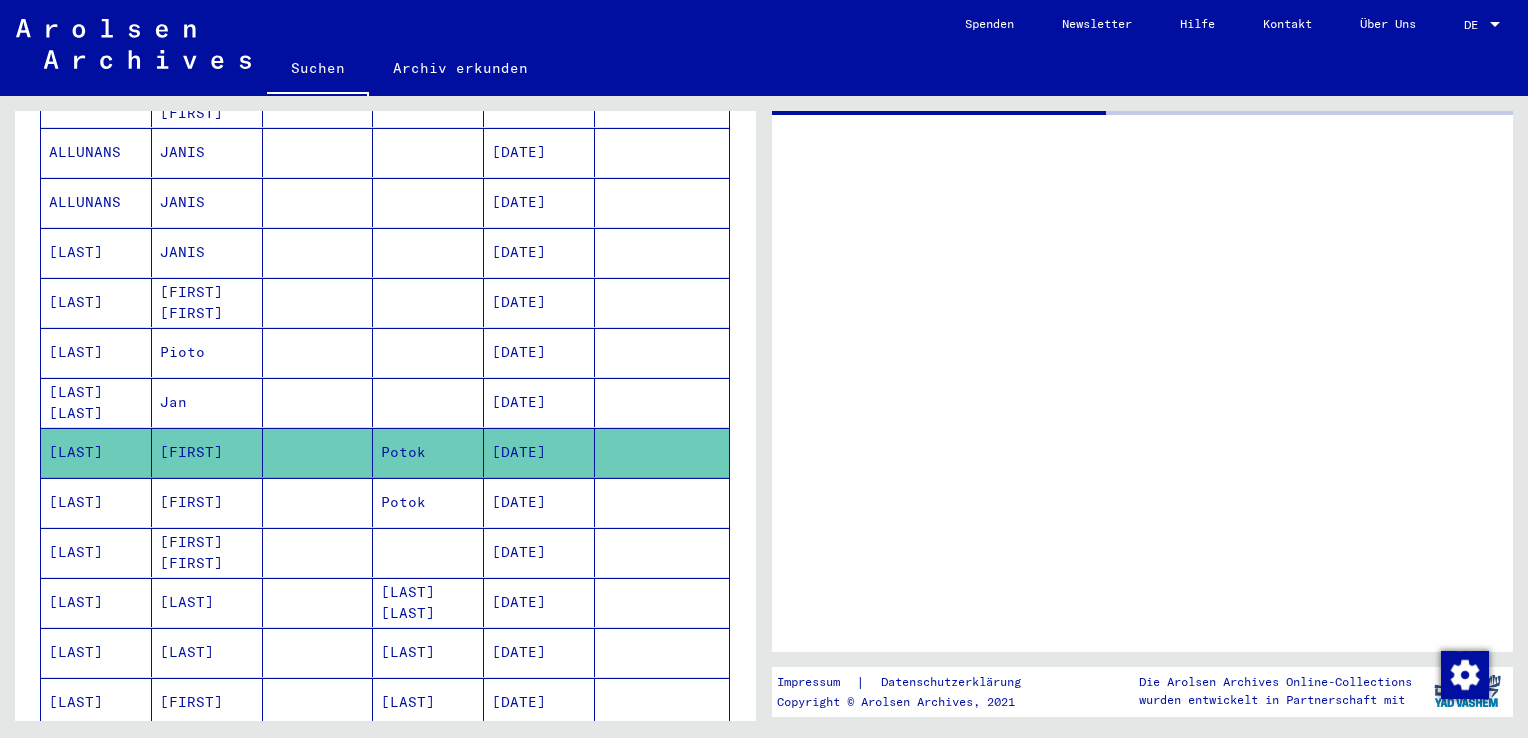 scroll, scrollTop: 0, scrollLeft: 0, axis: both 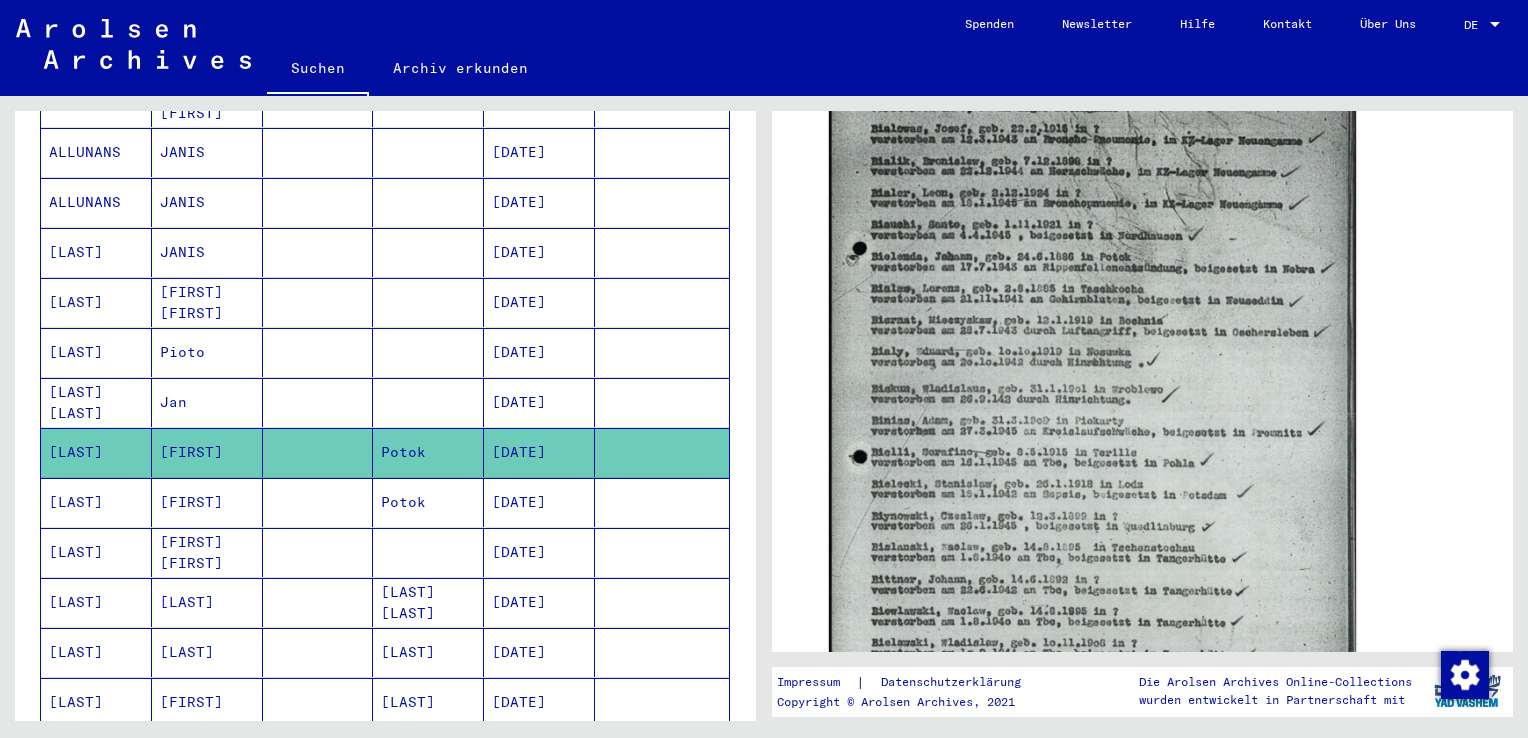 click 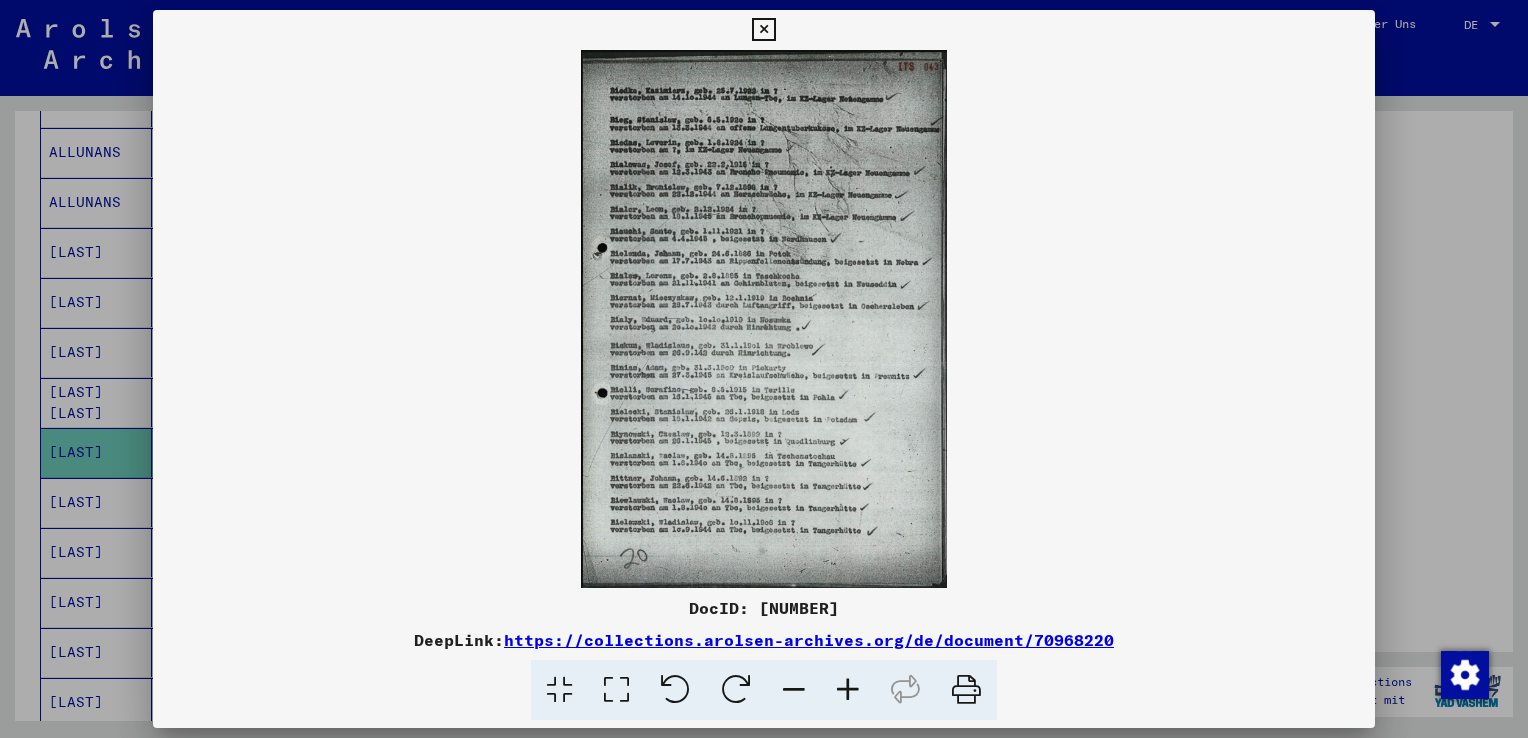 click at bounding box center [763, 30] 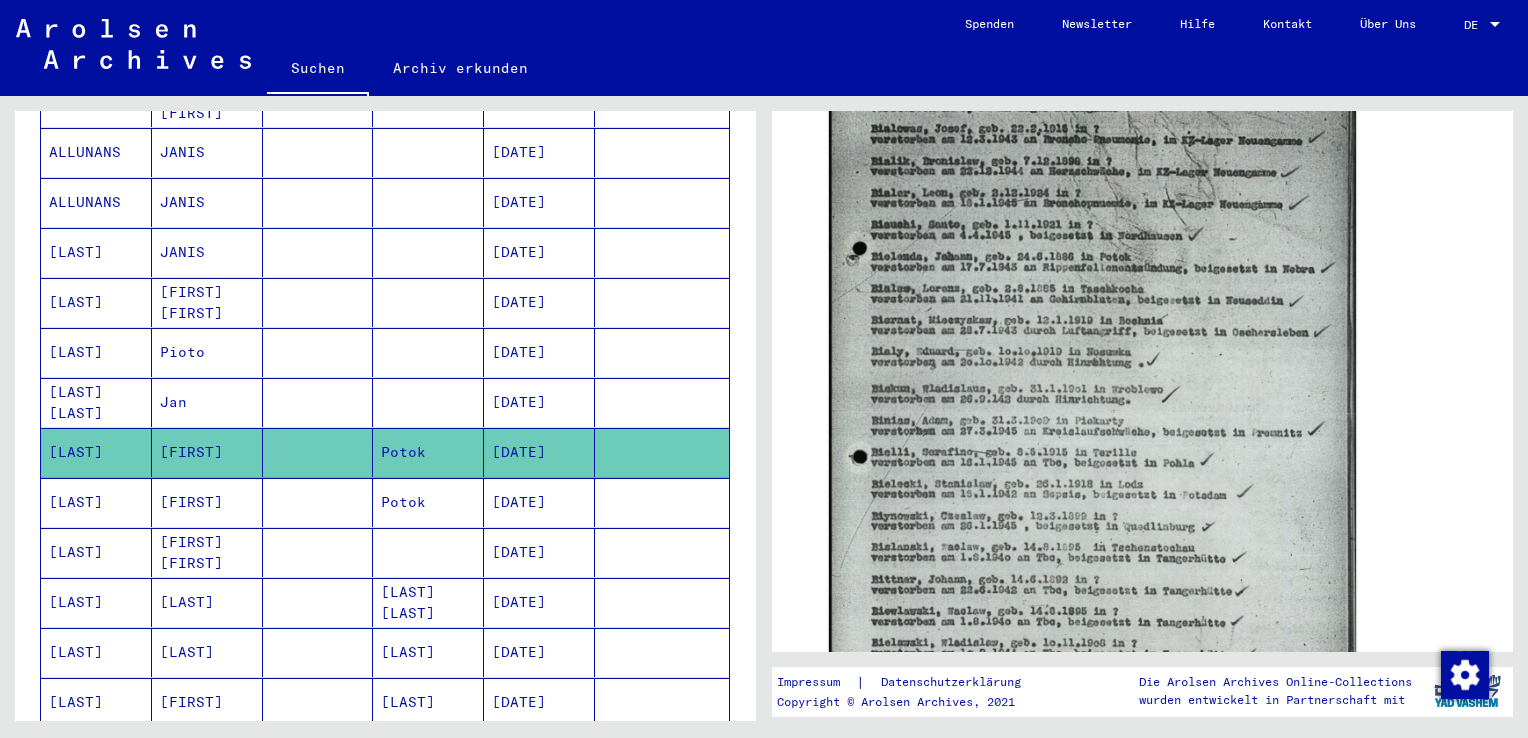 click at bounding box center [662, 552] 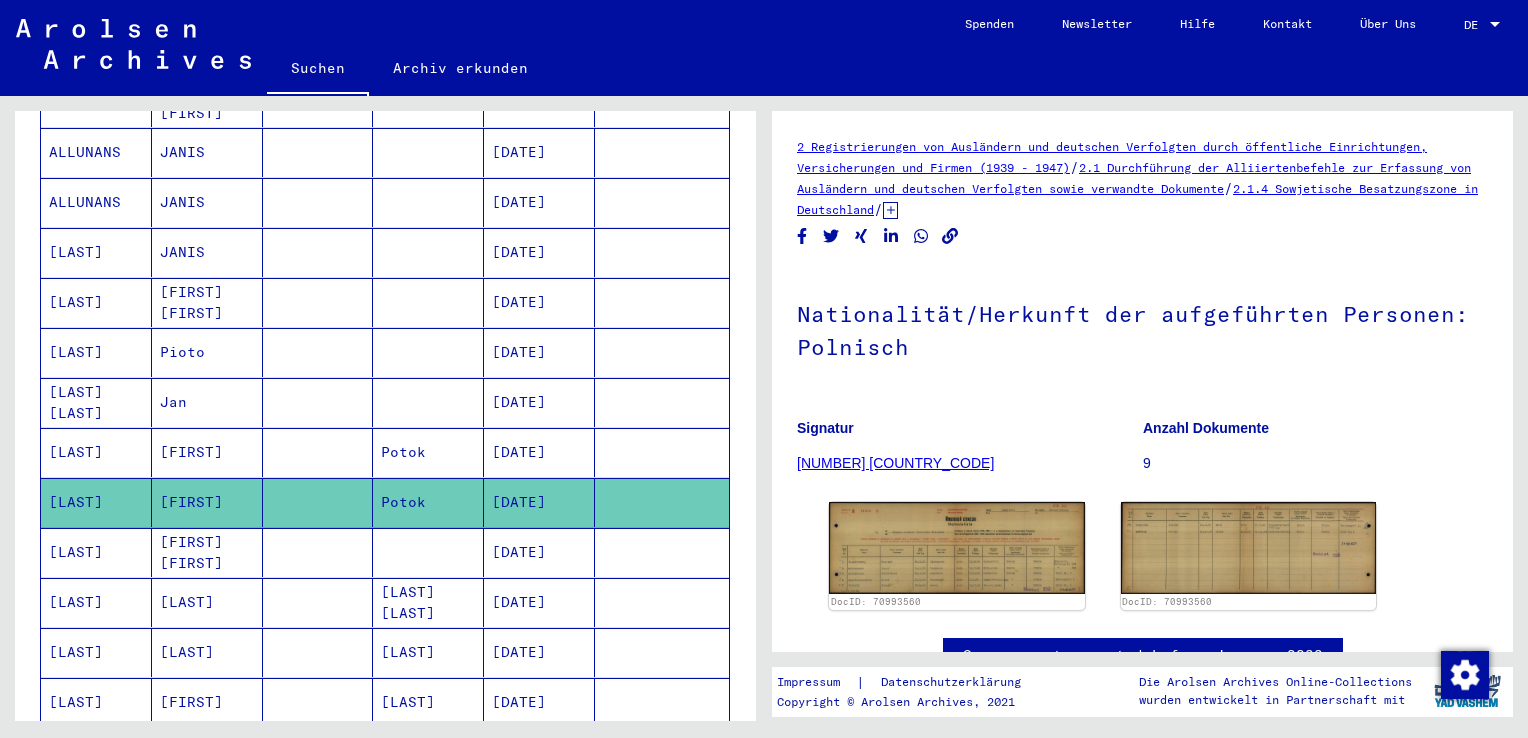 scroll, scrollTop: 0, scrollLeft: 0, axis: both 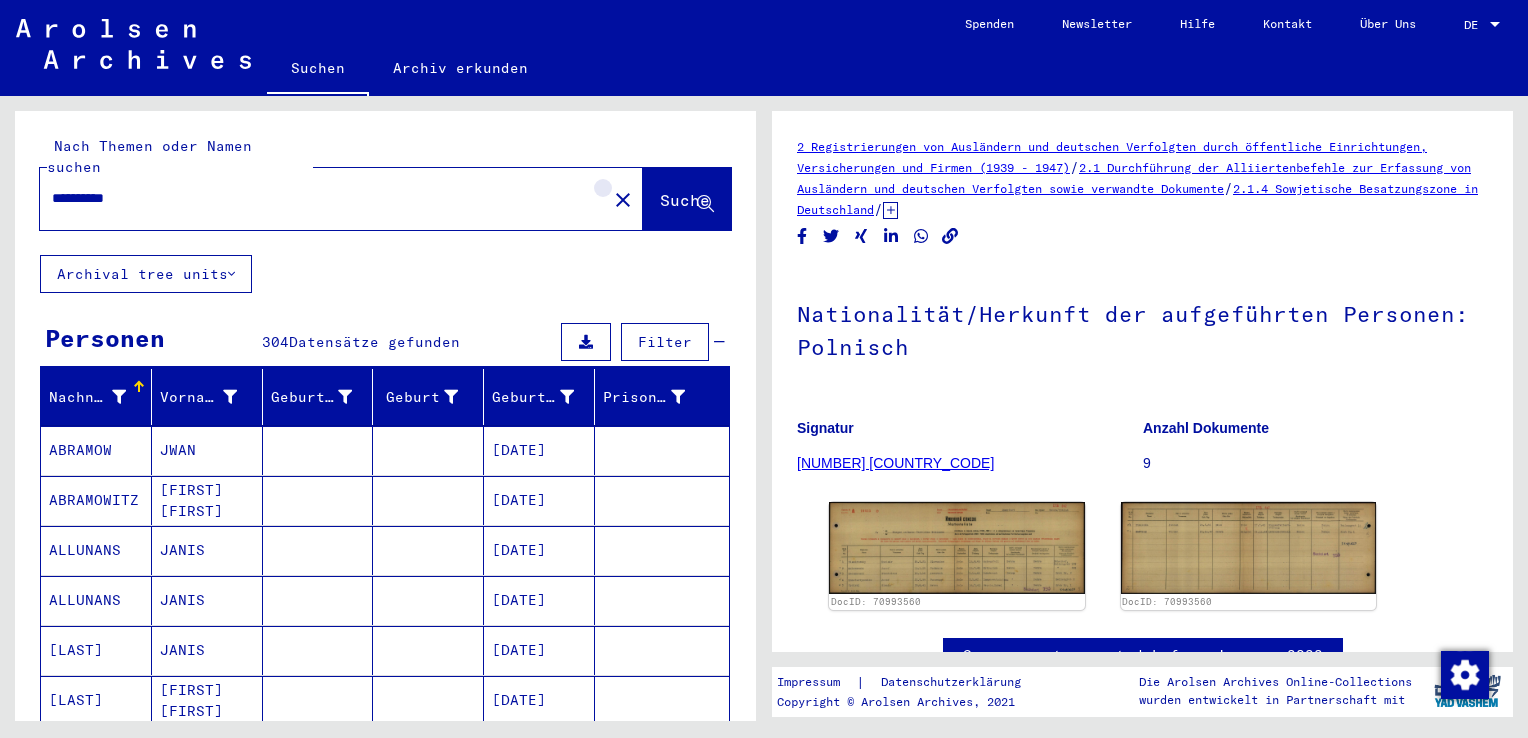 click on "close" 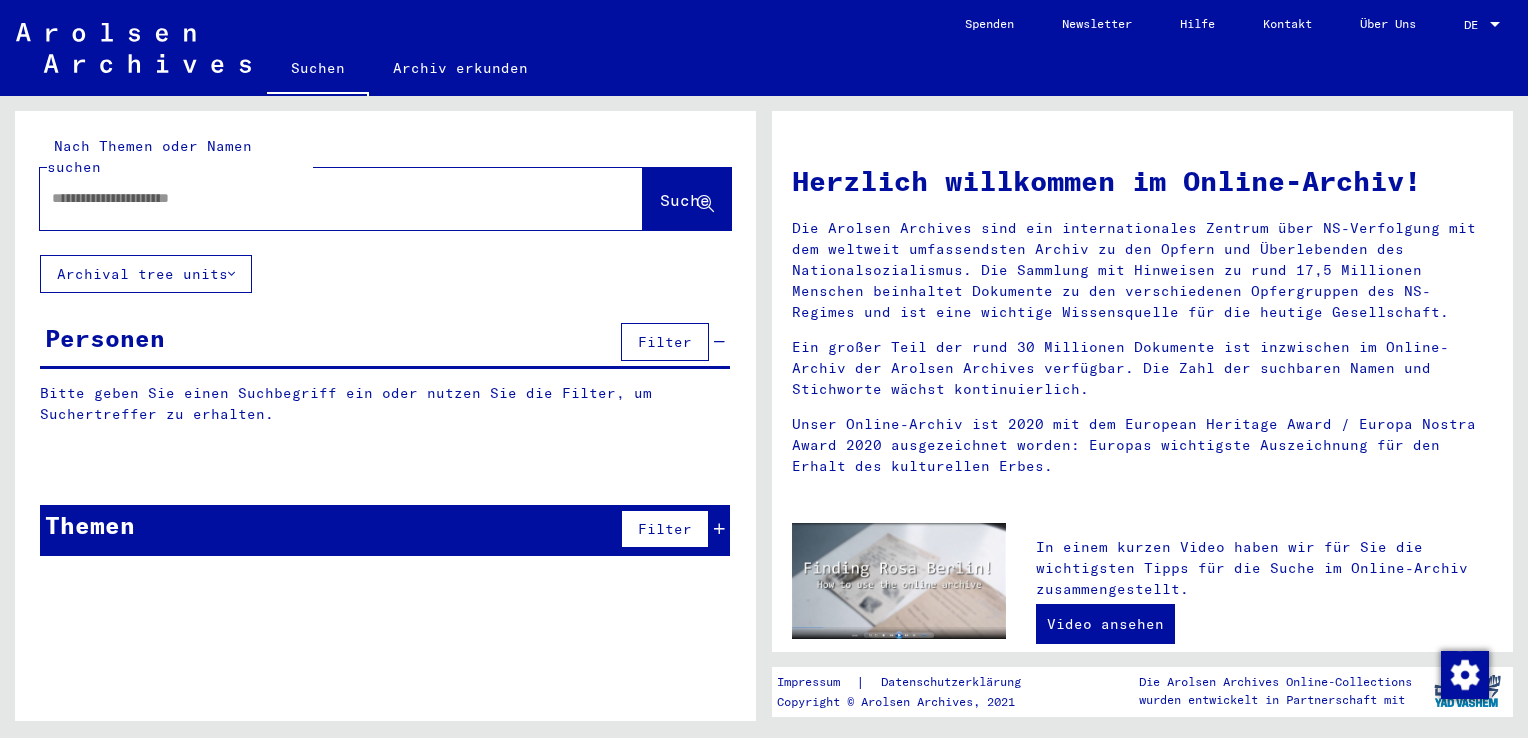 click at bounding box center [317, 198] 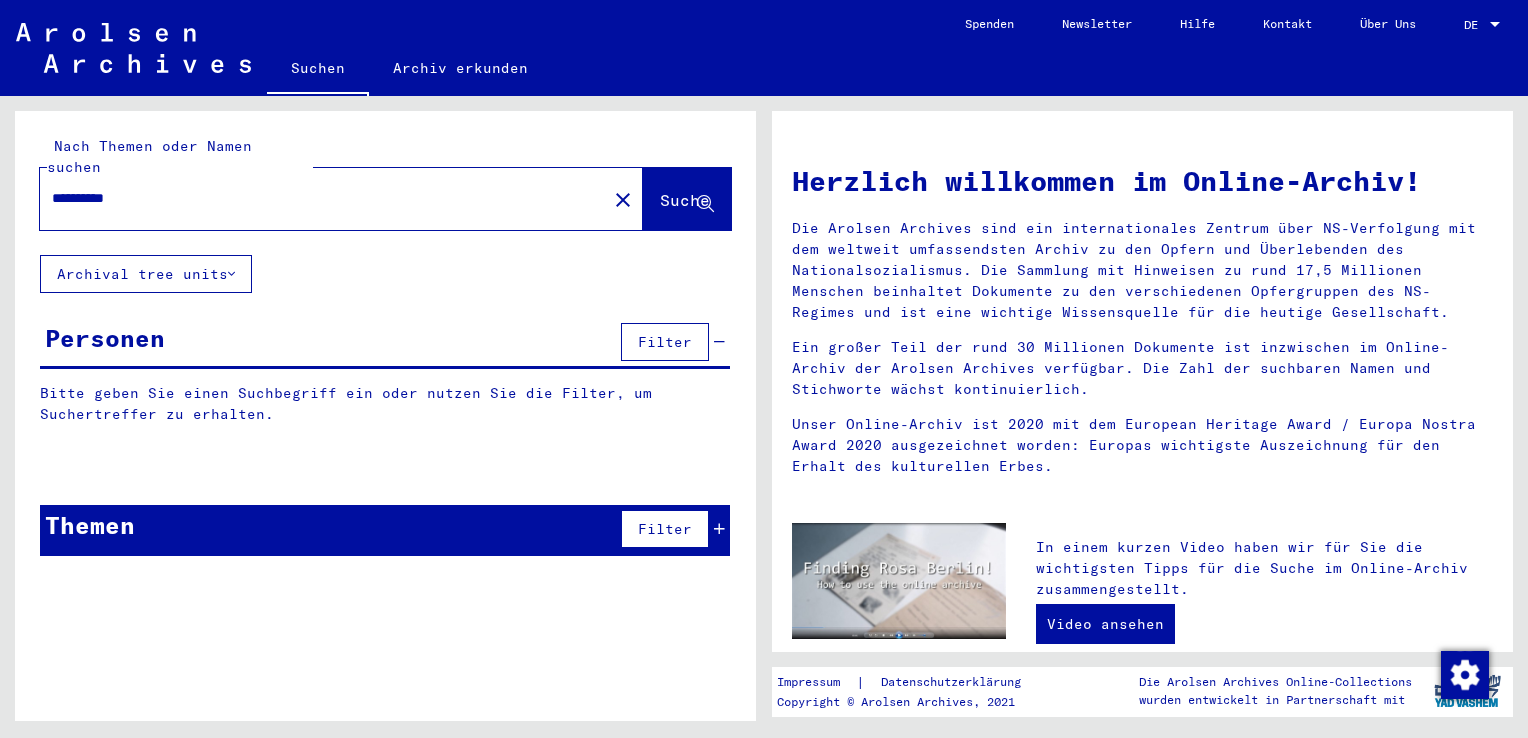 type on "**********" 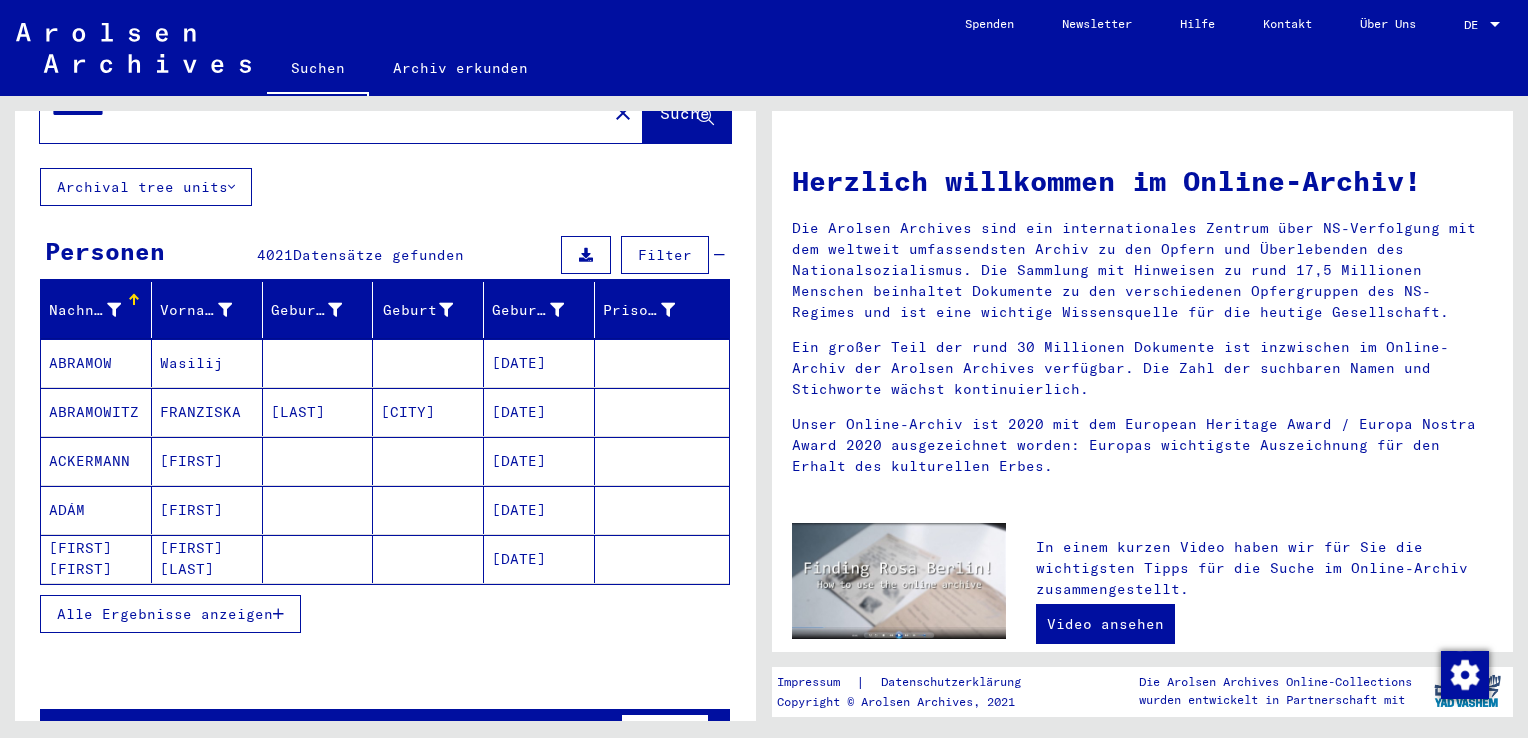 scroll, scrollTop: 96, scrollLeft: 0, axis: vertical 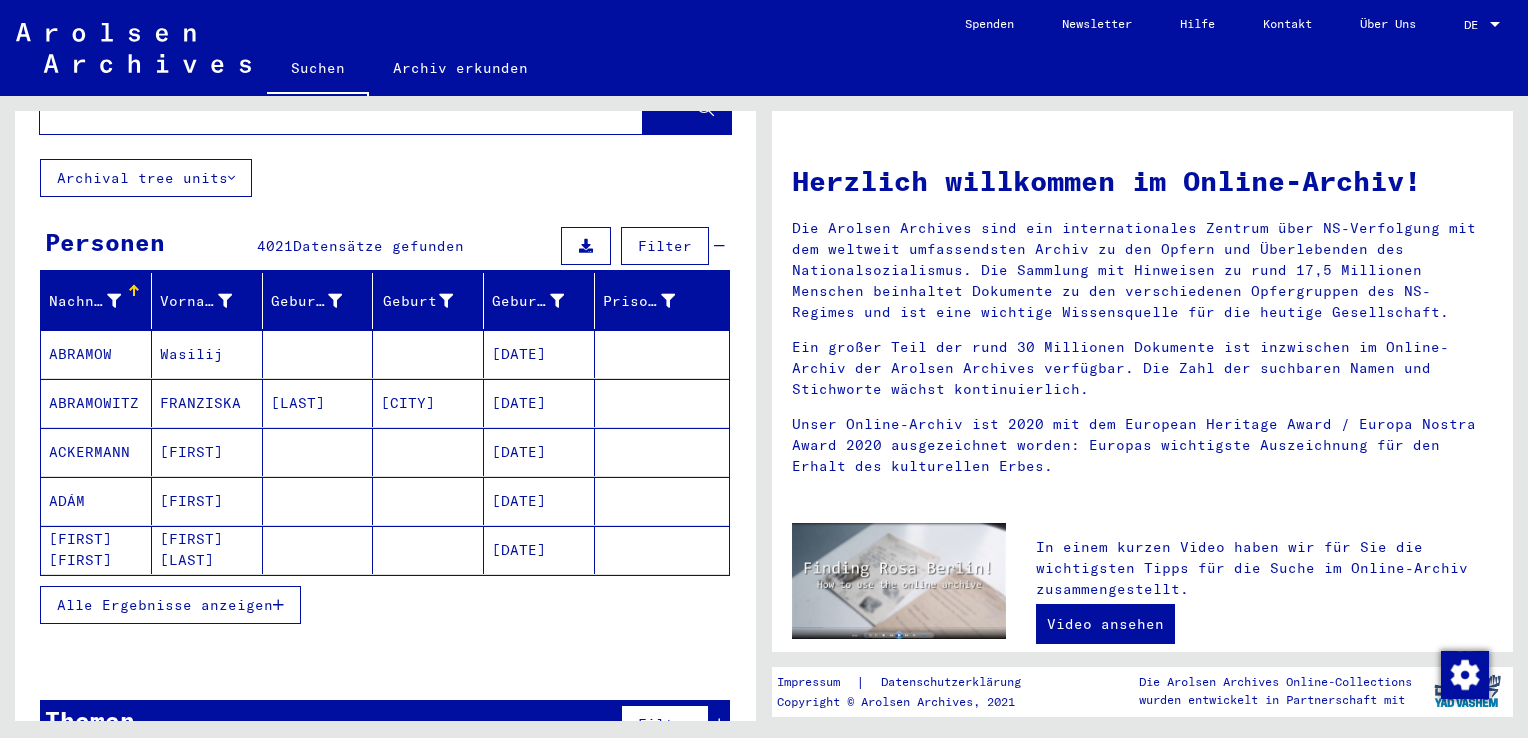 click on "Alle Ergebnisse anzeigen" at bounding box center (165, 605) 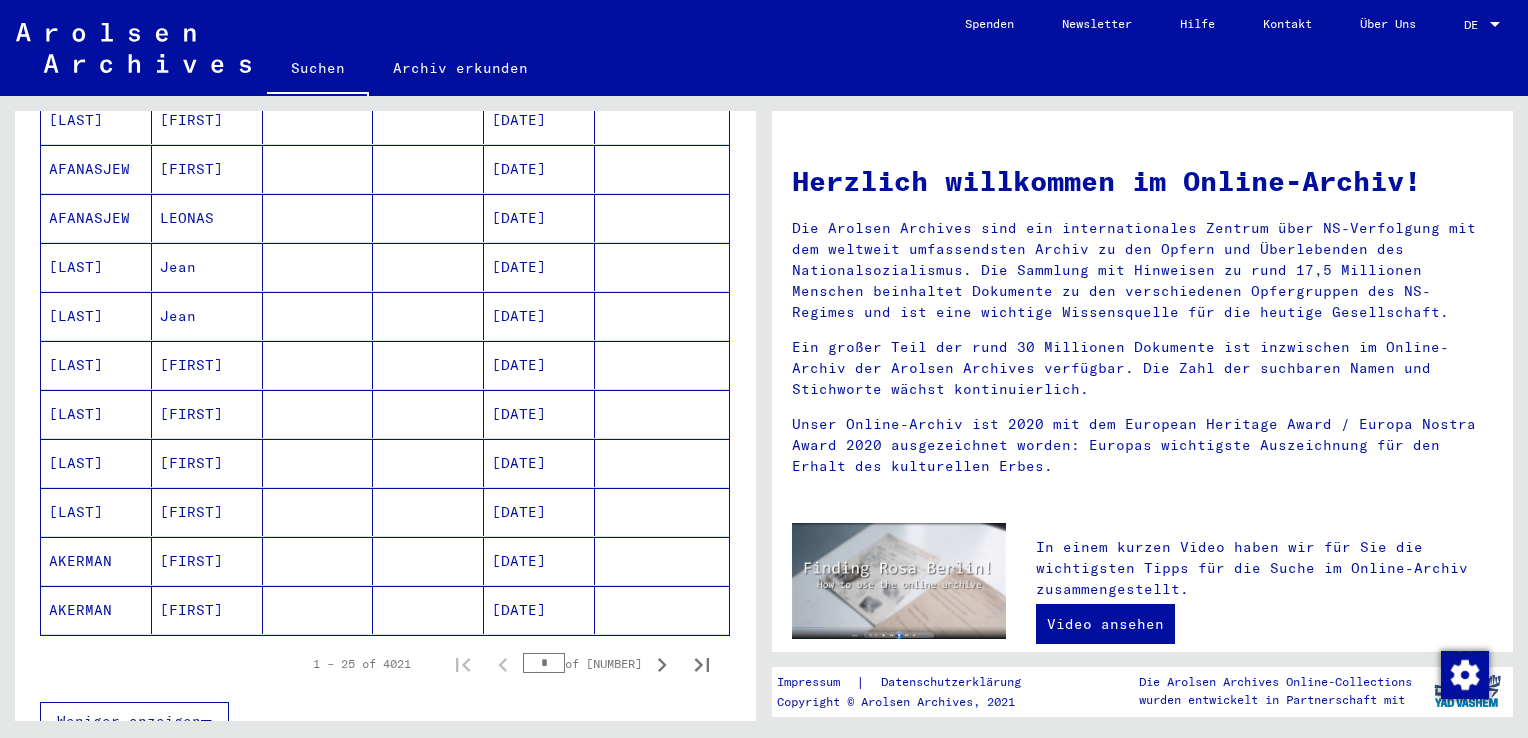 scroll, scrollTop: 1104, scrollLeft: 0, axis: vertical 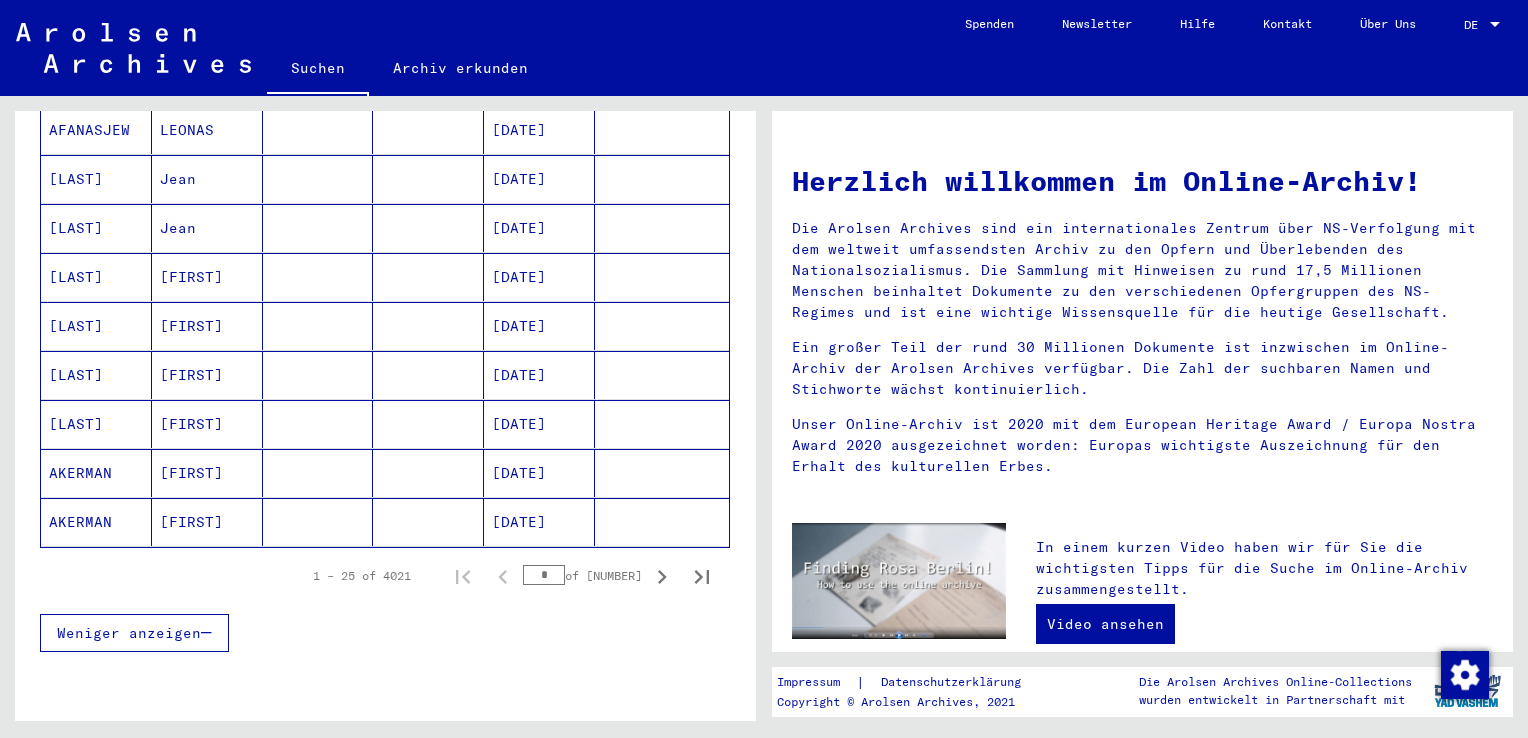 click on "*" at bounding box center (544, 575) 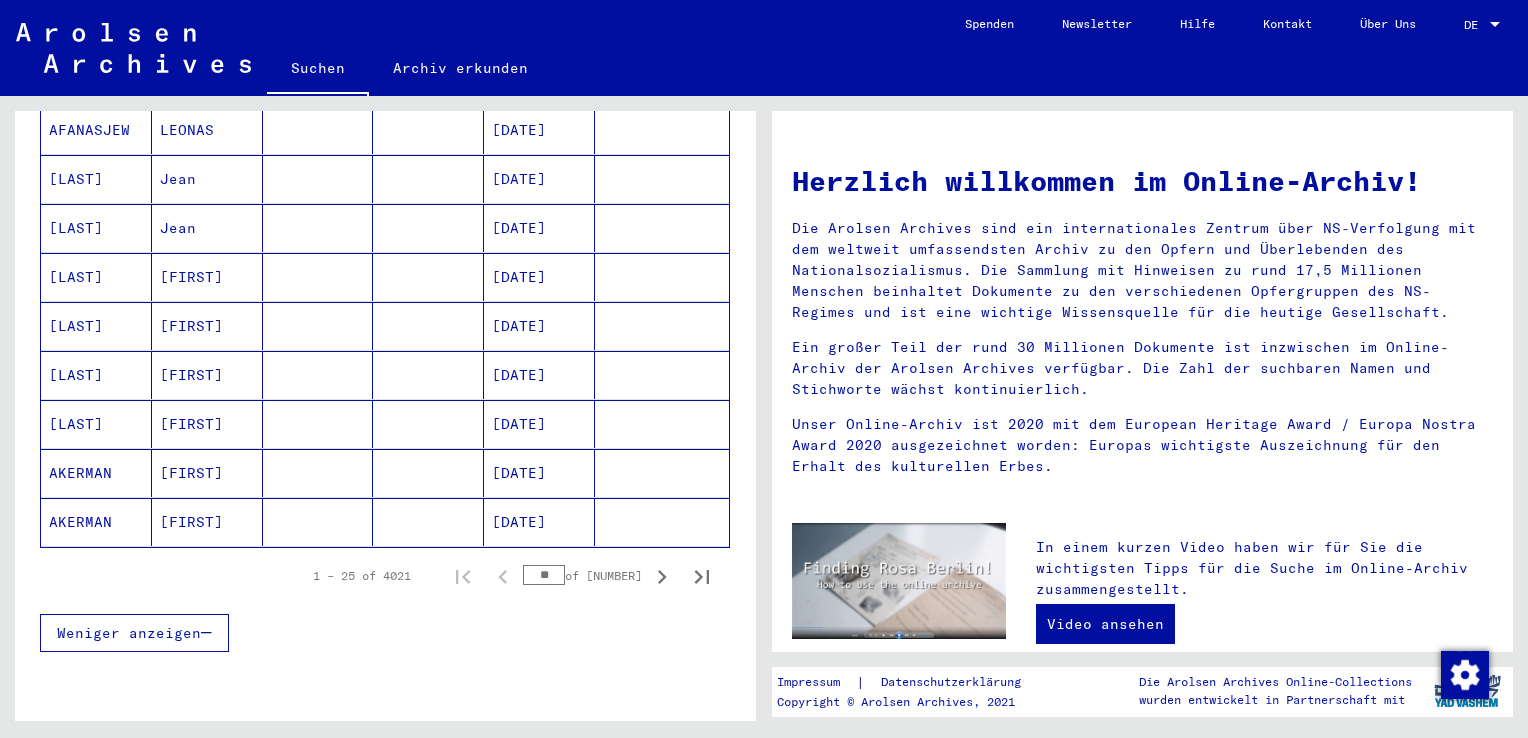 click on "Weniger anzeigen" at bounding box center (385, 633) 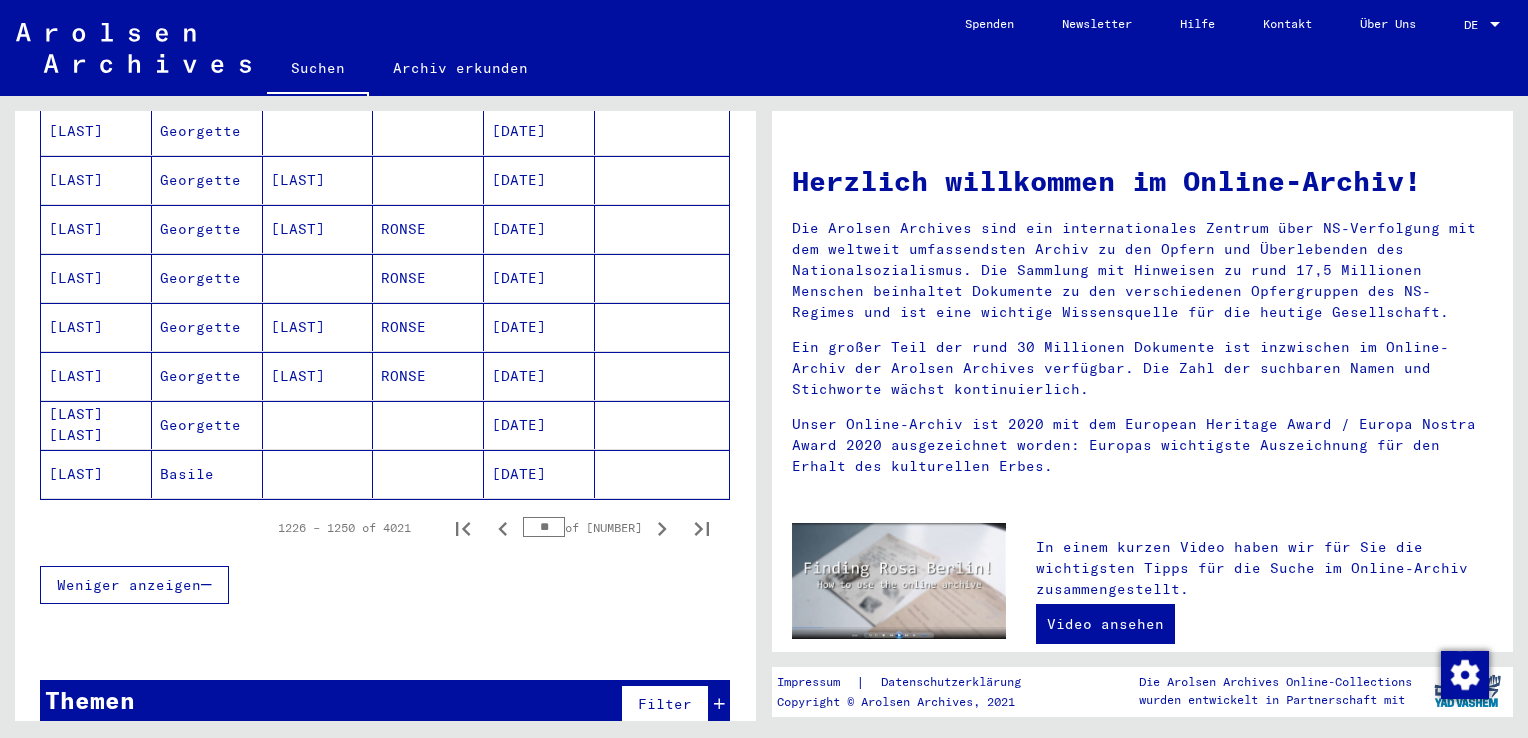 scroll, scrollTop: 1119, scrollLeft: 0, axis: vertical 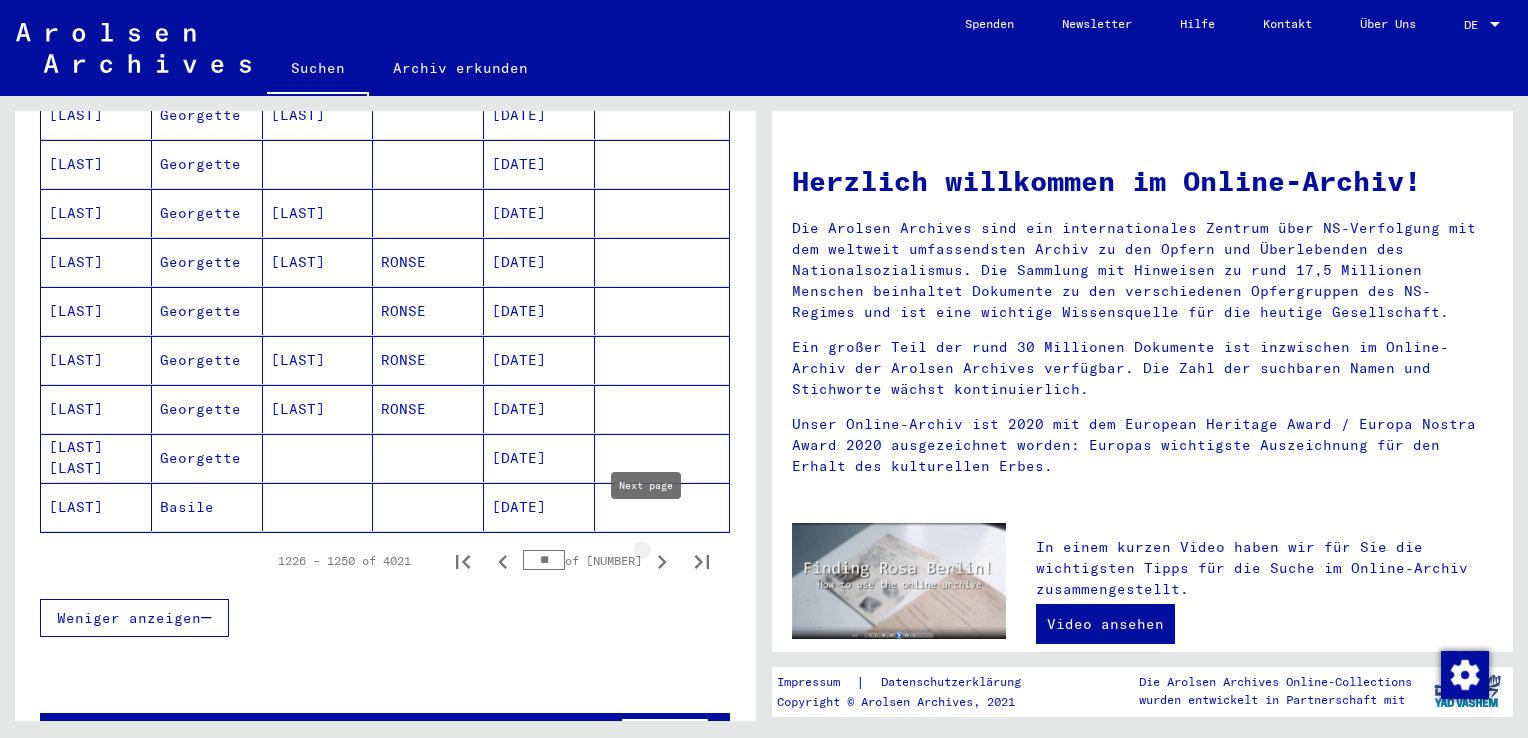 click 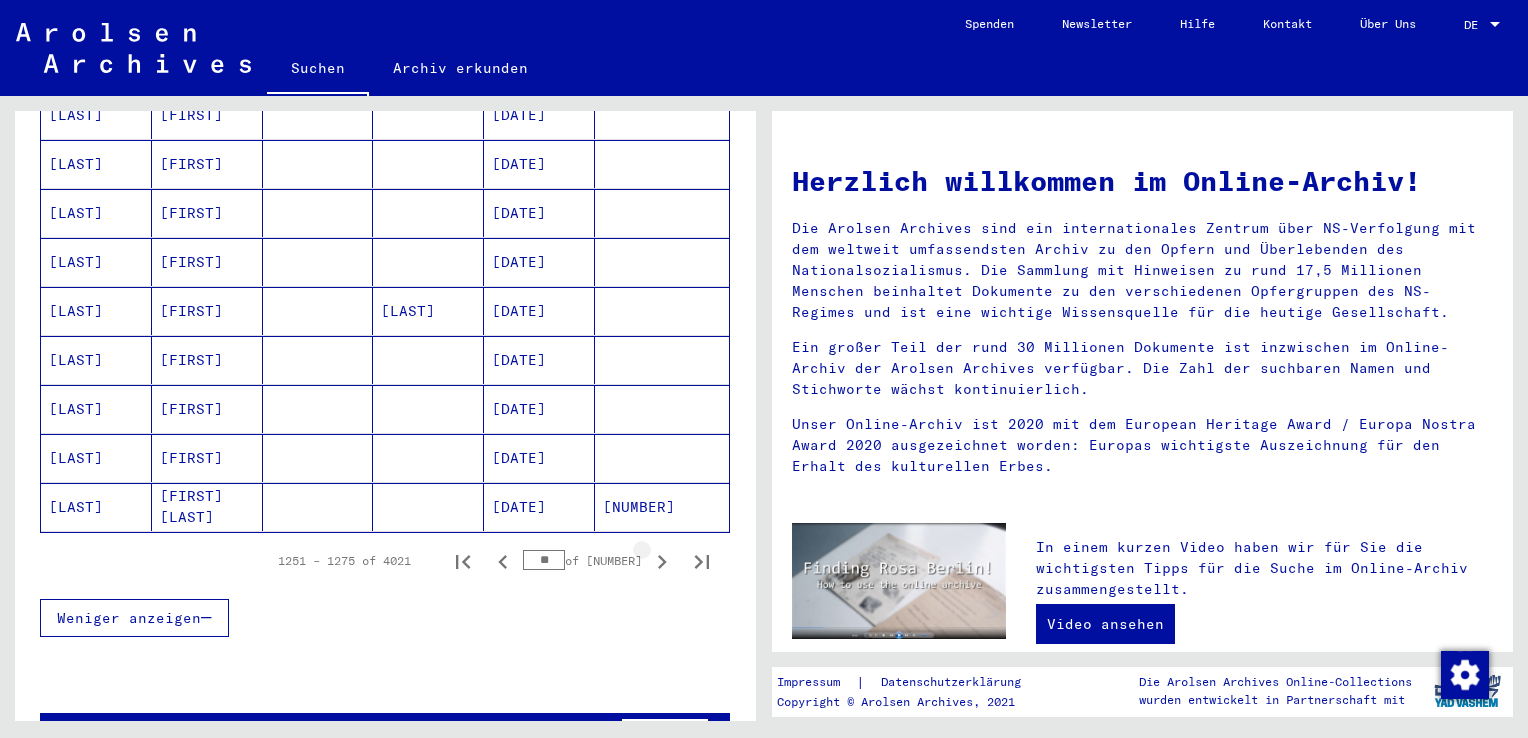 click 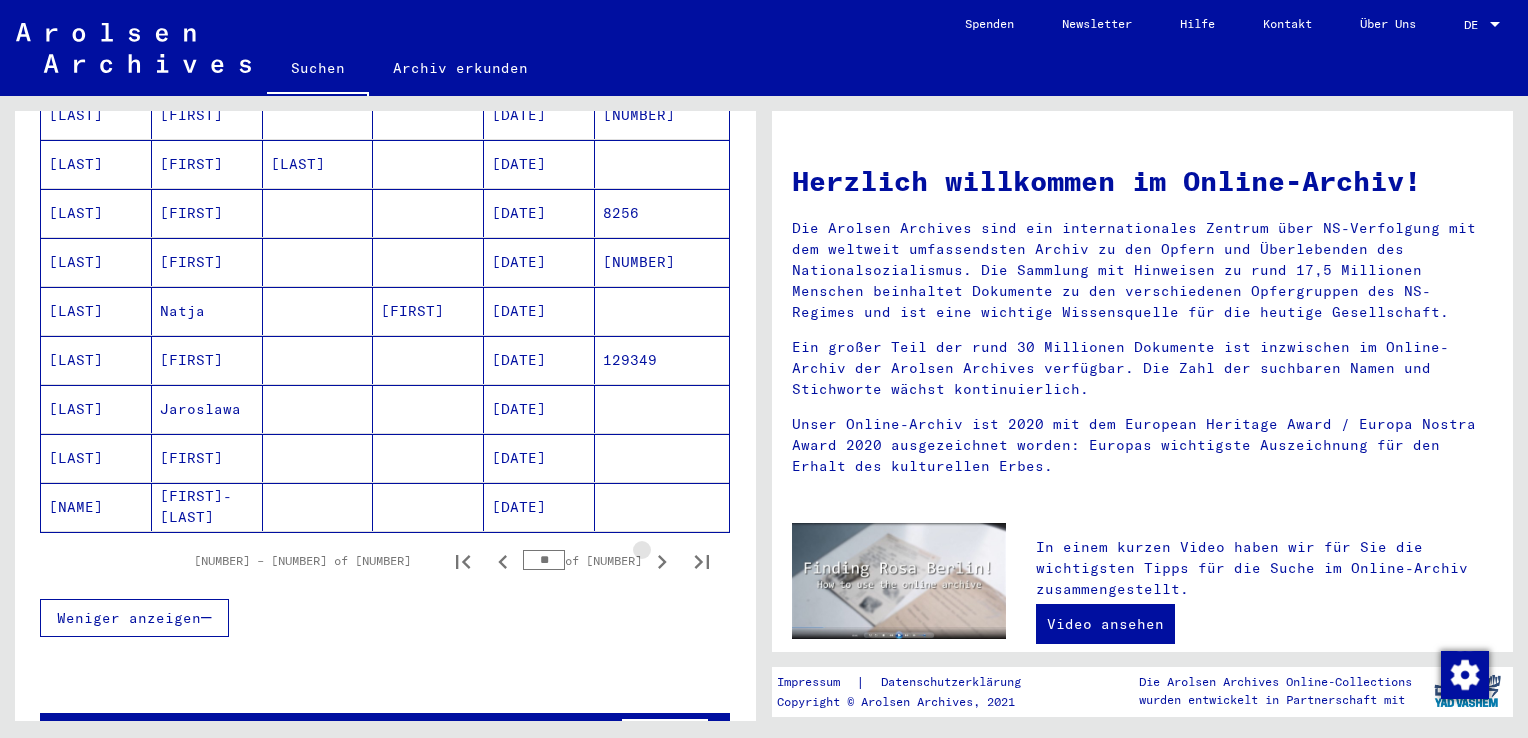 click 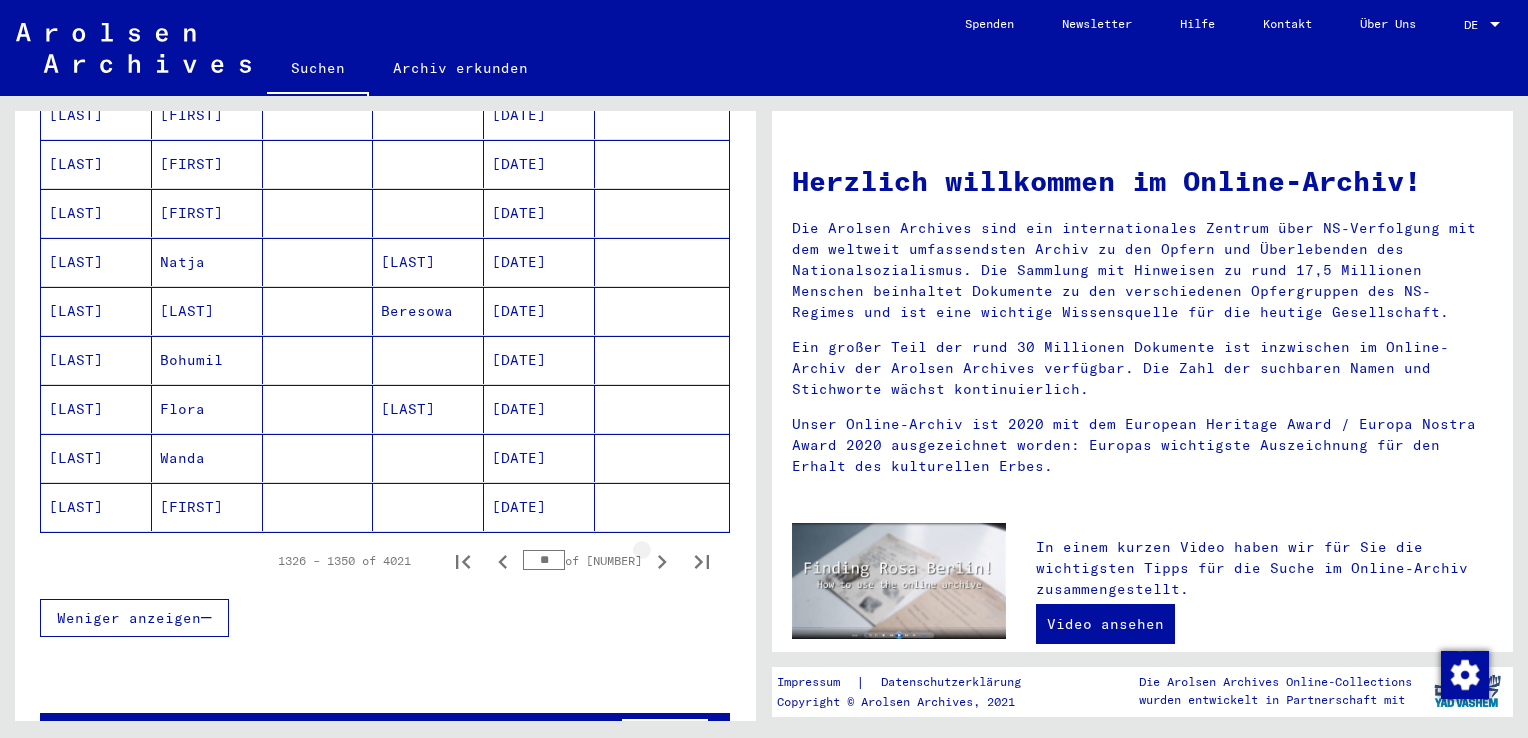 click 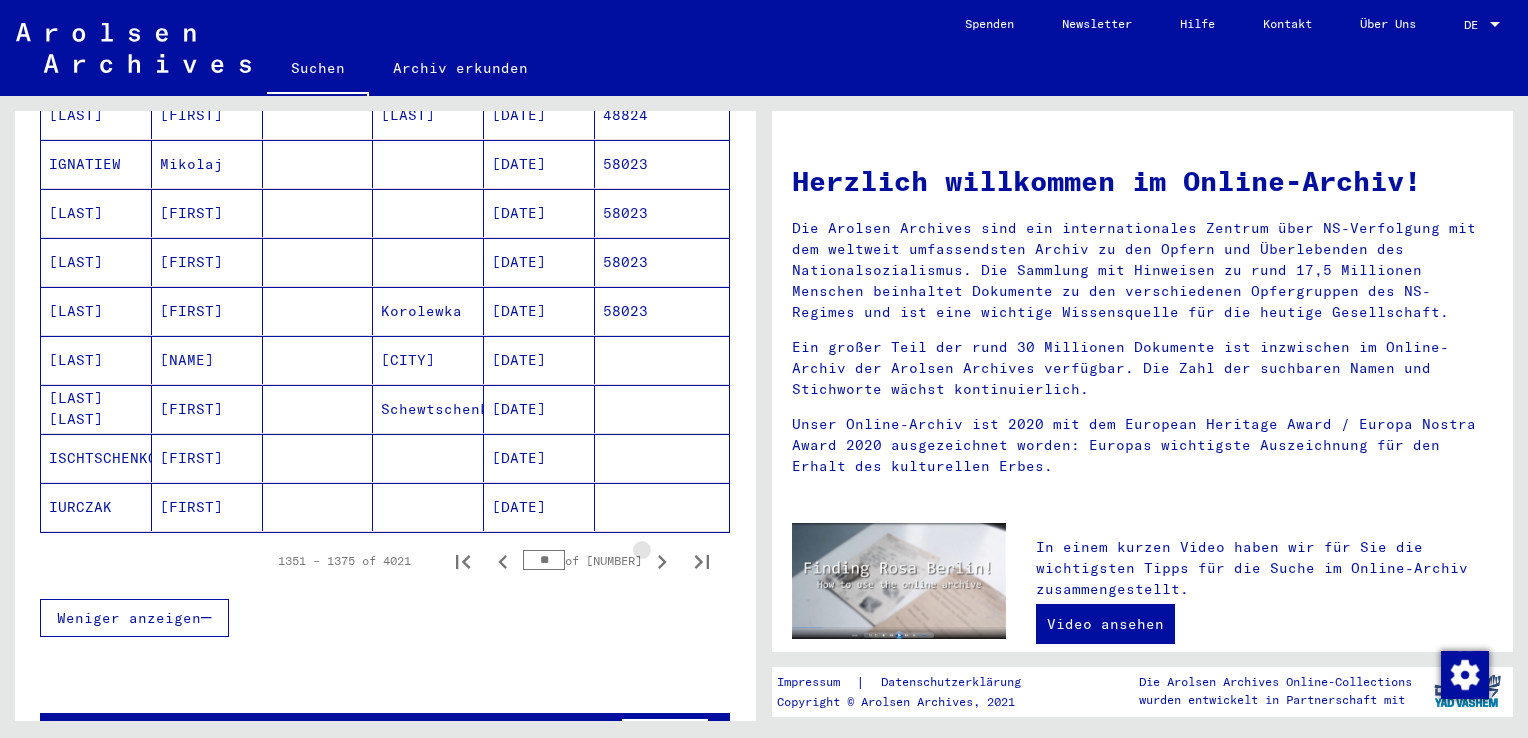 click 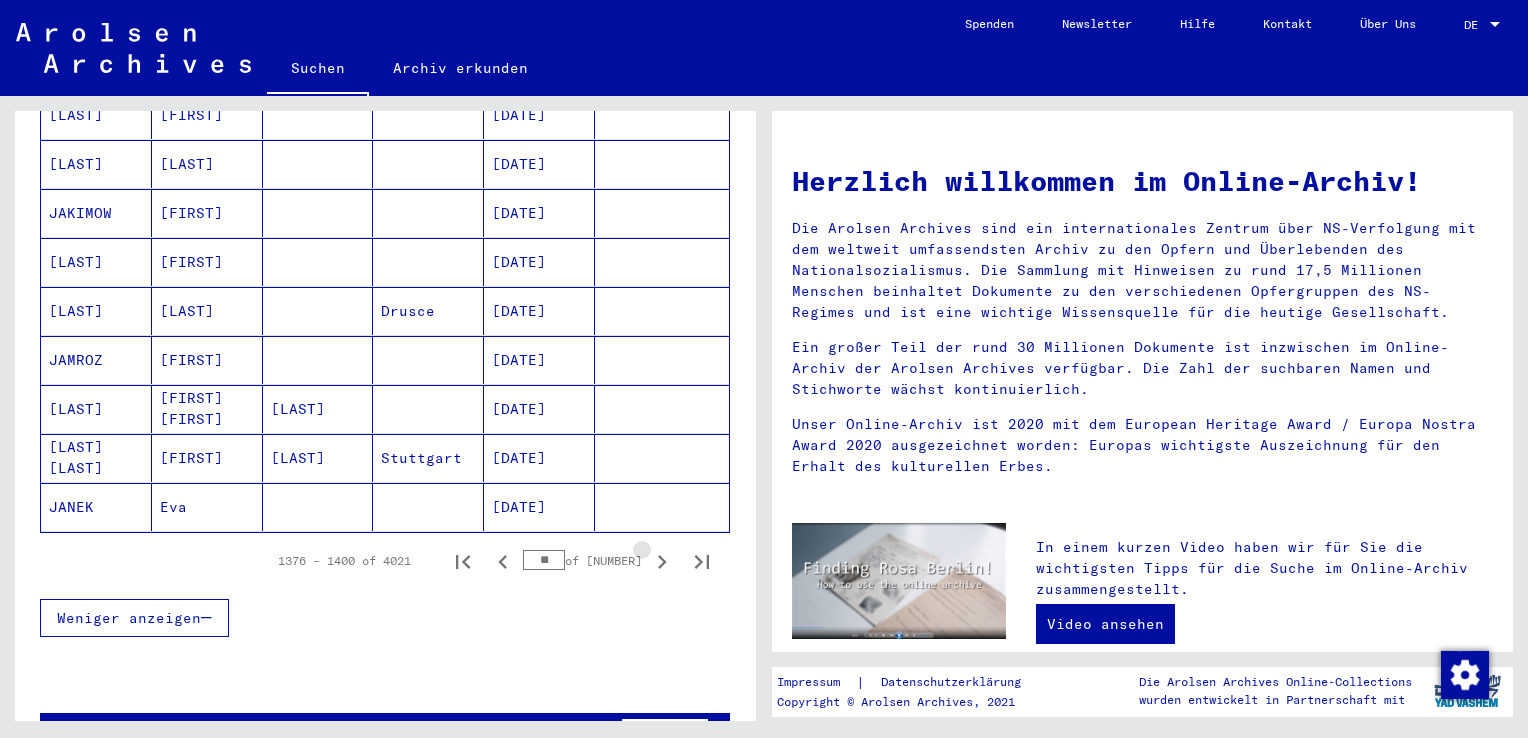 click 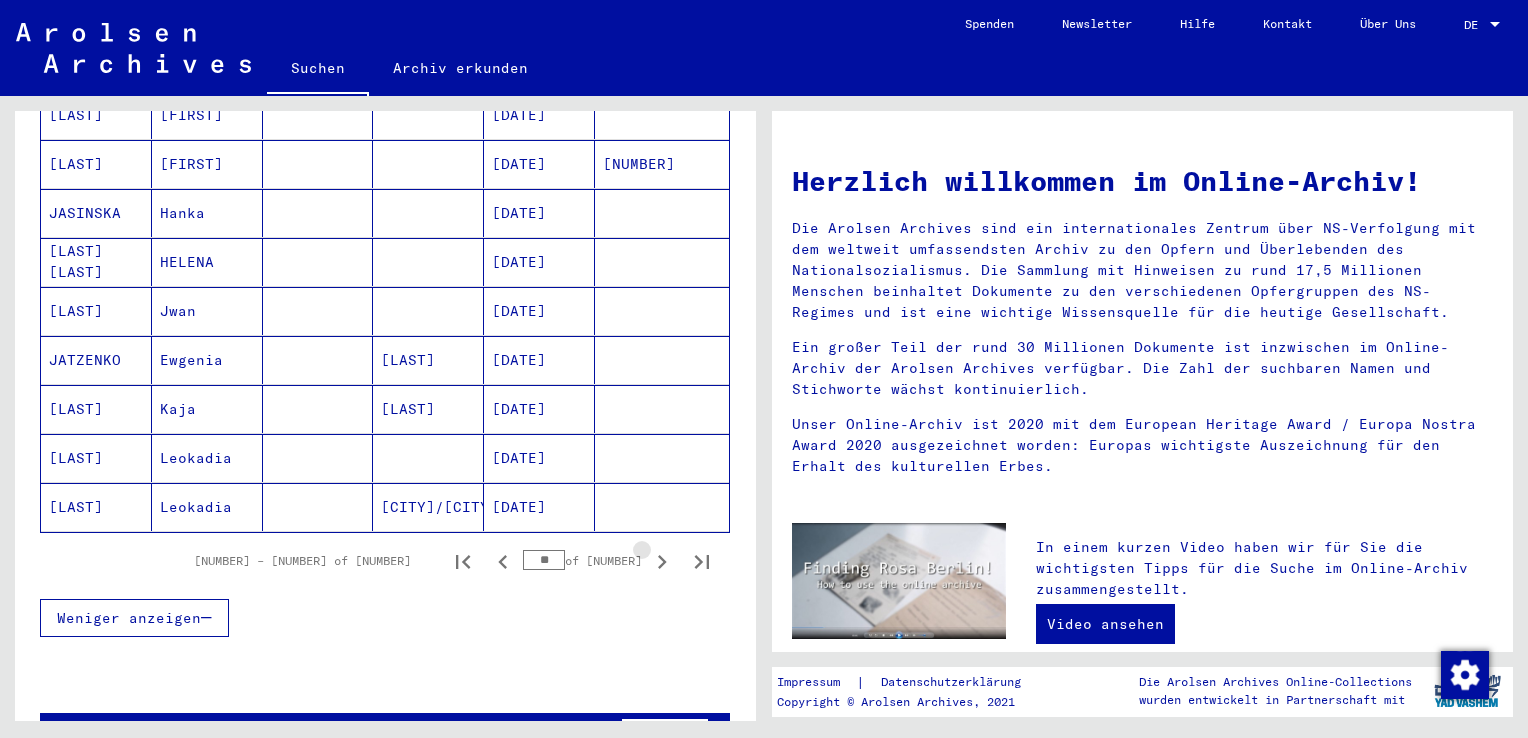 click 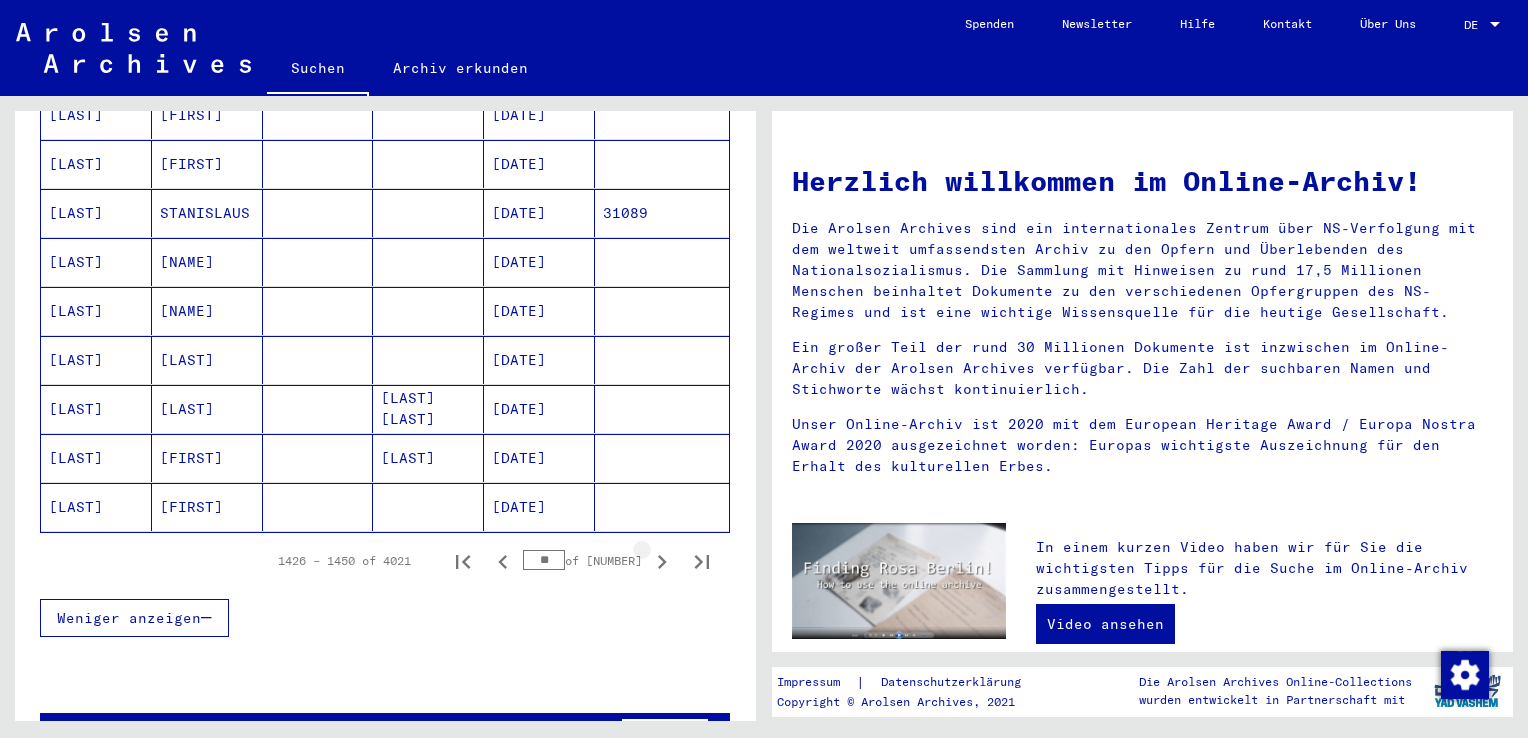 click 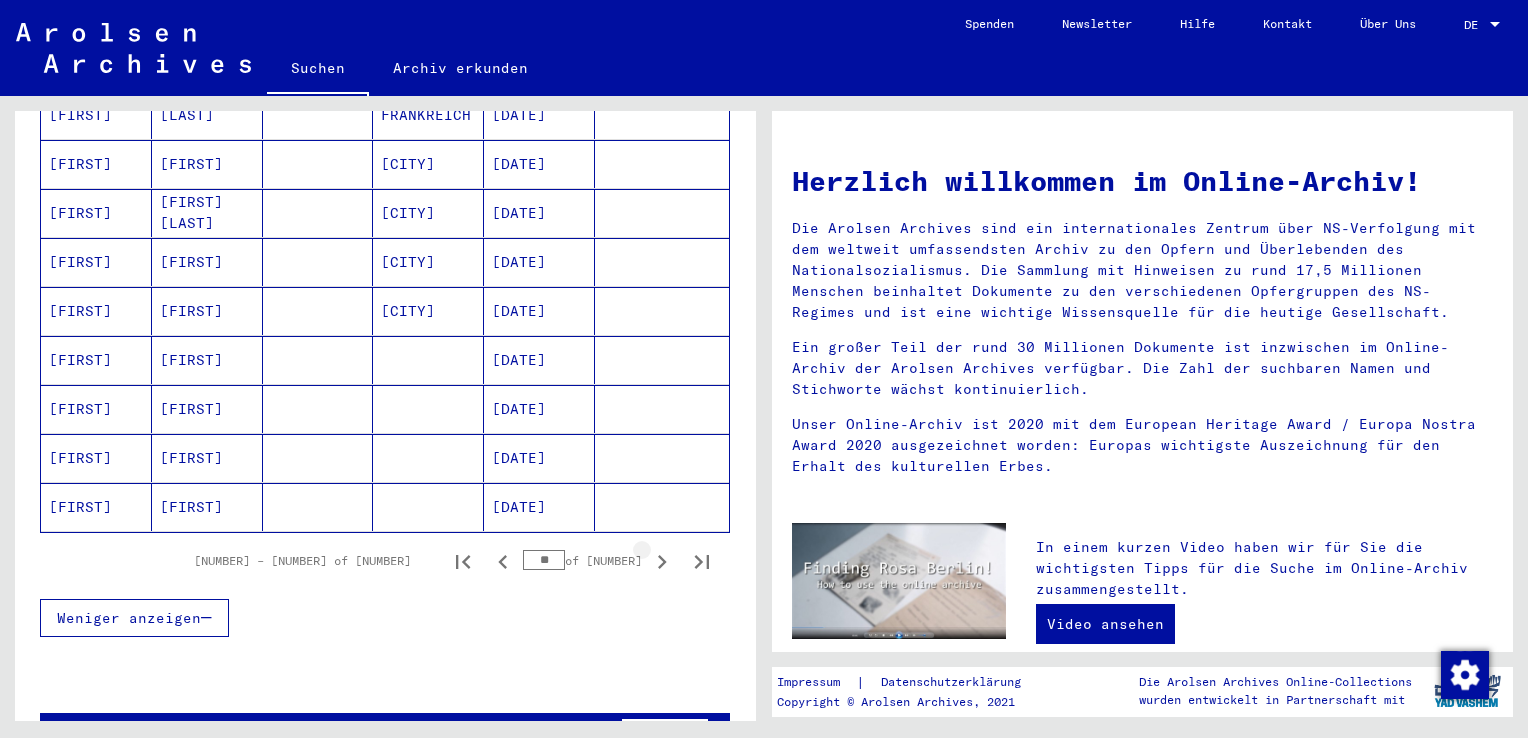 click 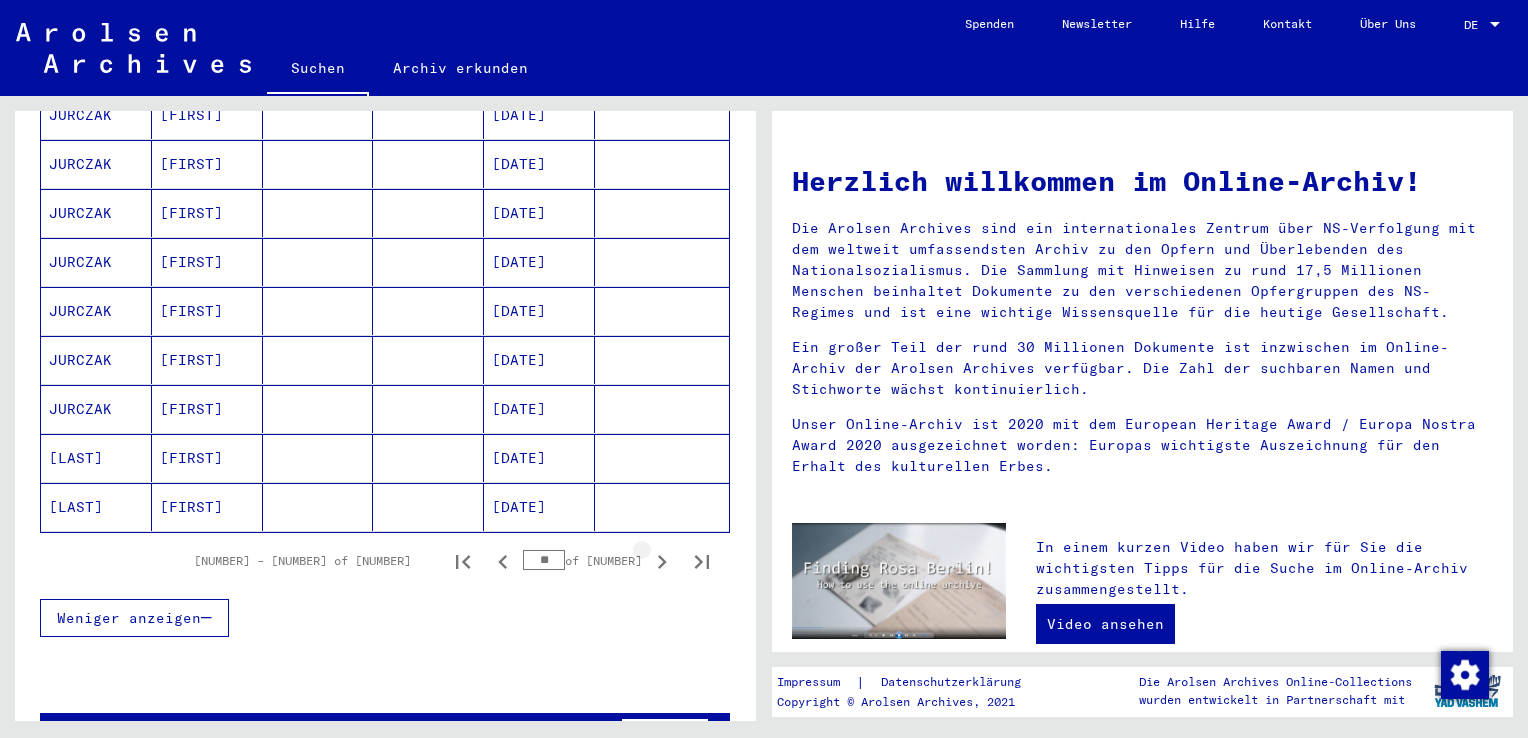 click 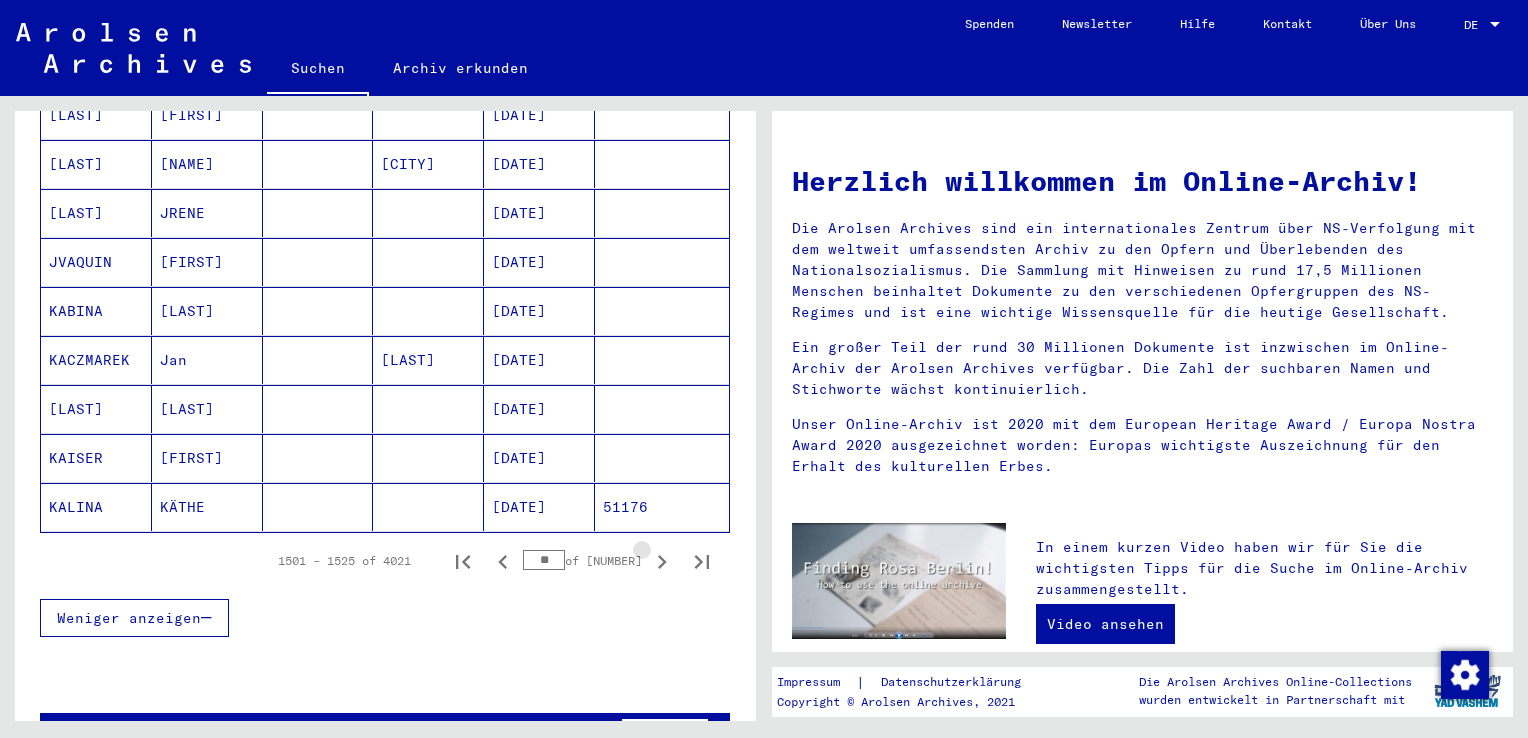 click 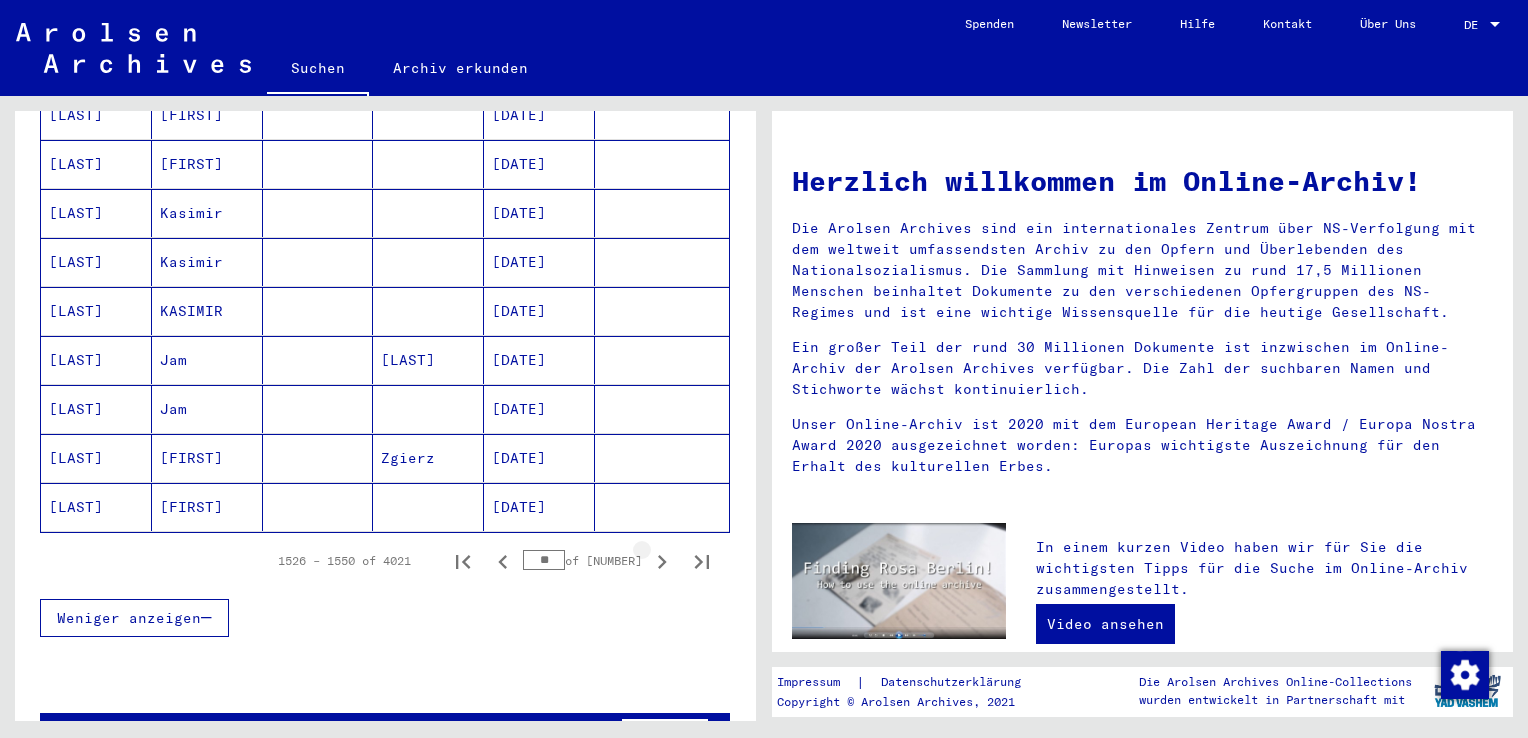 click 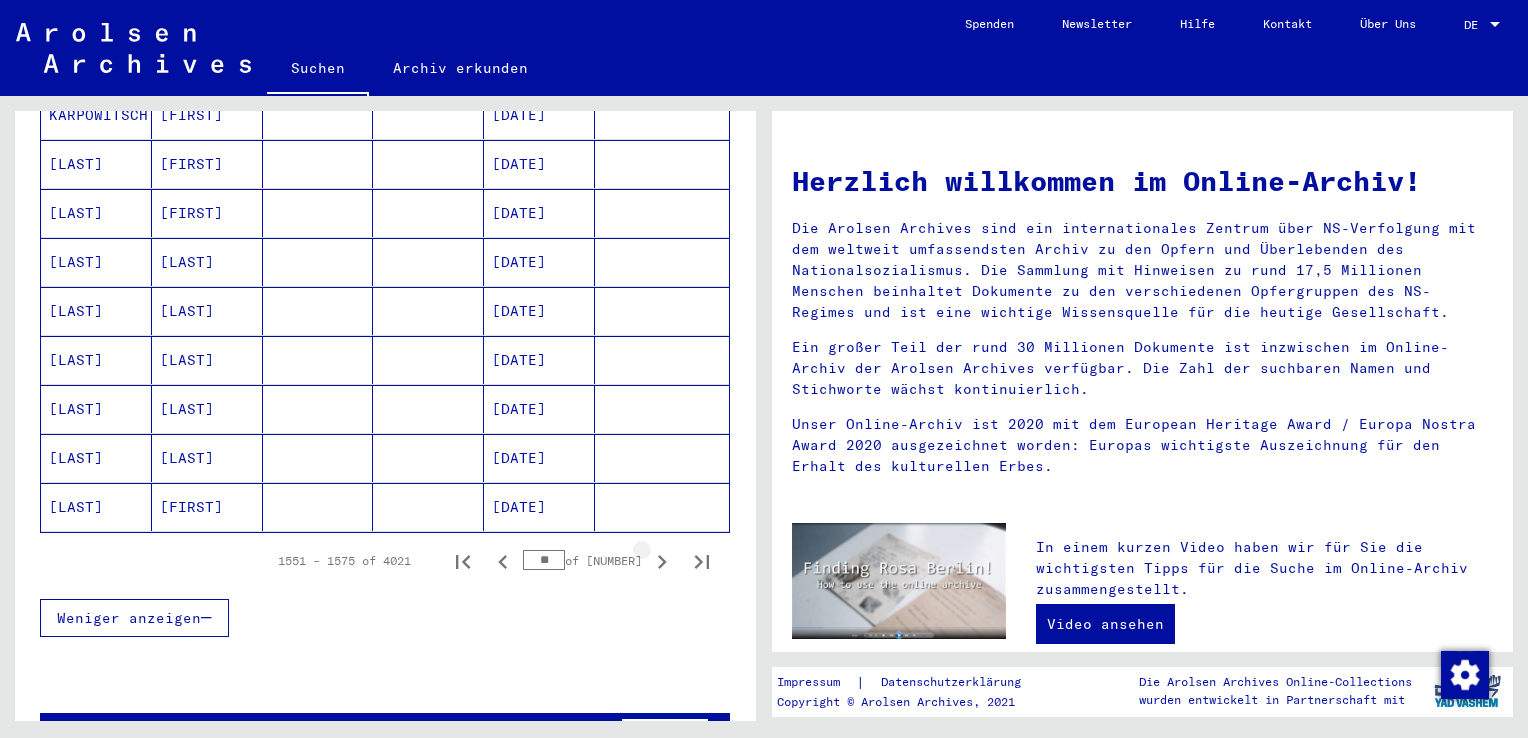 click 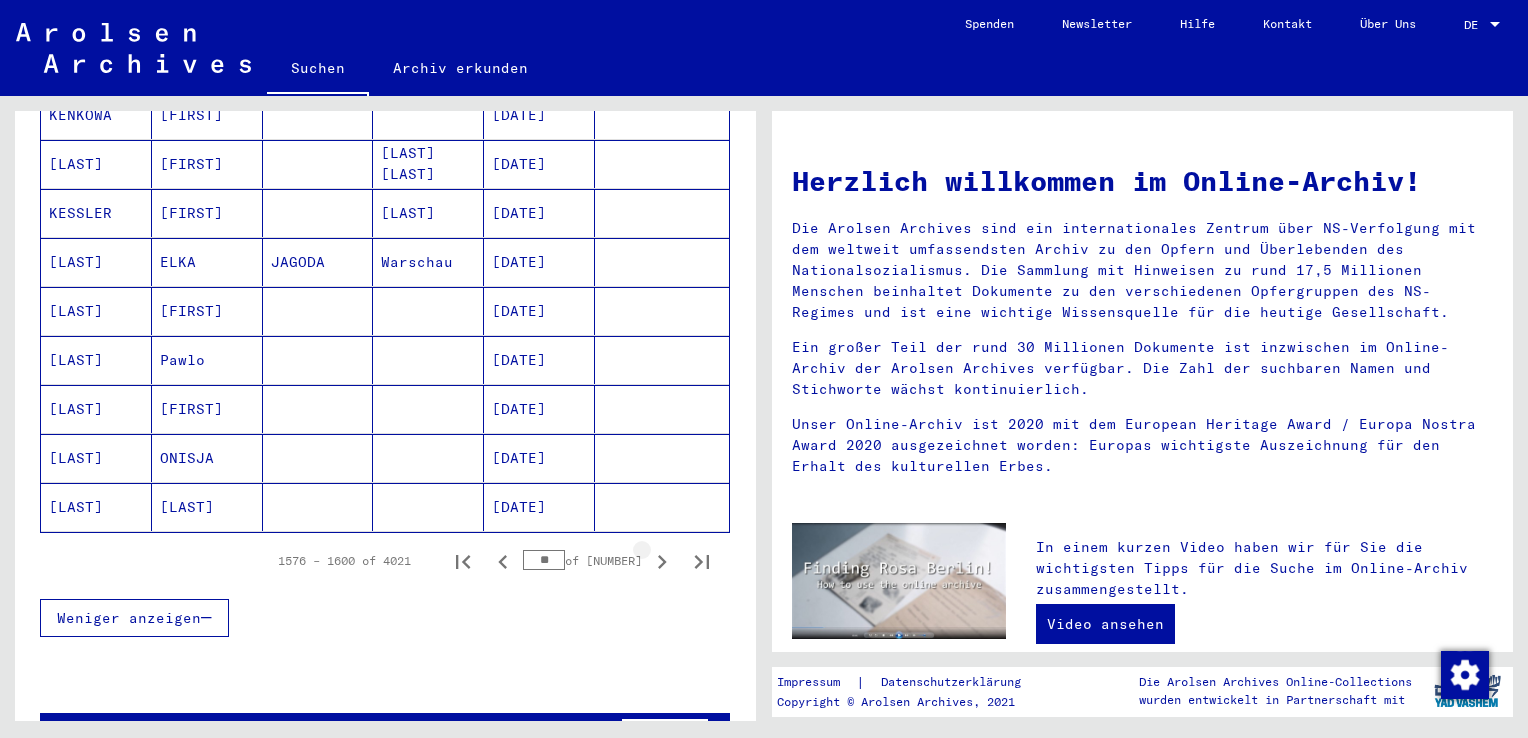 click 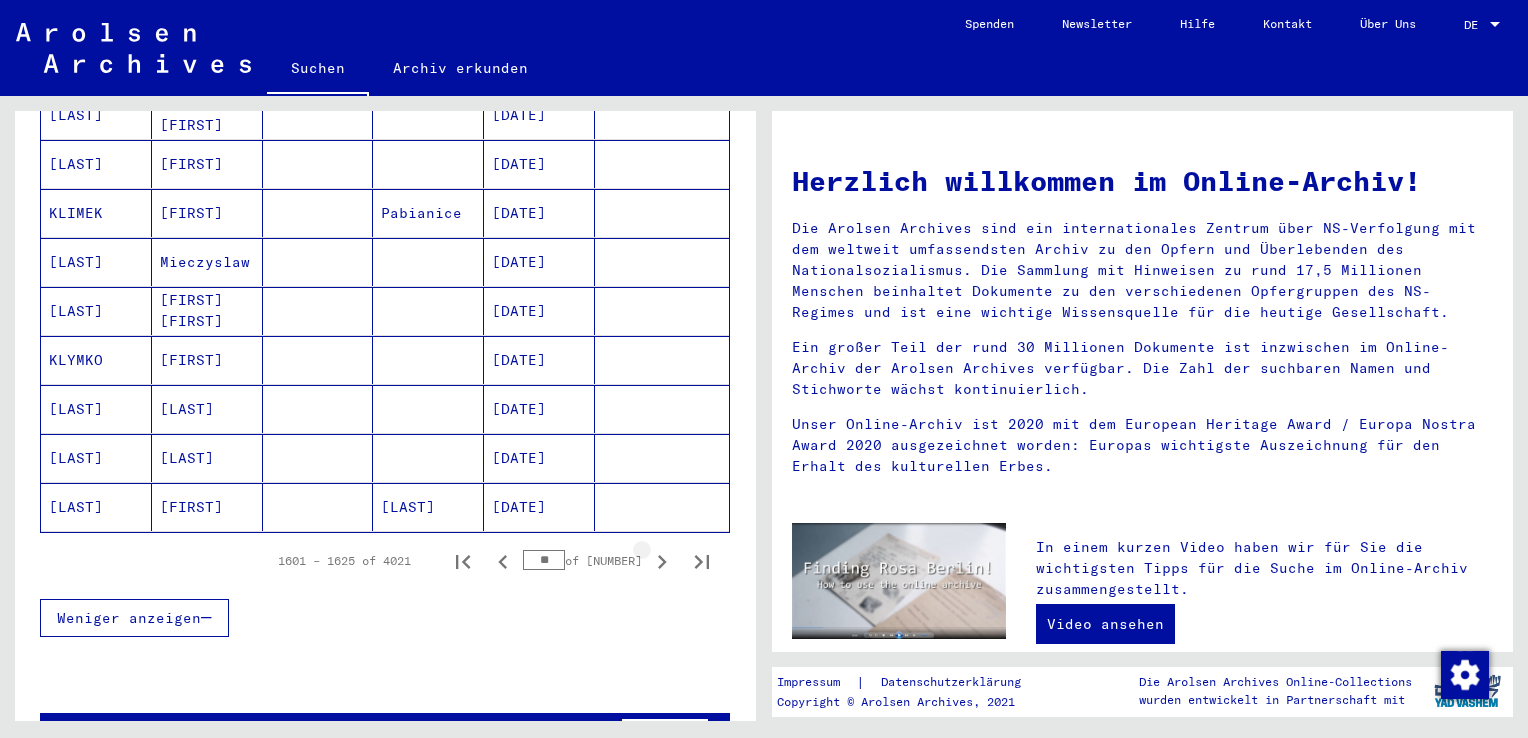 click 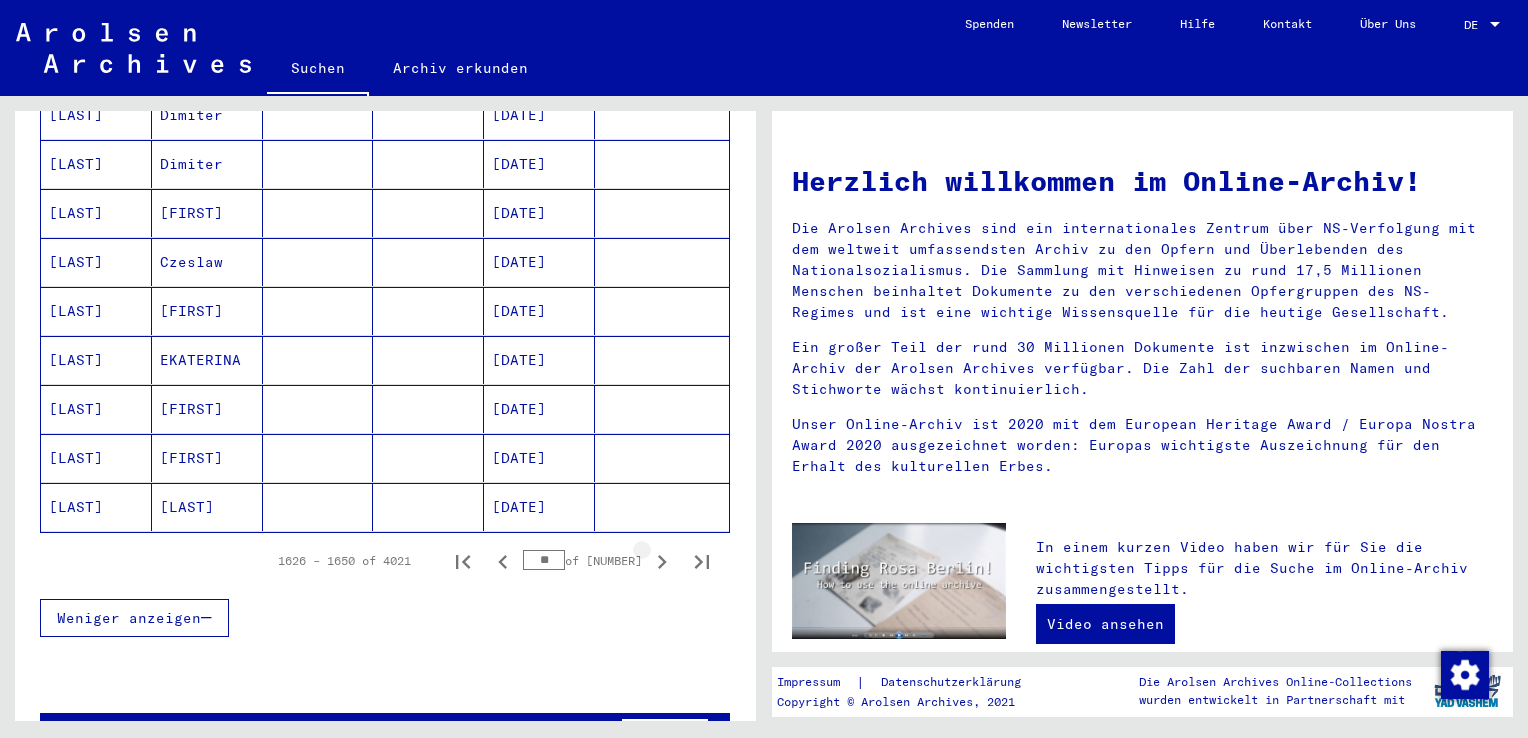 click 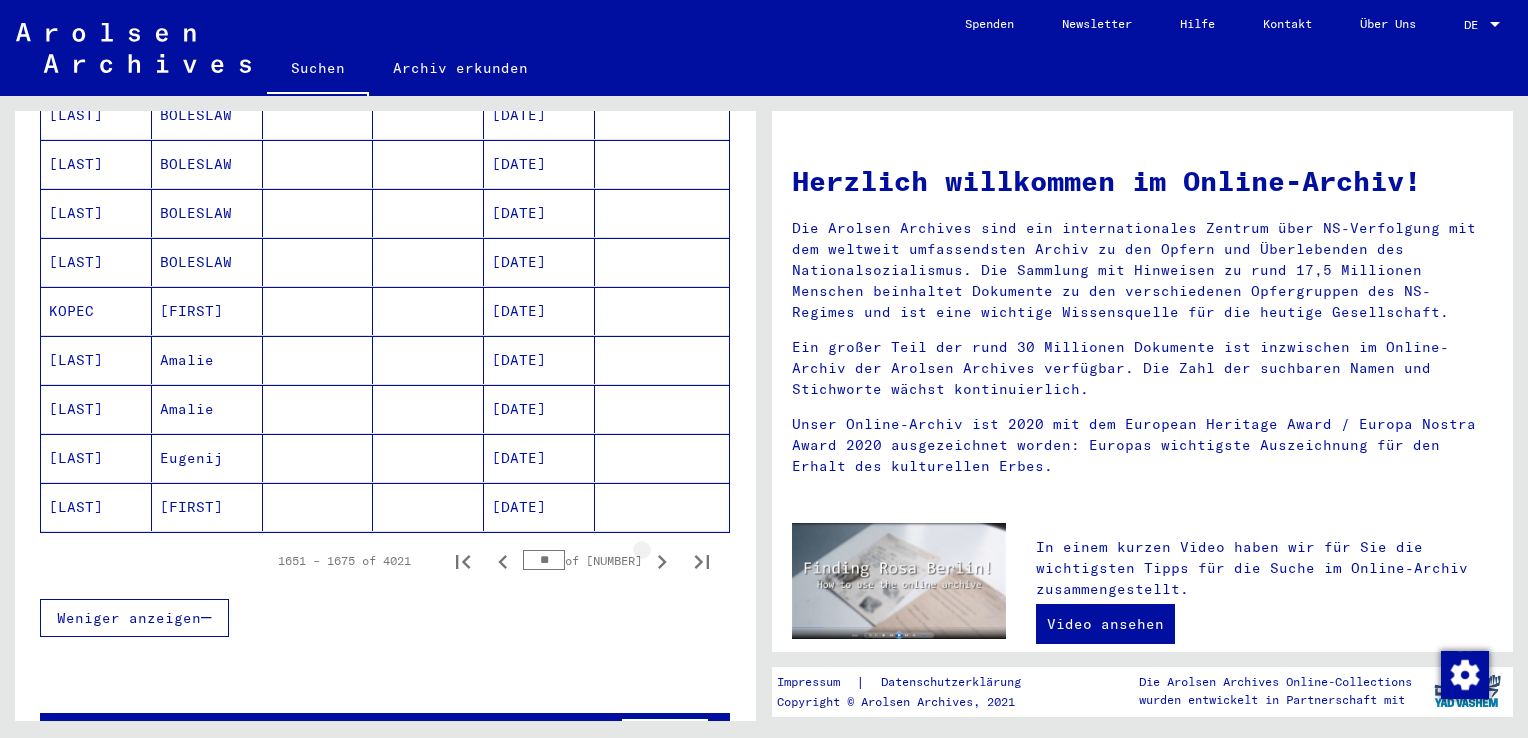 click 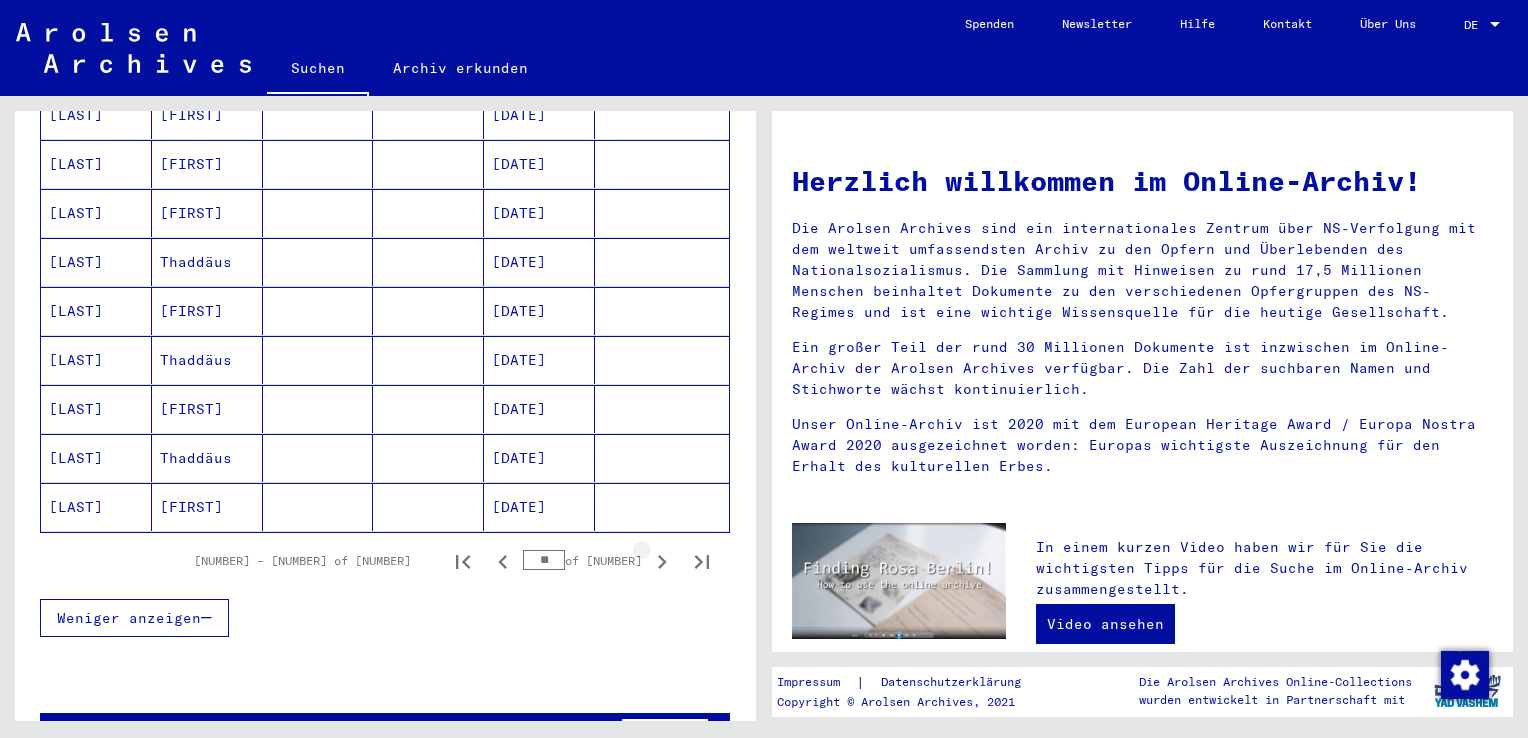 click 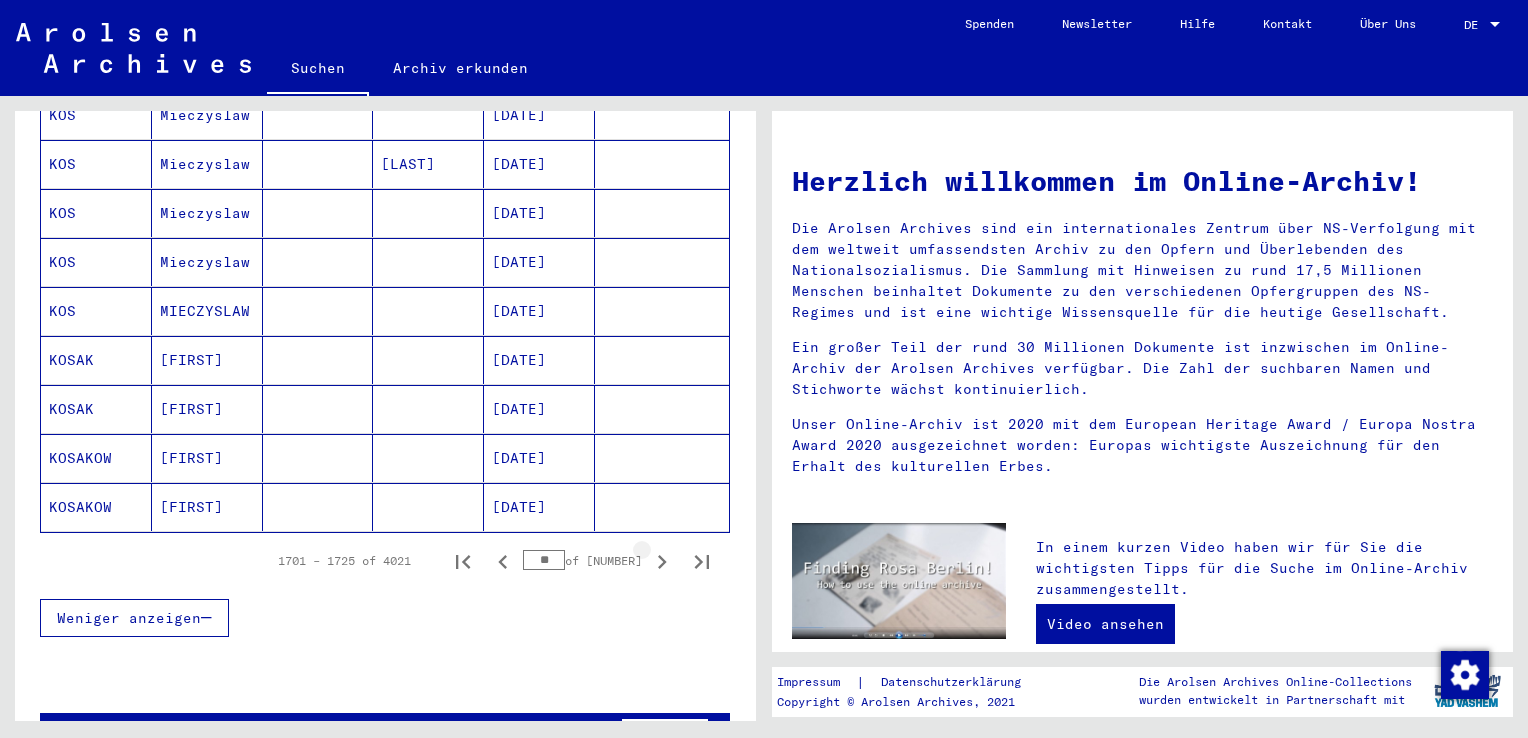 click 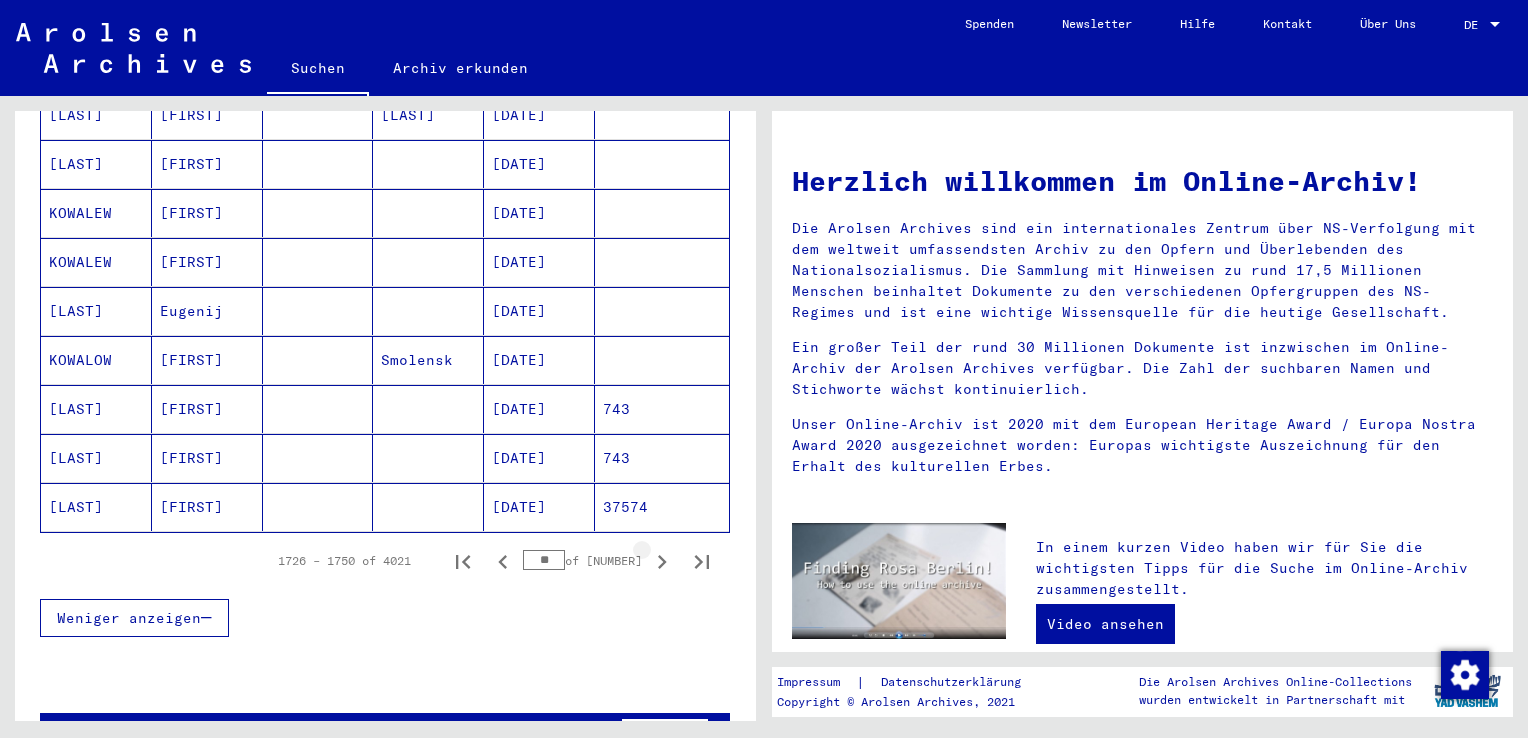 click 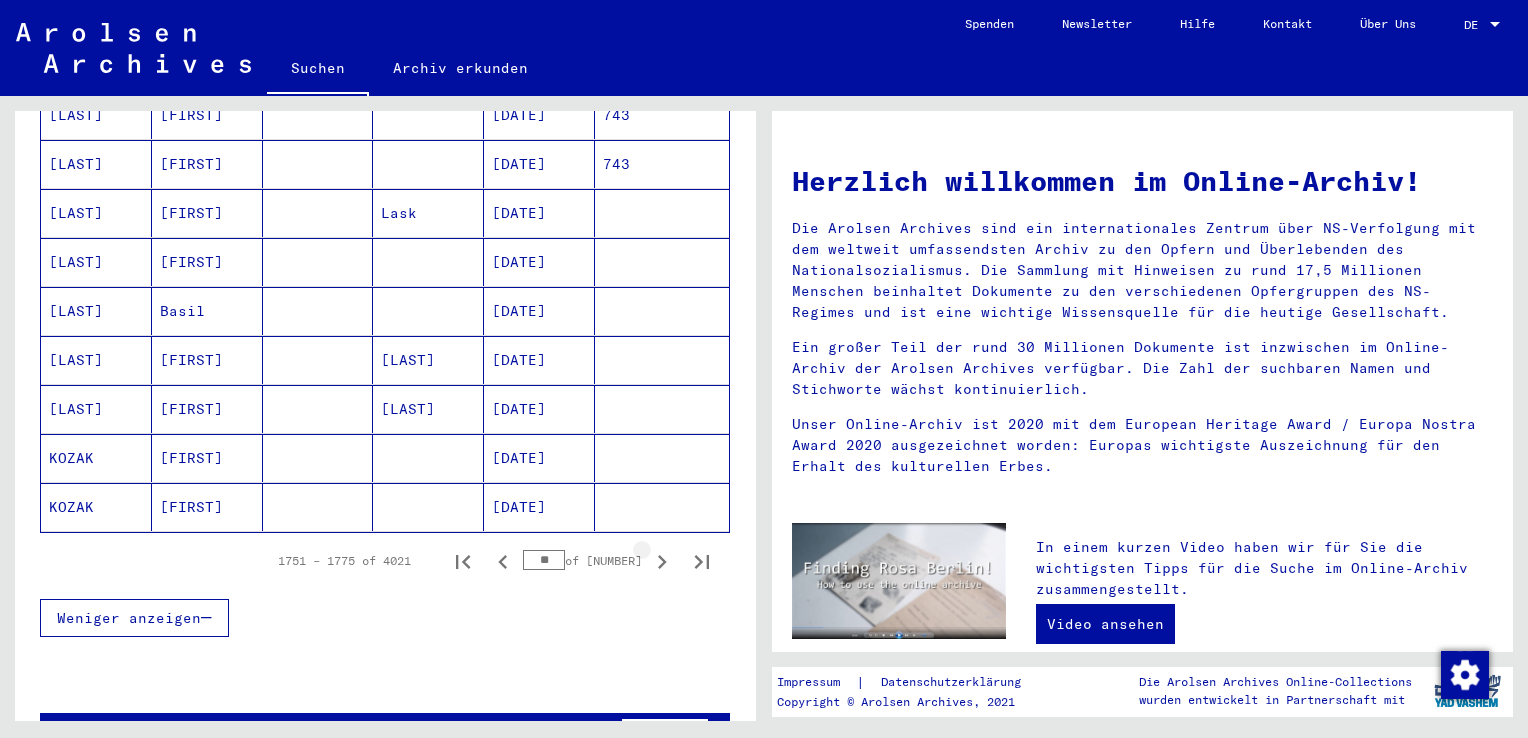 click 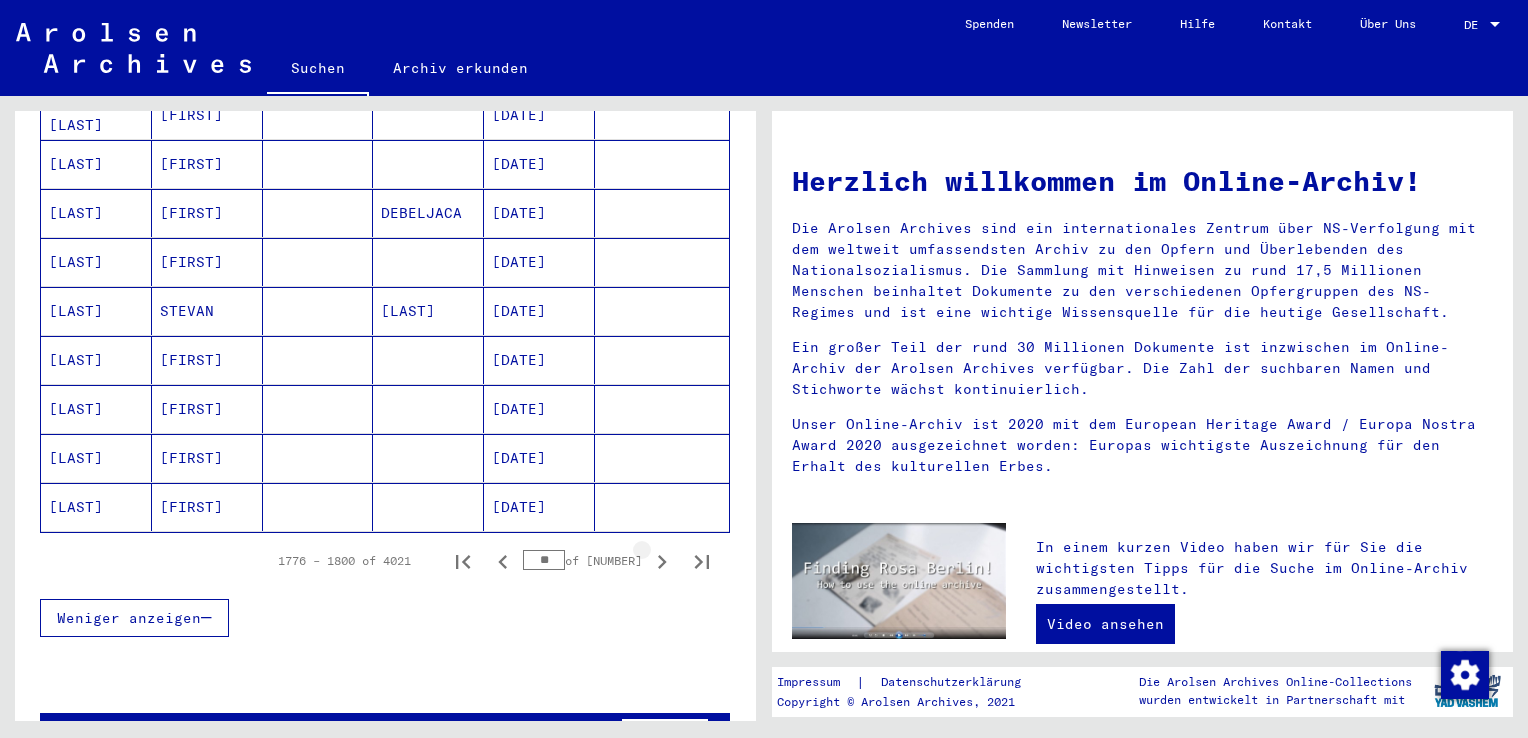 click 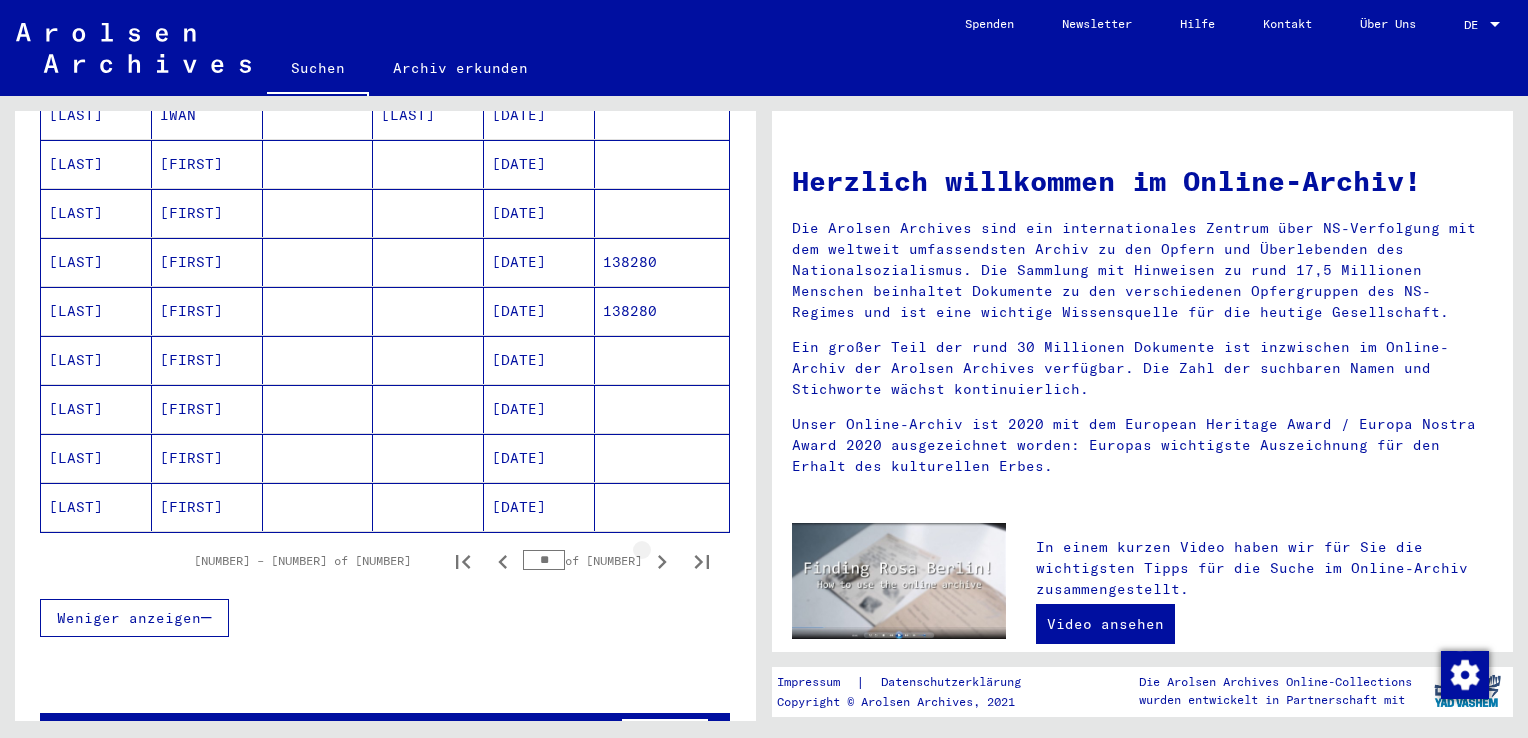 click 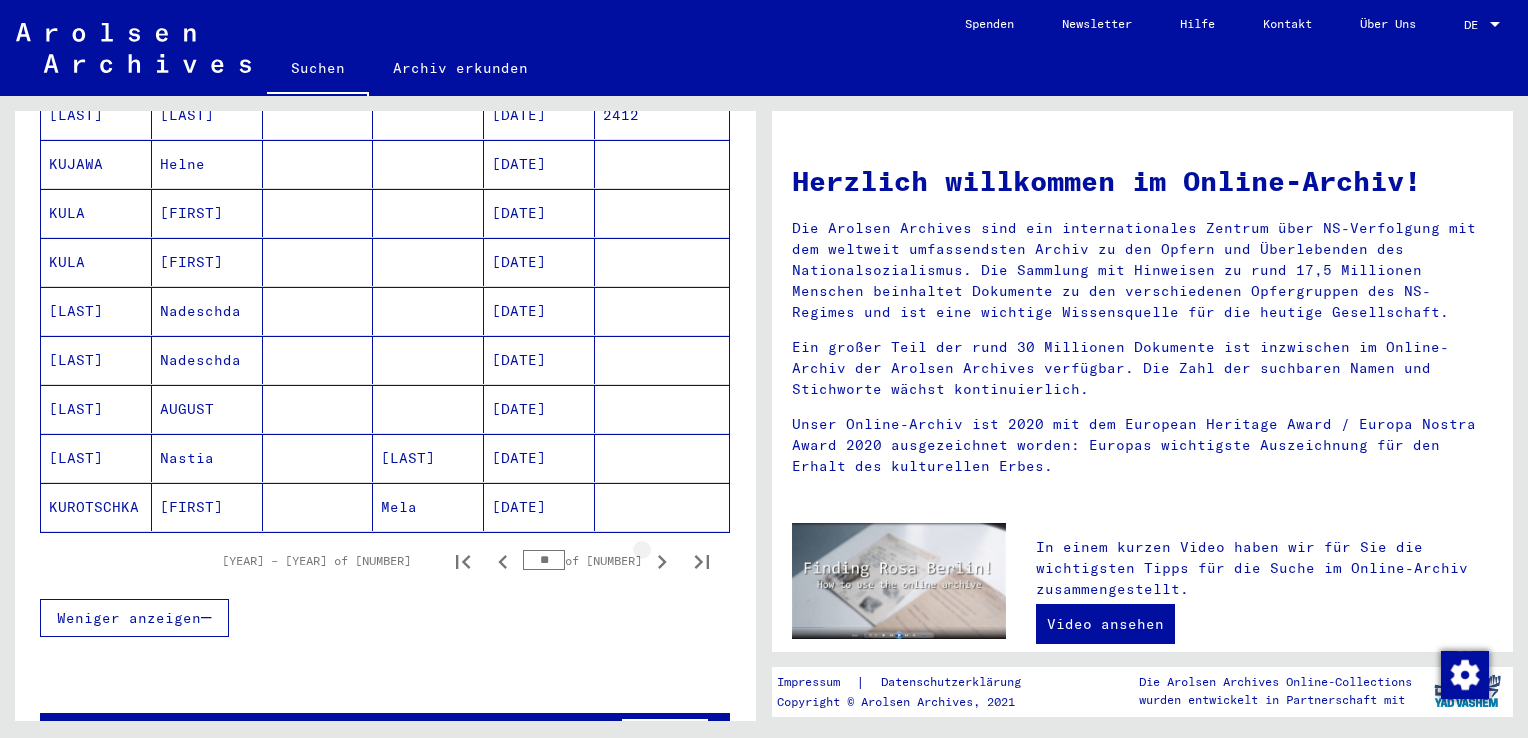 click 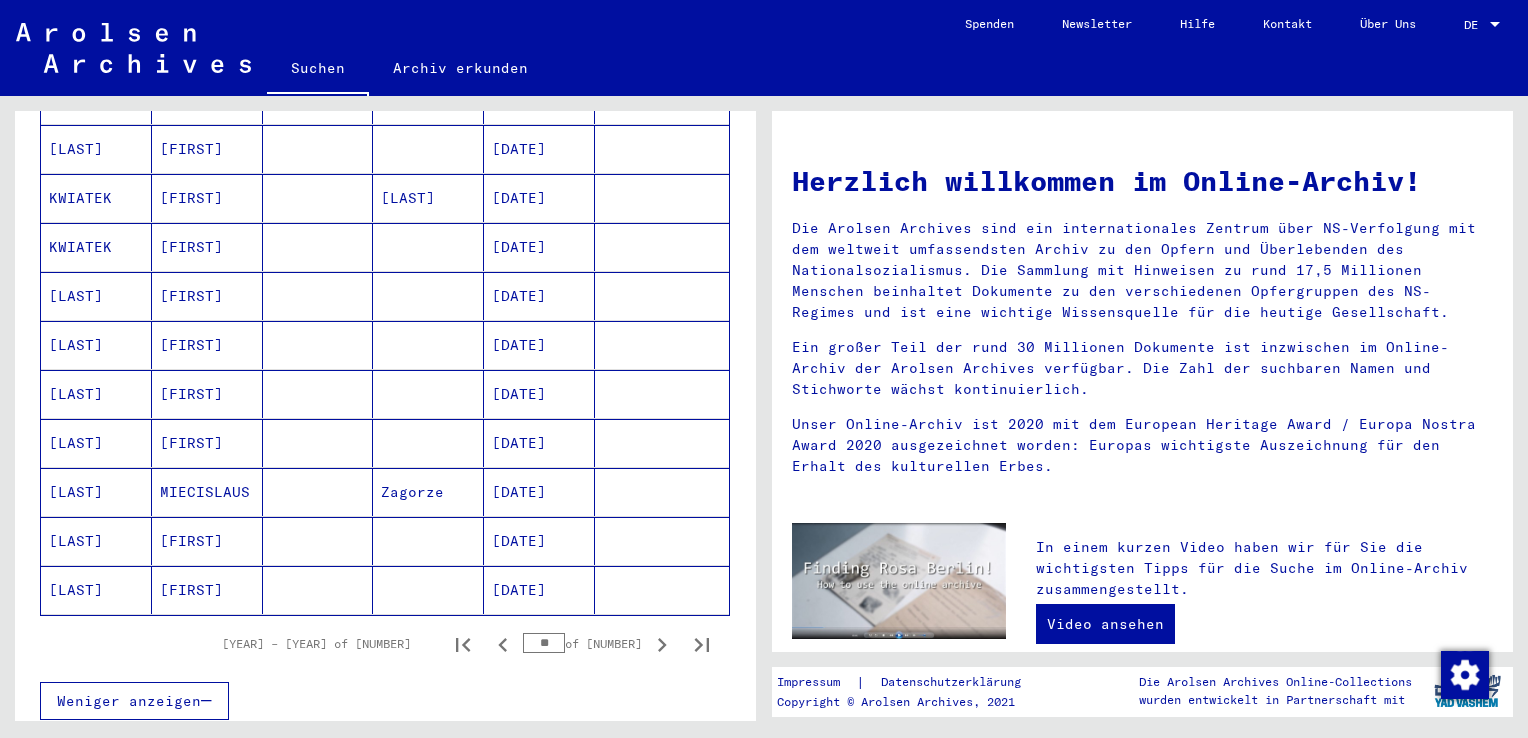scroll, scrollTop: 1035, scrollLeft: 0, axis: vertical 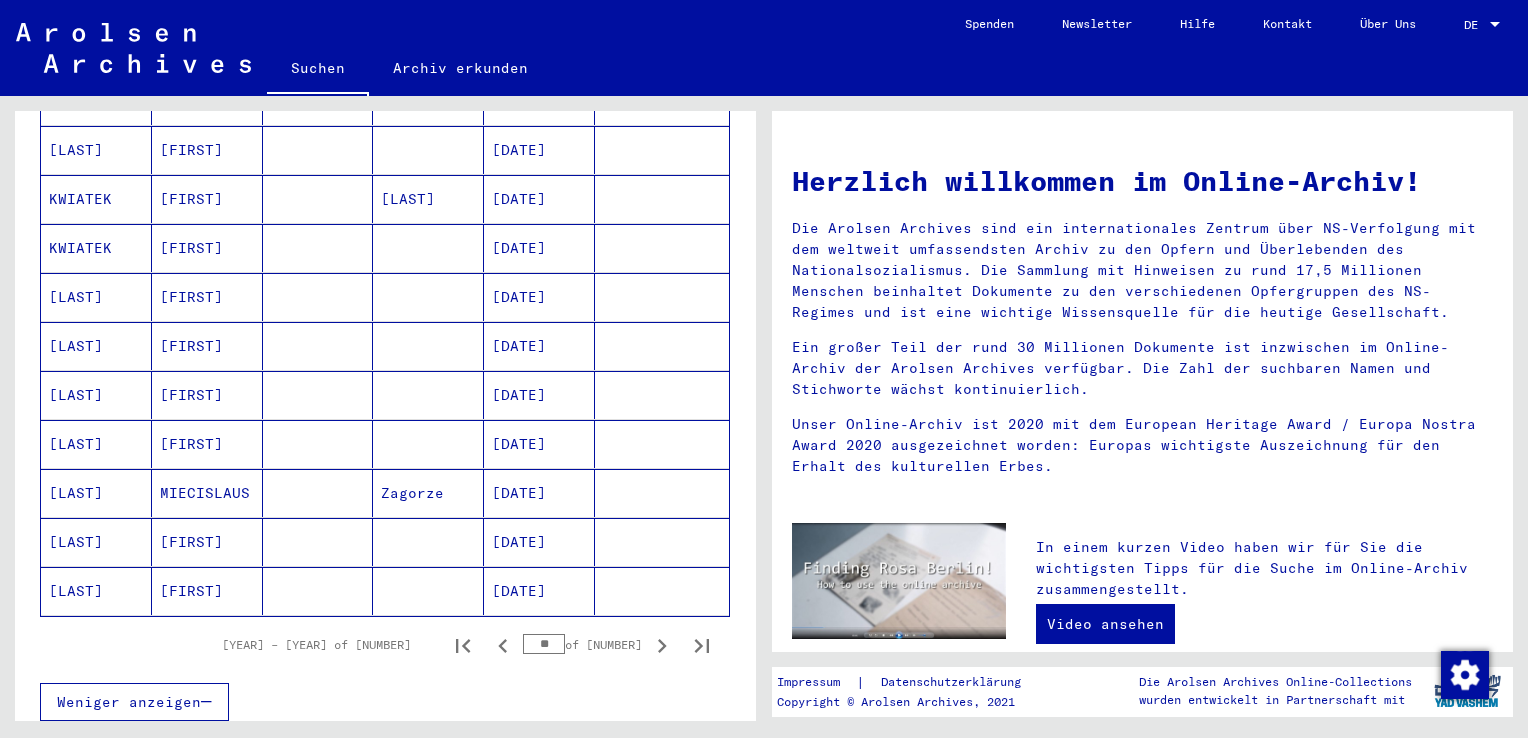 click at bounding box center (428, 346) 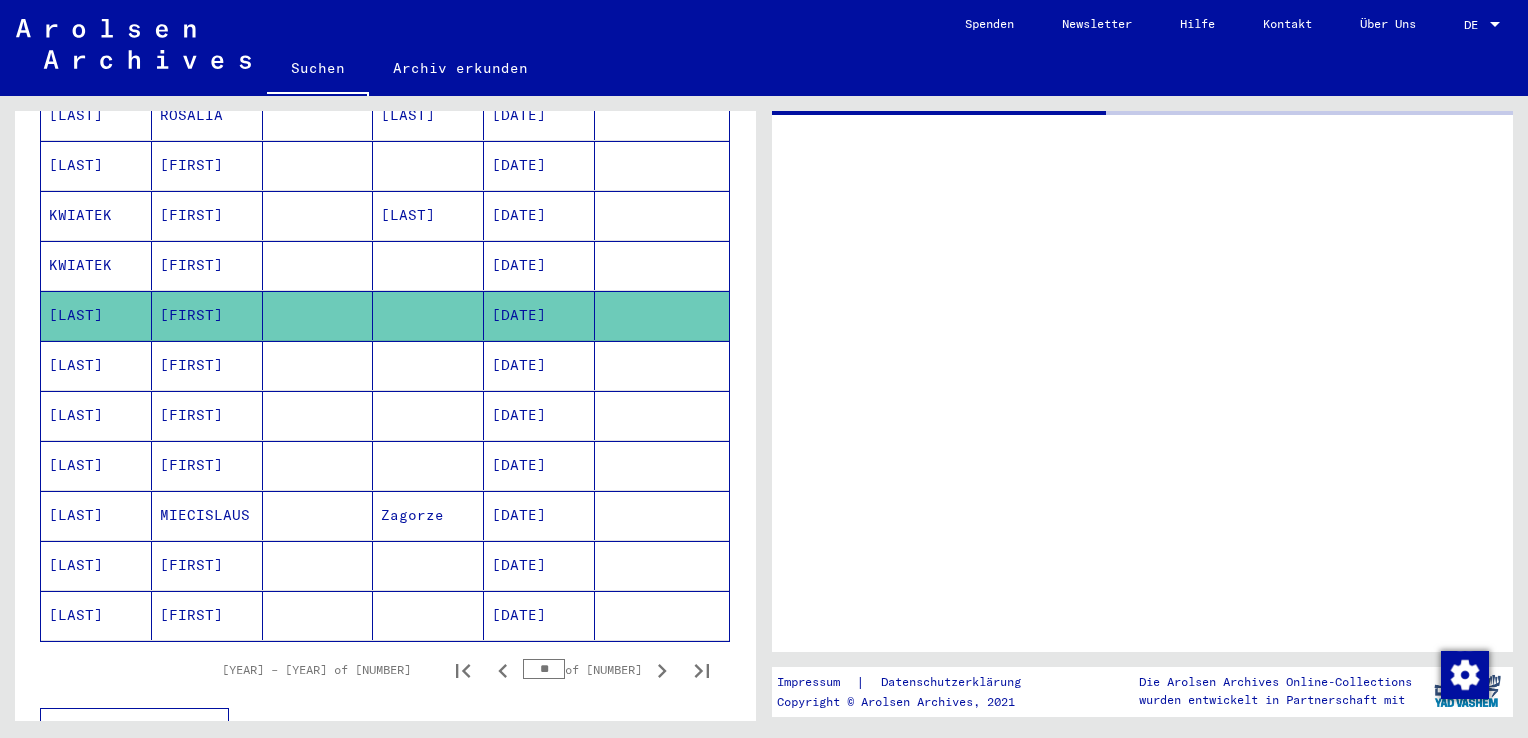 scroll, scrollTop: 1048, scrollLeft: 0, axis: vertical 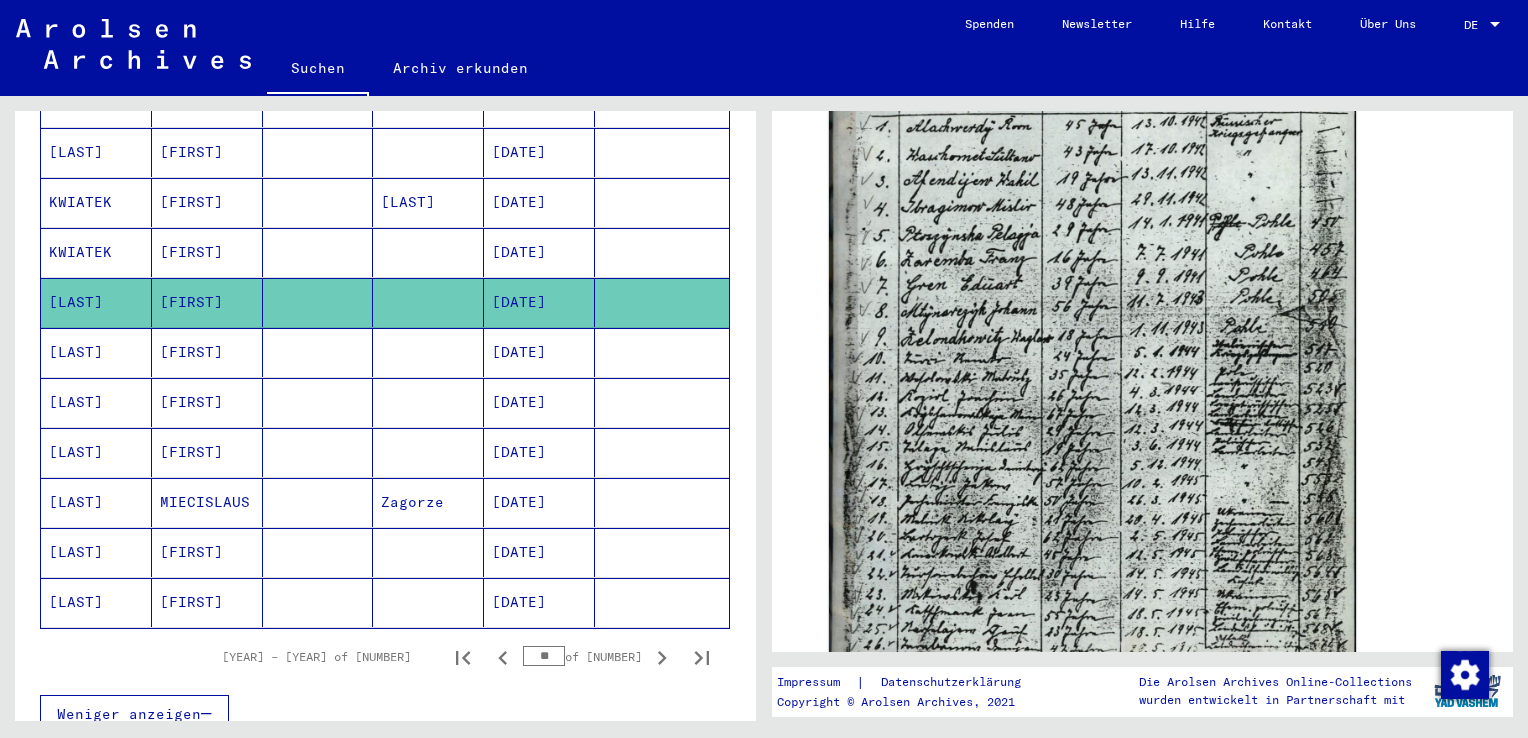click 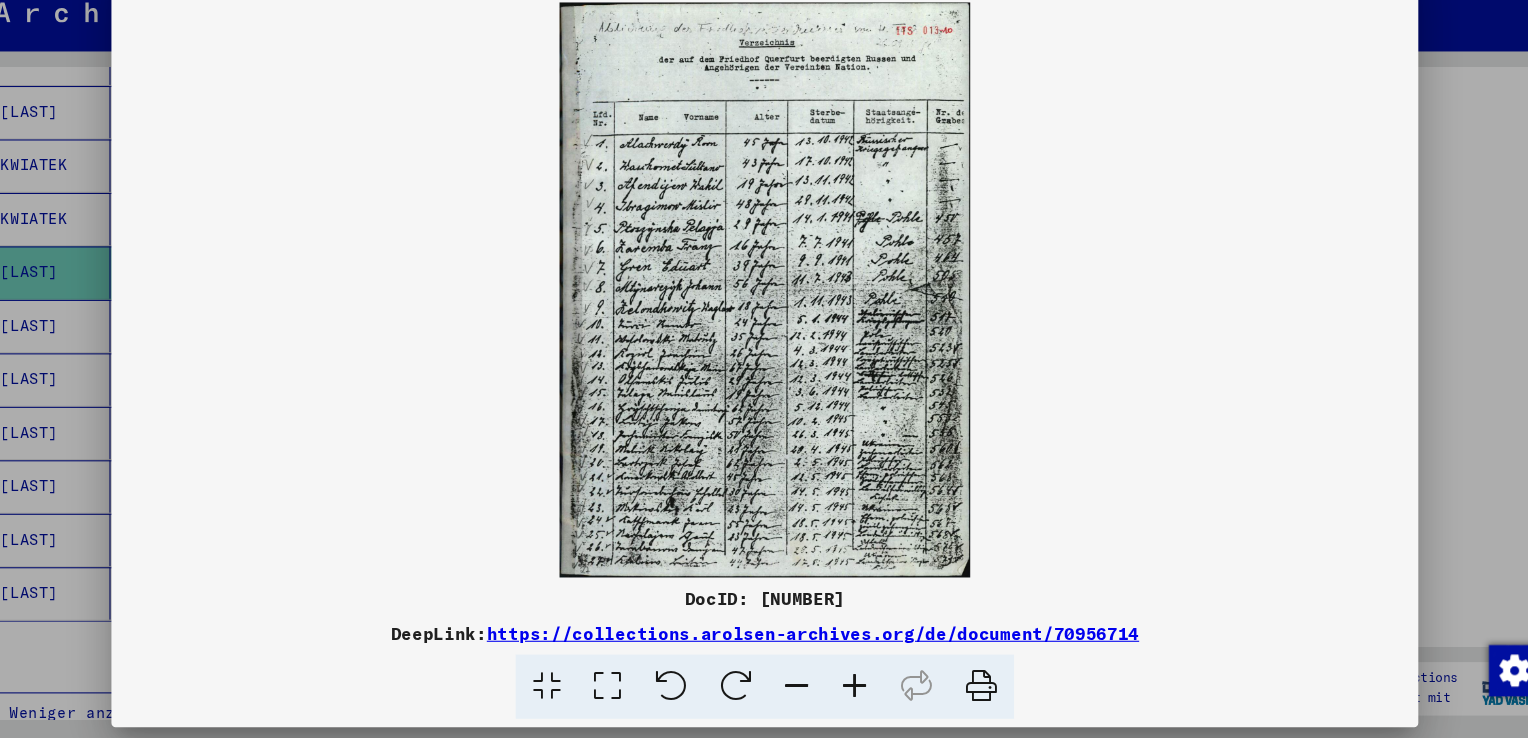scroll, scrollTop: 0, scrollLeft: 0, axis: both 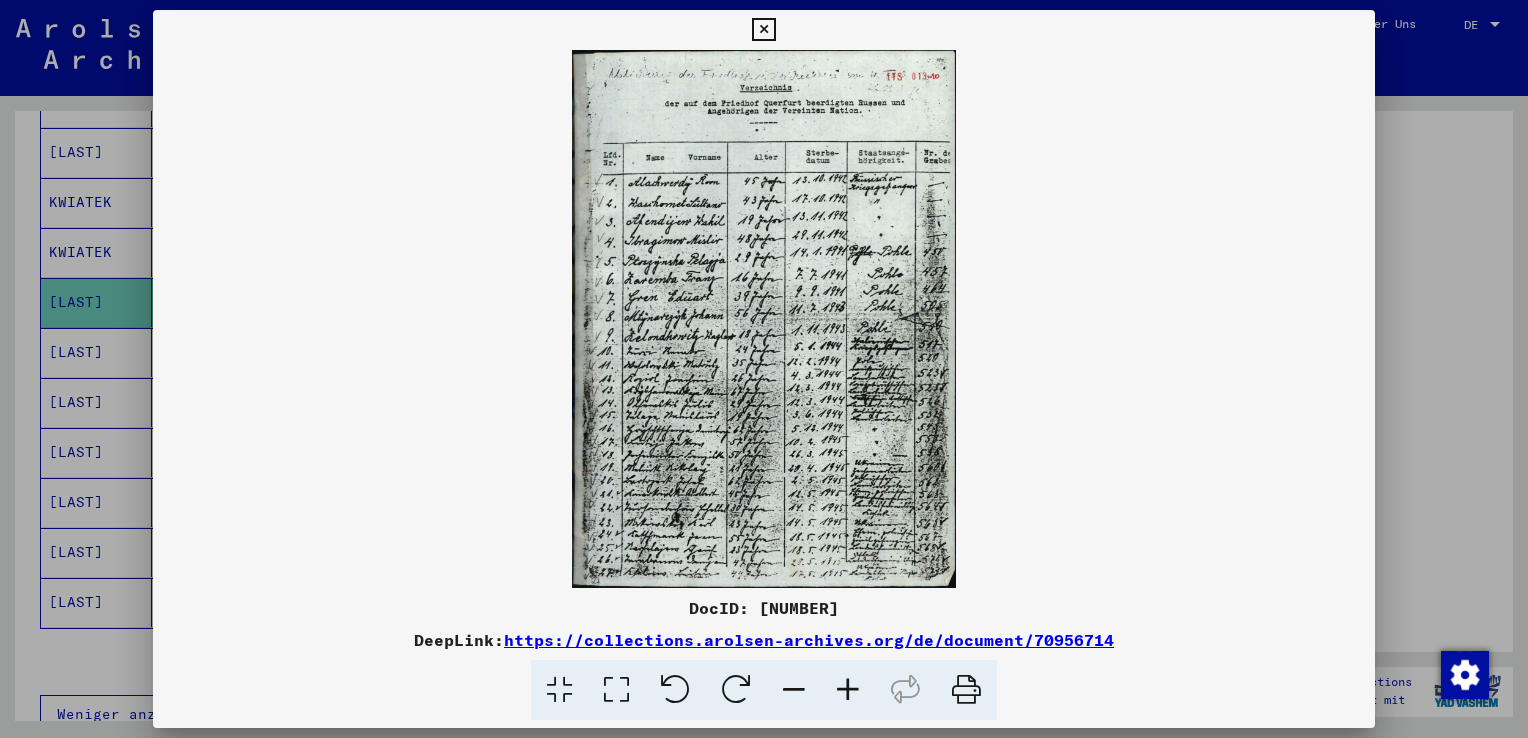 click at bounding box center [763, 30] 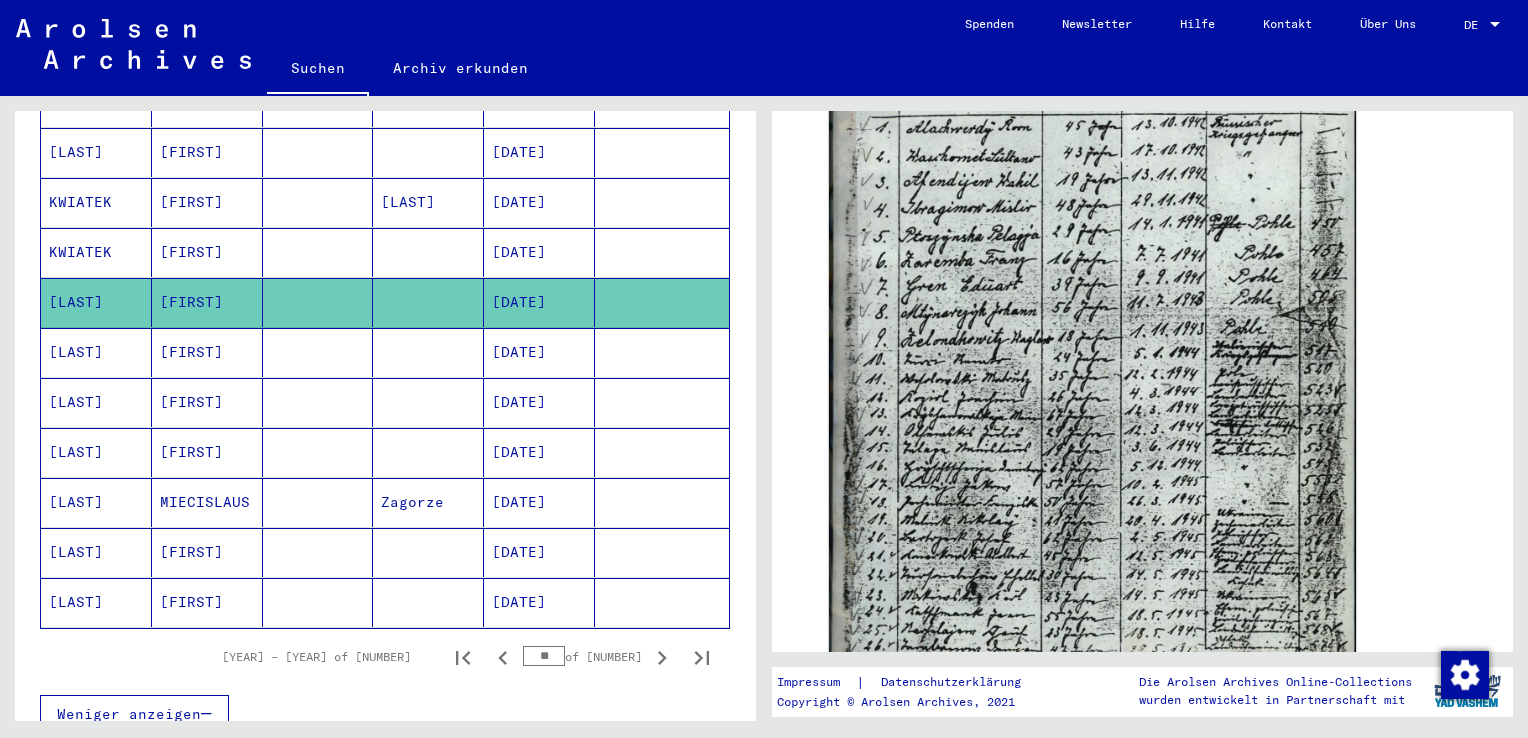 click on "[DATE]" at bounding box center [539, 402] 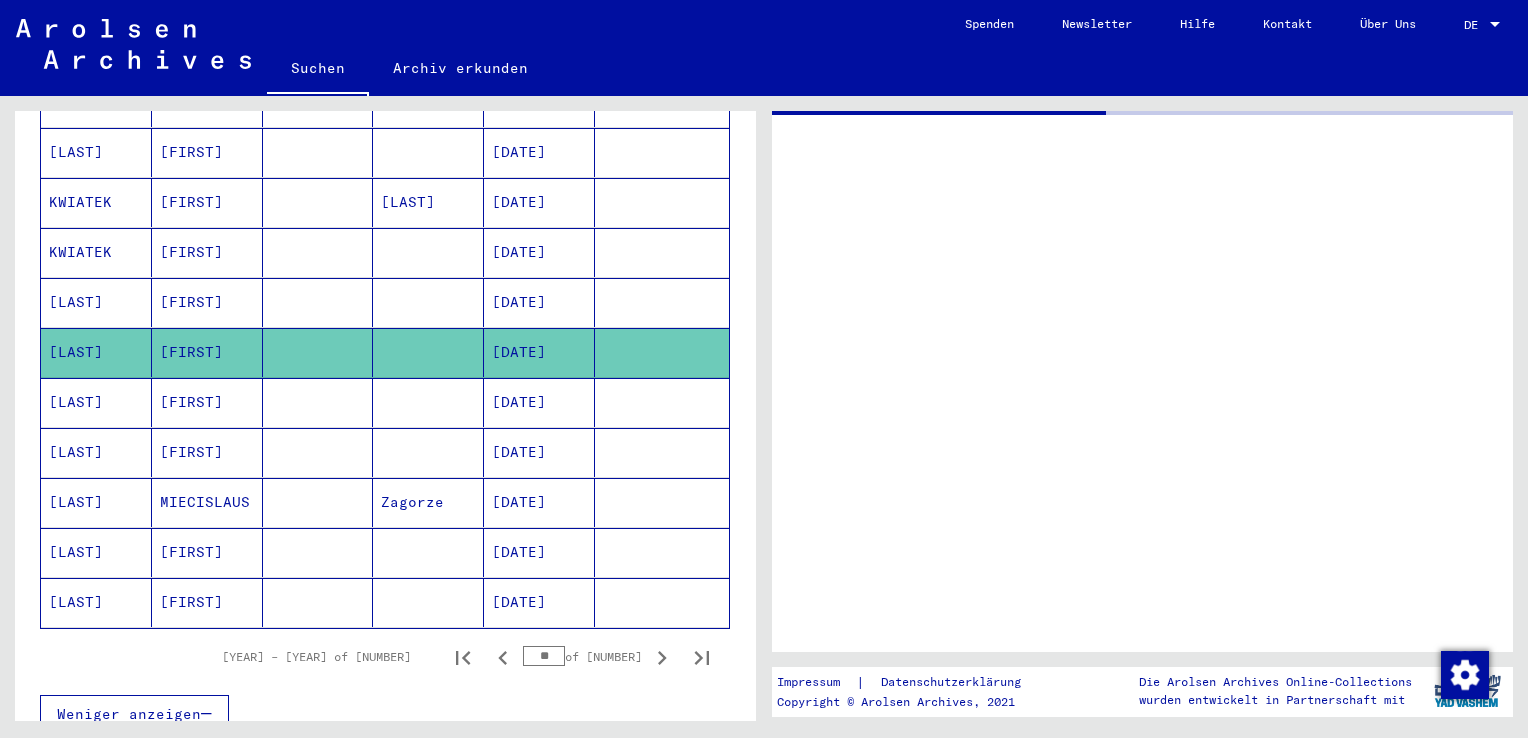 scroll, scrollTop: 0, scrollLeft: 0, axis: both 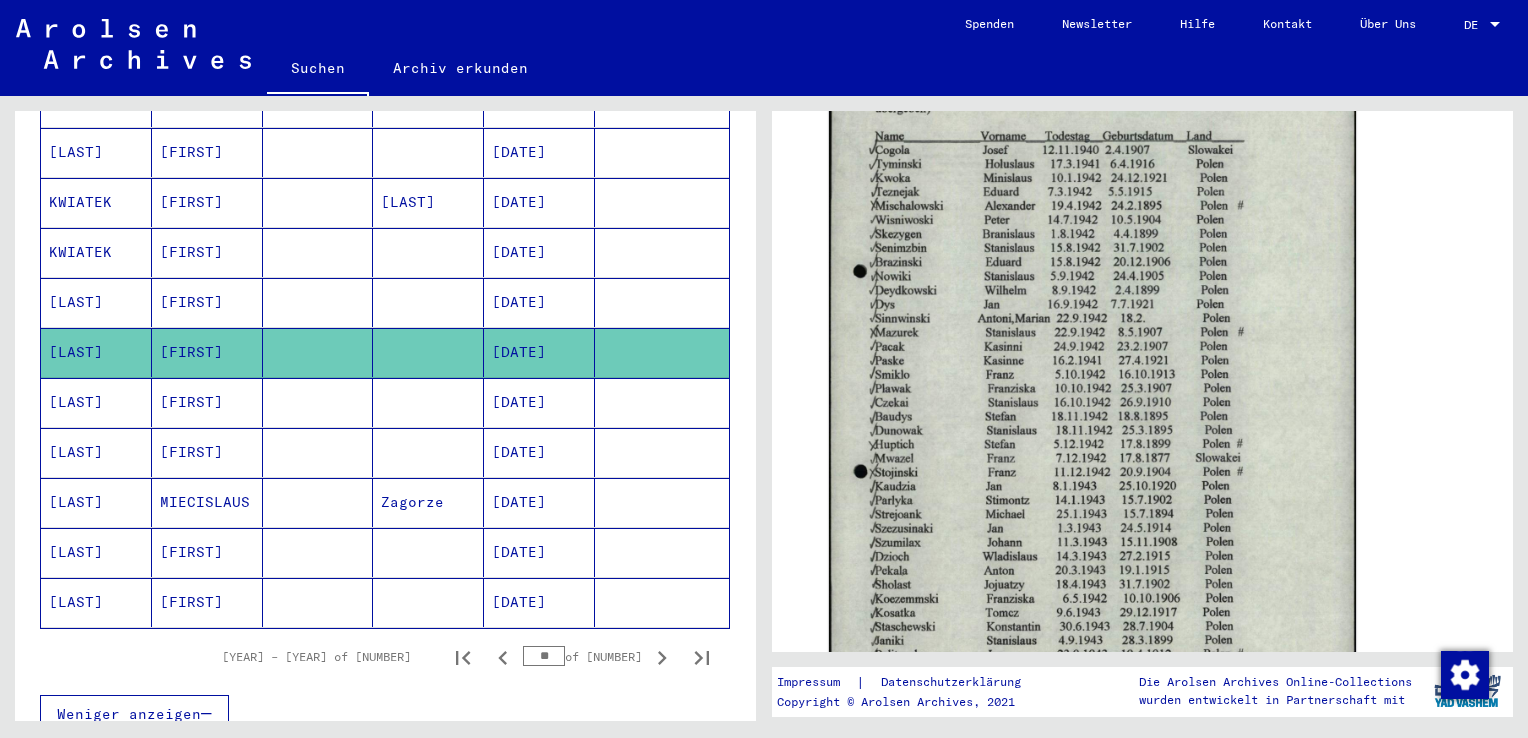click 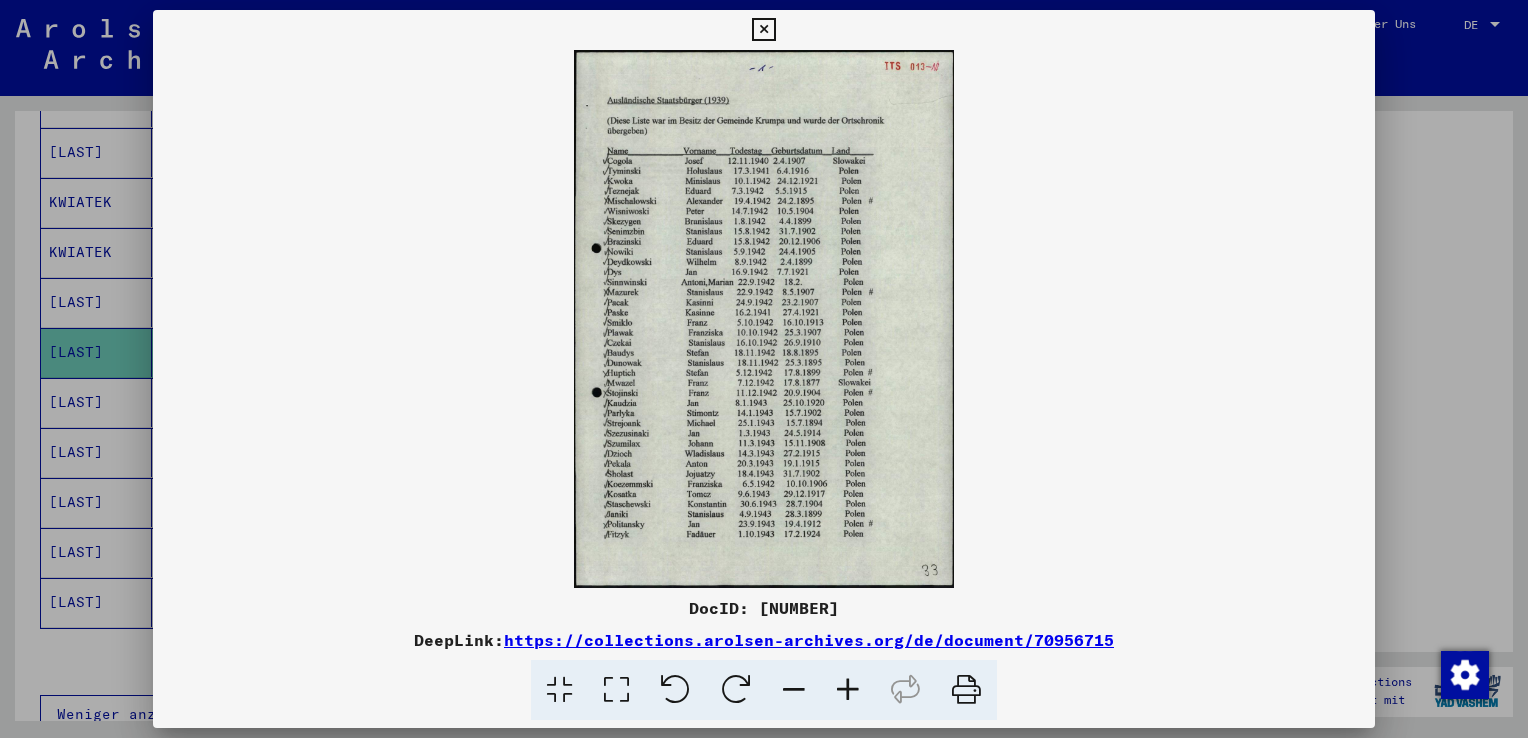 click at bounding box center [763, 30] 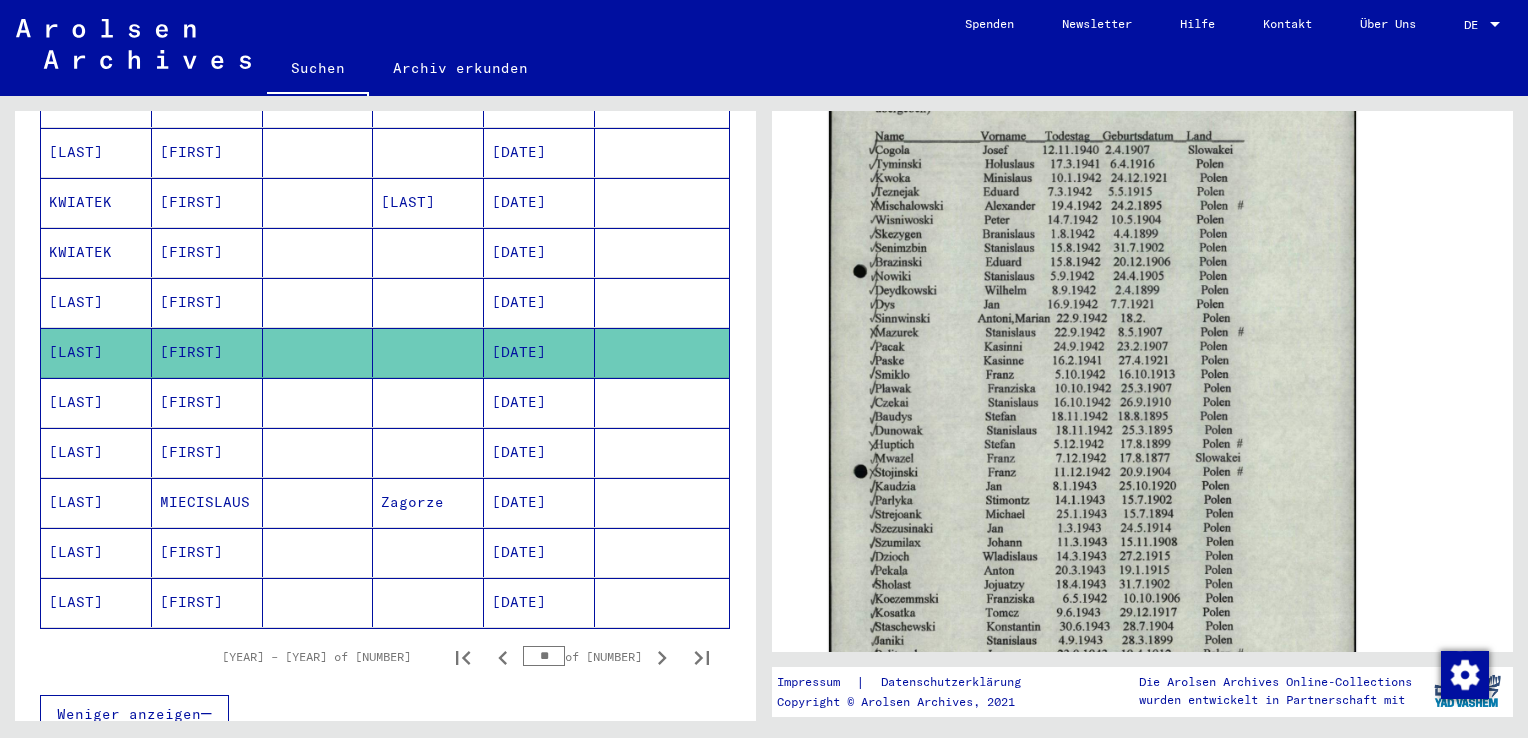 click on "[DATE]" at bounding box center [539, 452] 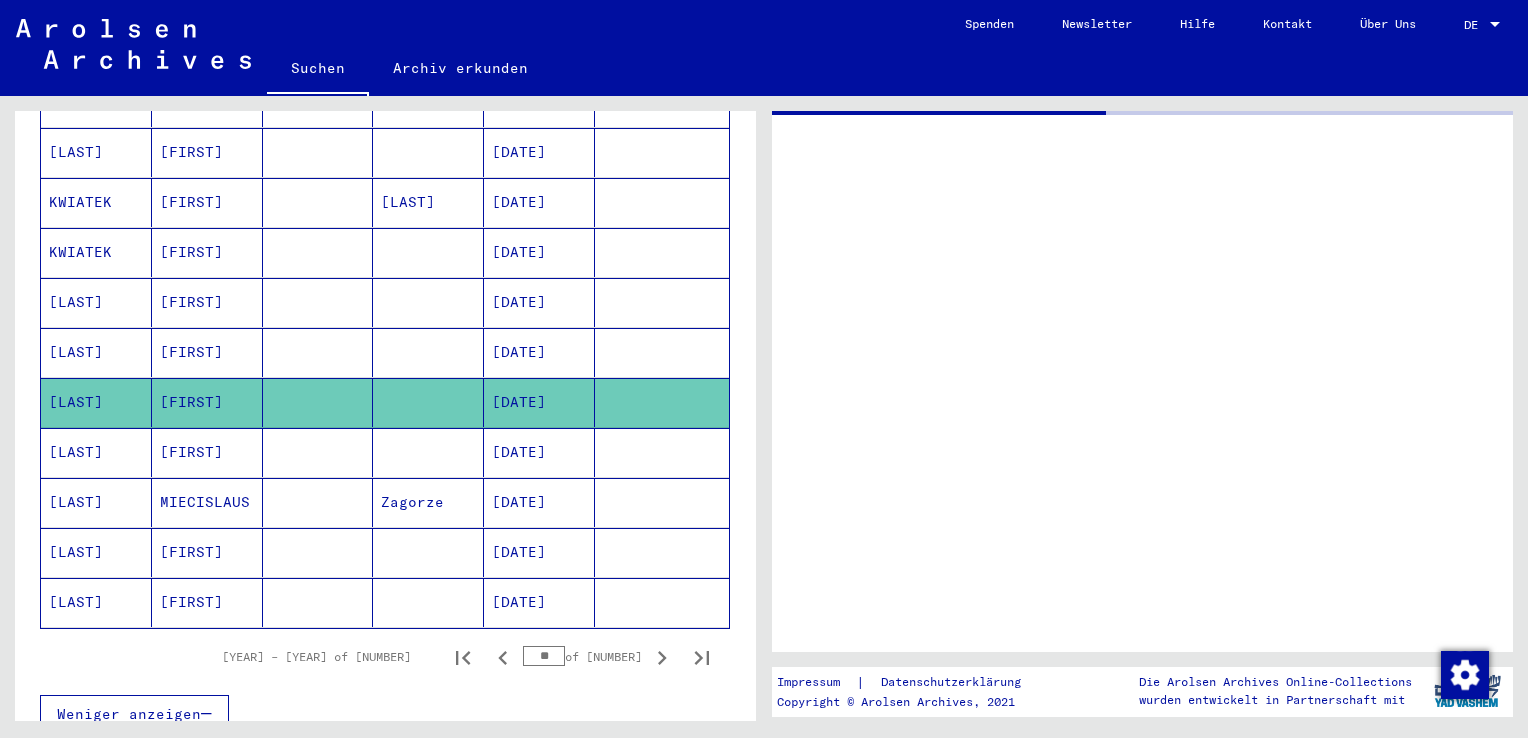 scroll, scrollTop: 0, scrollLeft: 0, axis: both 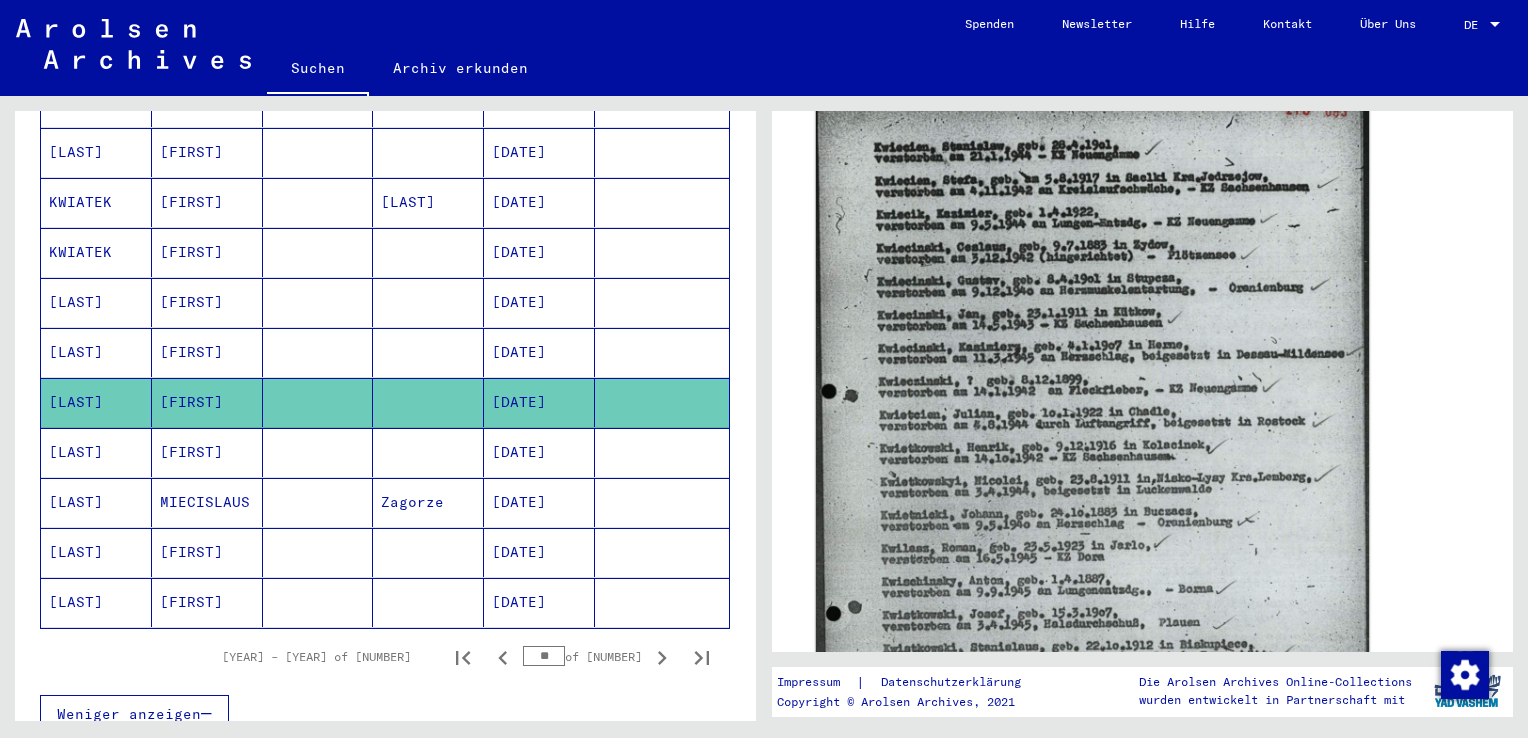 drag, startPoint x: 976, startPoint y: 333, endPoint x: 946, endPoint y: 206, distance: 130.49521 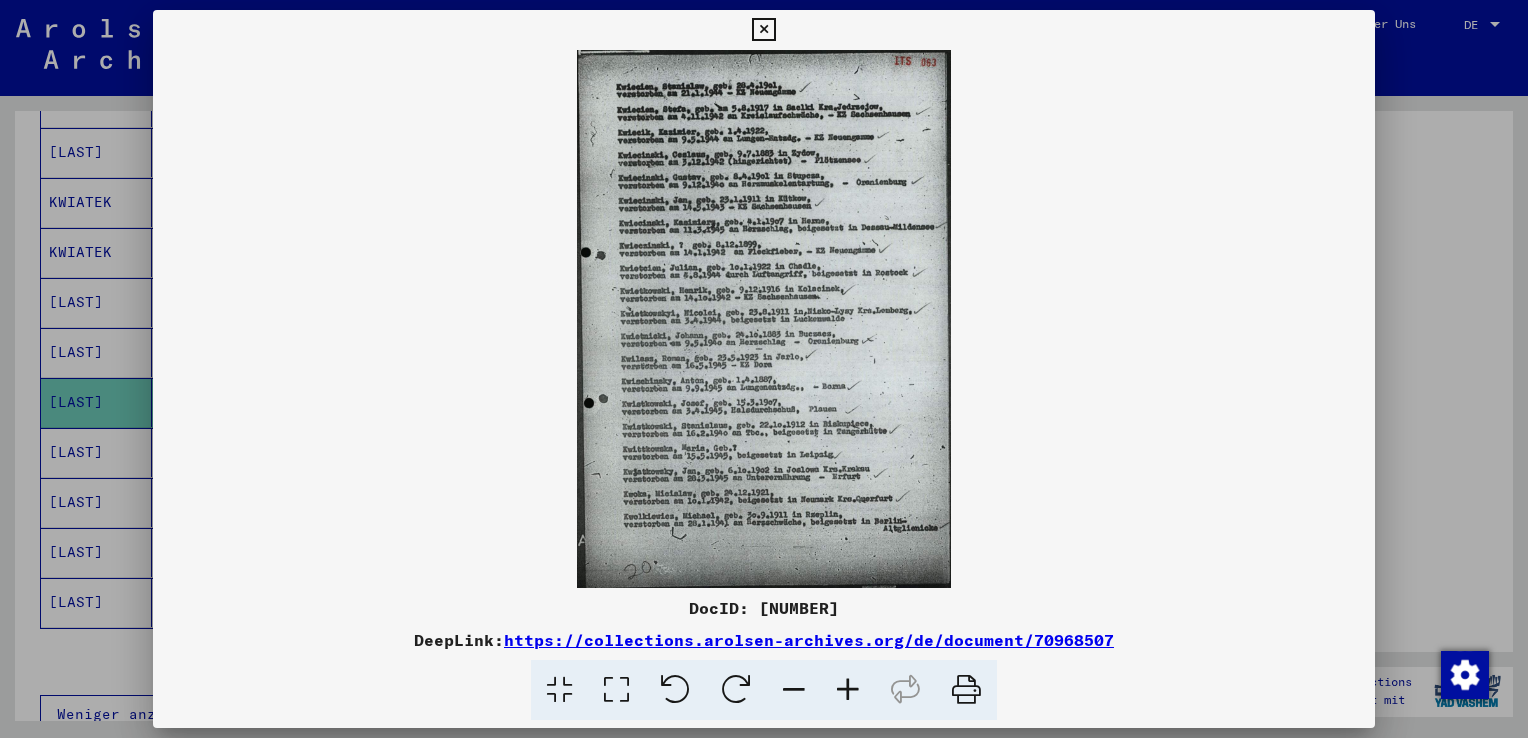 click at bounding box center (763, 30) 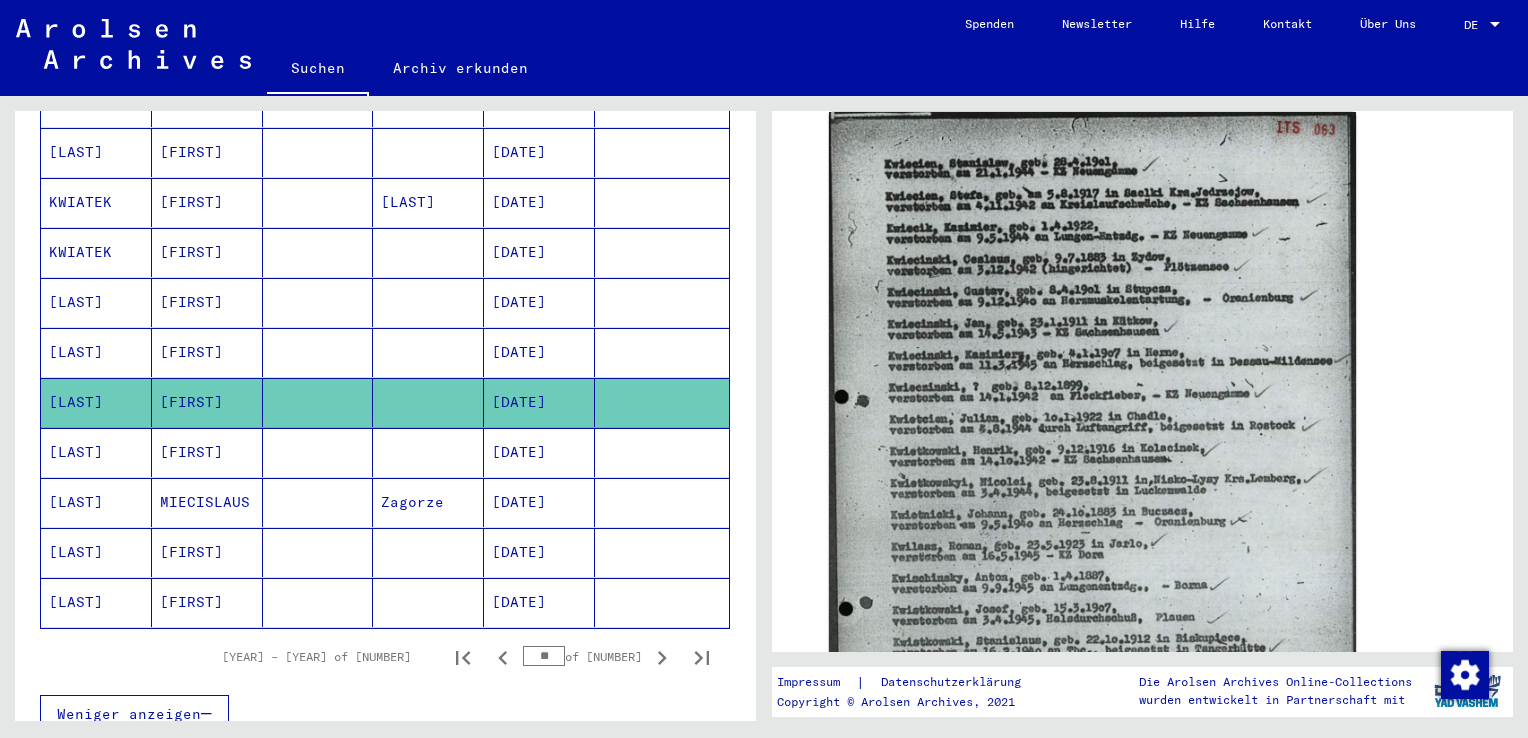 click at bounding box center [662, 502] 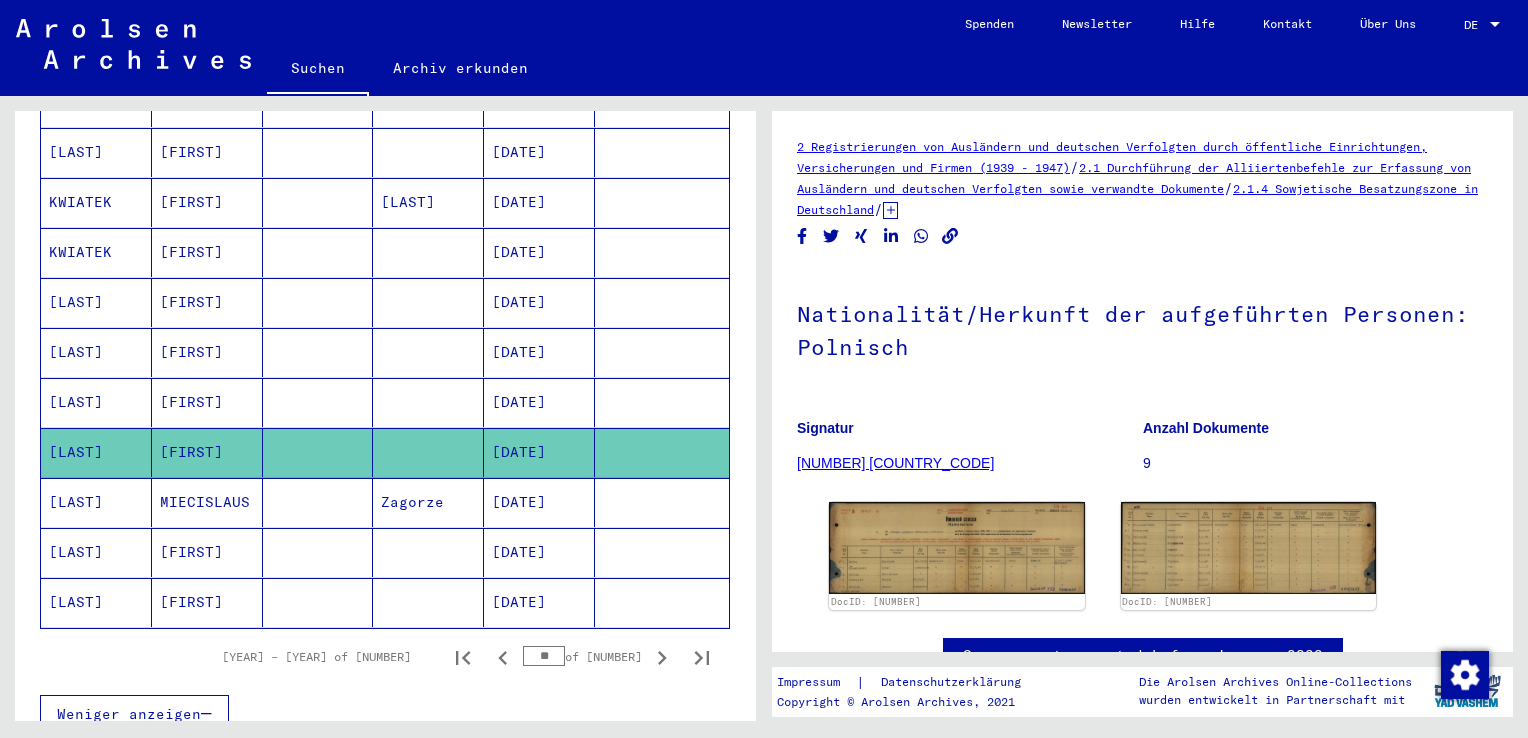 scroll, scrollTop: 0, scrollLeft: 0, axis: both 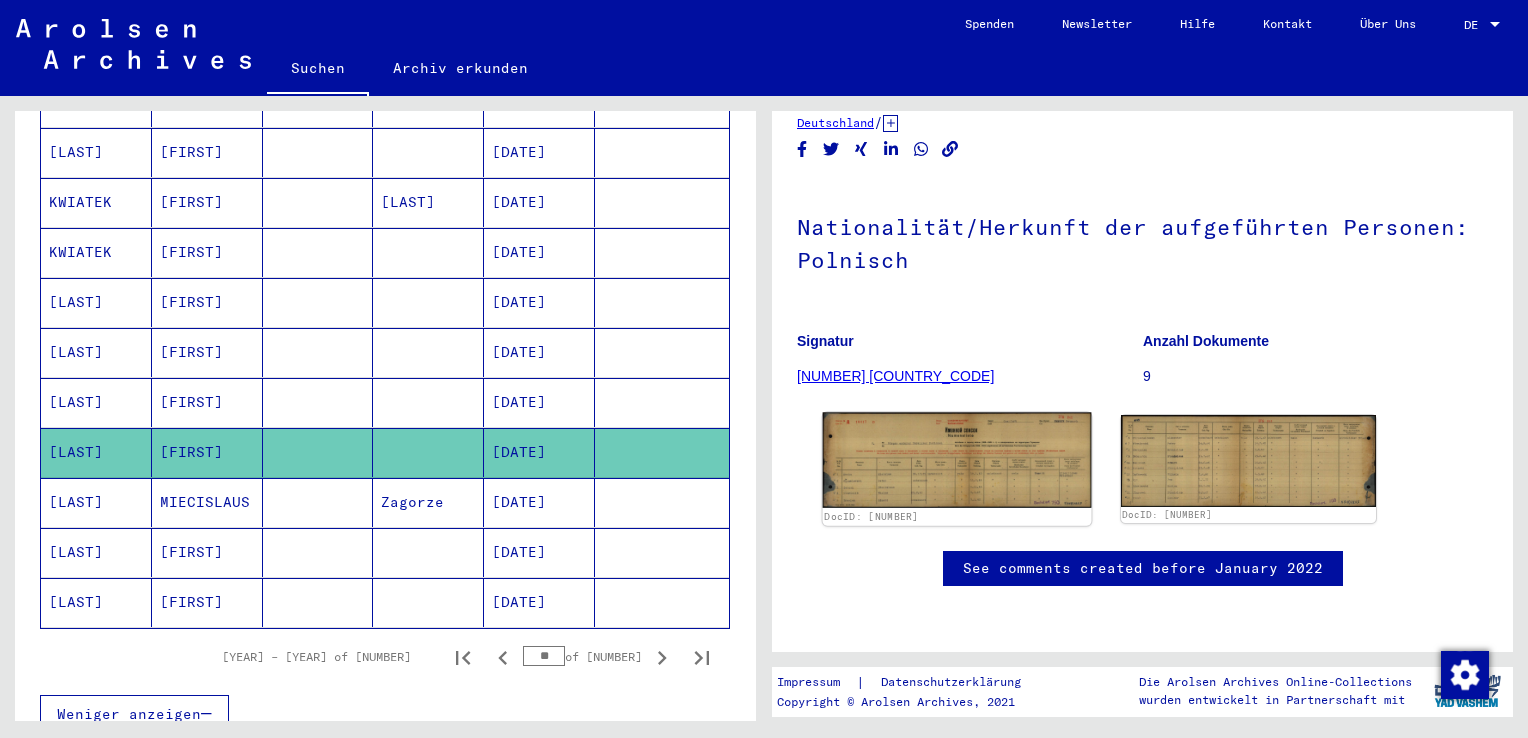 click 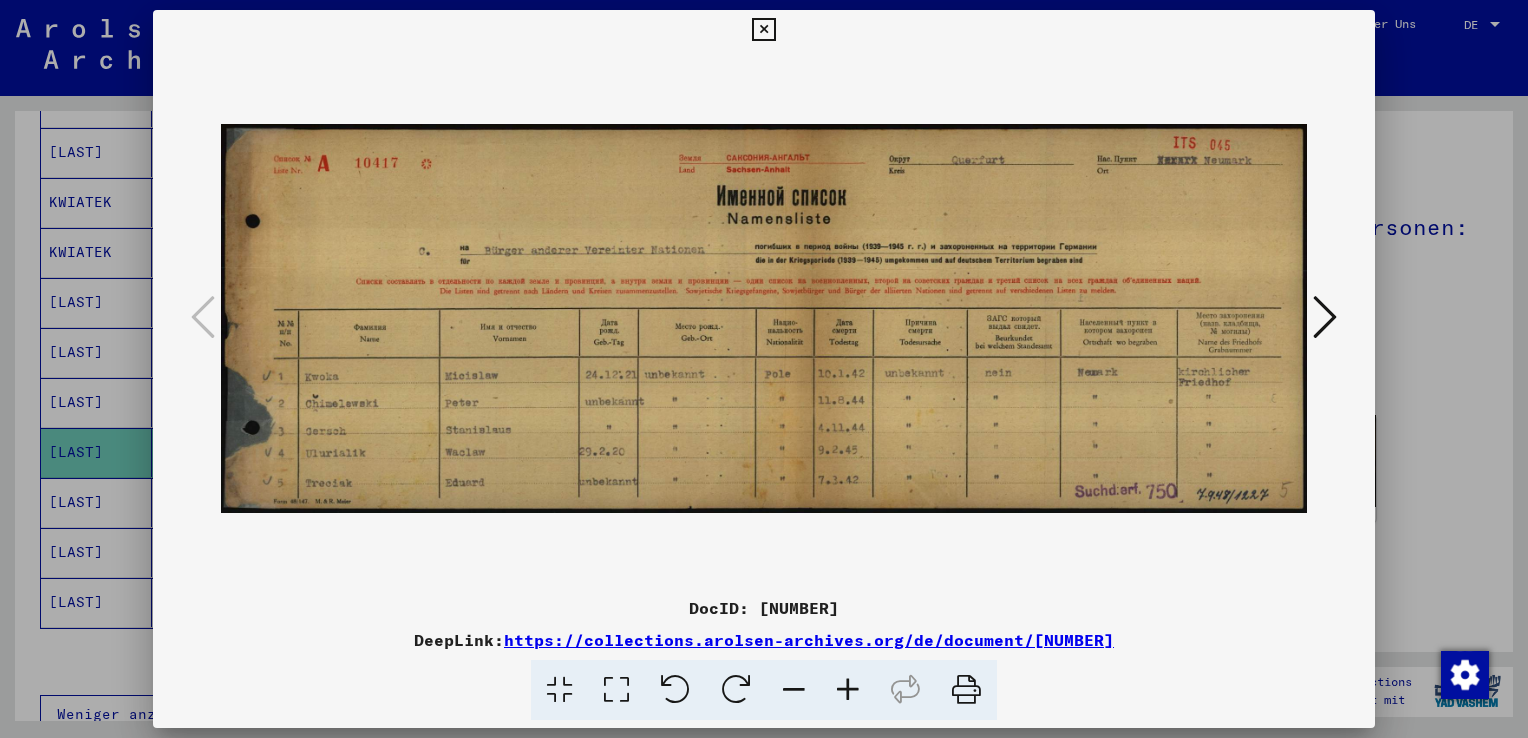 click at bounding box center (764, 319) 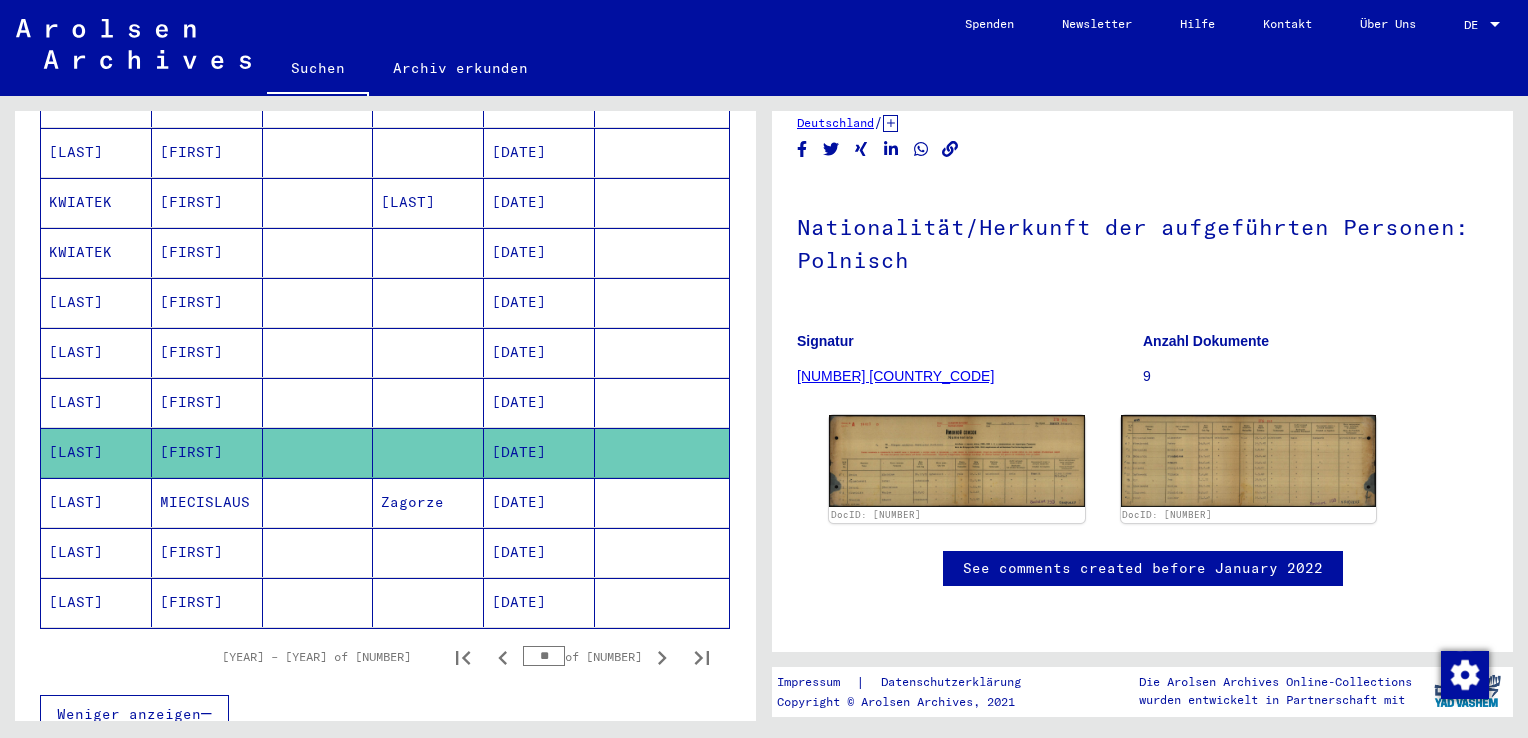 click at bounding box center [662, 552] 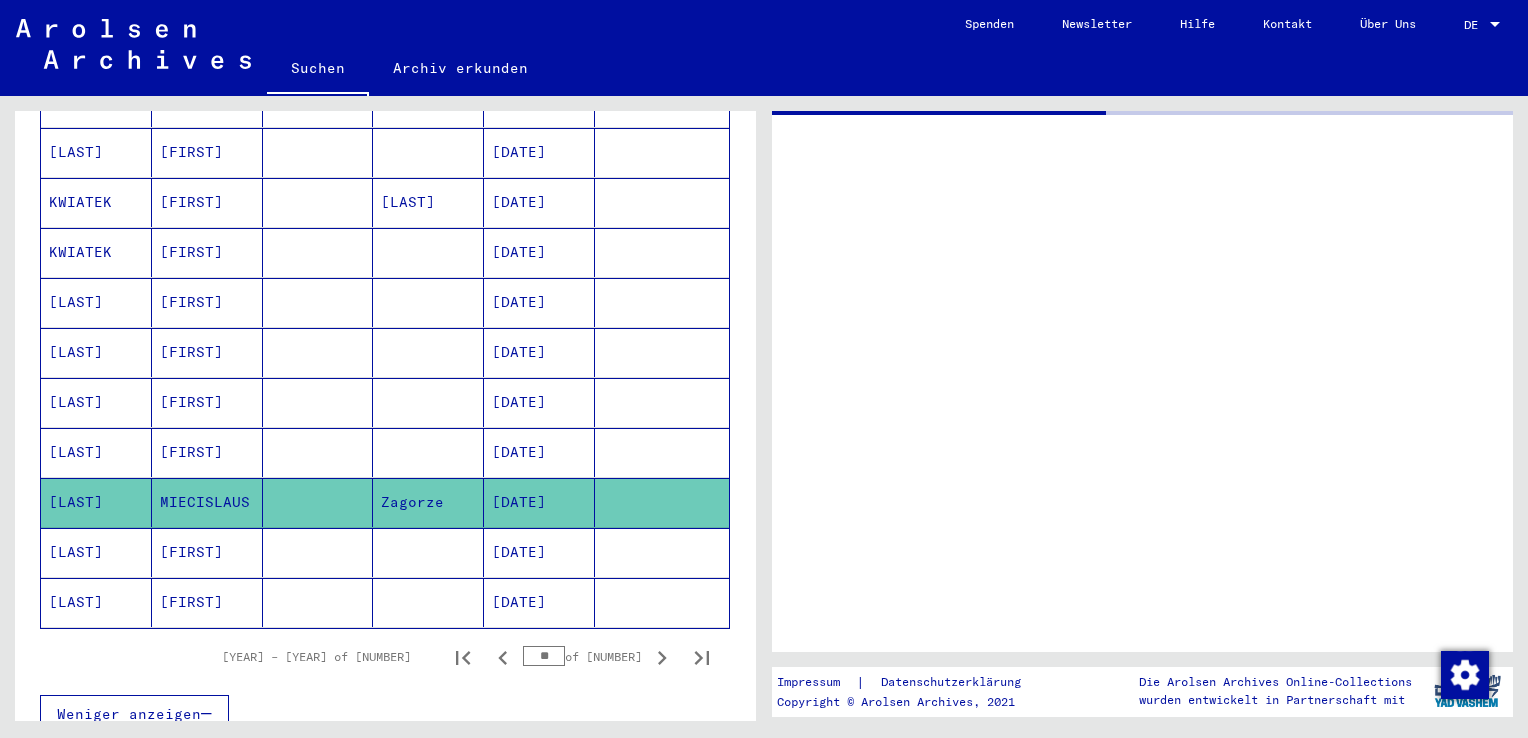 scroll, scrollTop: 0, scrollLeft: 0, axis: both 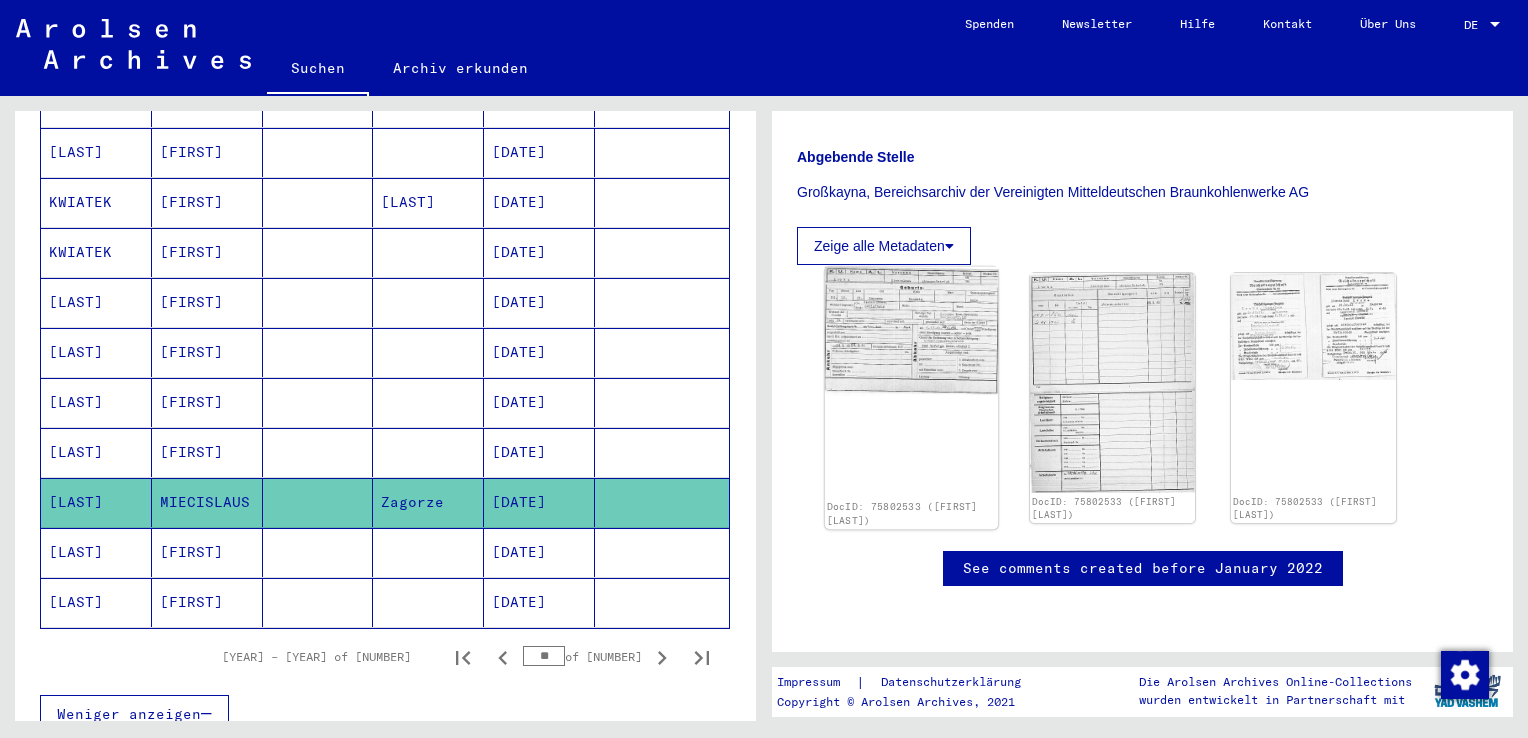 click 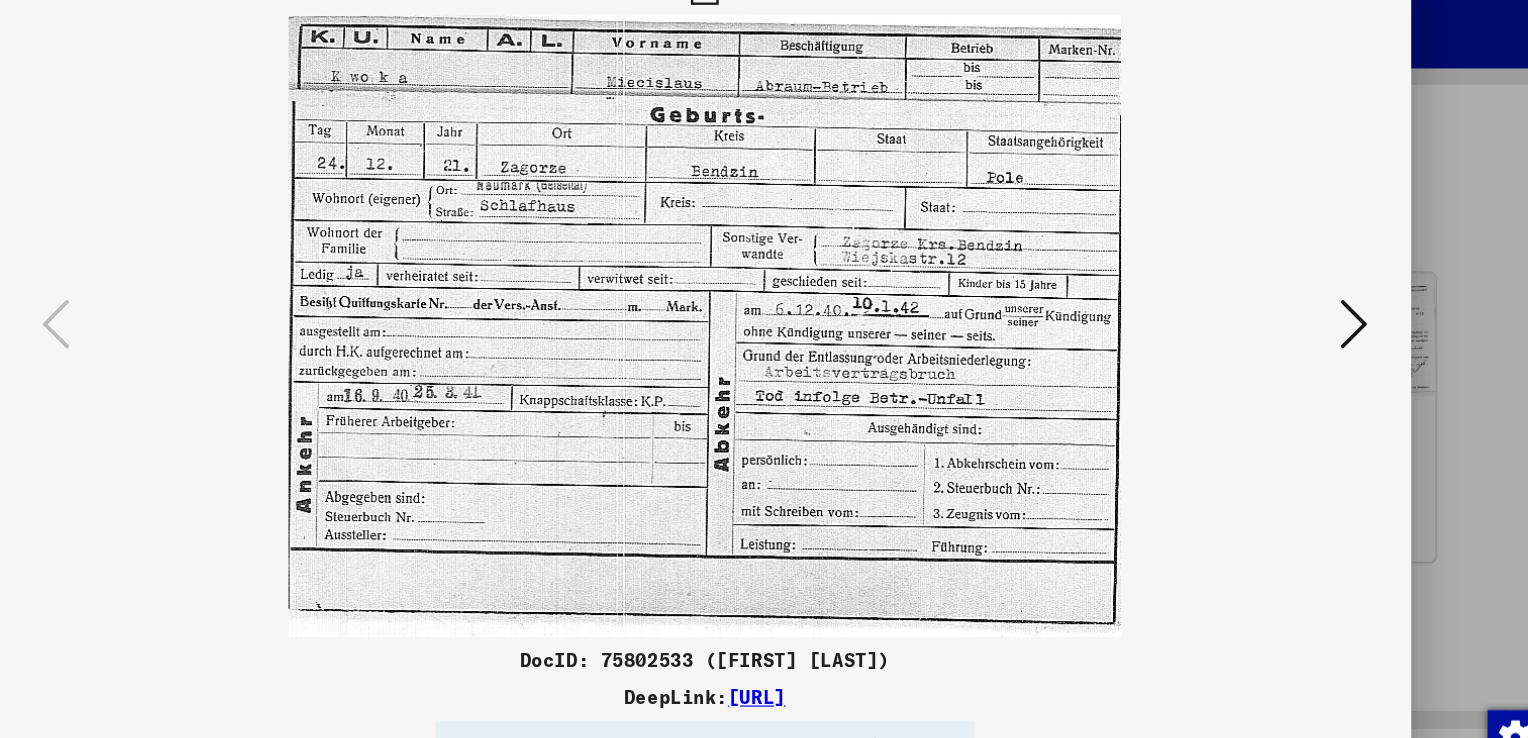 click at bounding box center (764, 319) 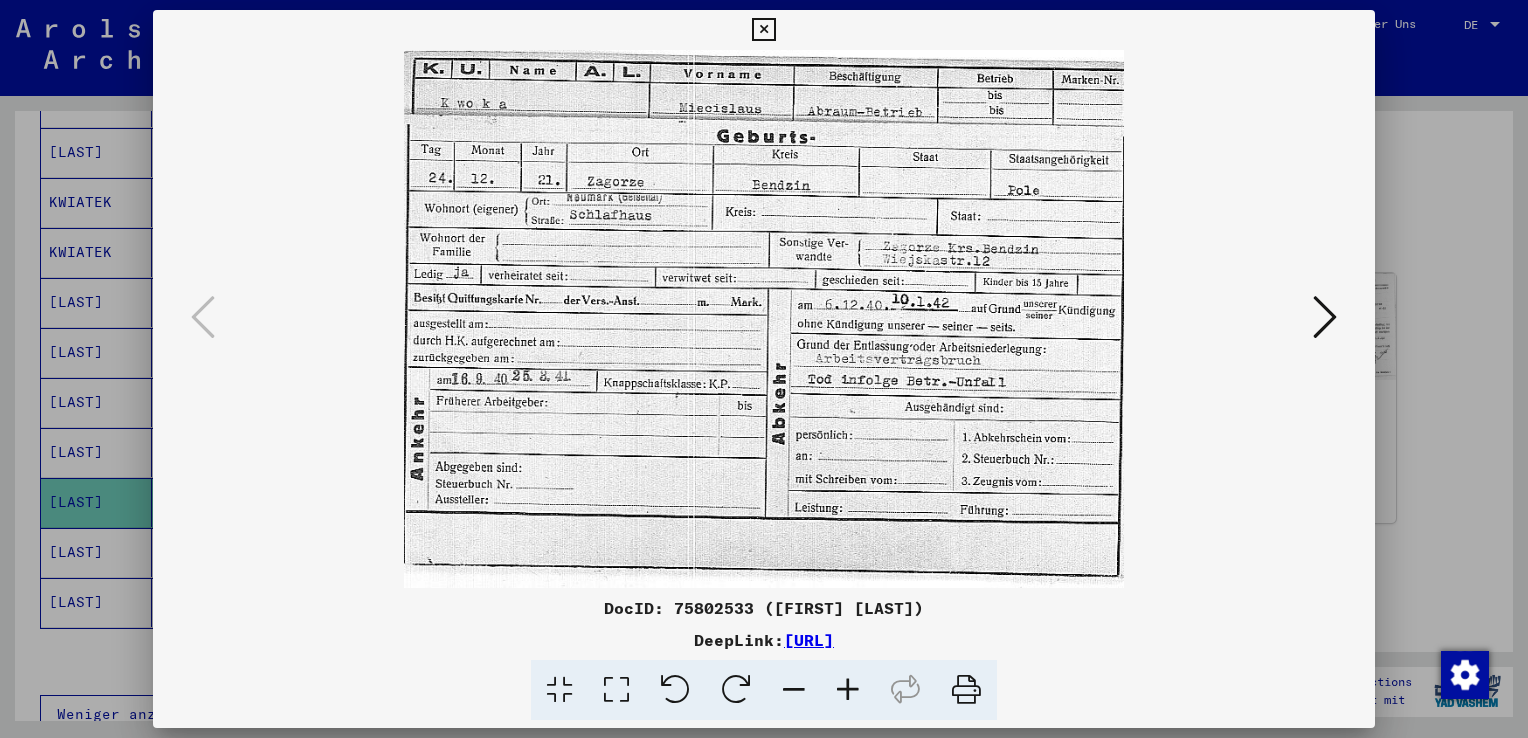 click at bounding box center [1325, 317] 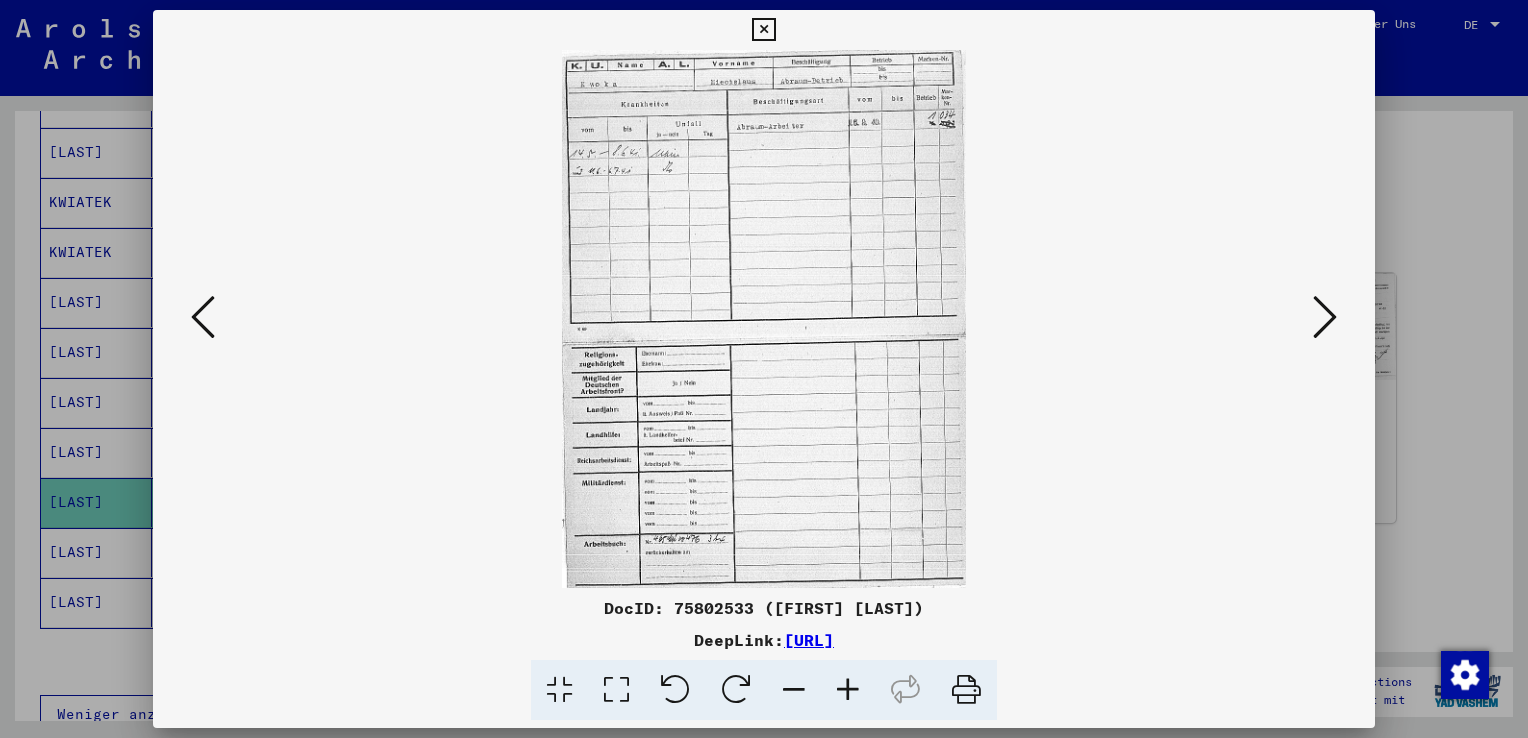 drag, startPoint x: 854, startPoint y: 302, endPoint x: 765, endPoint y: 28, distance: 288.092 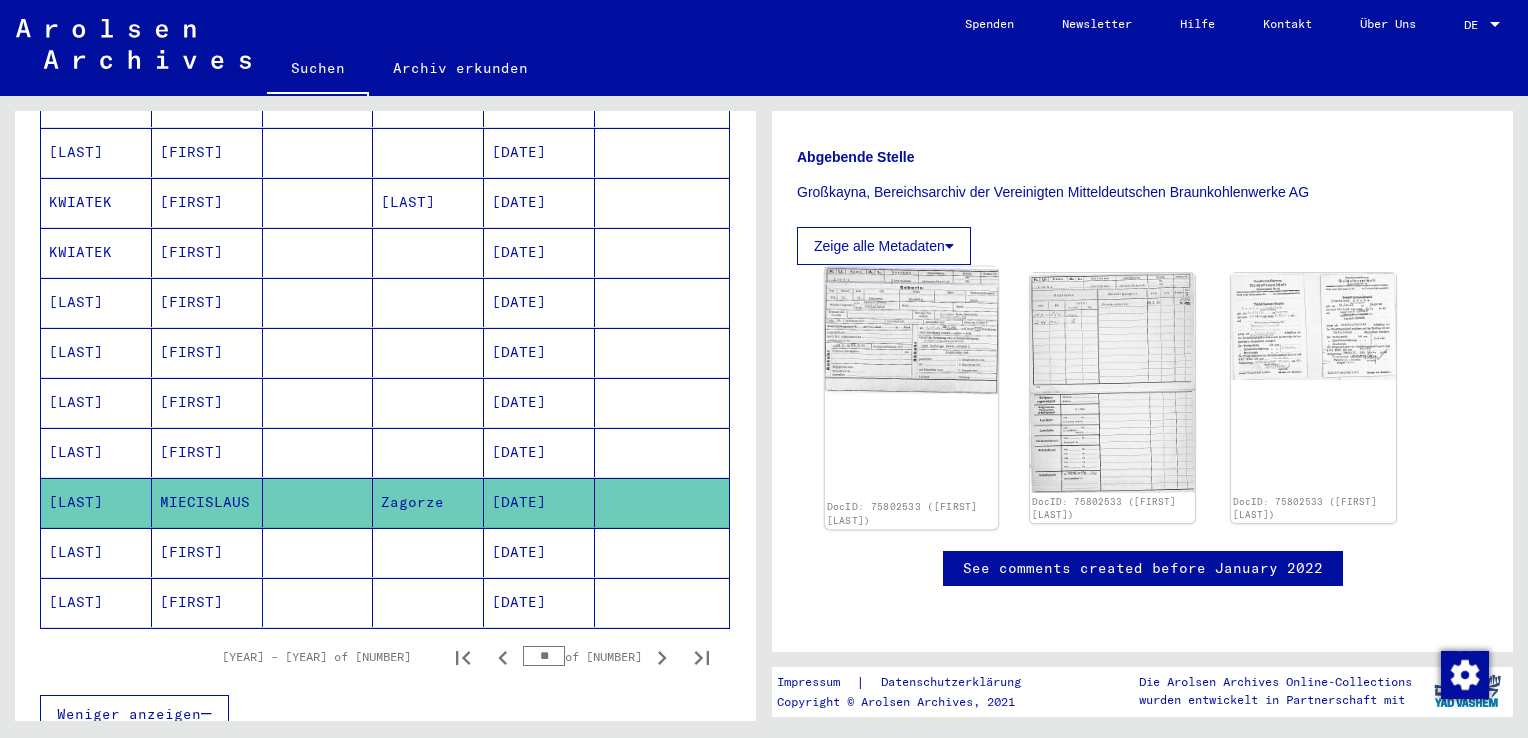 click 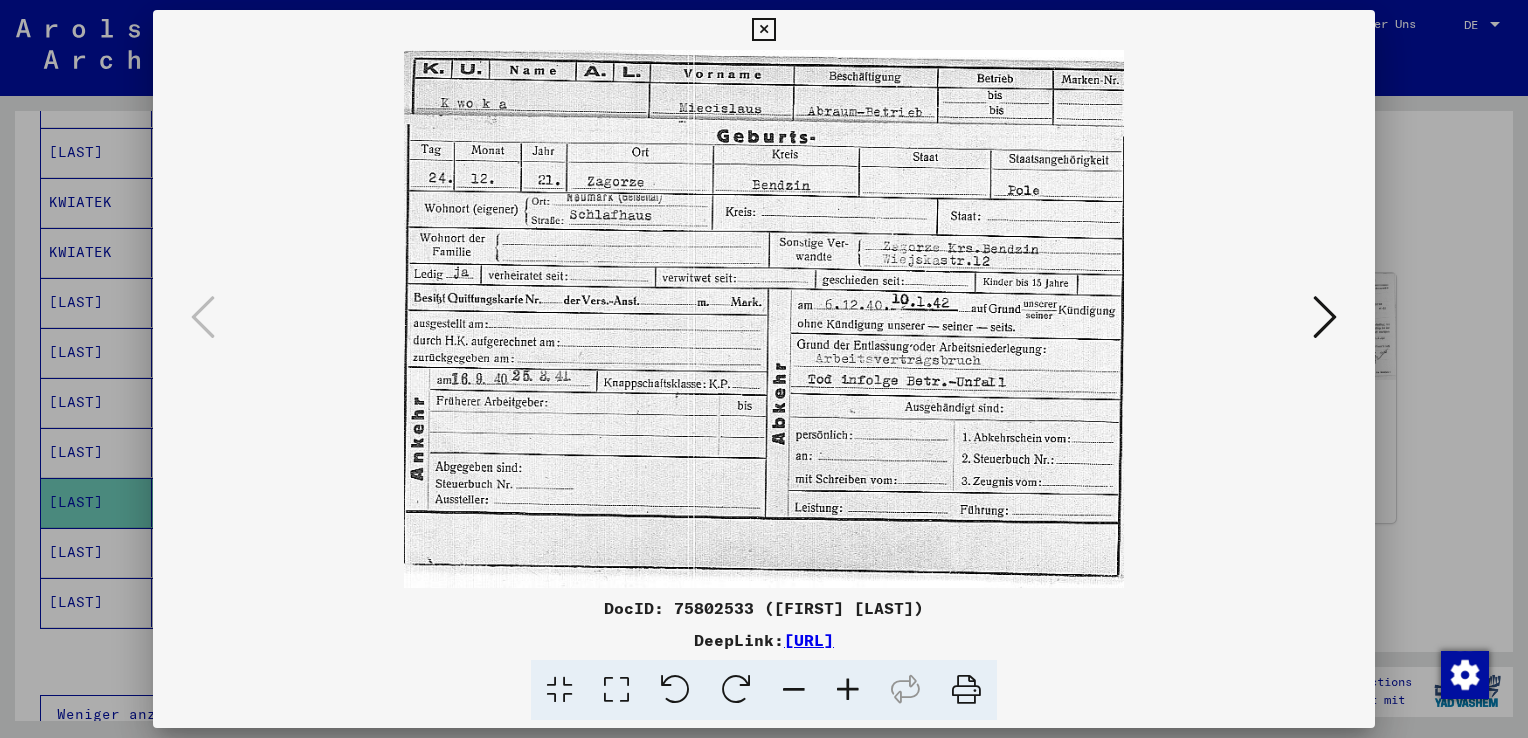 click at bounding box center [1325, 317] 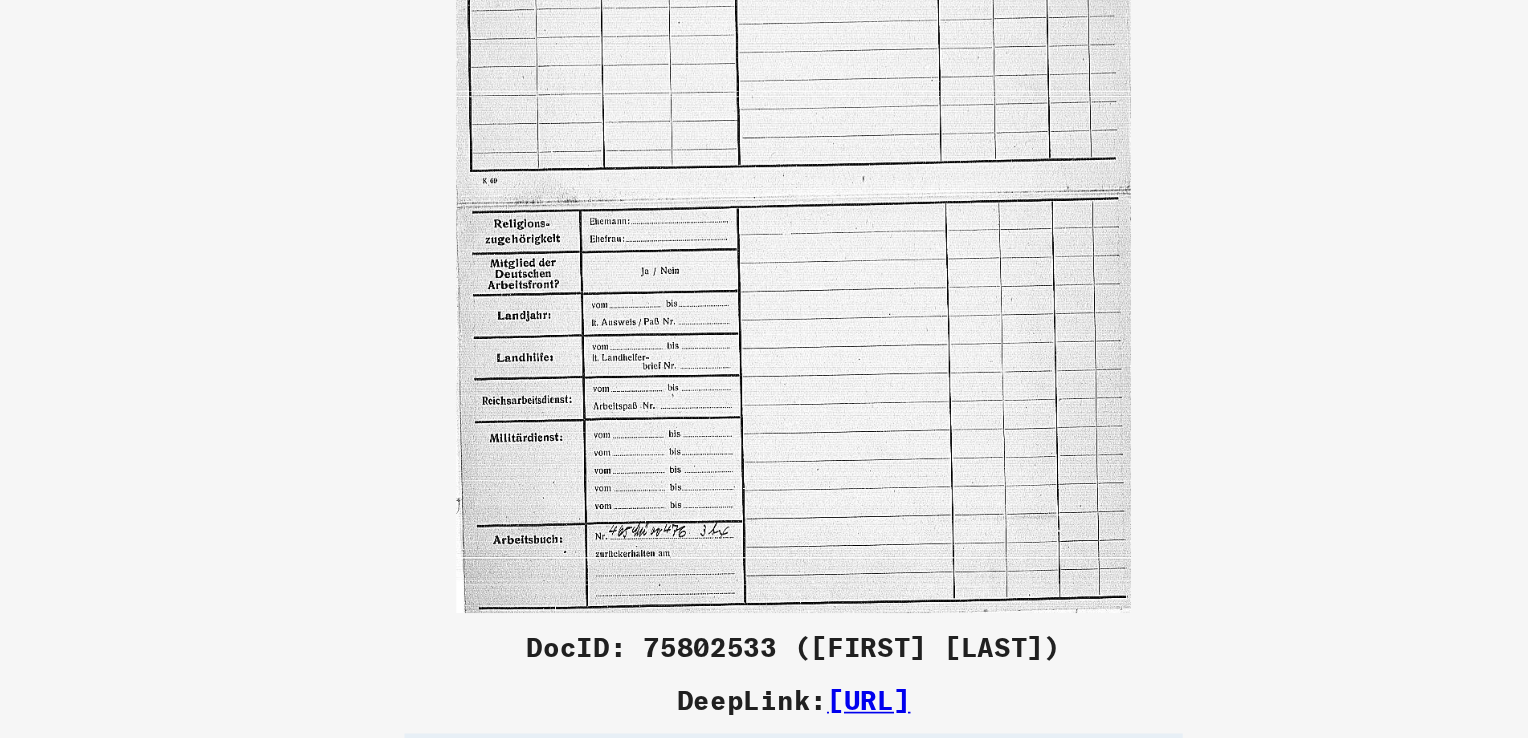 click at bounding box center (764, 319) 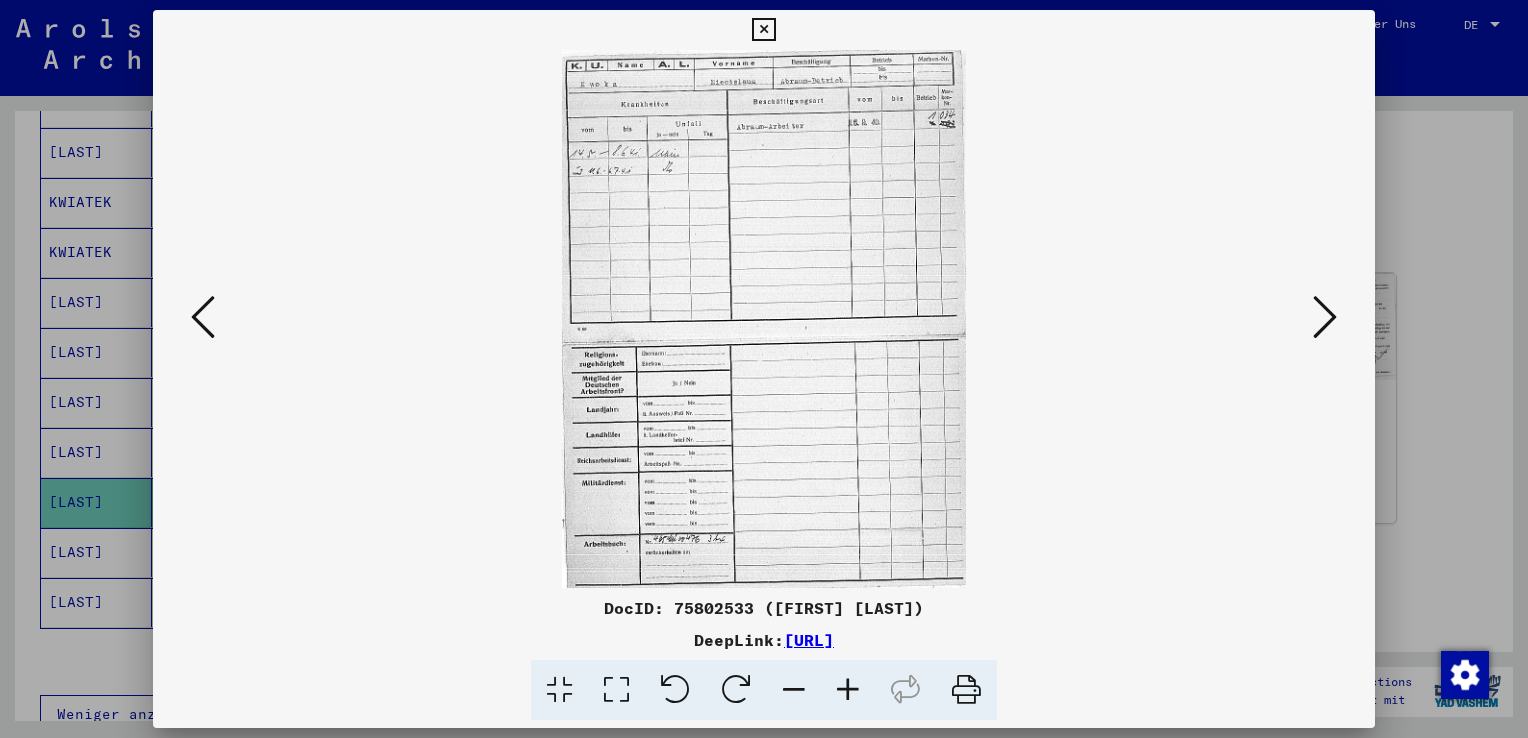 click at bounding box center [1325, 317] 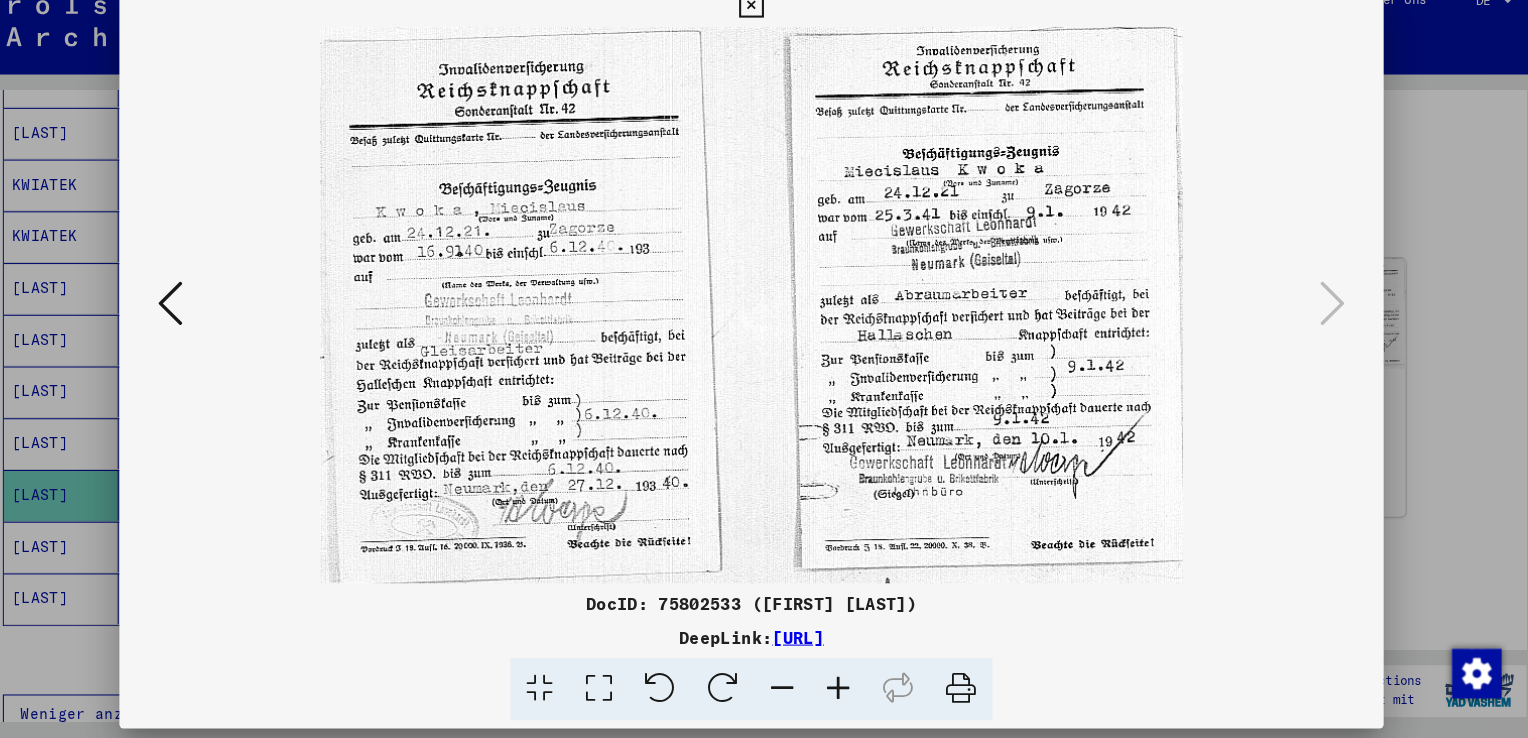 scroll, scrollTop: 0, scrollLeft: 0, axis: both 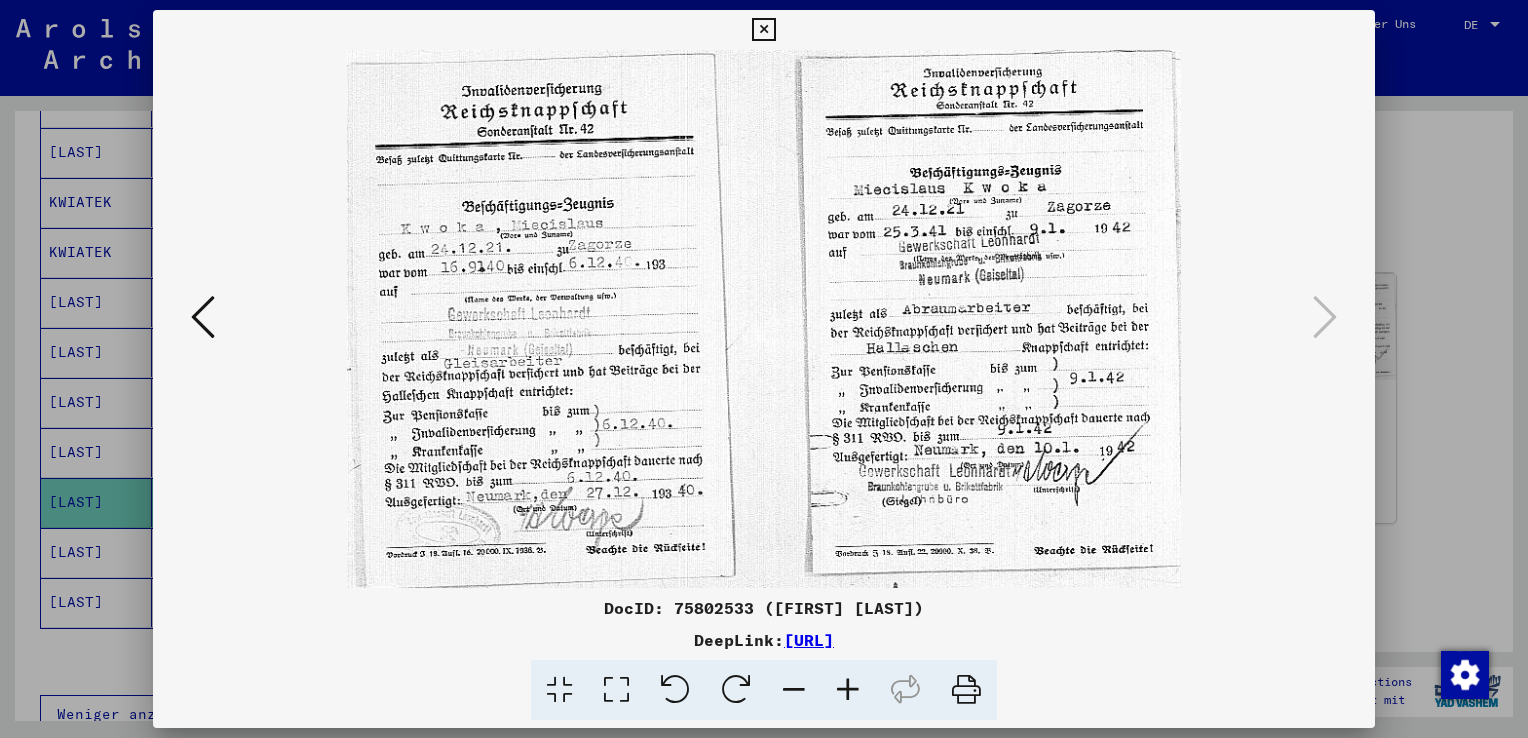 click at bounding box center (763, 30) 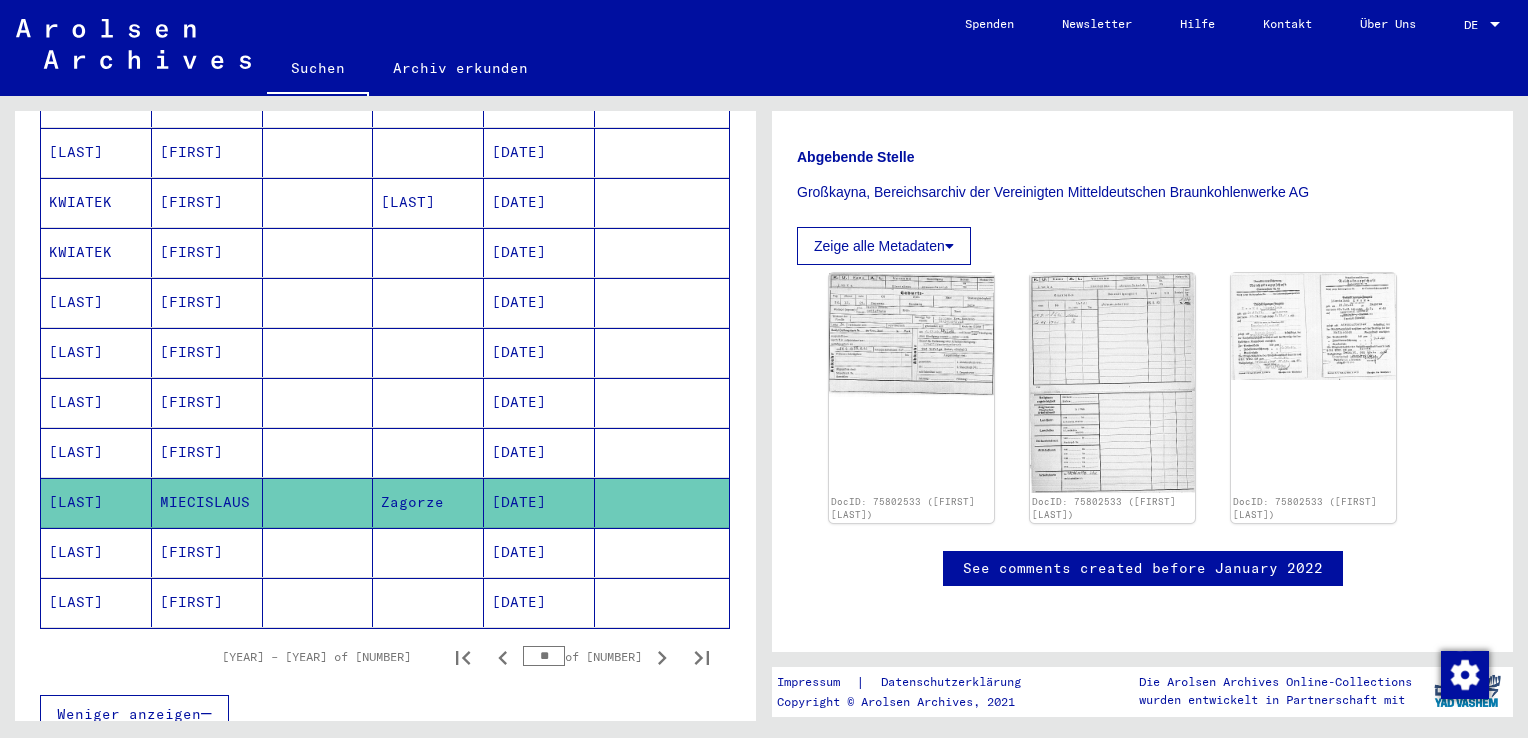 click on "Zagorze" 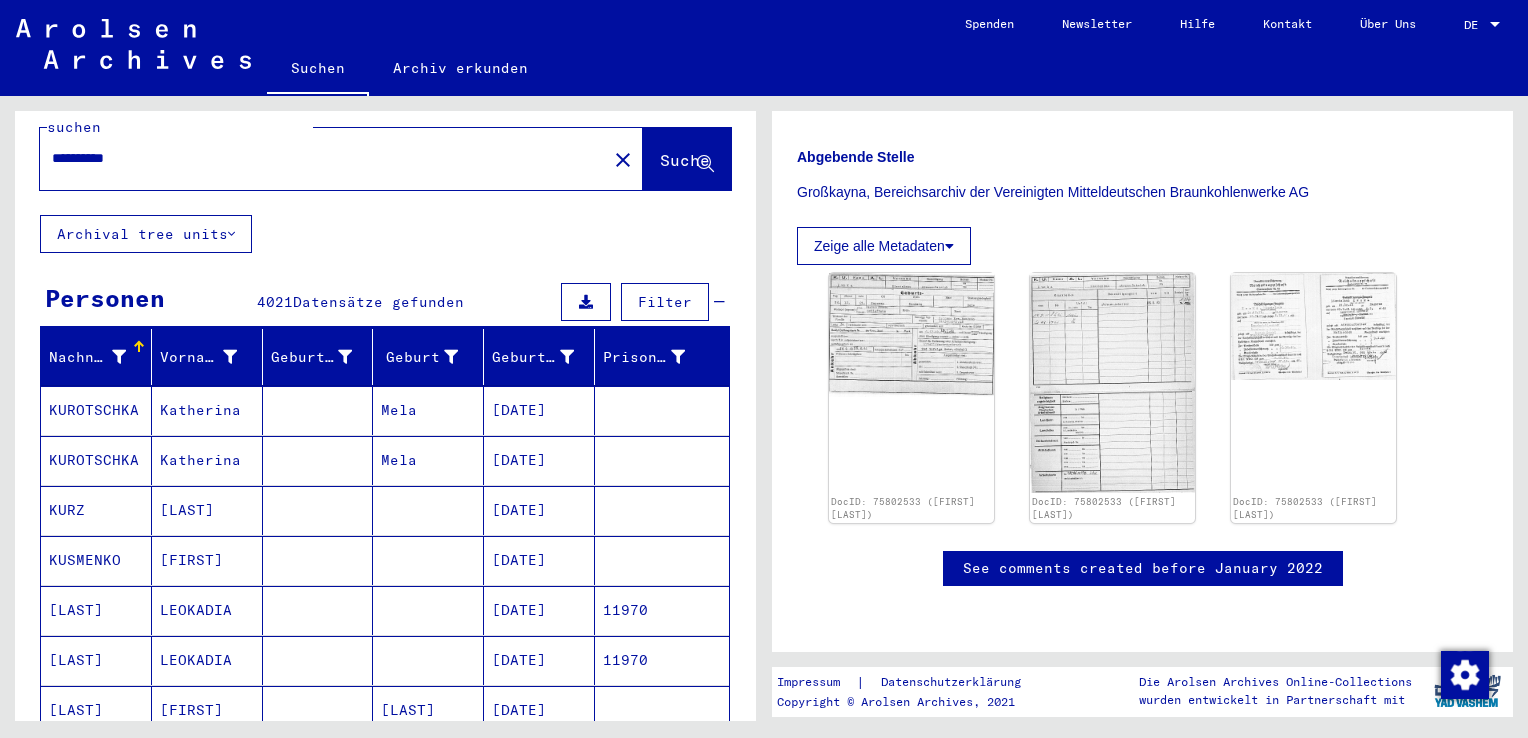 scroll, scrollTop: 0, scrollLeft: 0, axis: both 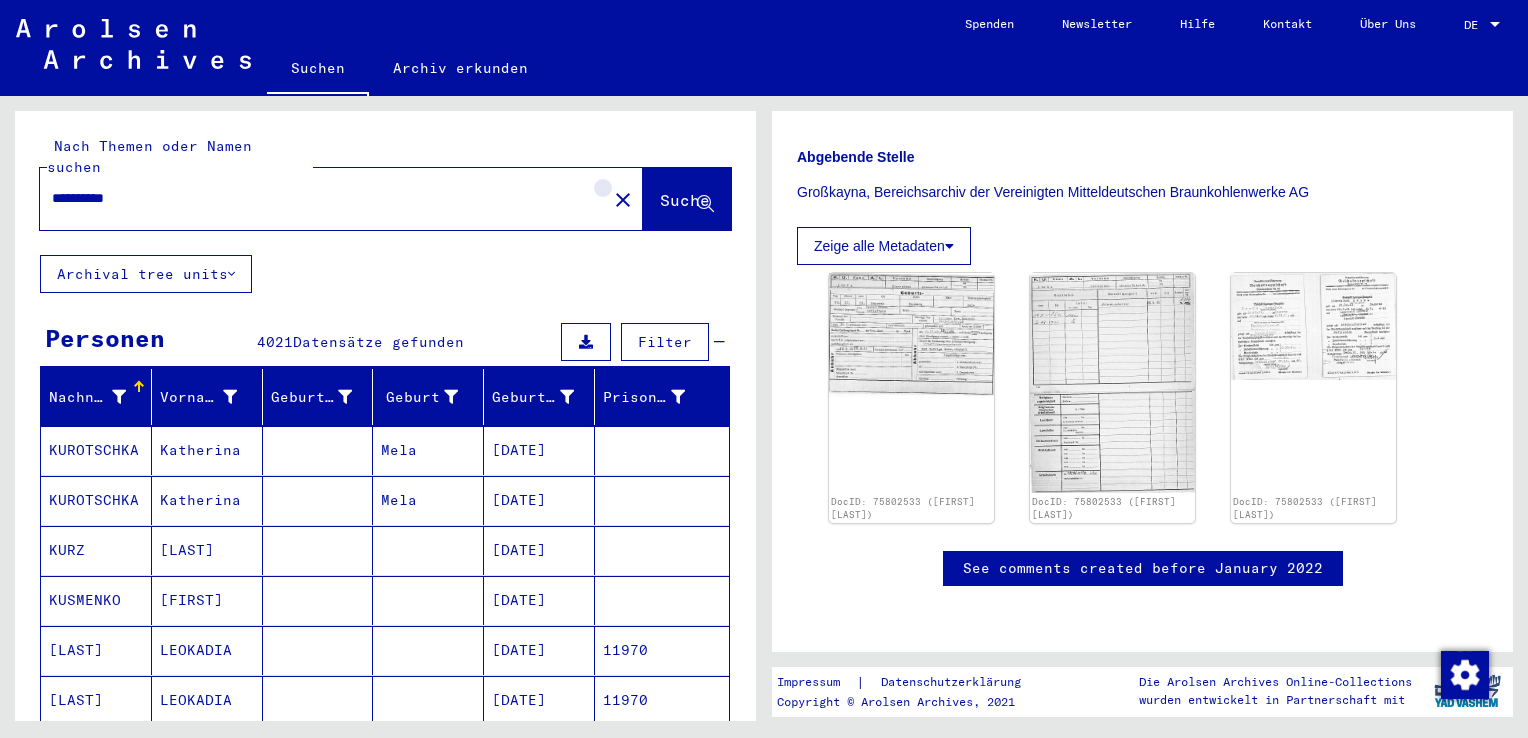 click on "close" 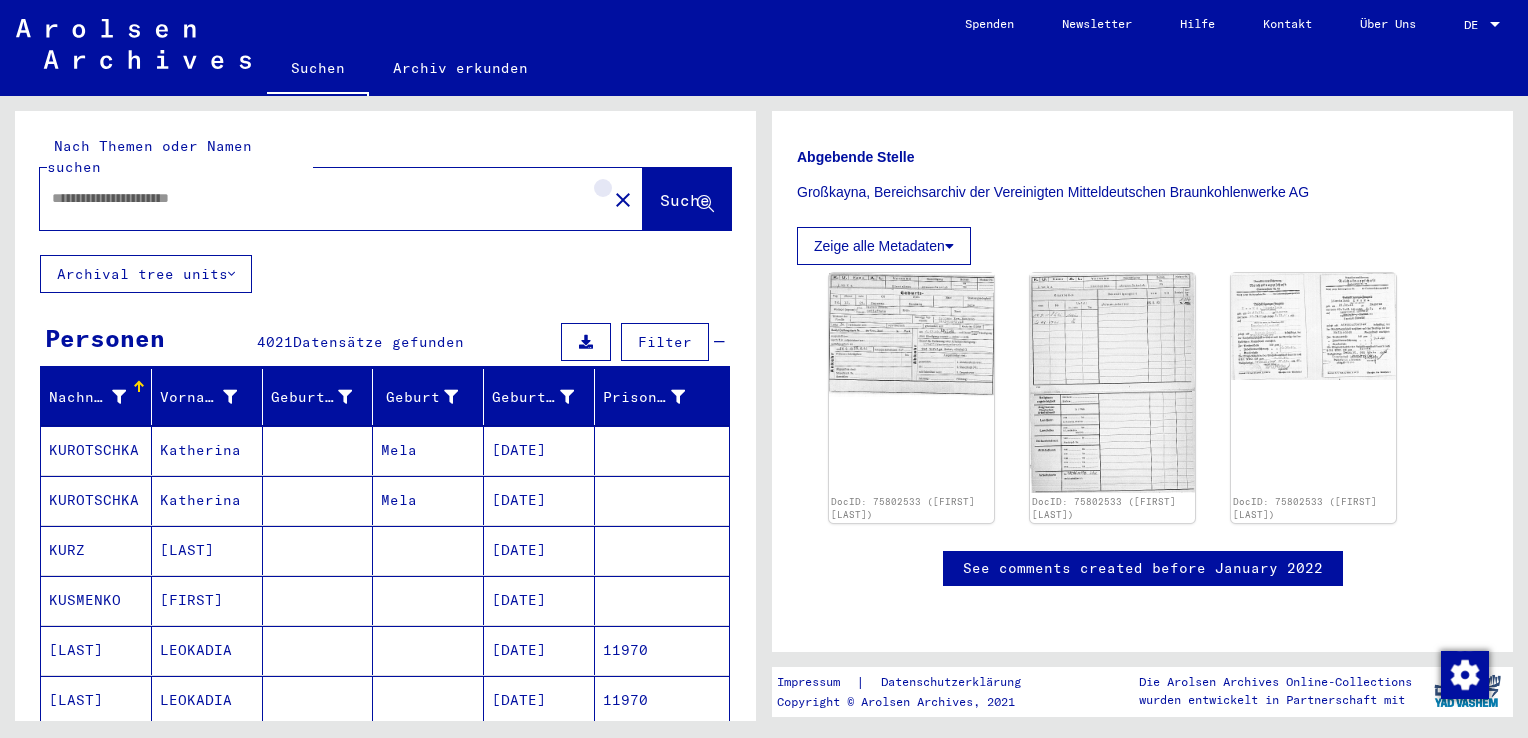 scroll, scrollTop: 0, scrollLeft: 0, axis: both 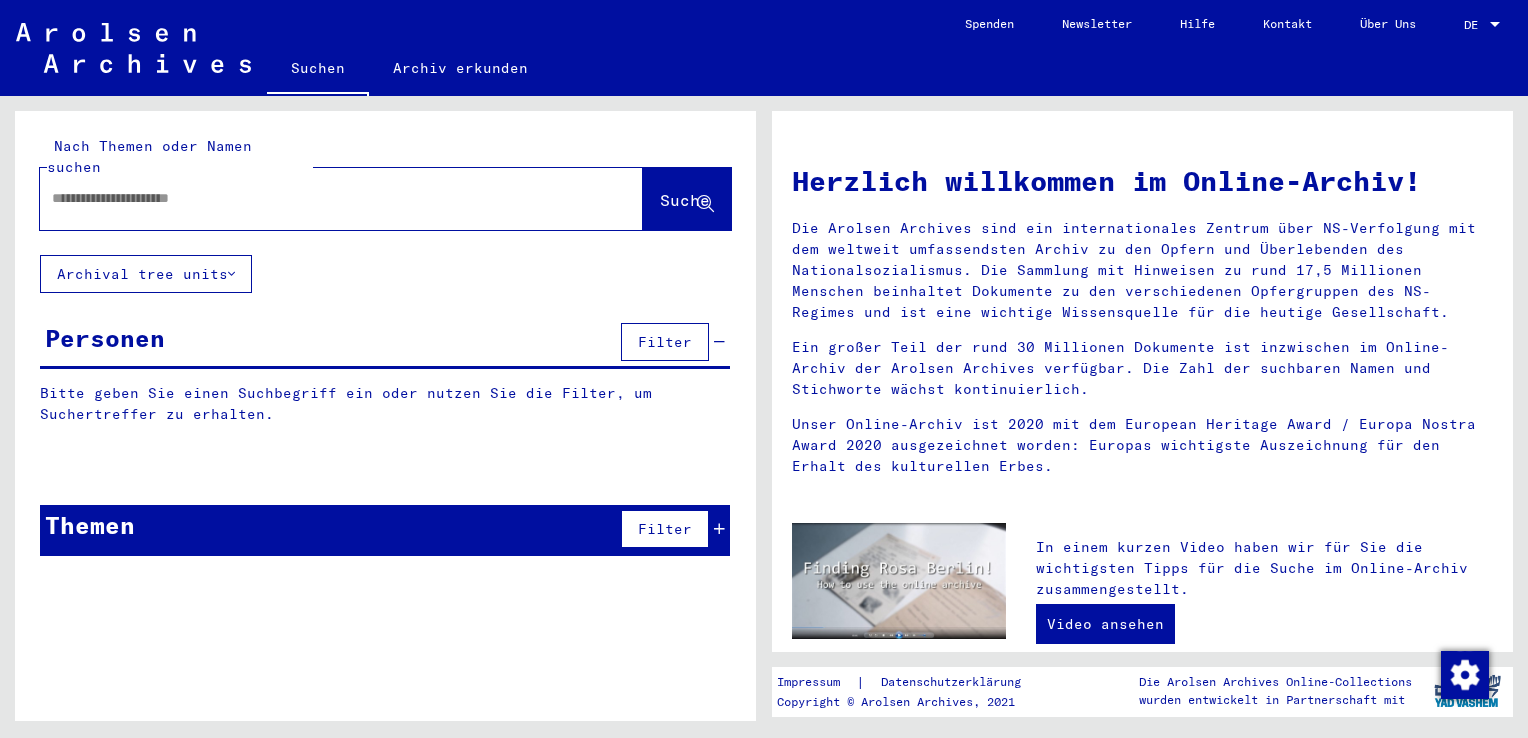 click at bounding box center (317, 198) 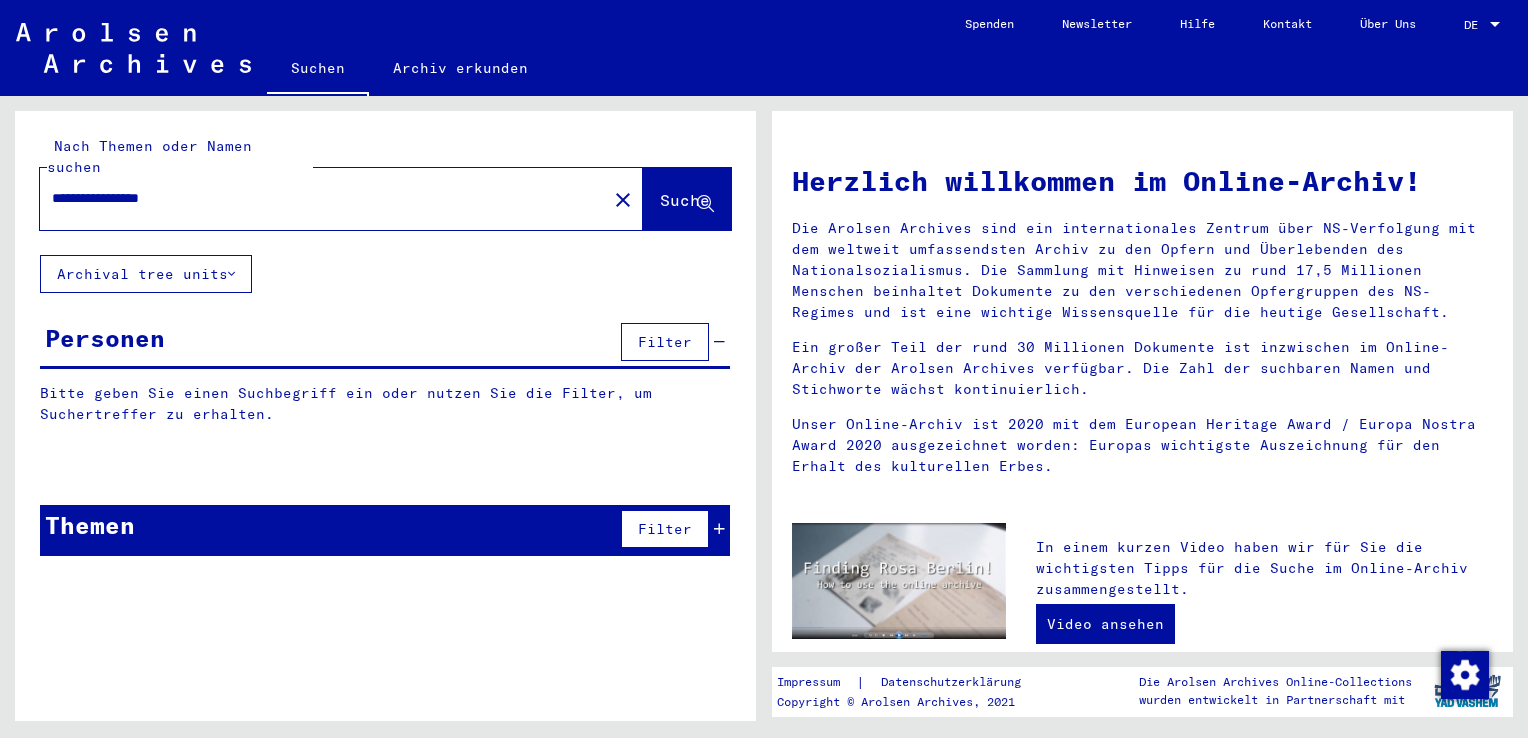 type on "**********" 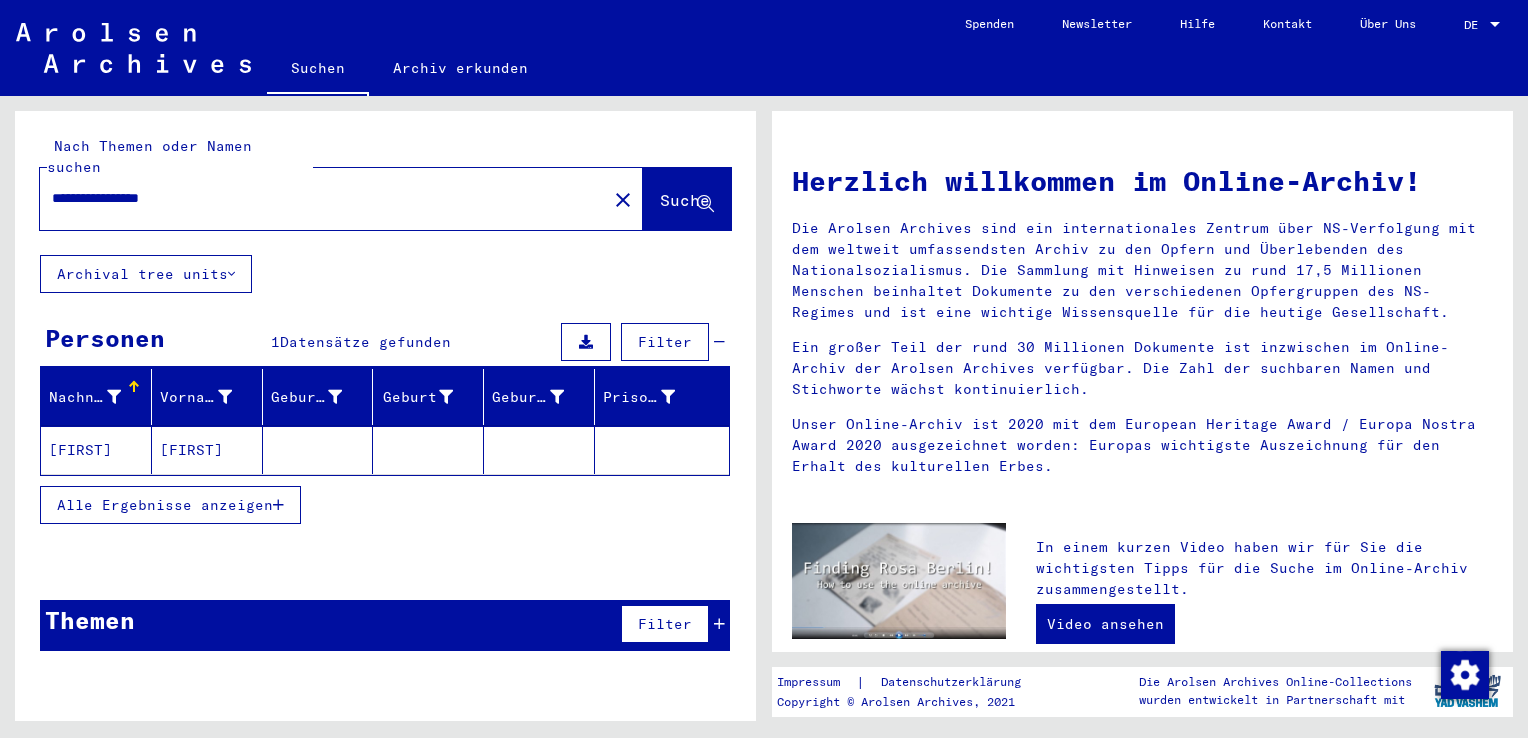click 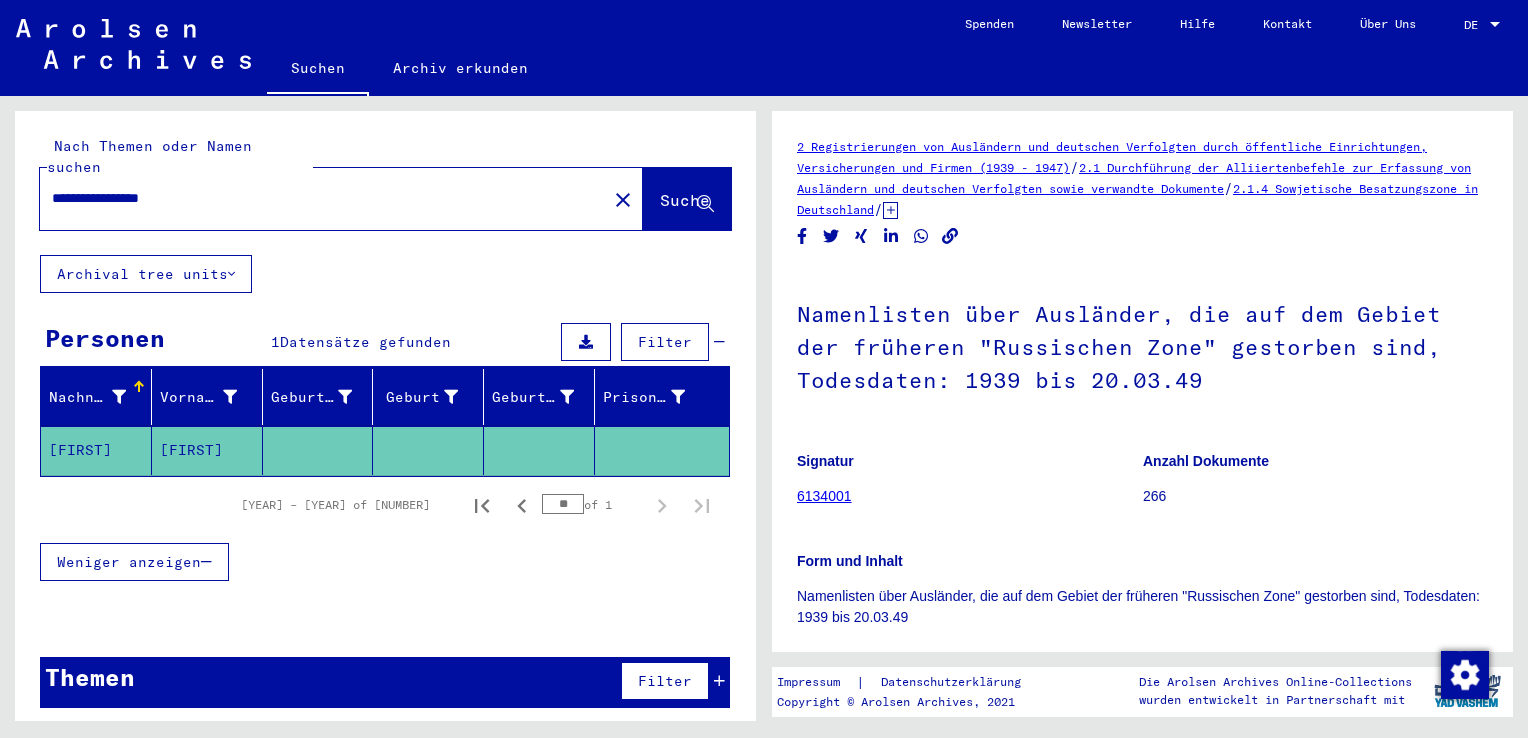 scroll, scrollTop: 0, scrollLeft: 0, axis: both 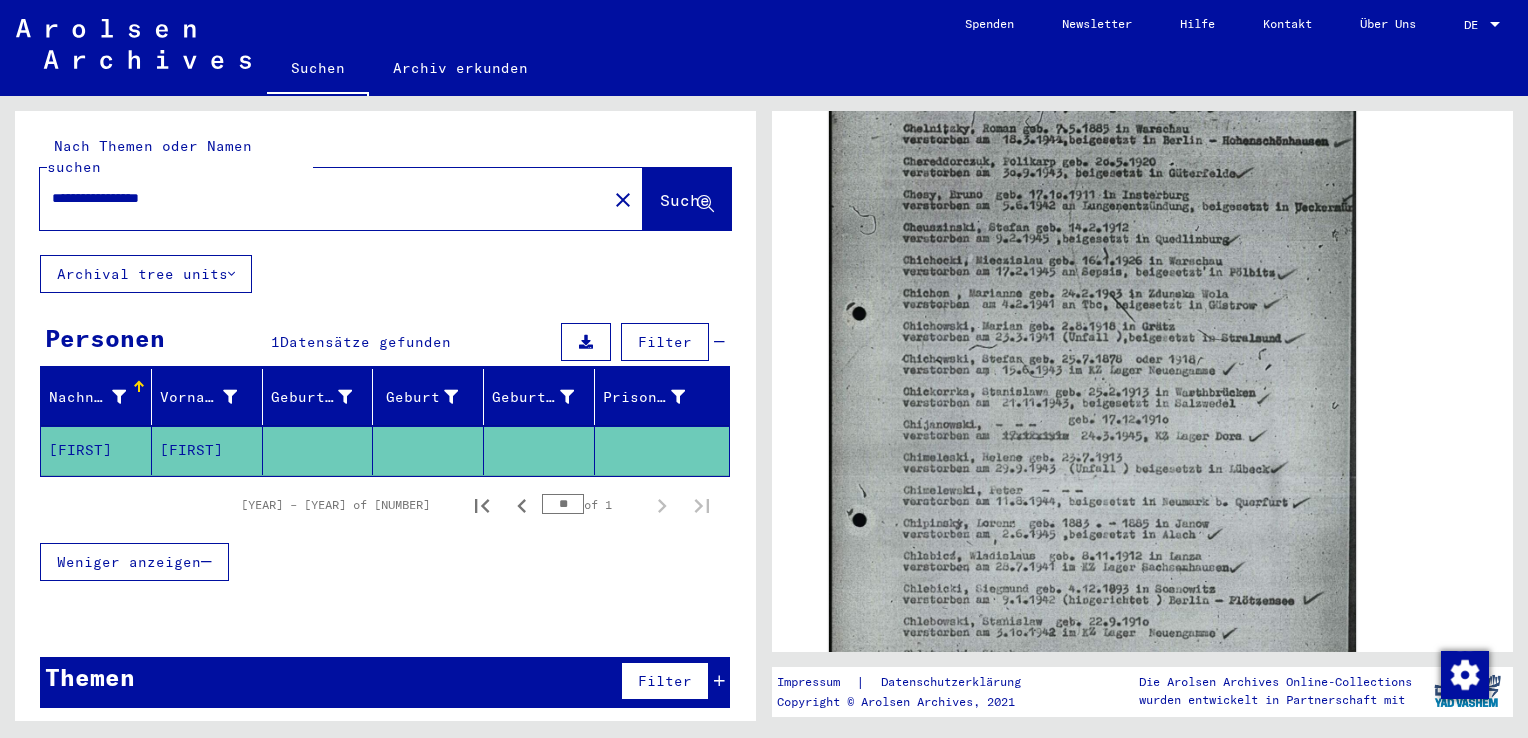 click 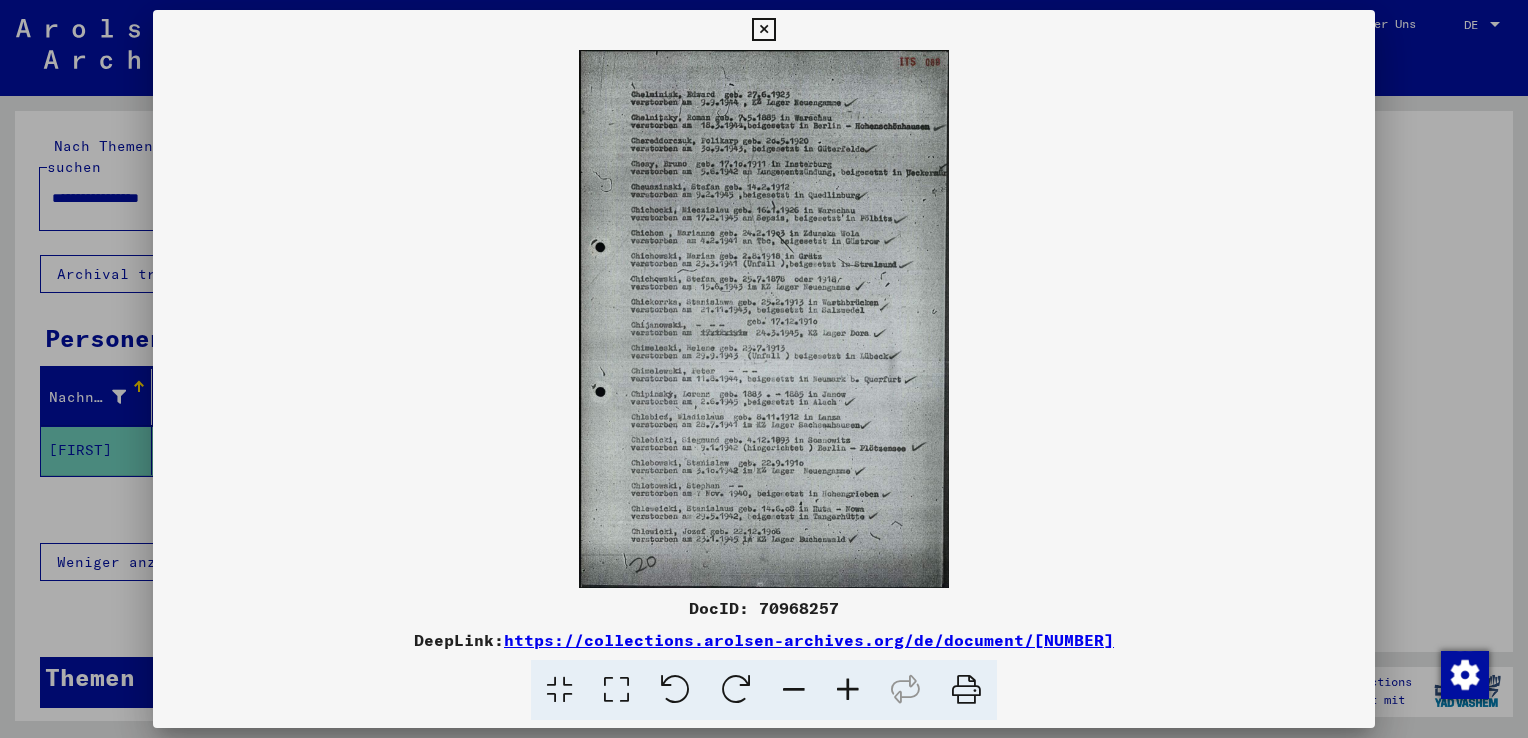 scroll, scrollTop: 760, scrollLeft: 0, axis: vertical 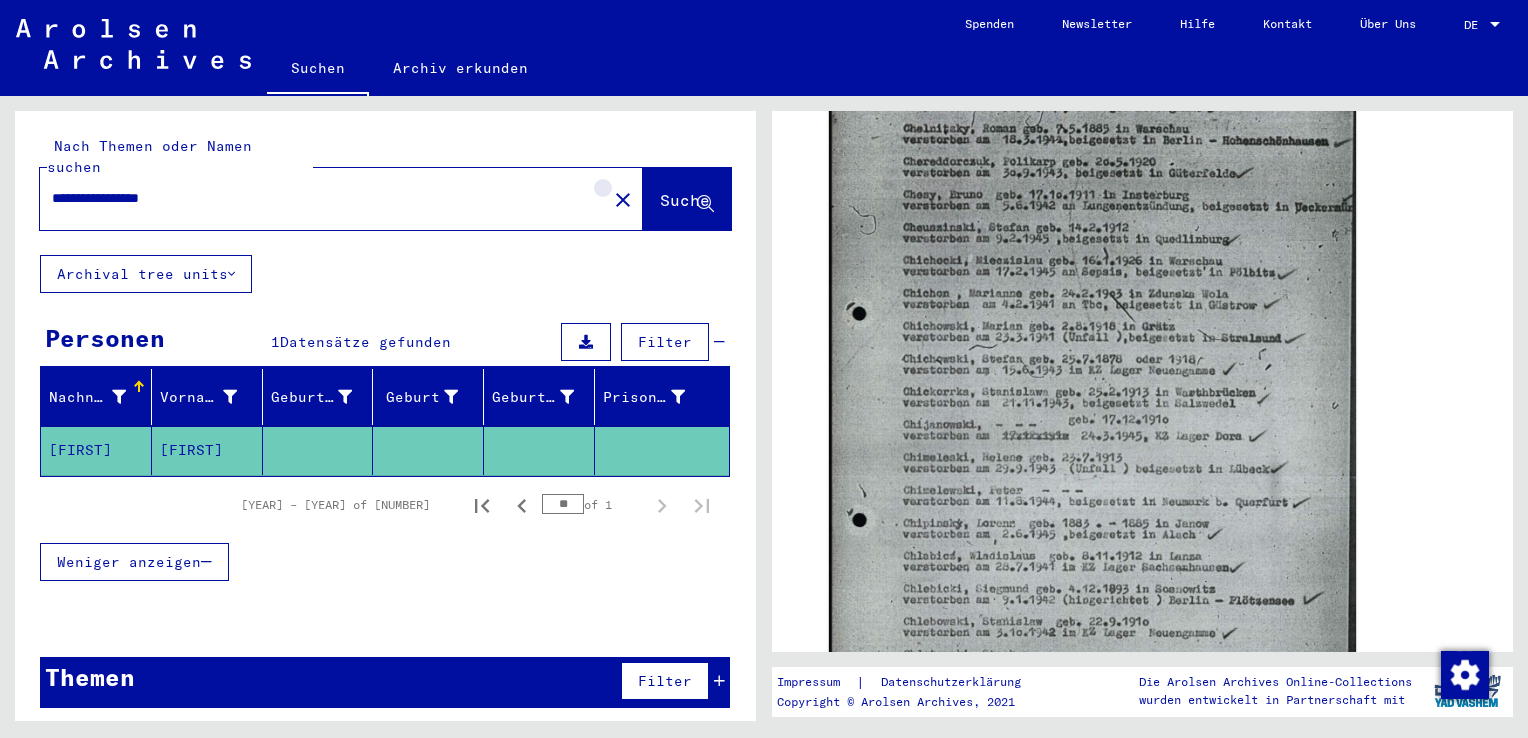click on "close" 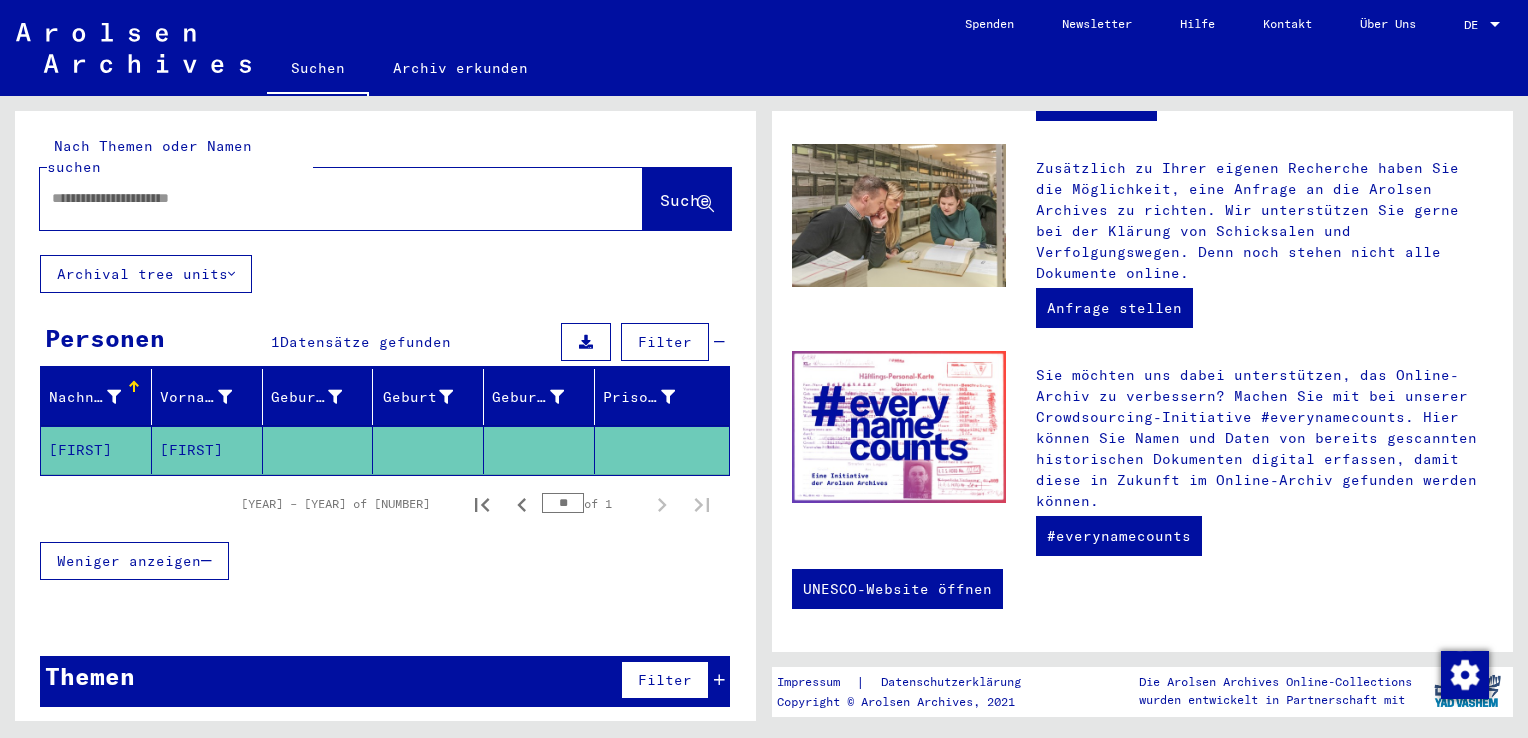 scroll, scrollTop: 0, scrollLeft: 0, axis: both 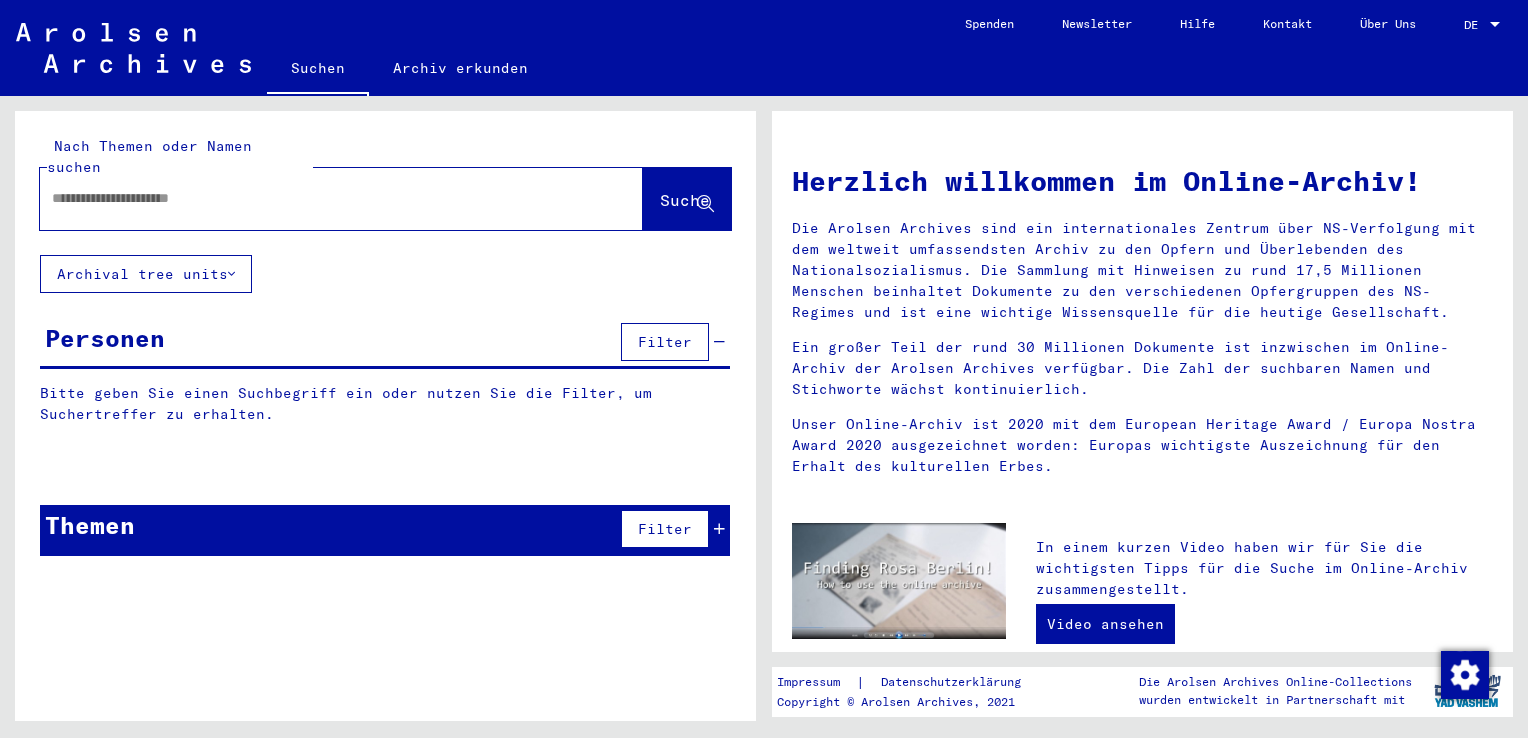 click at bounding box center [317, 198] 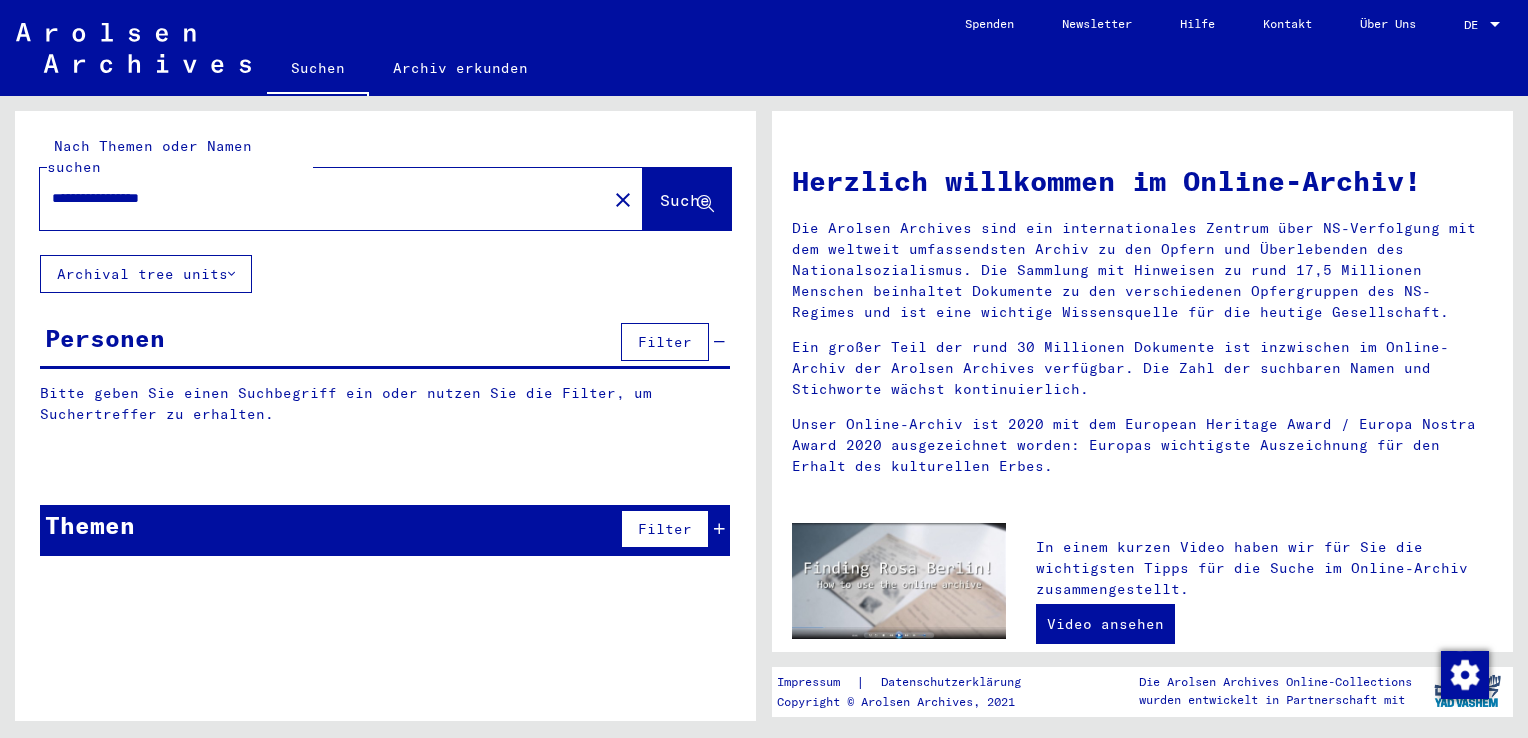 type on "**********" 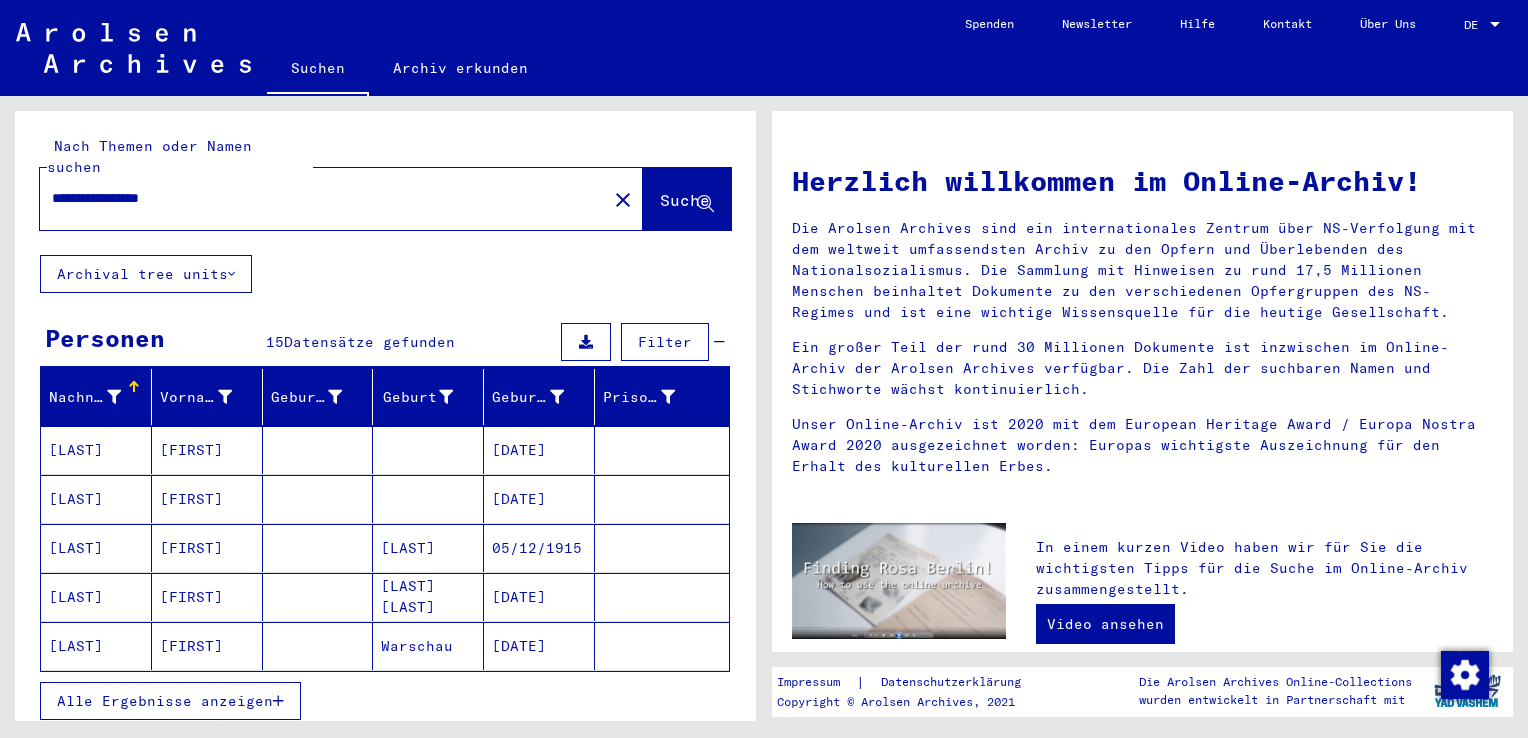 scroll, scrollTop: 120, scrollLeft: 0, axis: vertical 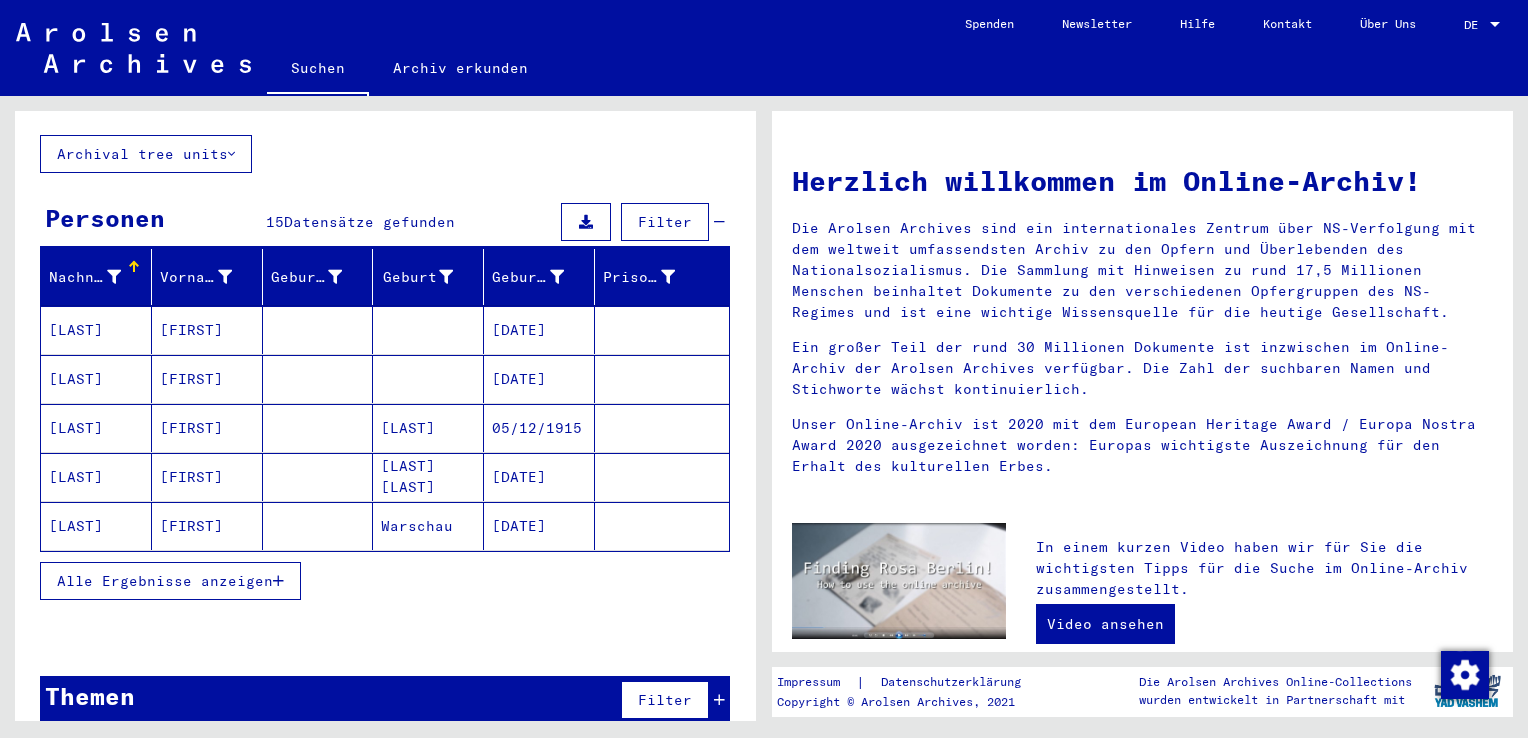 click on "Alle Ergebnisse anzeigen" at bounding box center (165, 581) 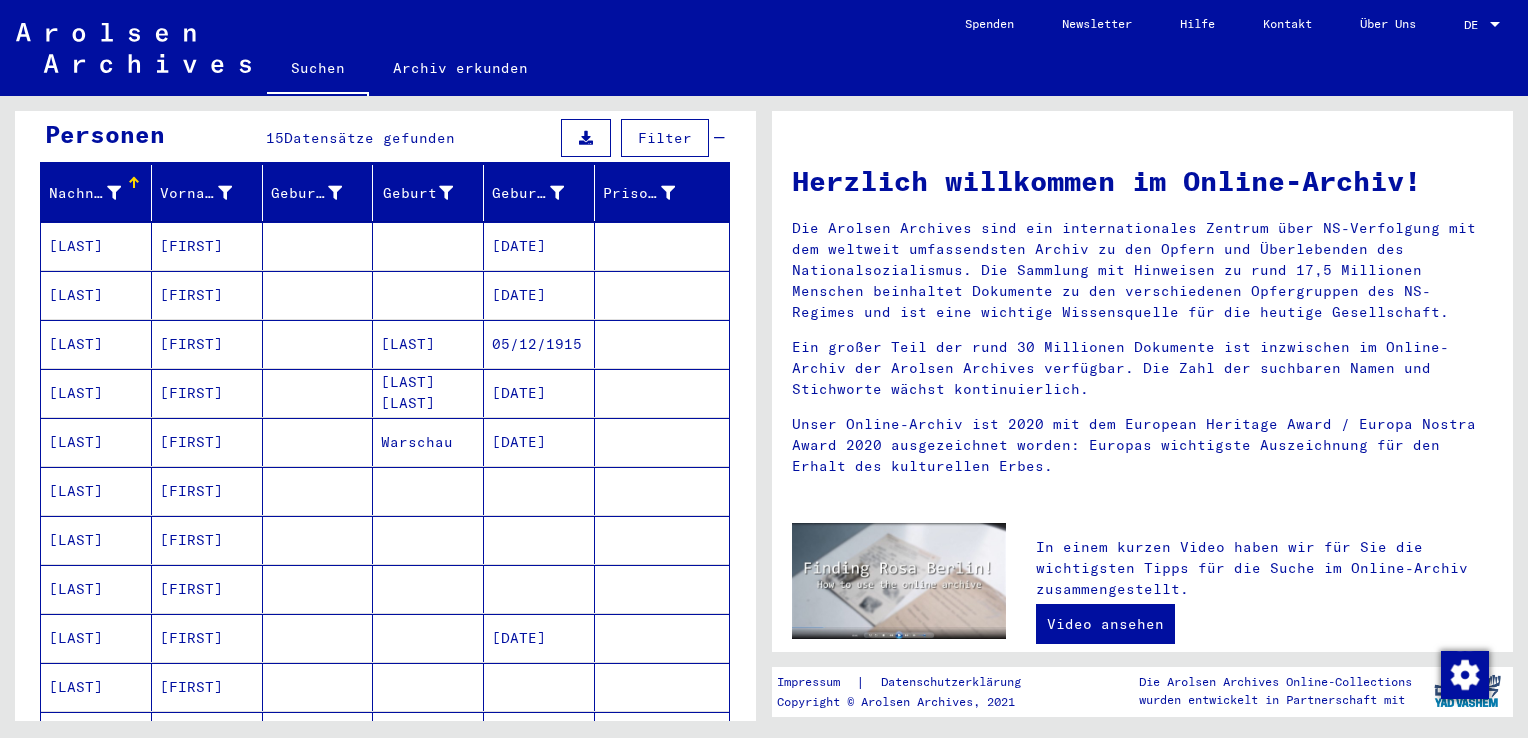 scroll, scrollTop: 204, scrollLeft: 0, axis: vertical 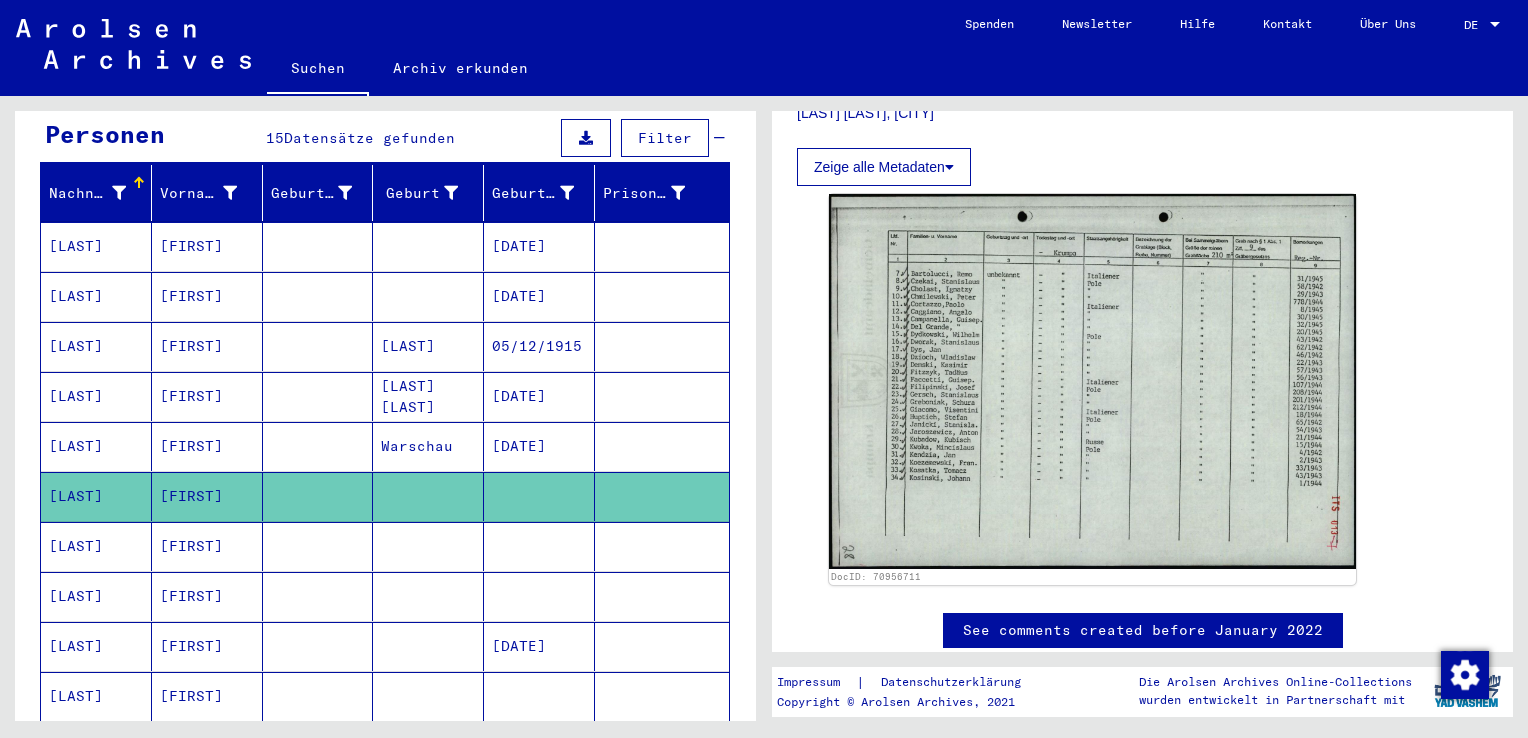 click 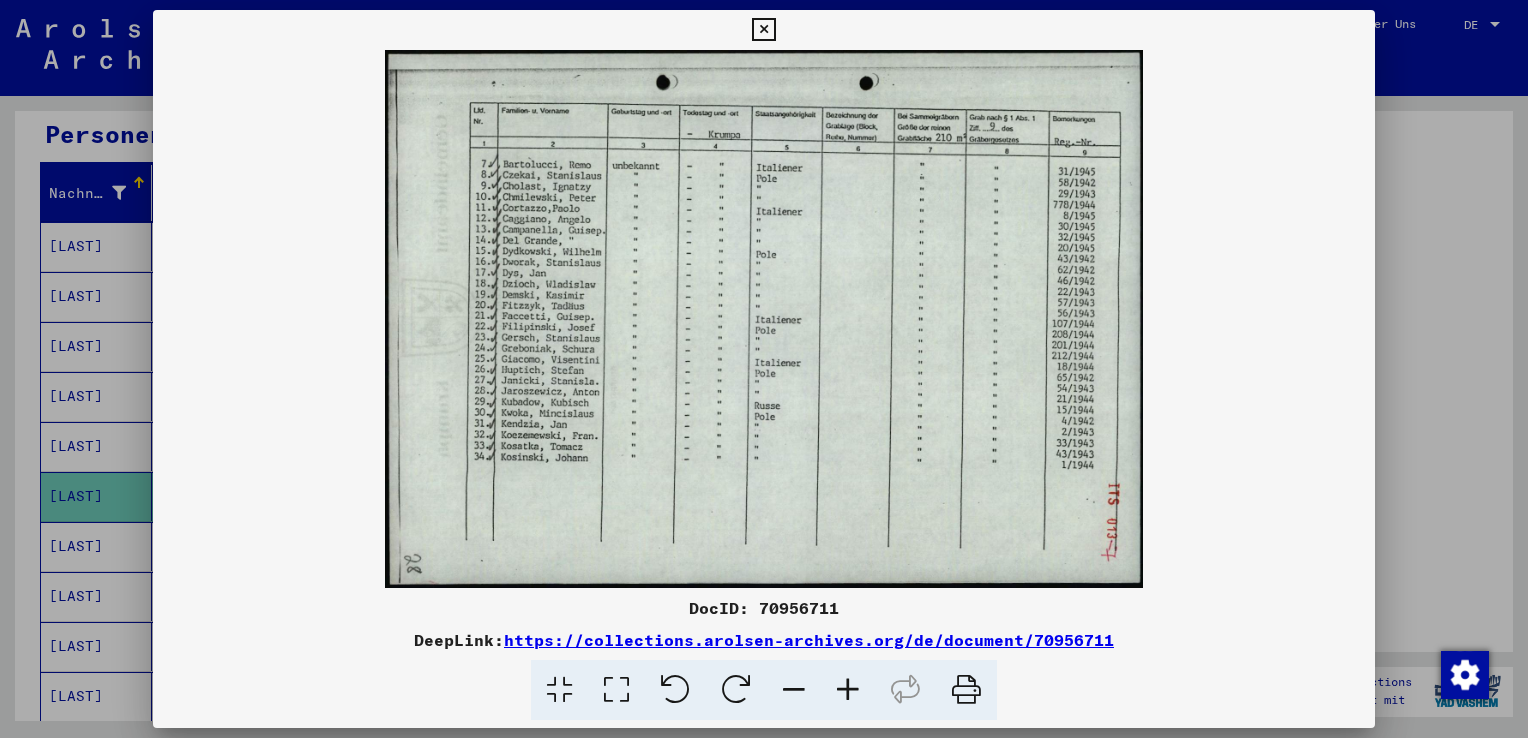 click at bounding box center (763, 30) 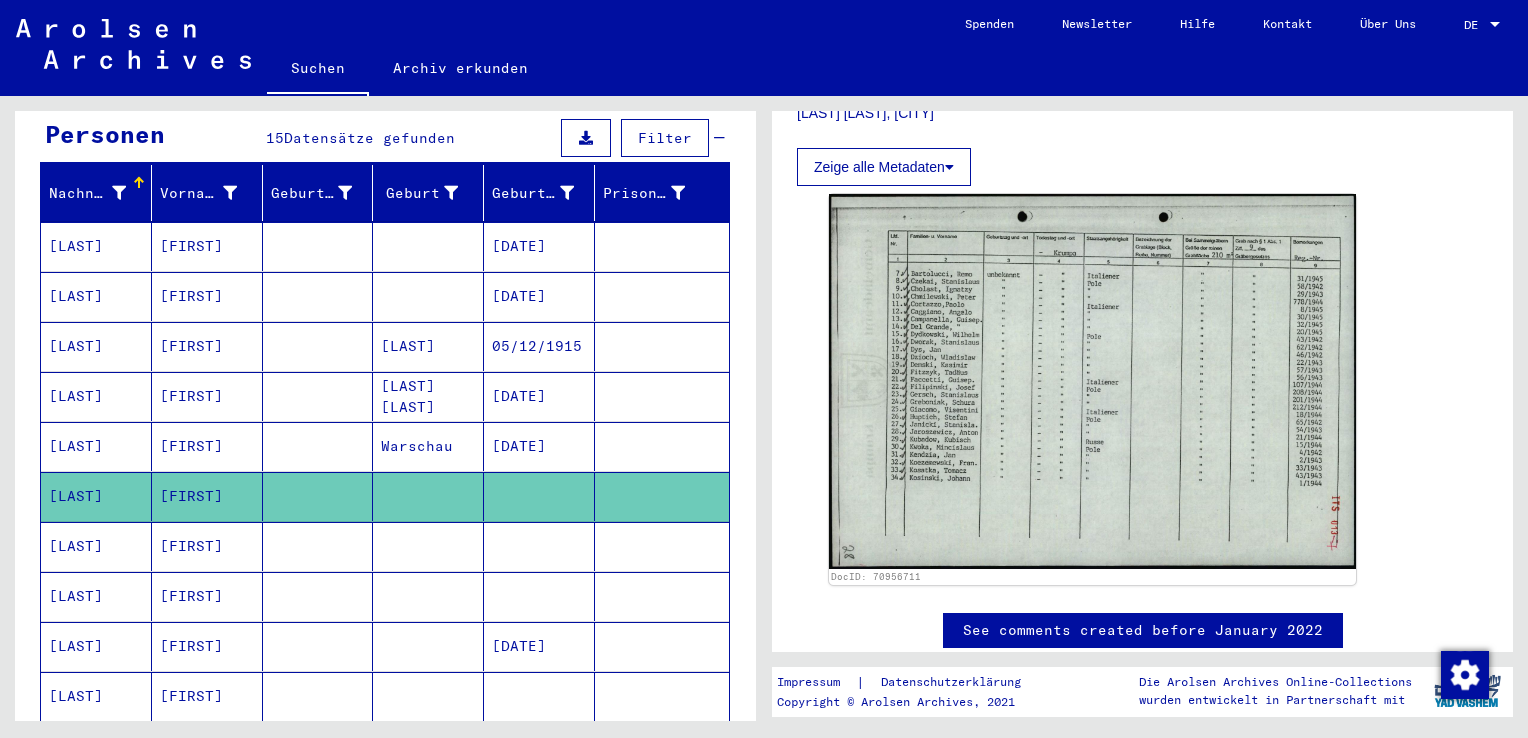 click at bounding box center (539, 596) 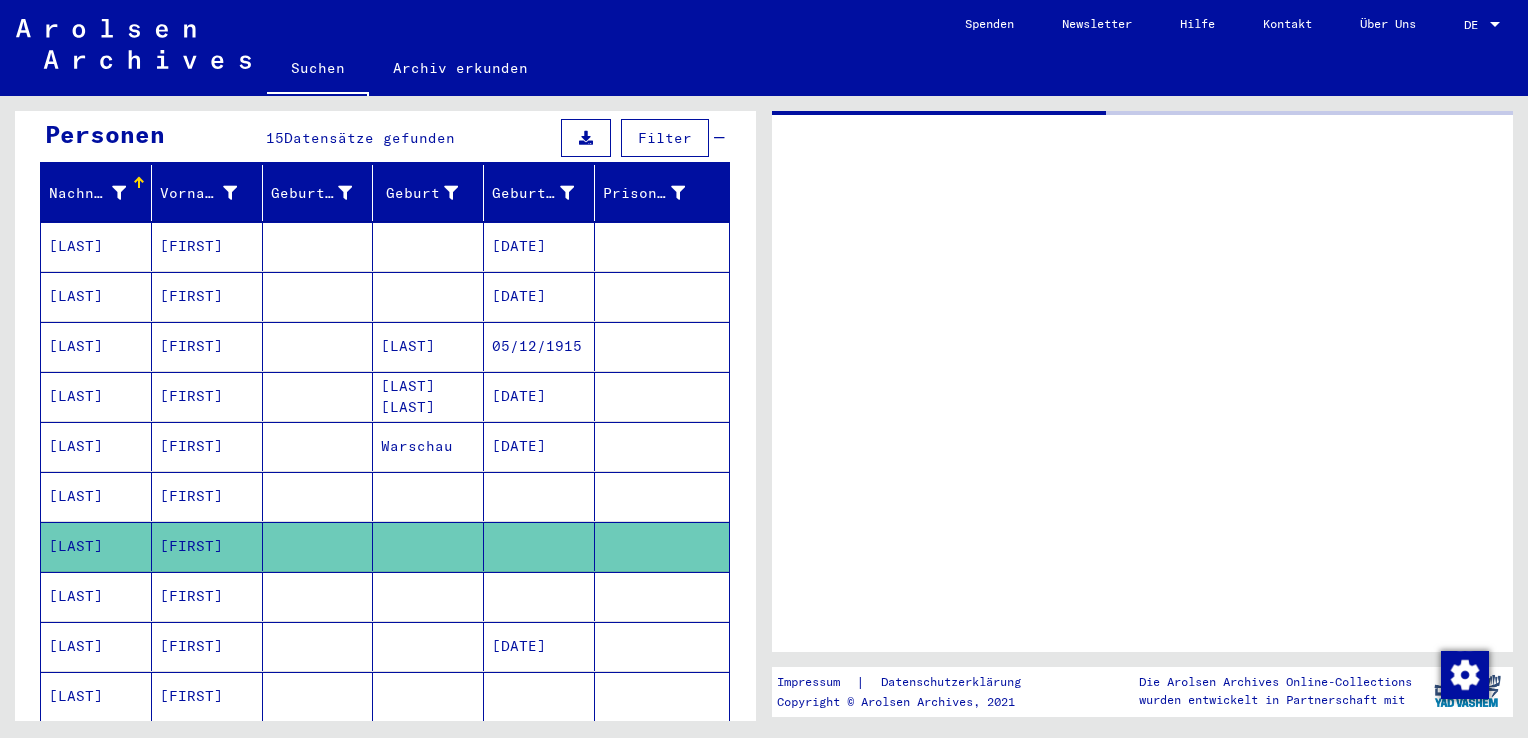 scroll, scrollTop: 0, scrollLeft: 0, axis: both 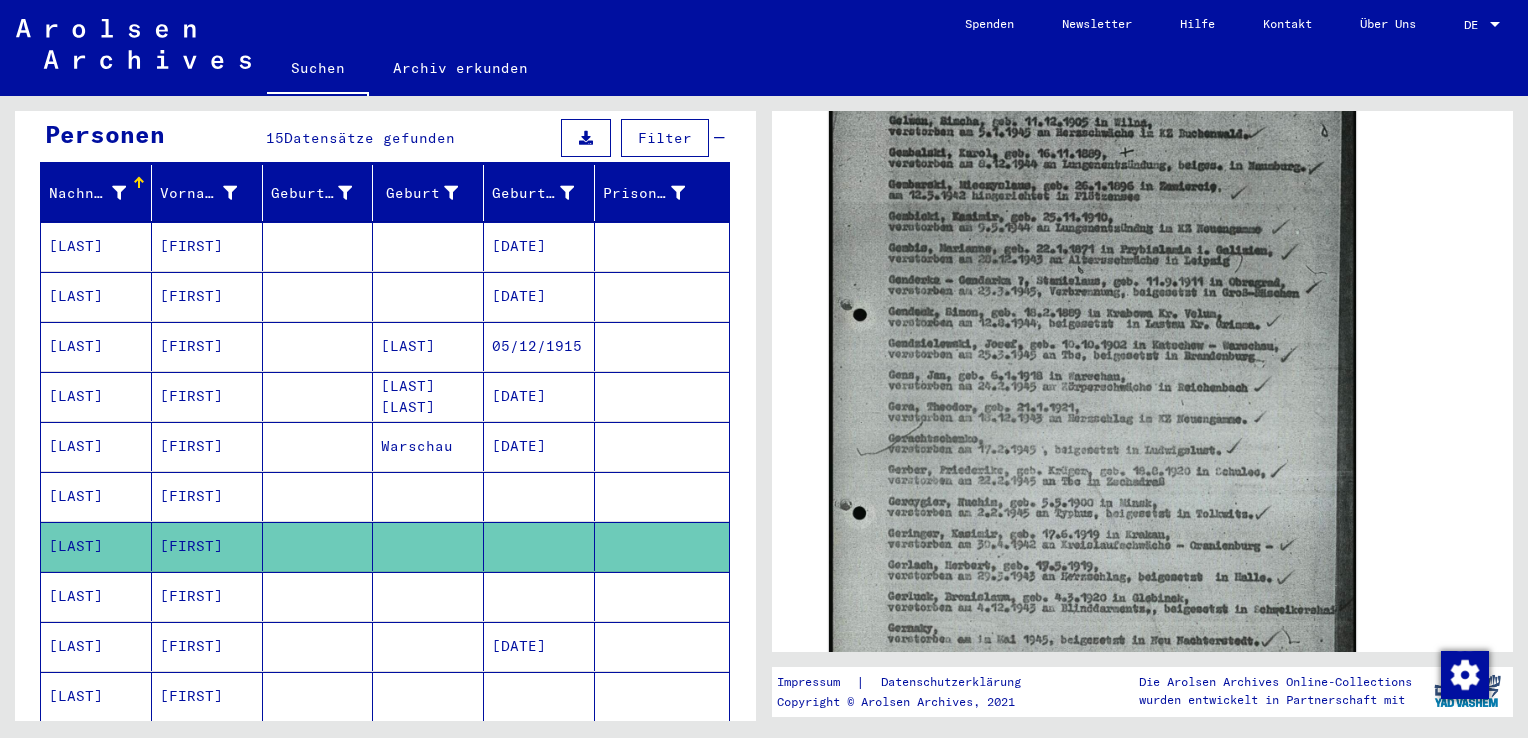 click 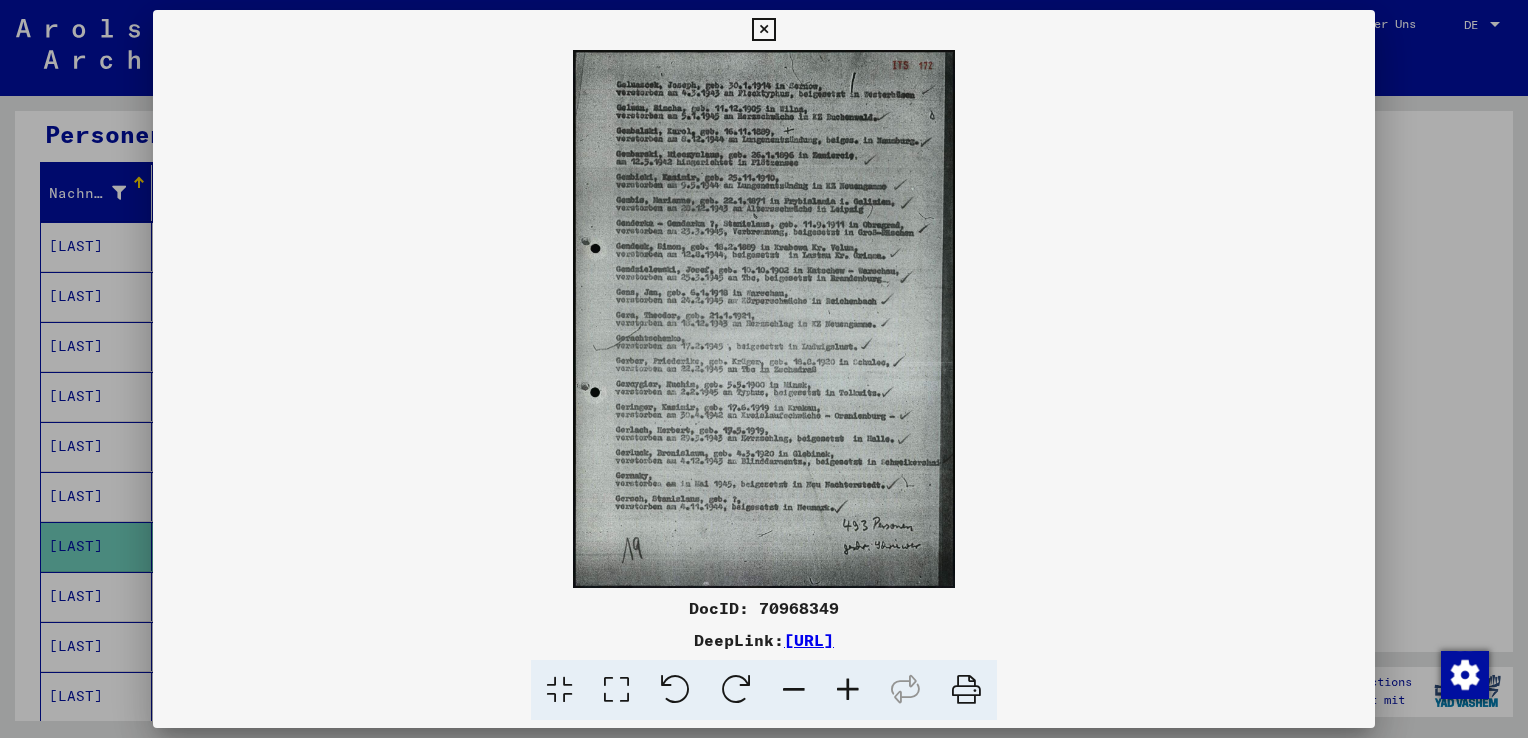 click at bounding box center (763, 30) 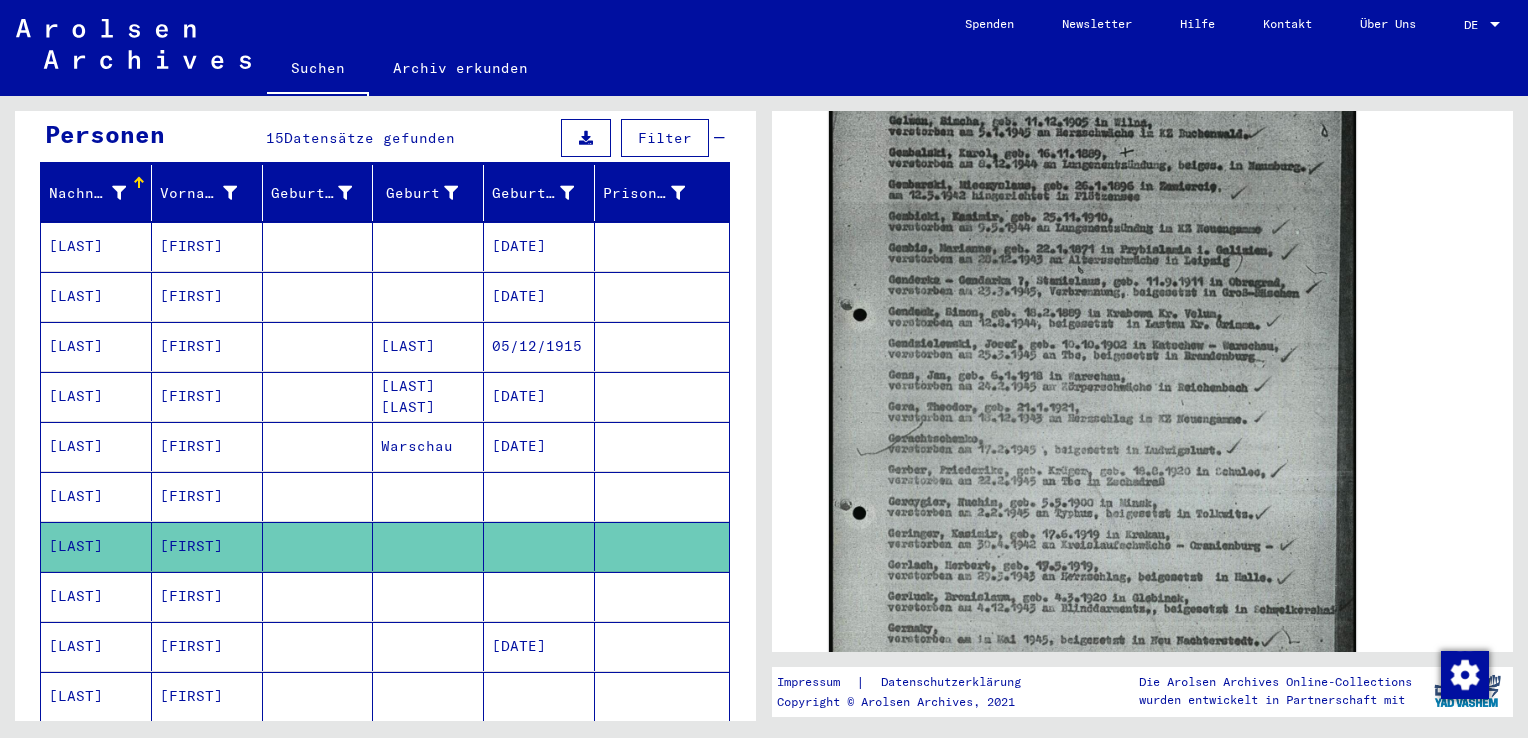 click at bounding box center [662, 646] 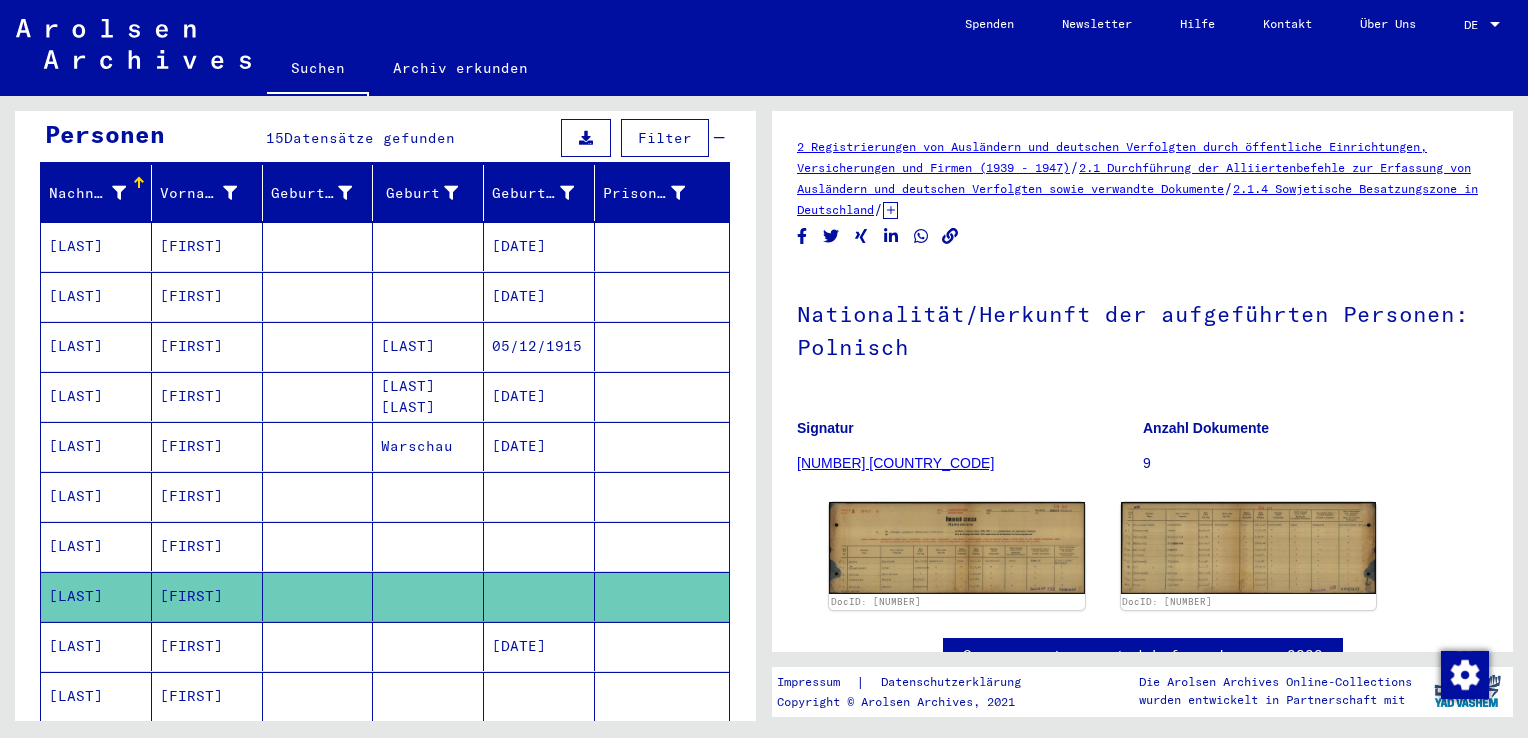 scroll, scrollTop: 144, scrollLeft: 0, axis: vertical 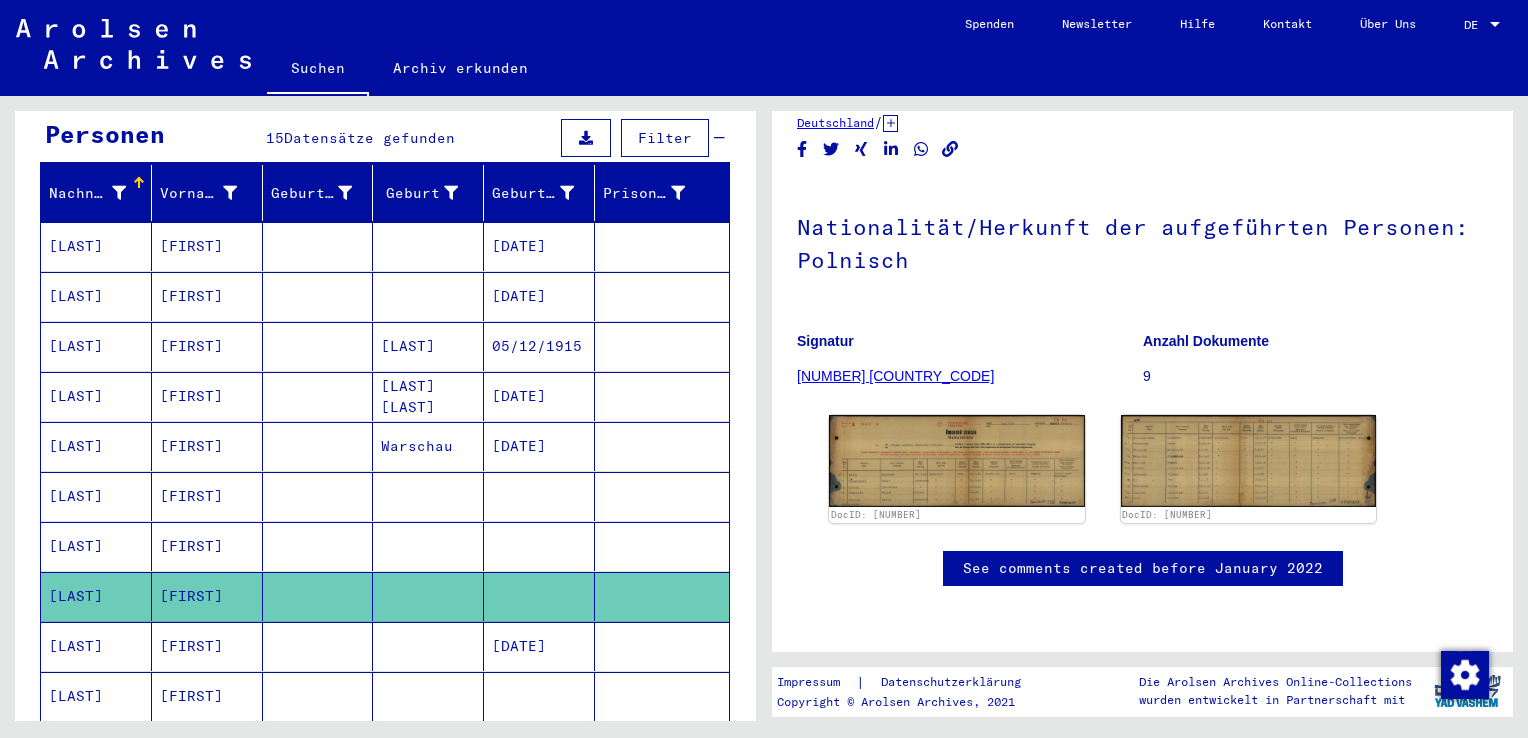 click at bounding box center (662, 696) 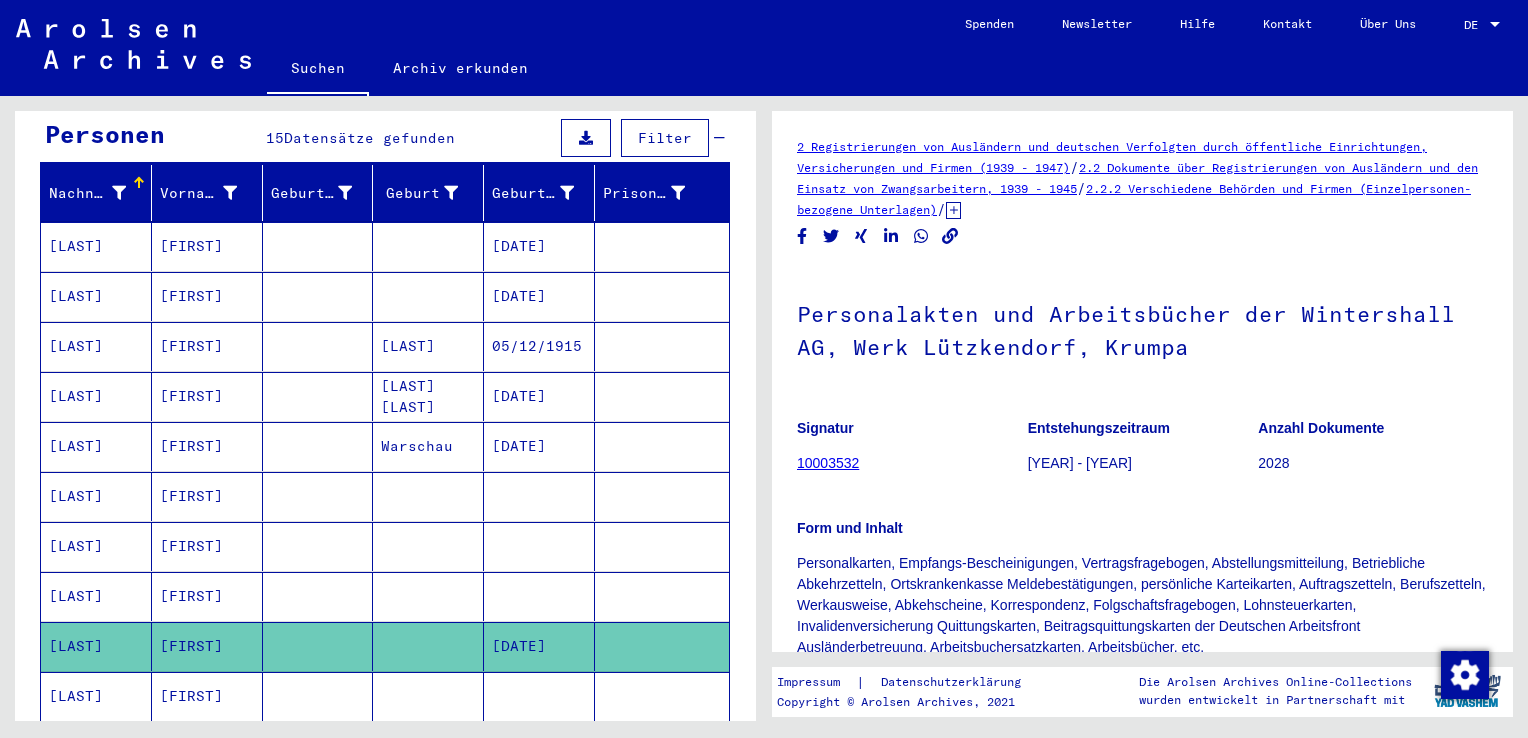 scroll, scrollTop: 0, scrollLeft: 0, axis: both 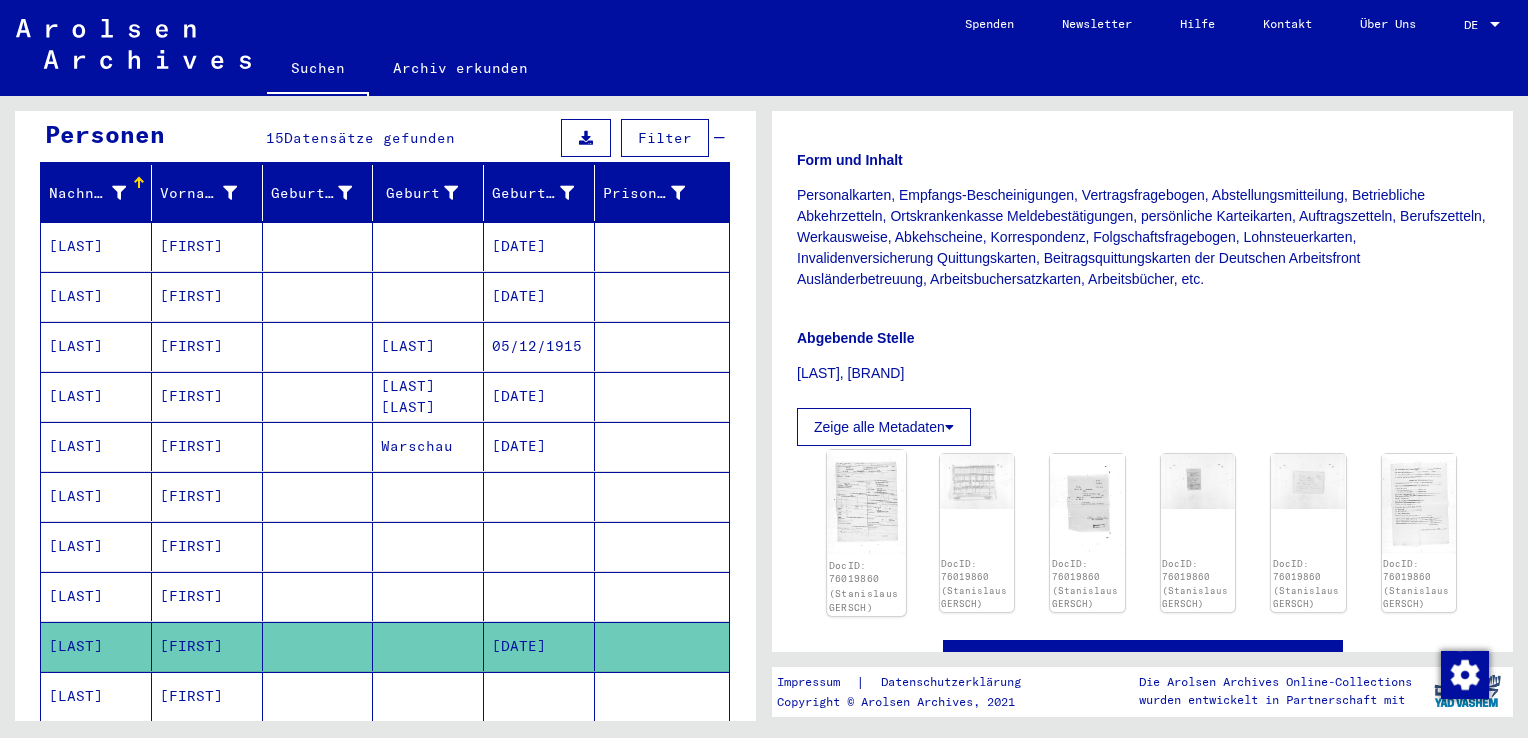 click 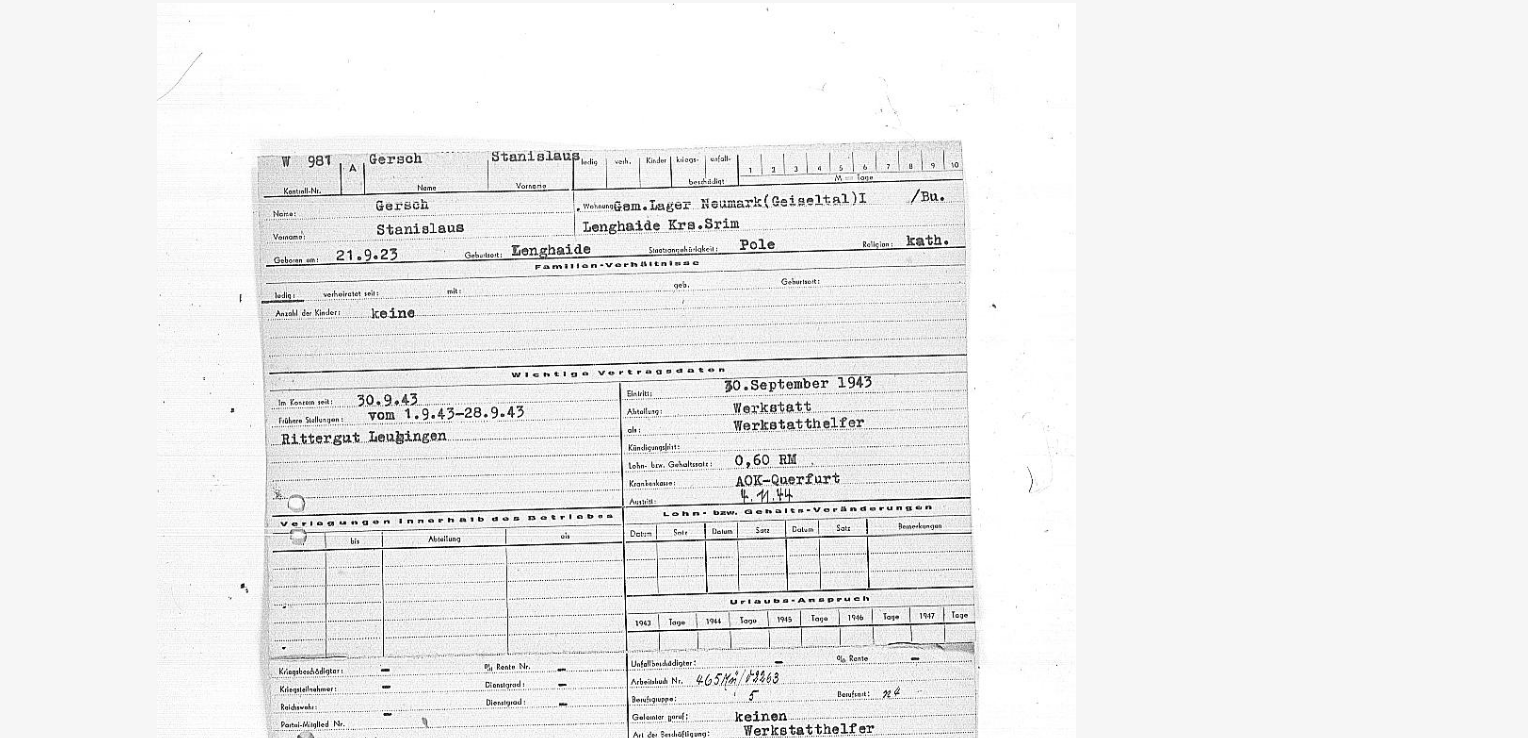click at bounding box center [764, 319] 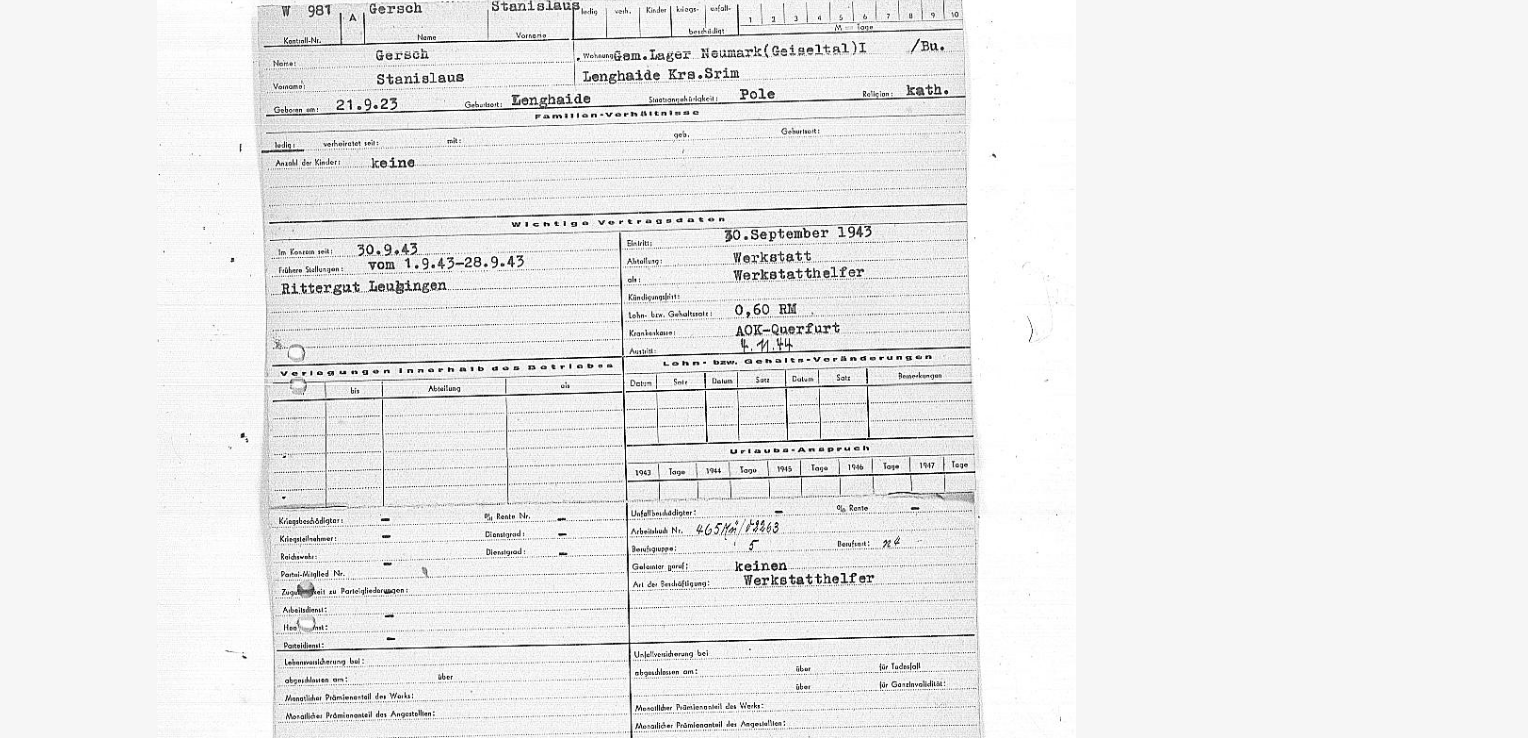 click at bounding box center [764, 319] 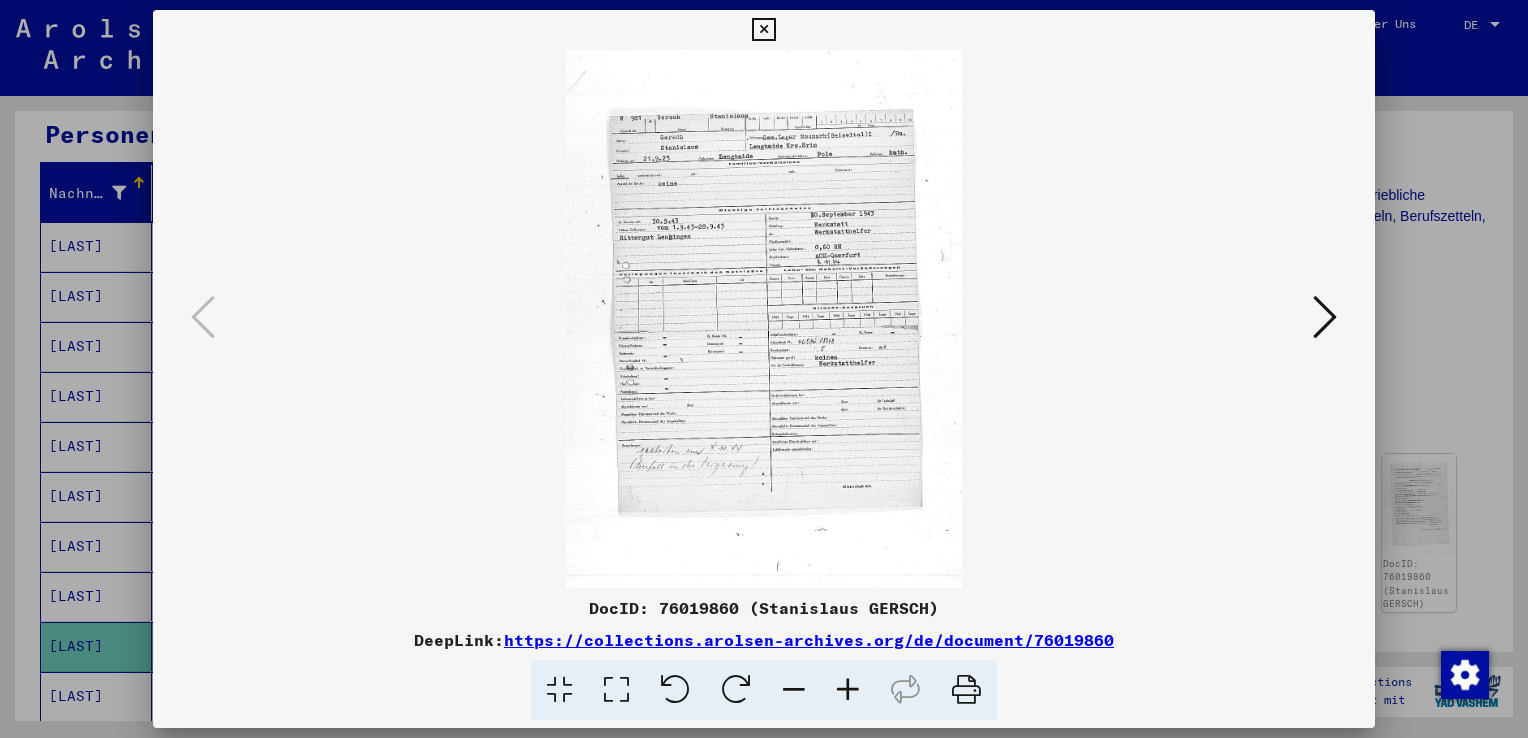 click at bounding box center [1325, 318] 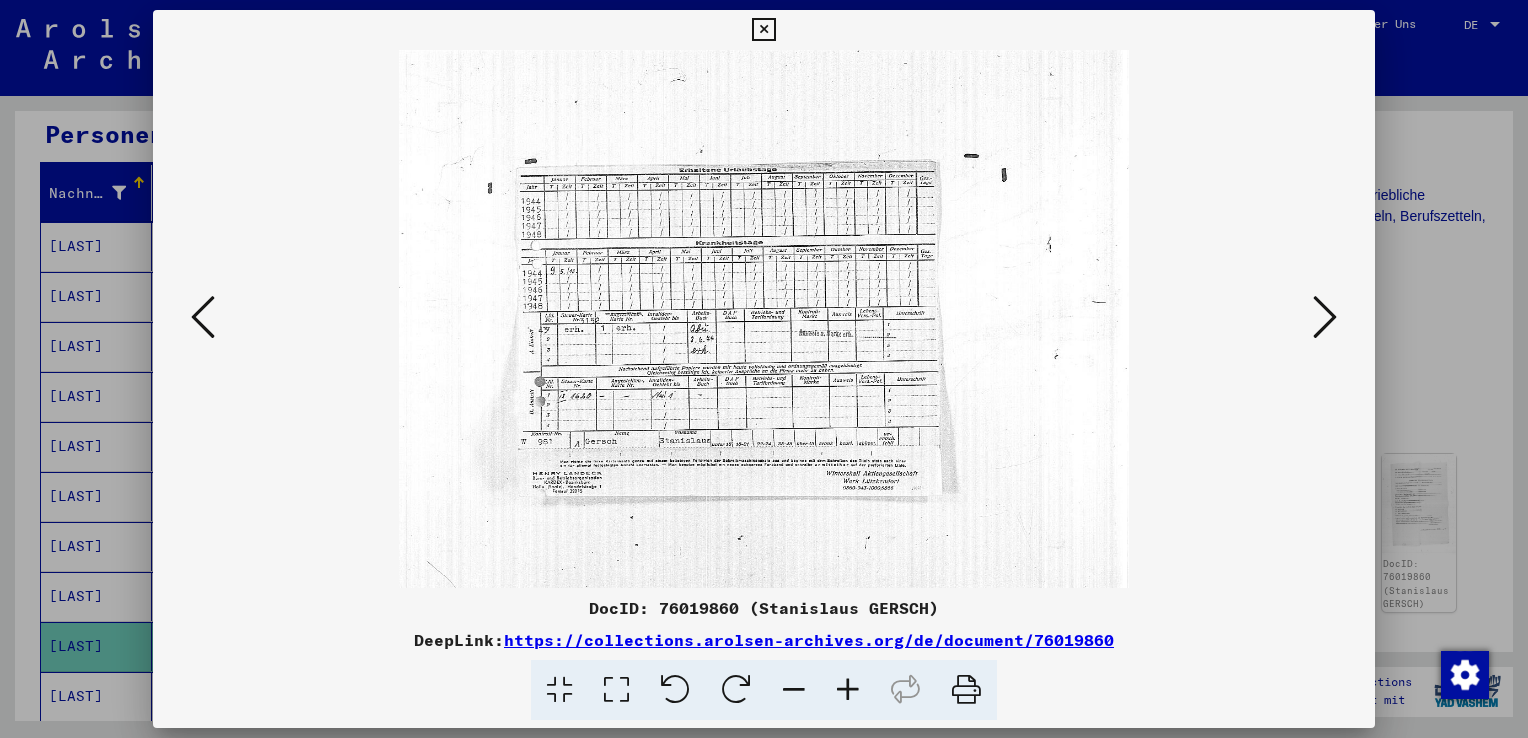 click at bounding box center (1325, 317) 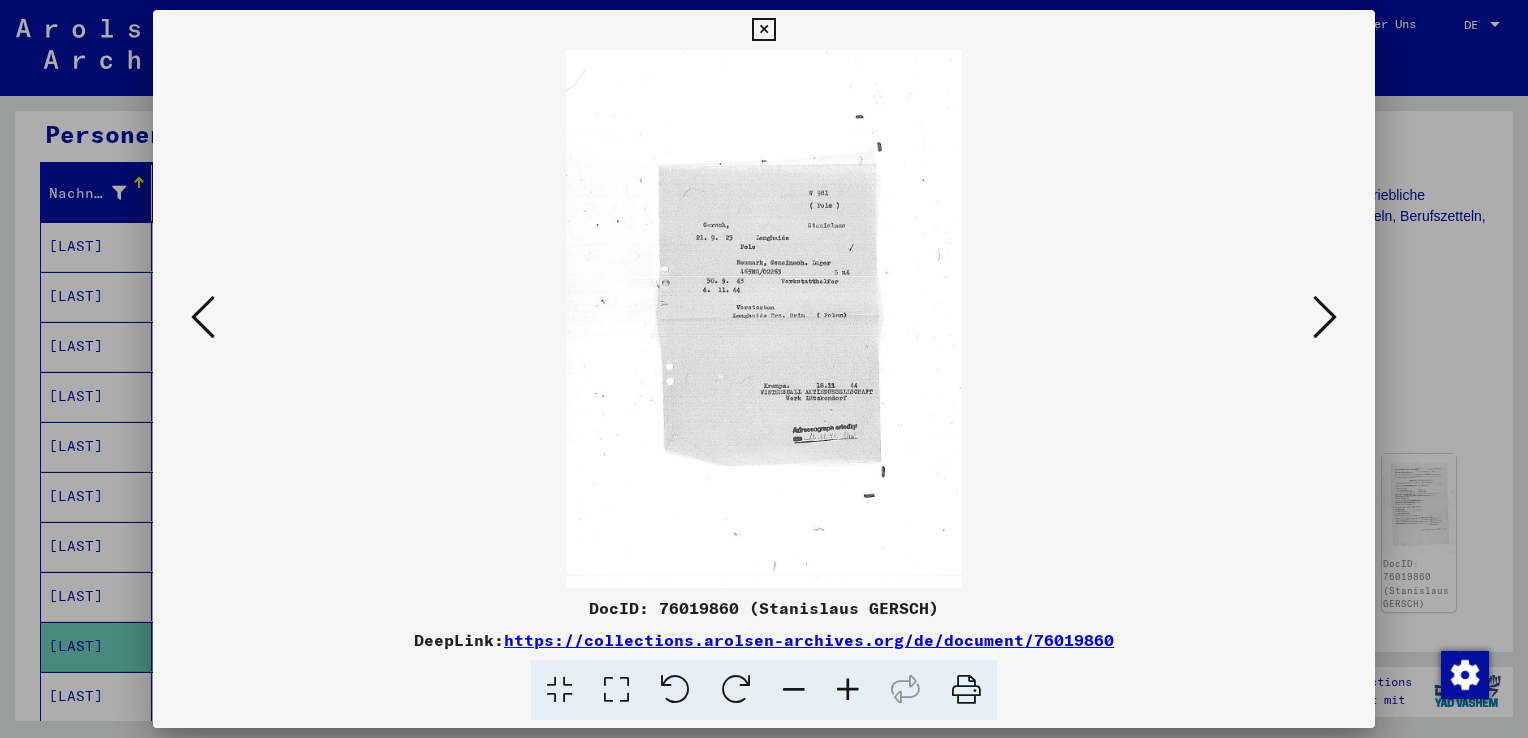 click at bounding box center (763, 30) 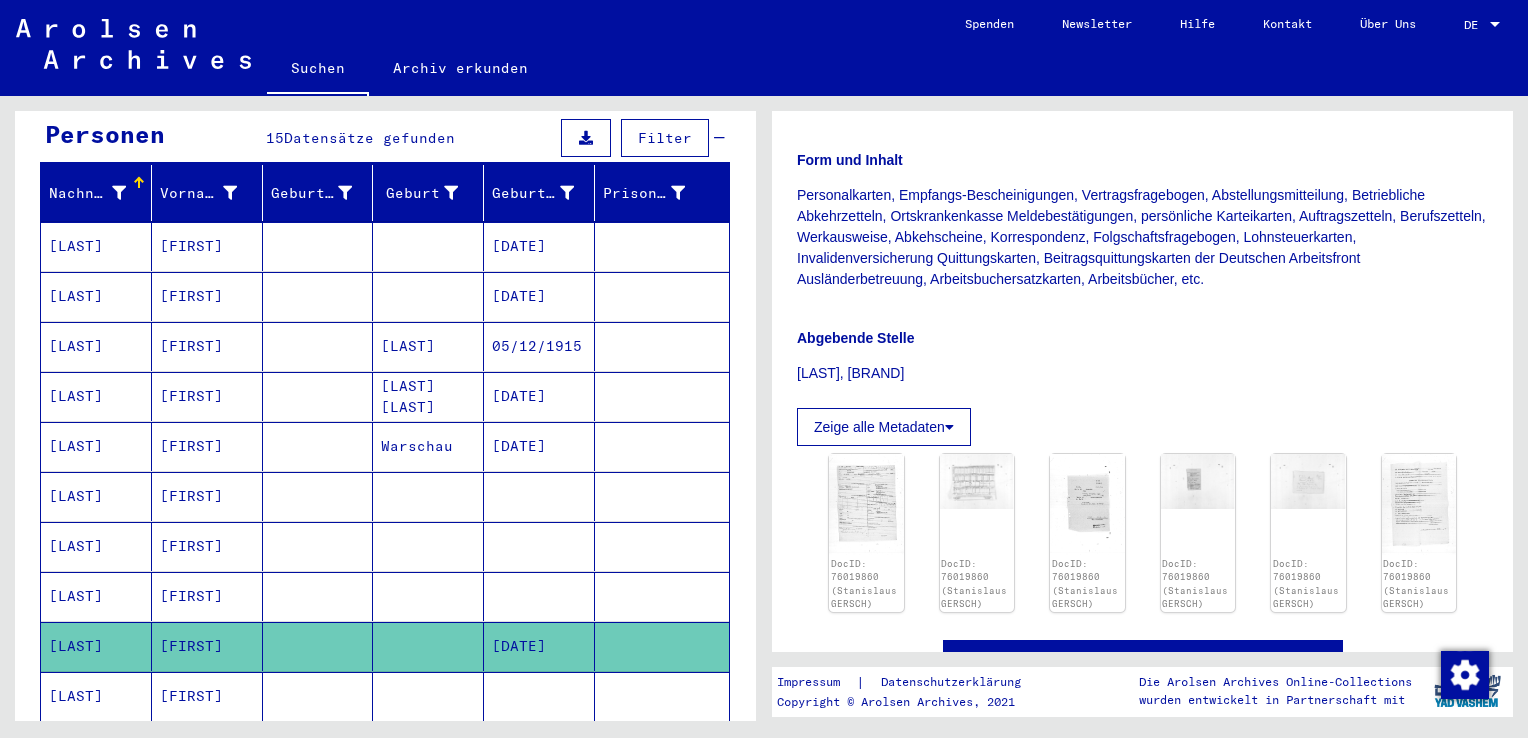 scroll, scrollTop: 539, scrollLeft: 0, axis: vertical 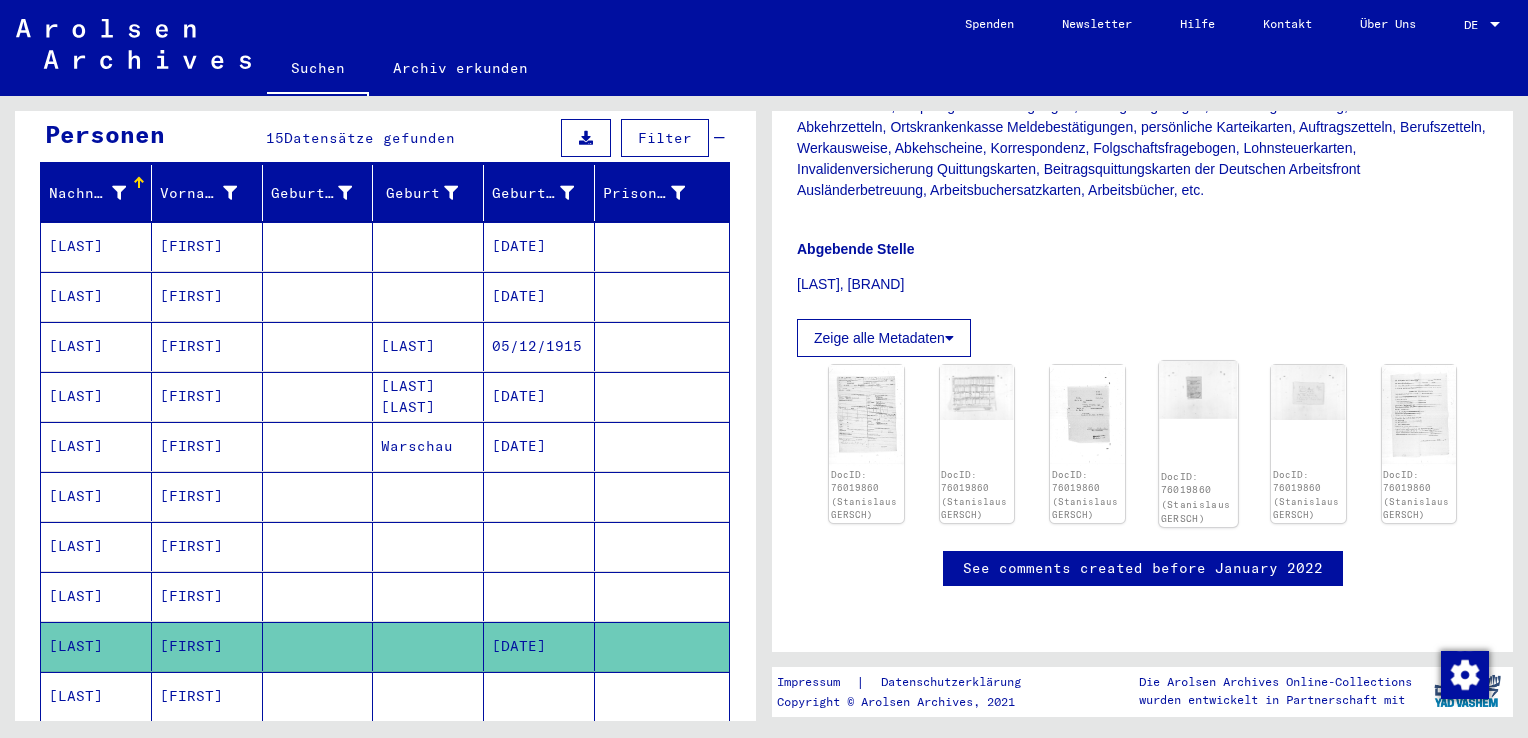 click 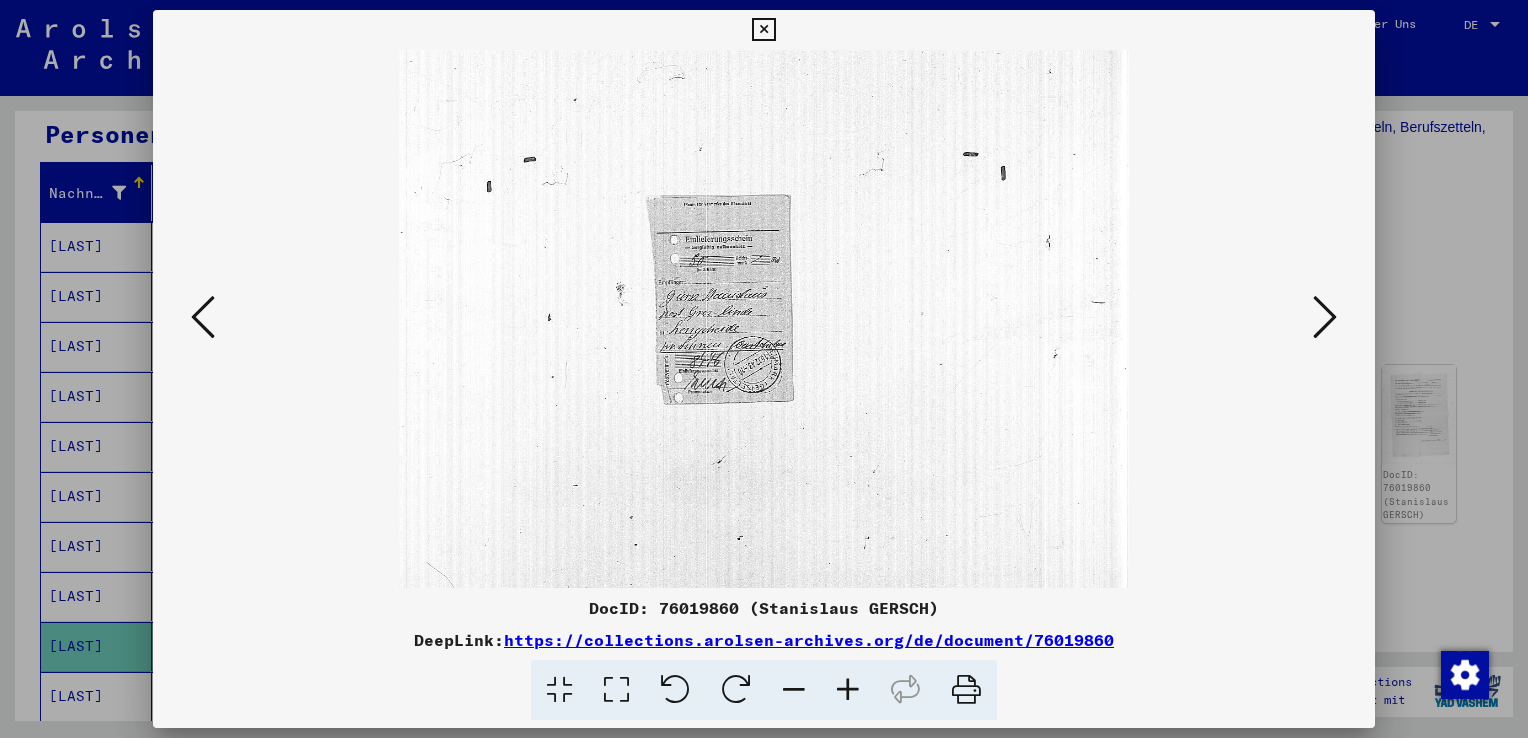 click at bounding box center (1325, 317) 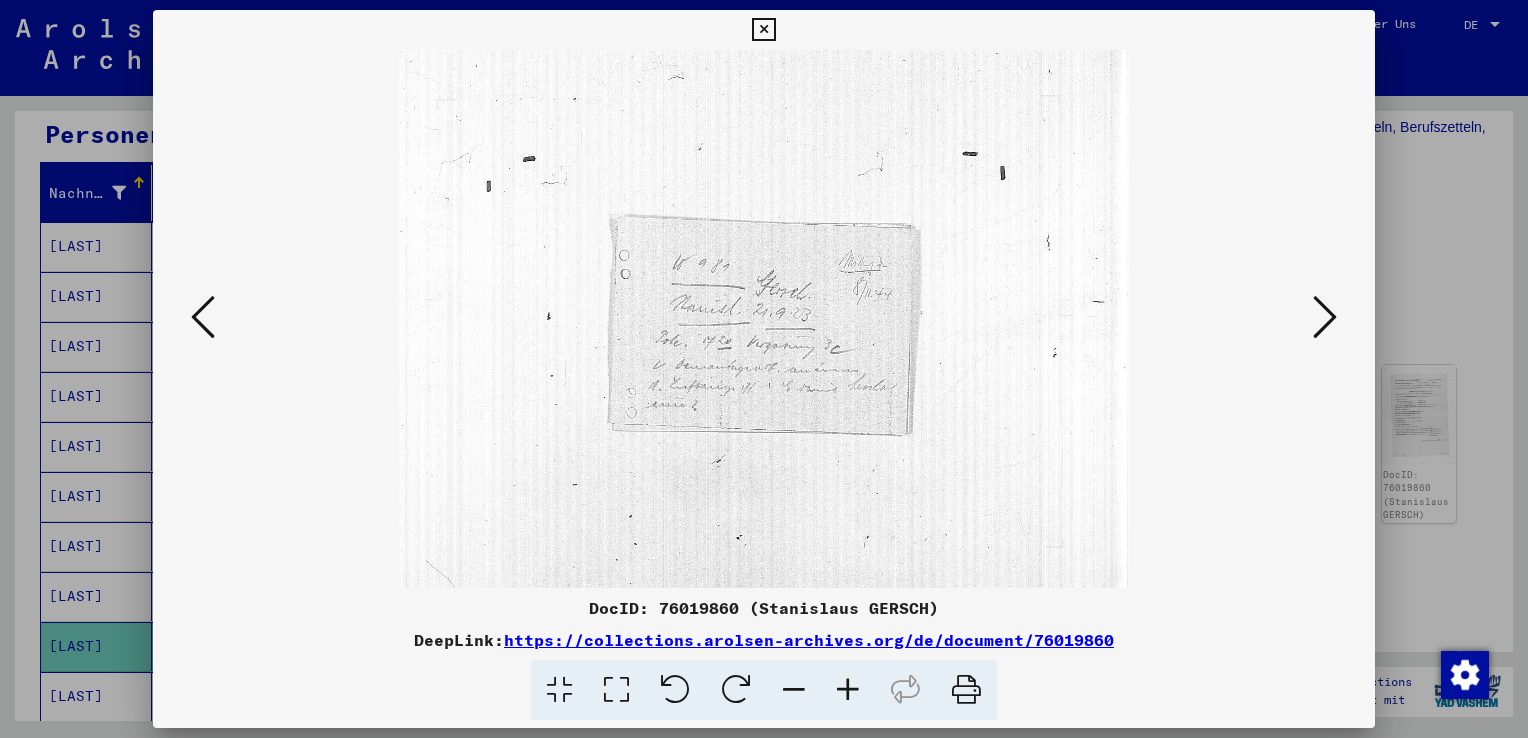 click at bounding box center (1325, 317) 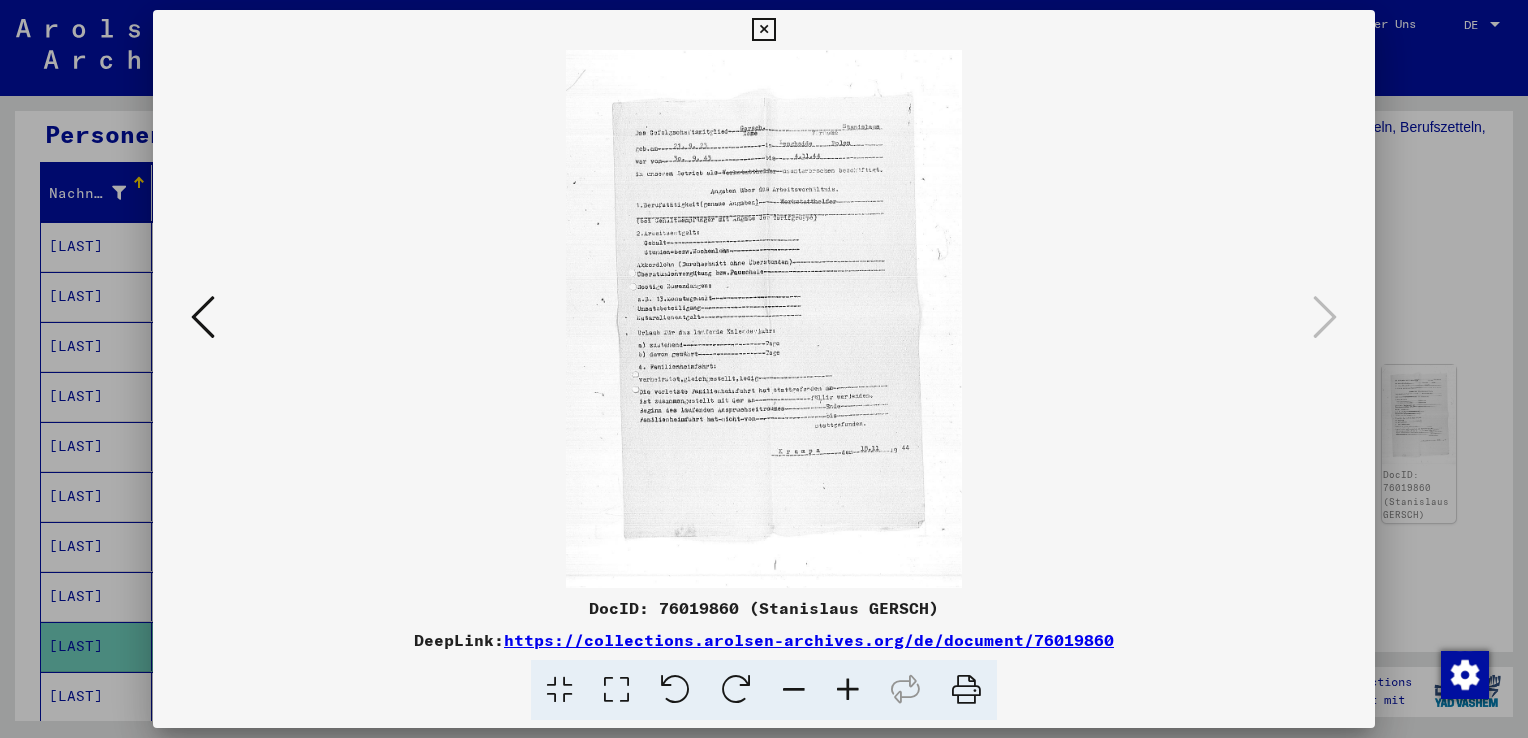 click at bounding box center [763, 30] 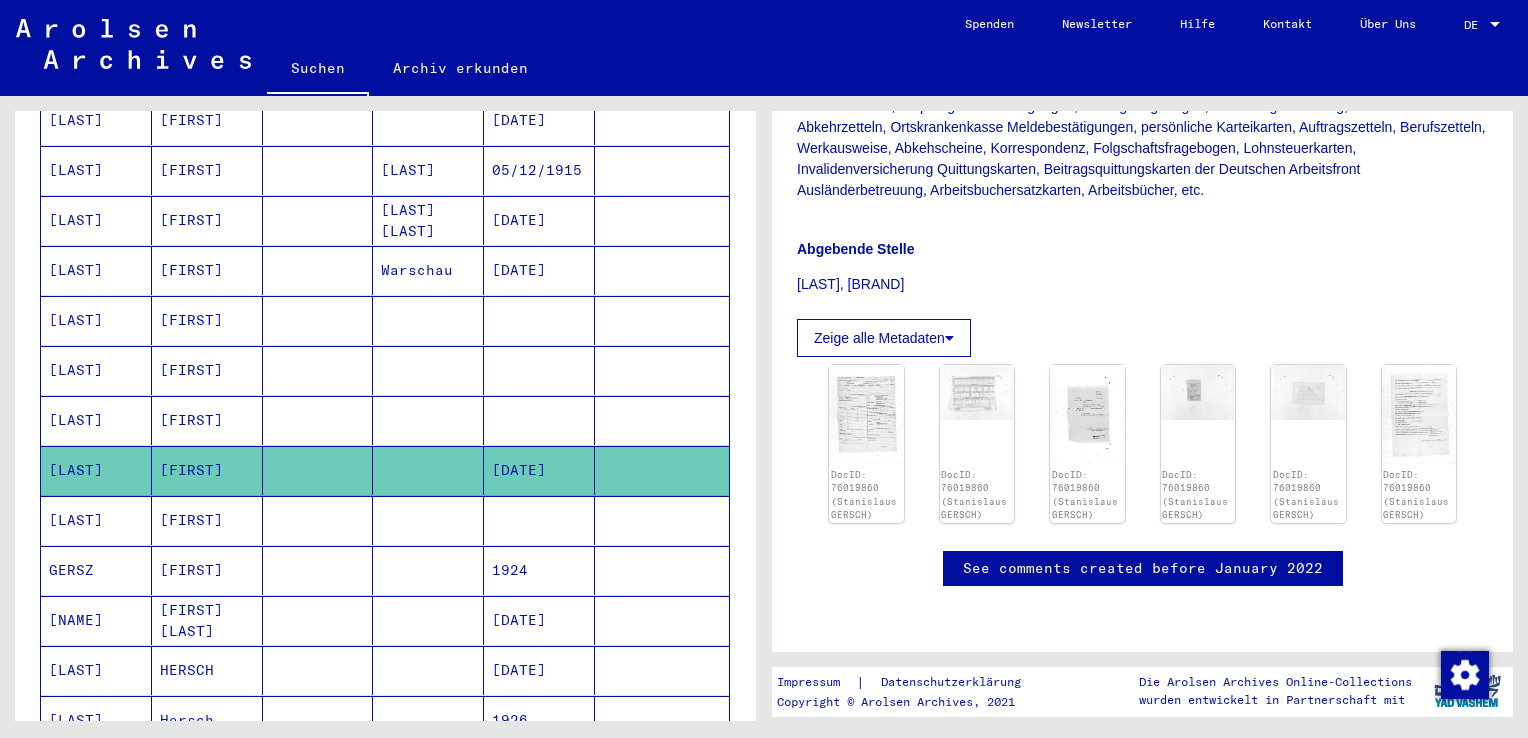 scroll, scrollTop: 380, scrollLeft: 0, axis: vertical 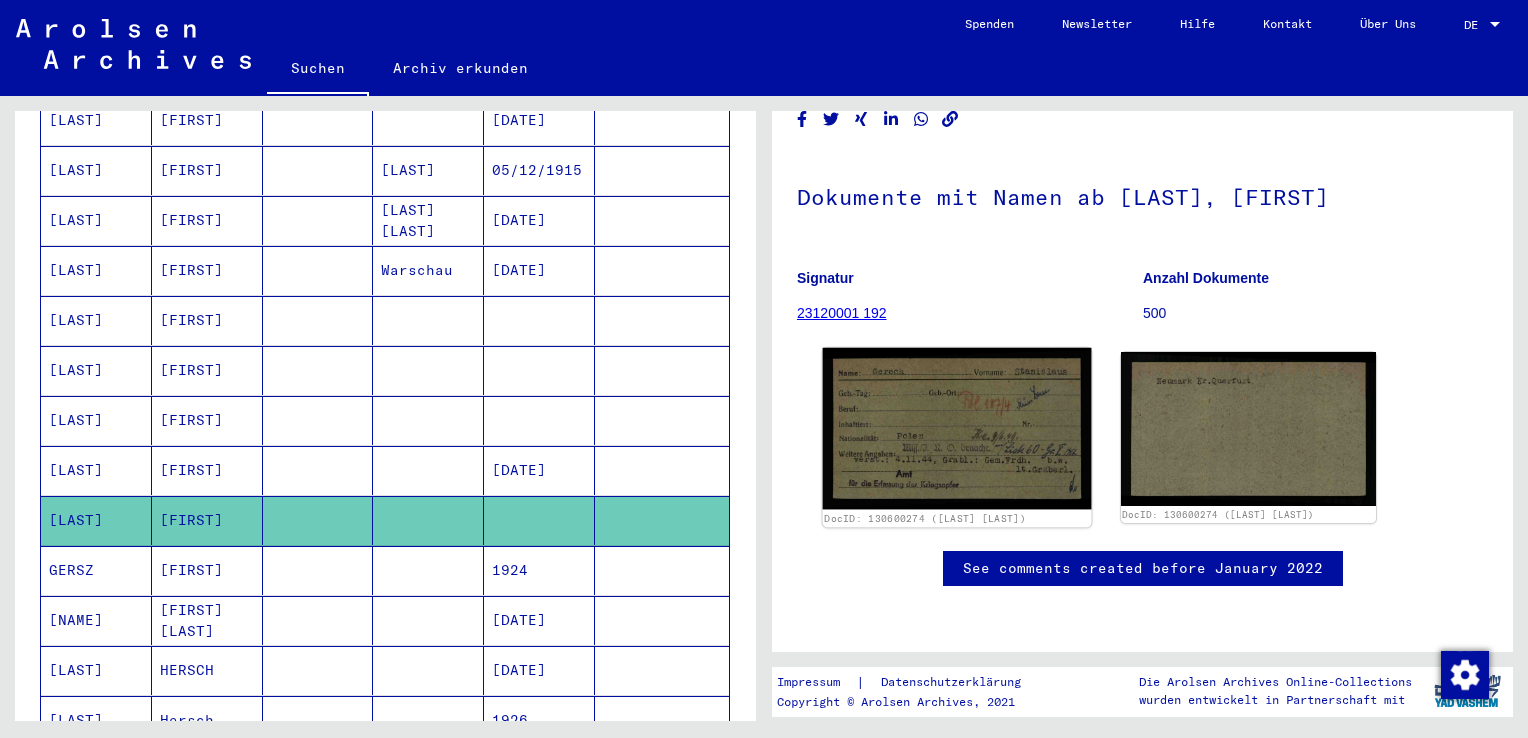click 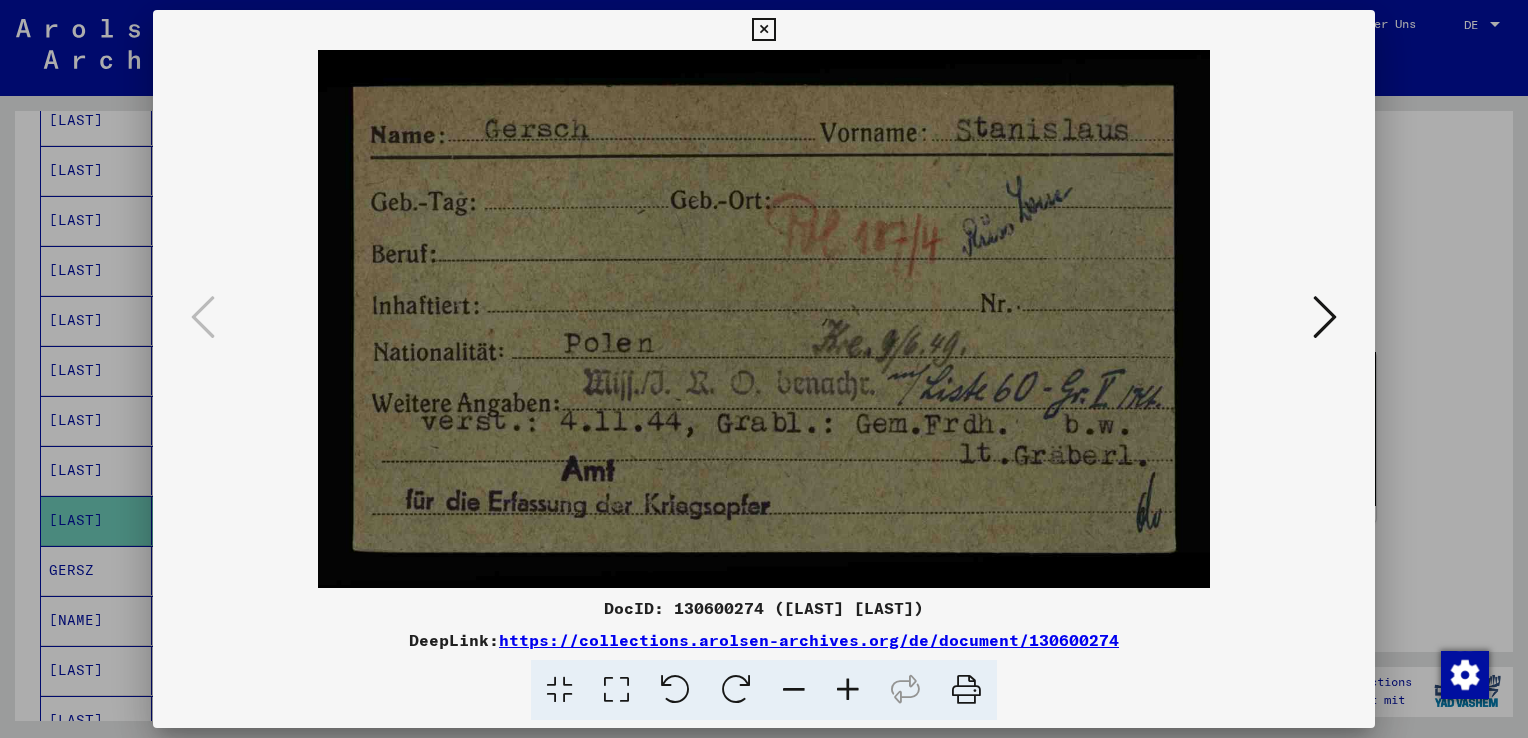 click at bounding box center (1325, 317) 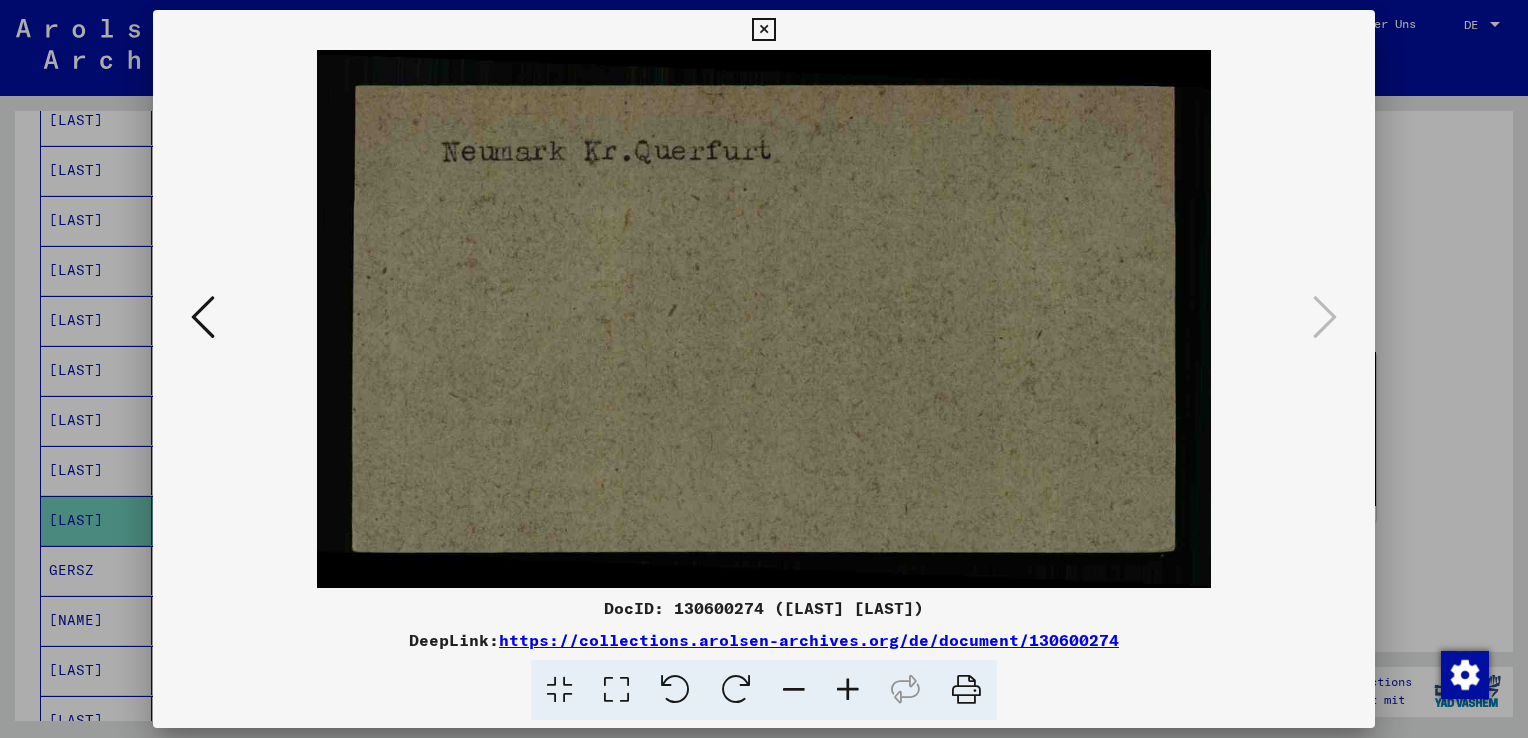 click at bounding box center [763, 30] 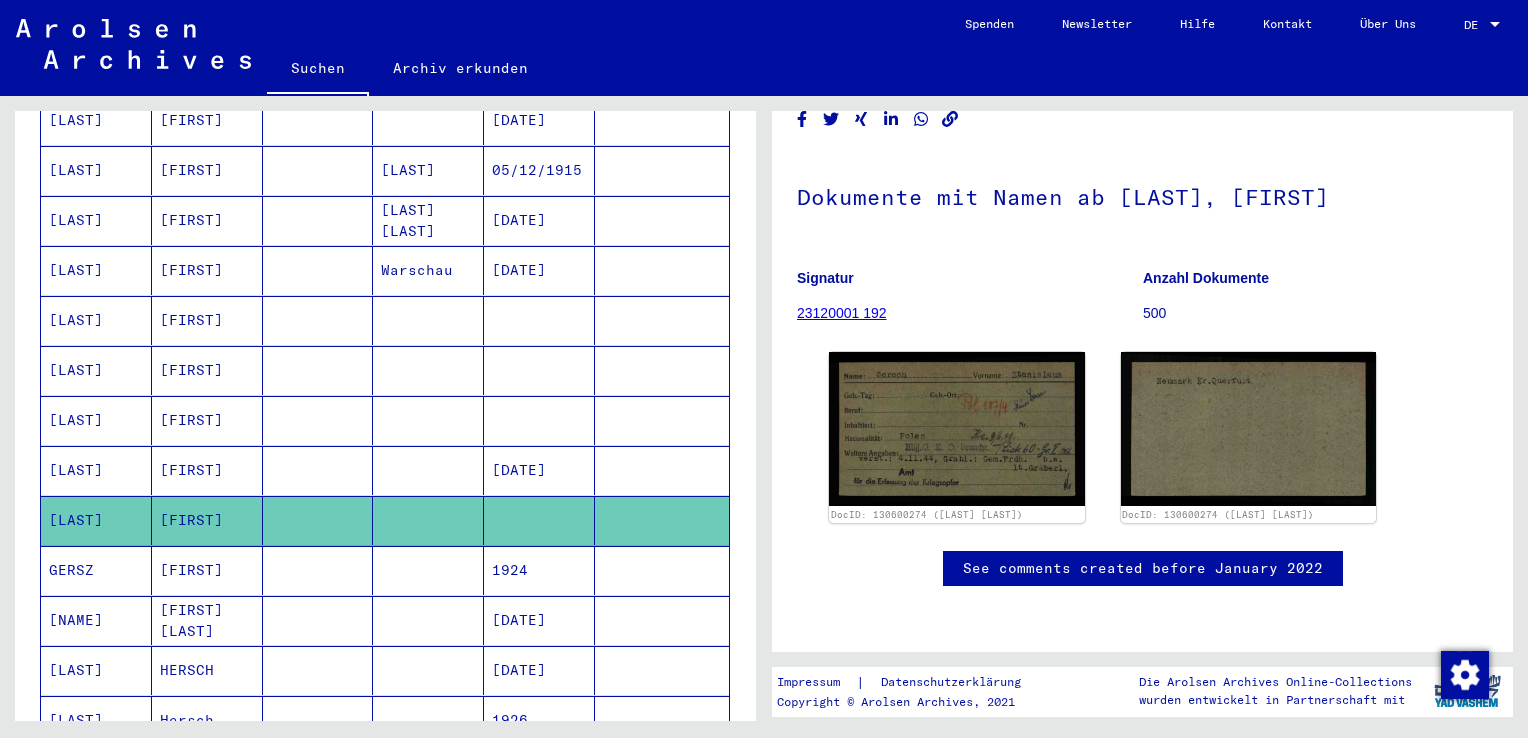 scroll, scrollTop: 473, scrollLeft: 0, axis: vertical 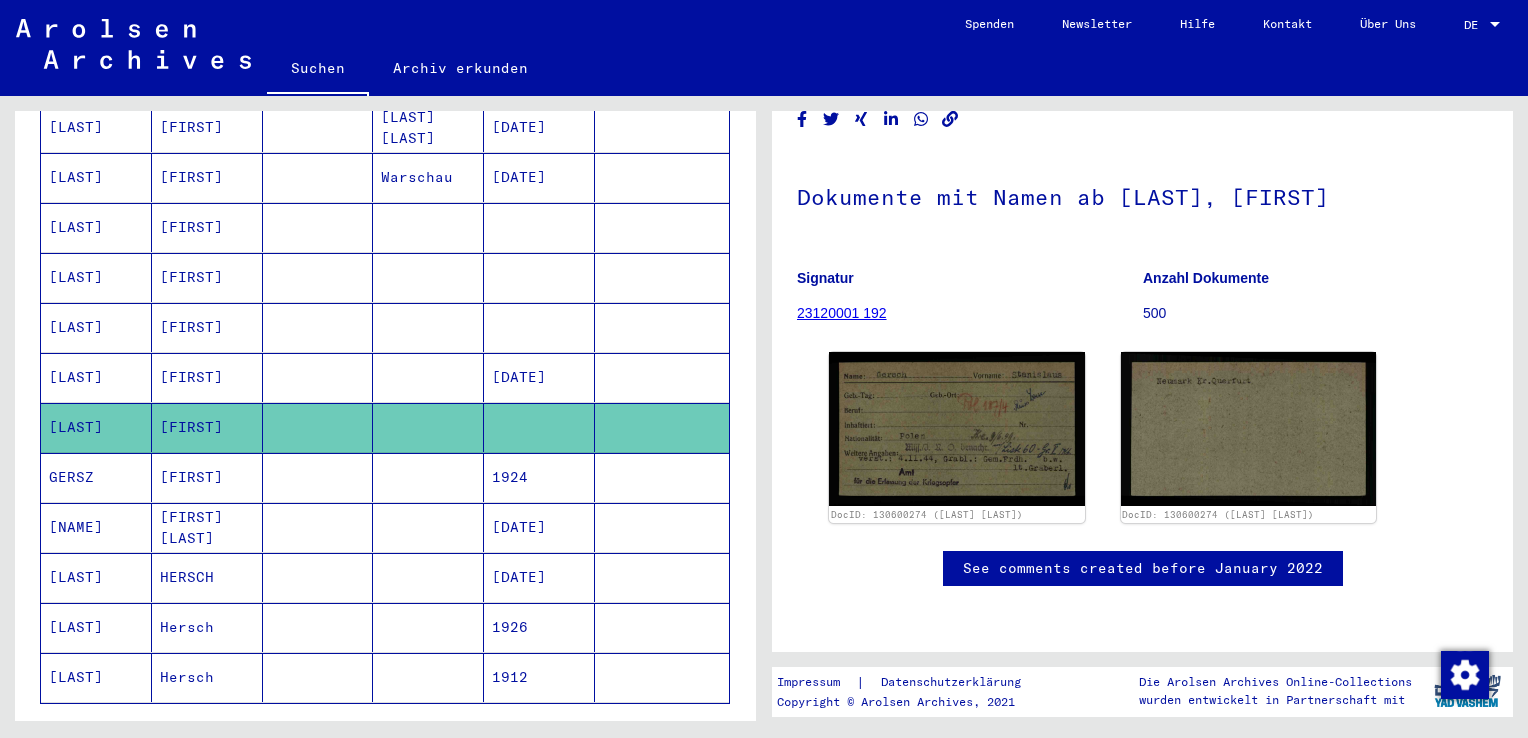 click on "1924" at bounding box center (539, 527) 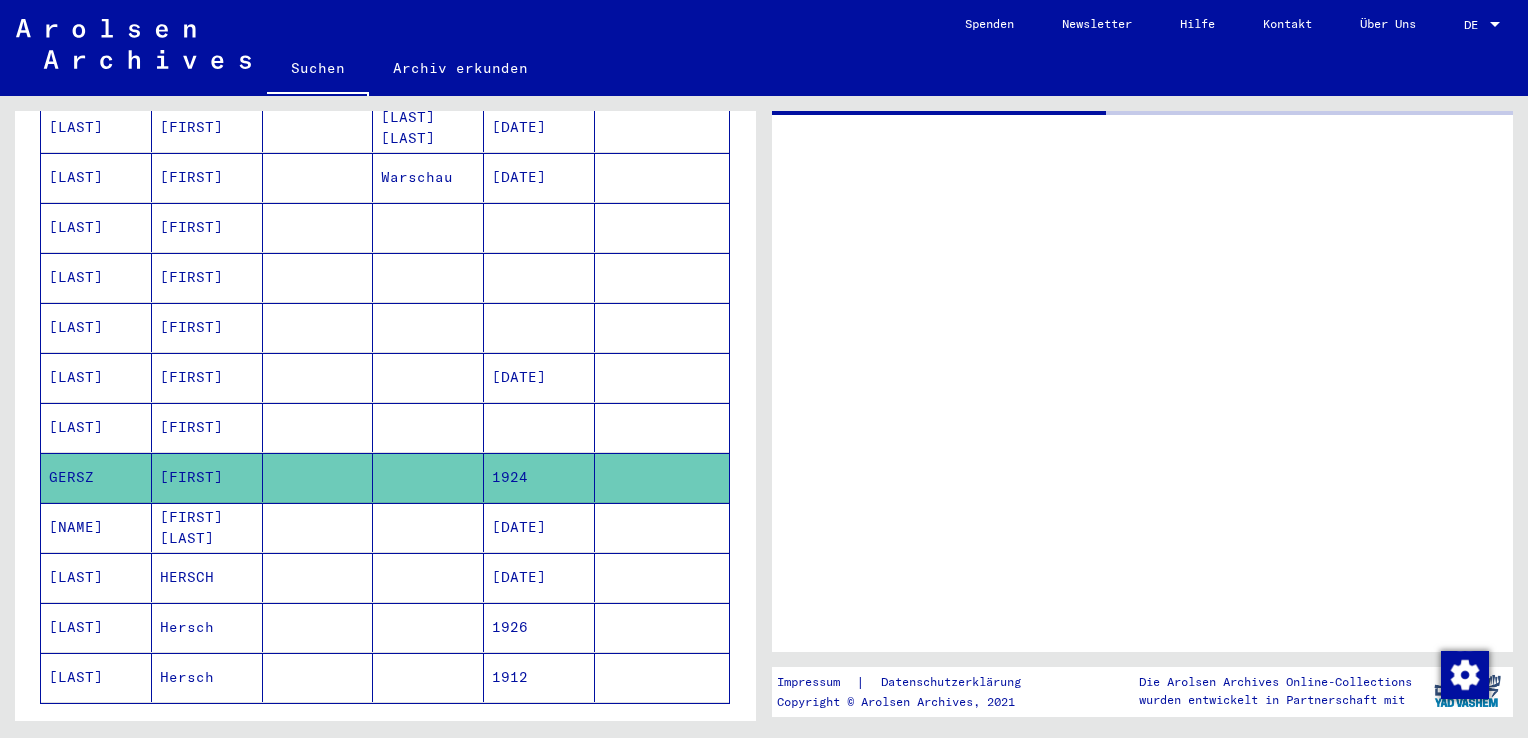 scroll, scrollTop: 0, scrollLeft: 0, axis: both 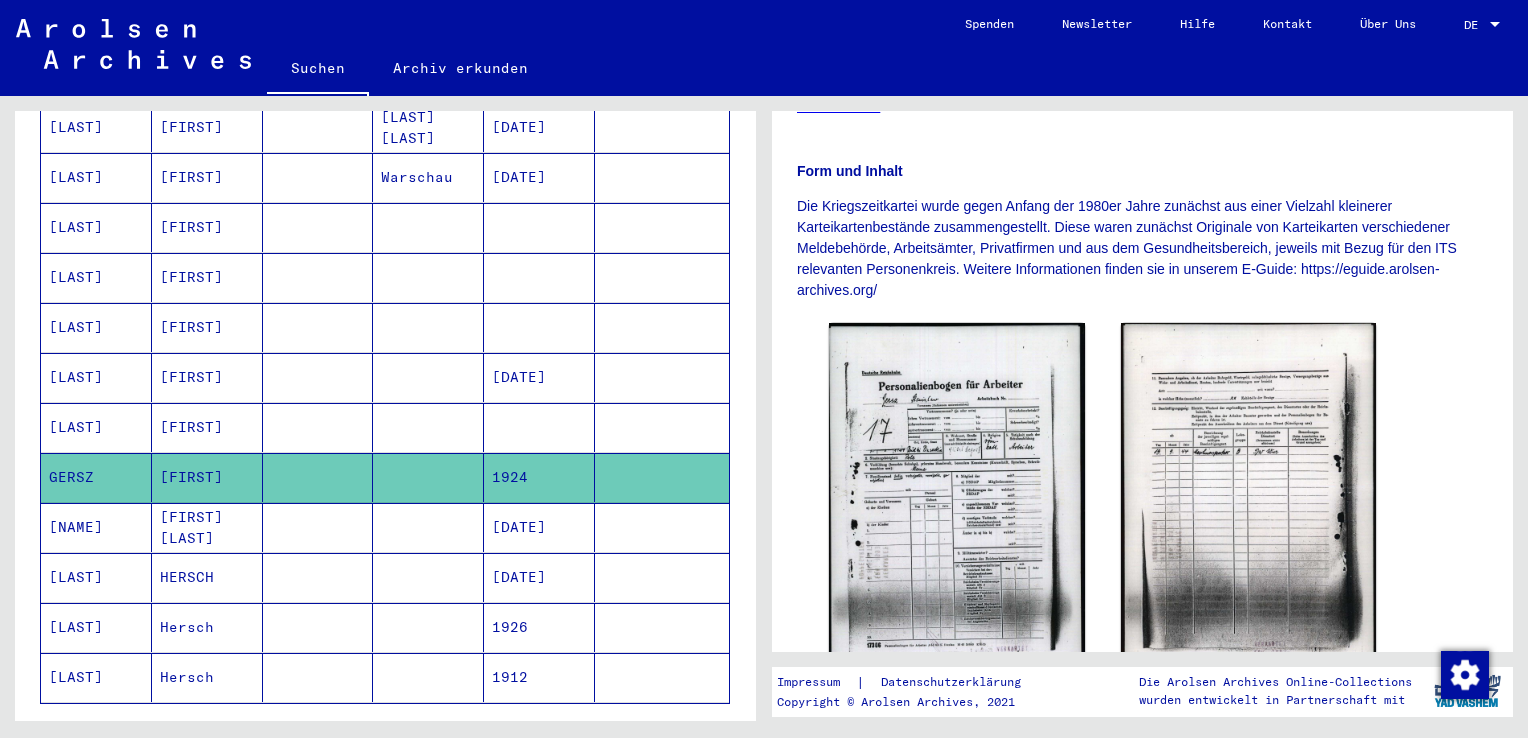 click at bounding box center (662, 477) 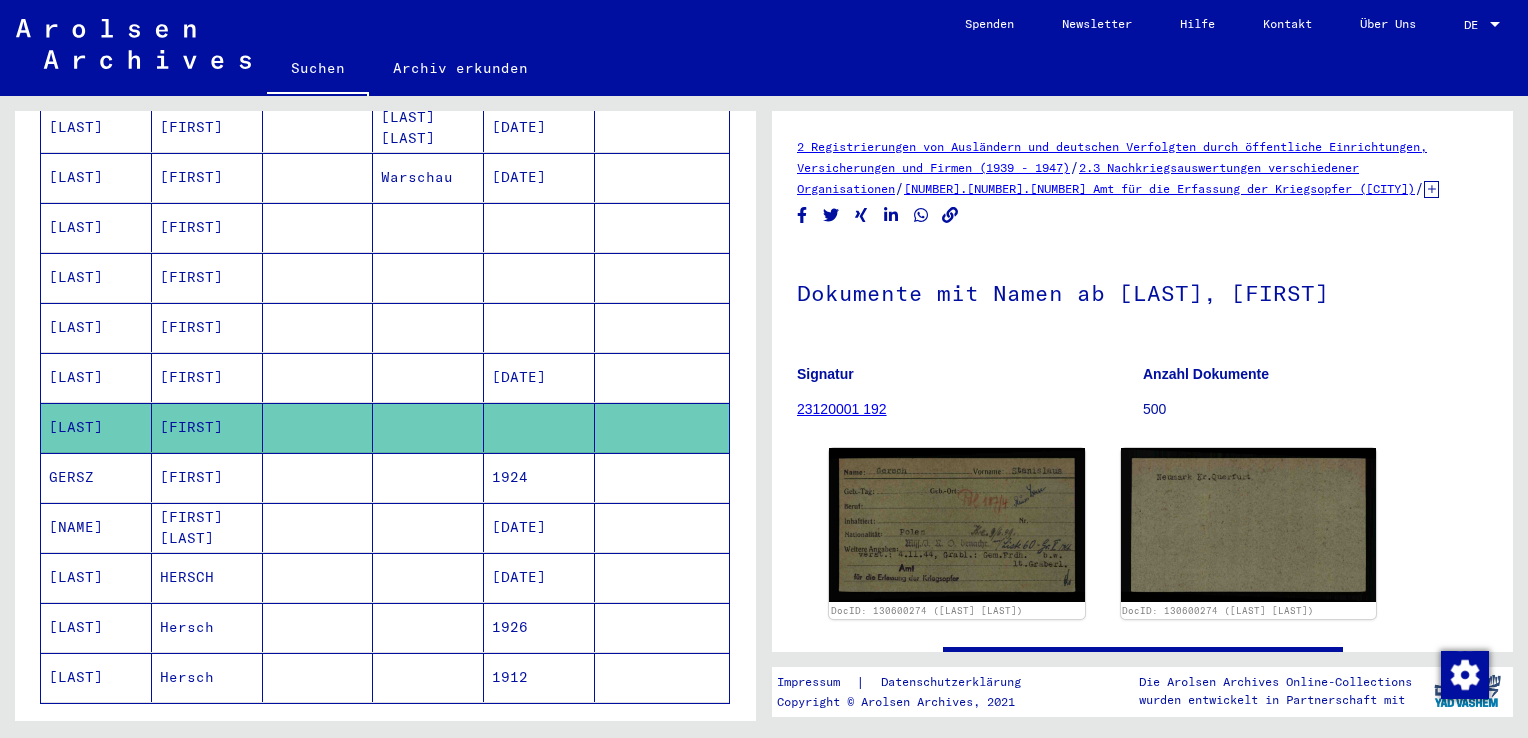 scroll, scrollTop: 0, scrollLeft: 0, axis: both 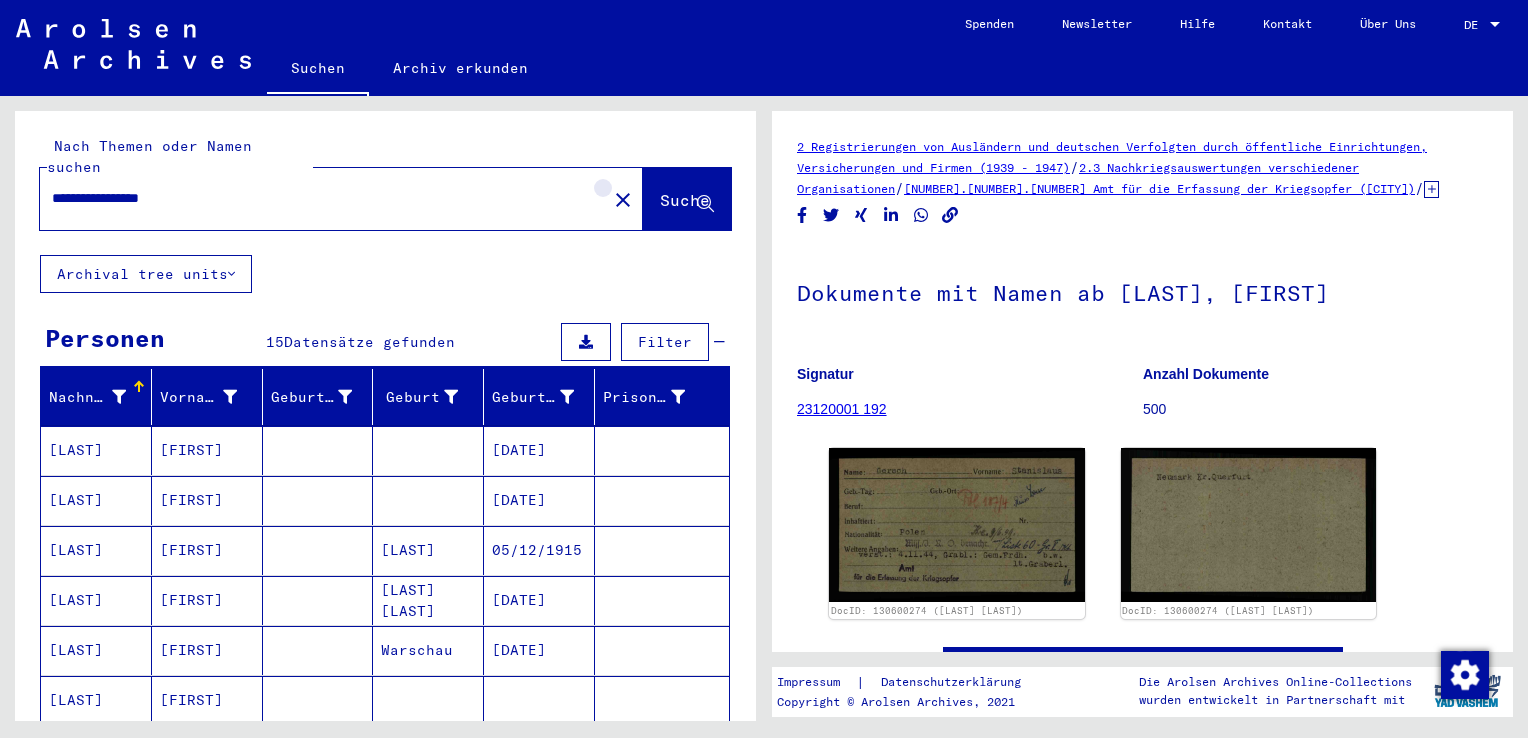 click on "close" 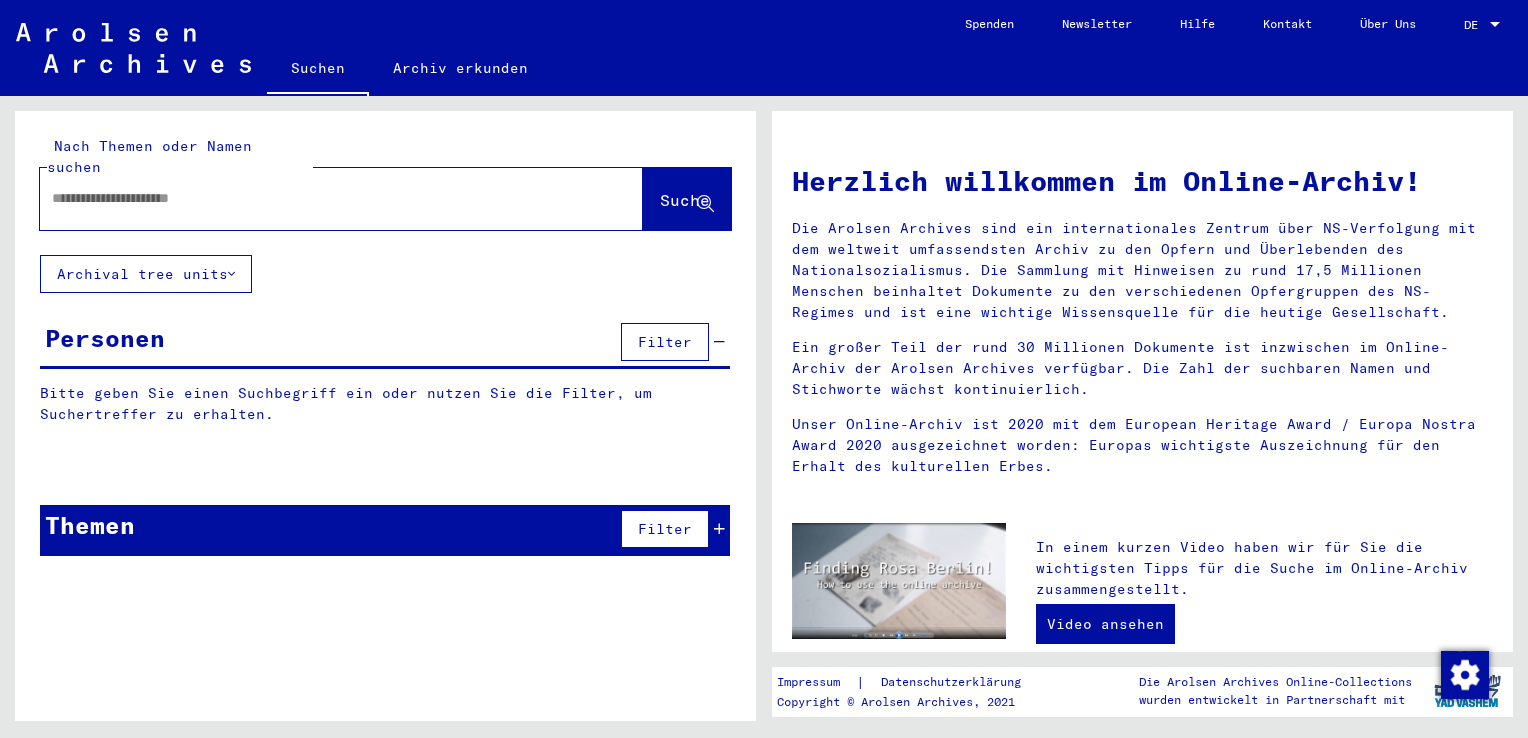 click at bounding box center (317, 198) 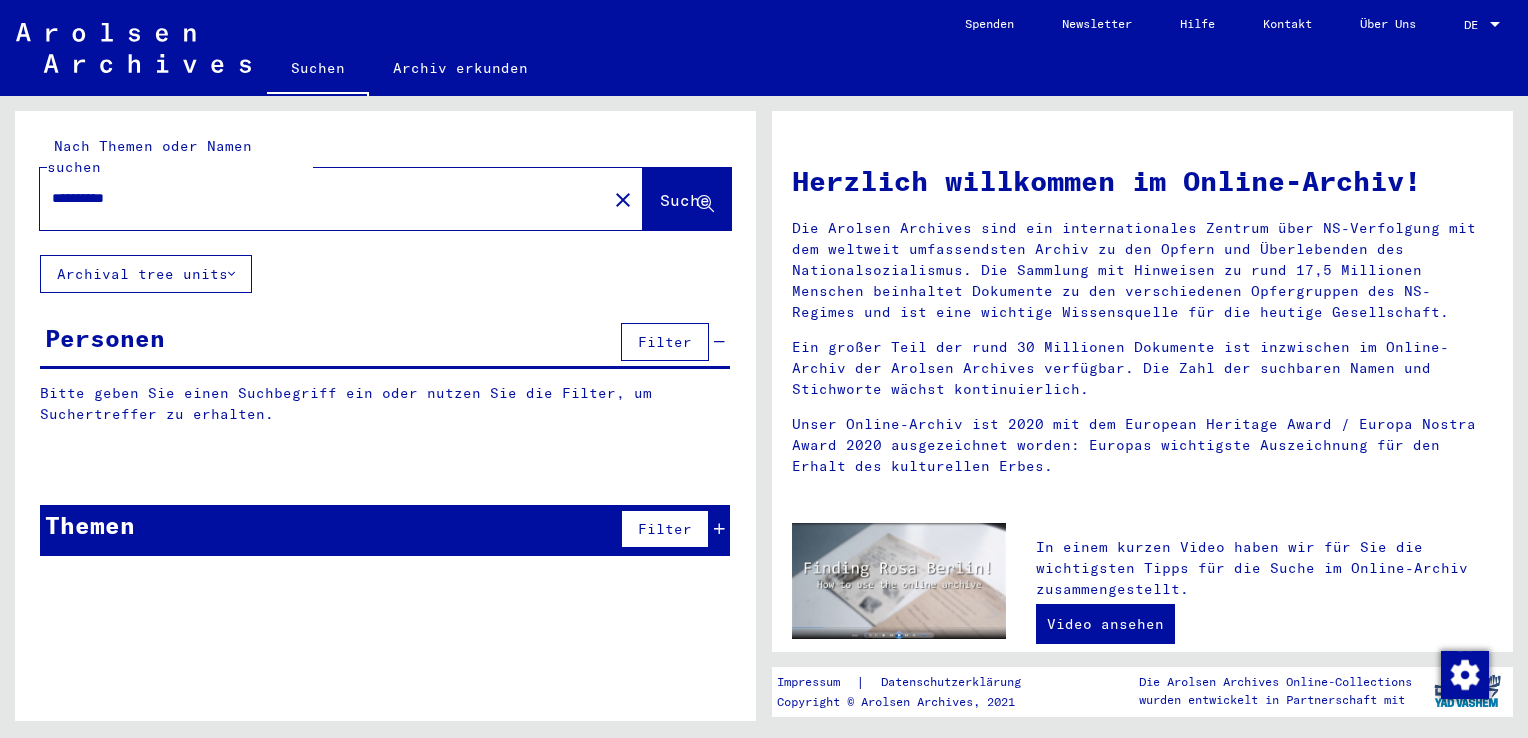 type on "**********" 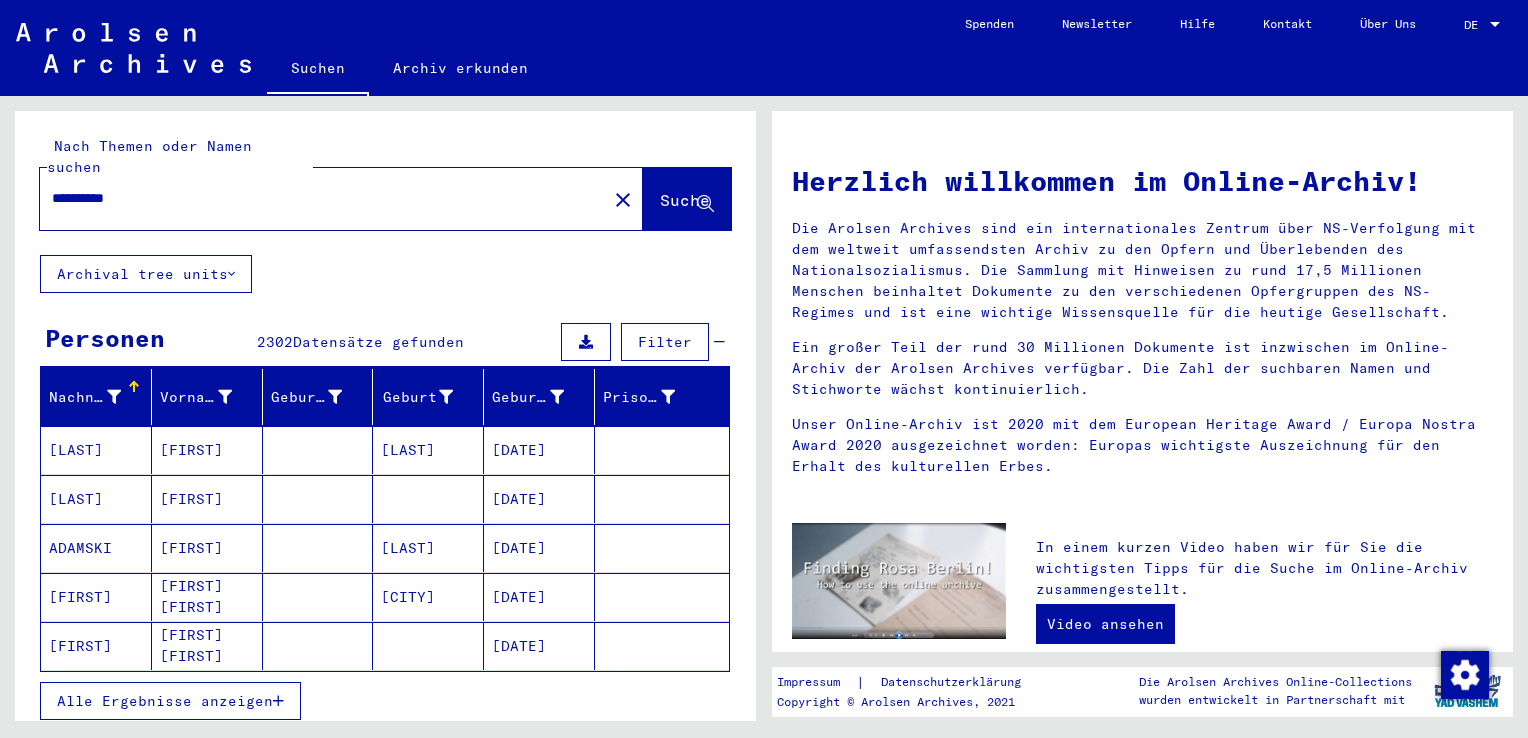 scroll, scrollTop: 120, scrollLeft: 0, axis: vertical 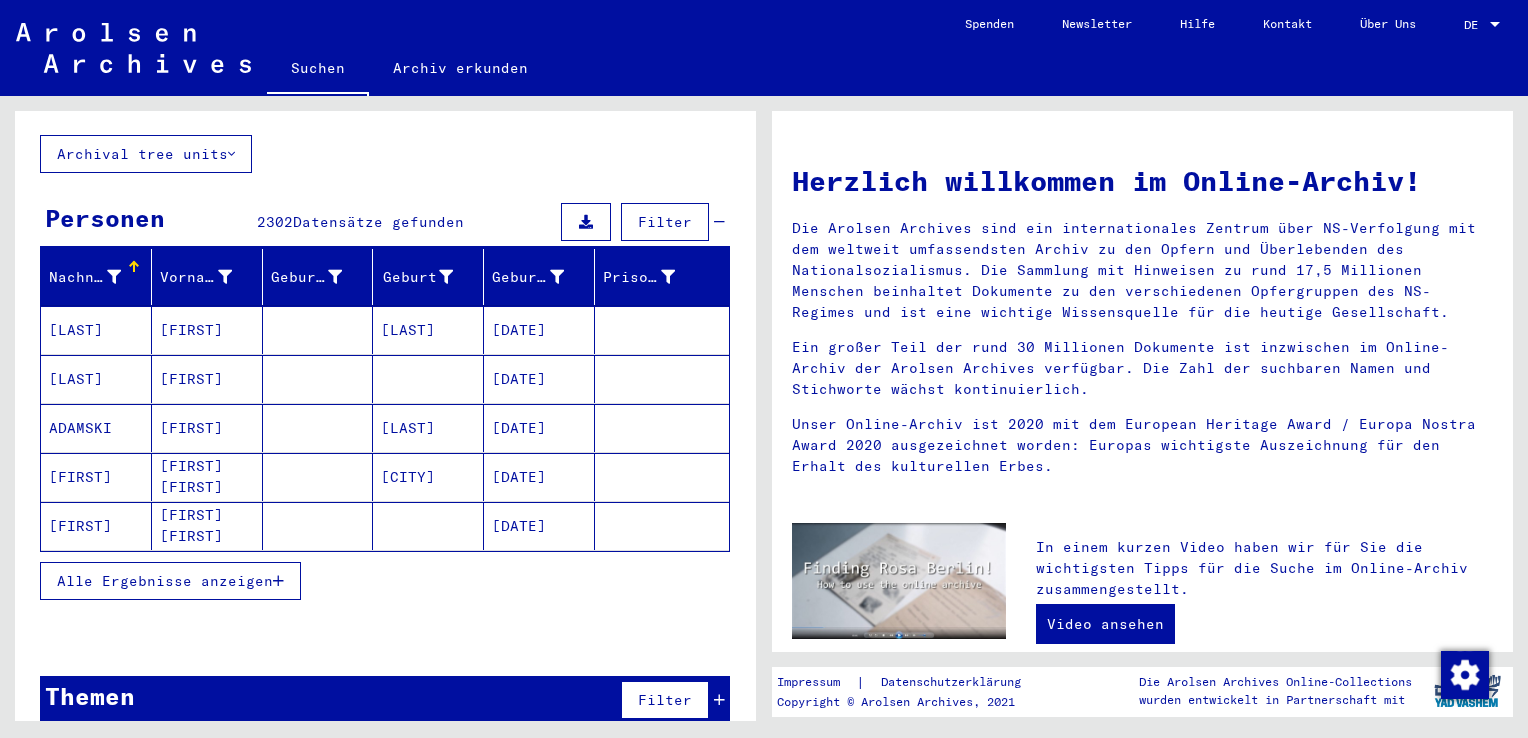 click at bounding box center [278, 581] 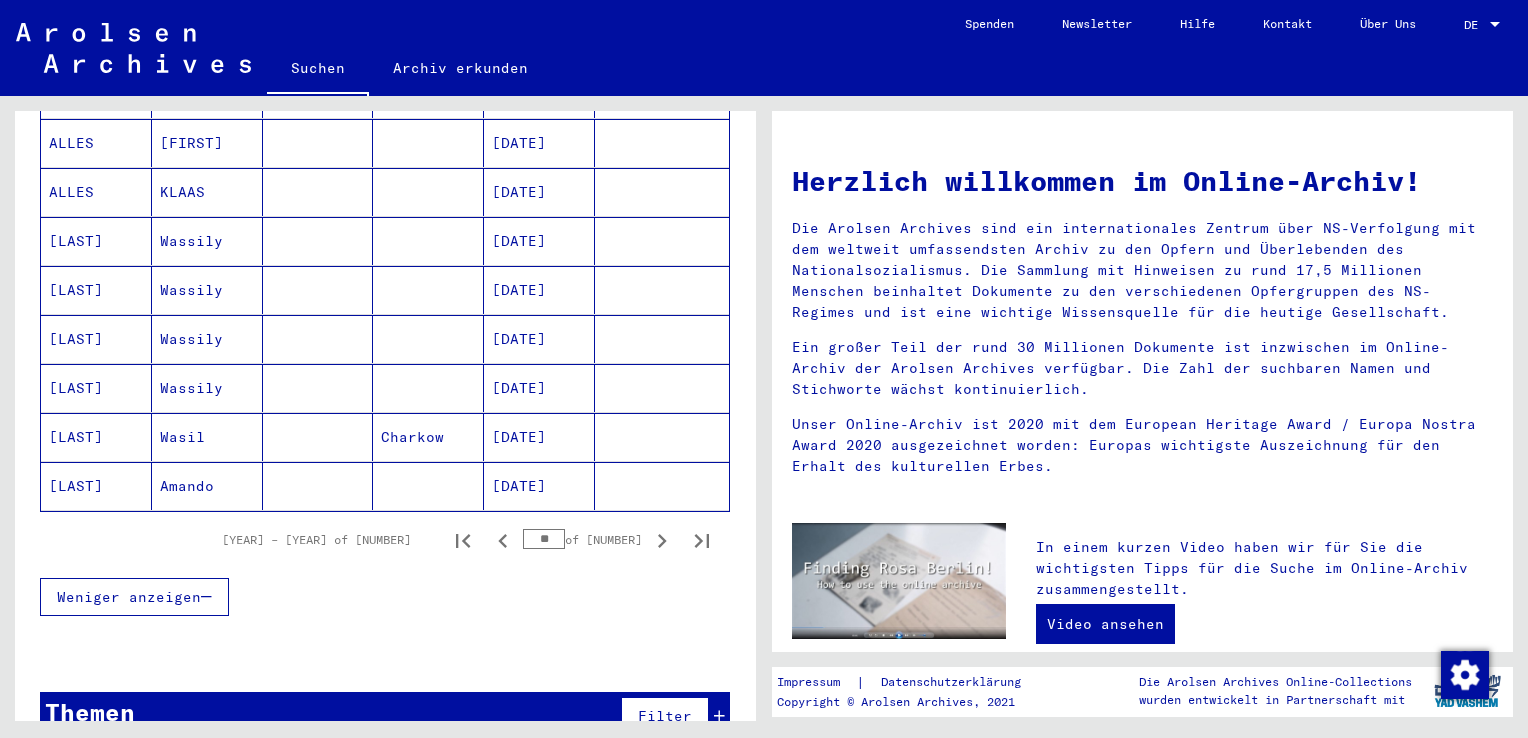 scroll, scrollTop: 1152, scrollLeft: 0, axis: vertical 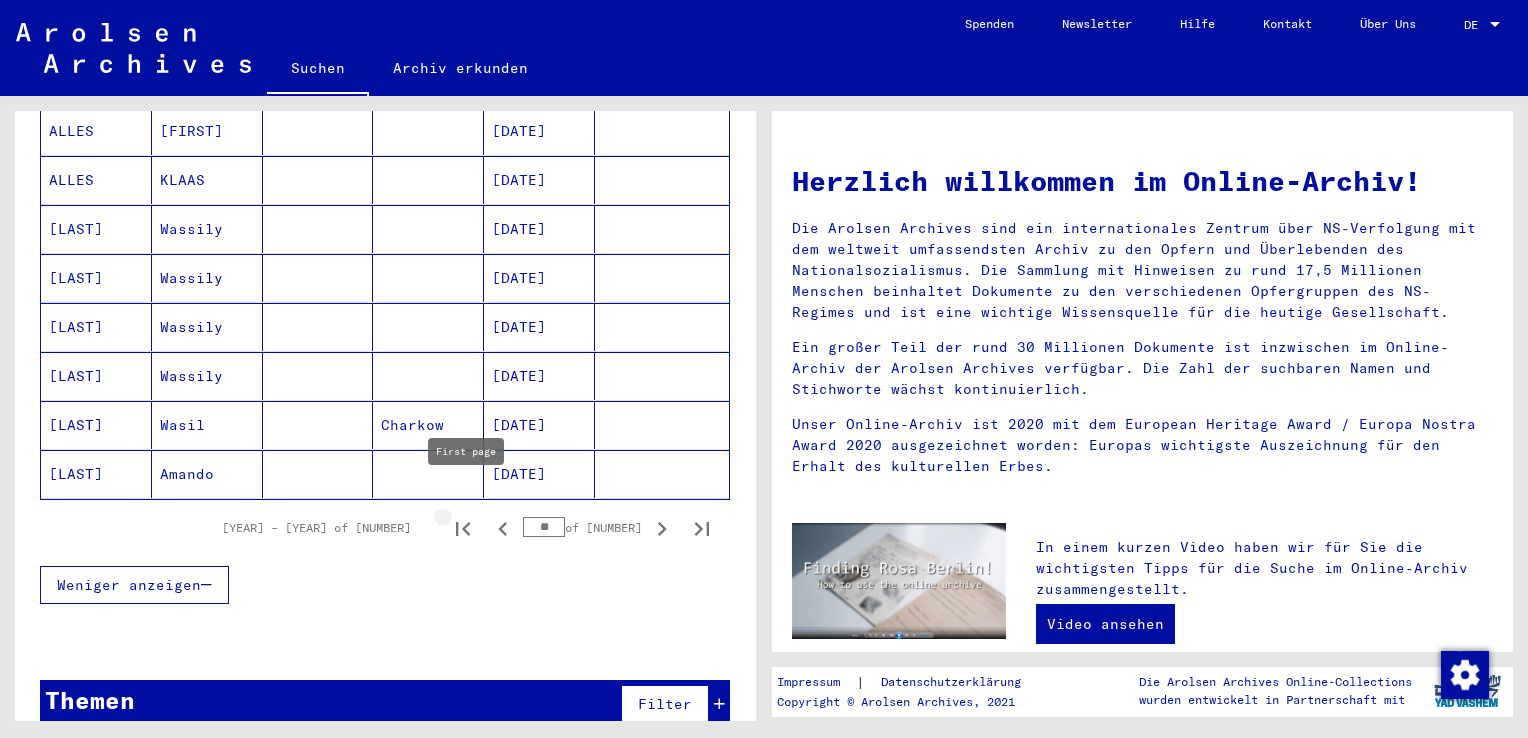 click 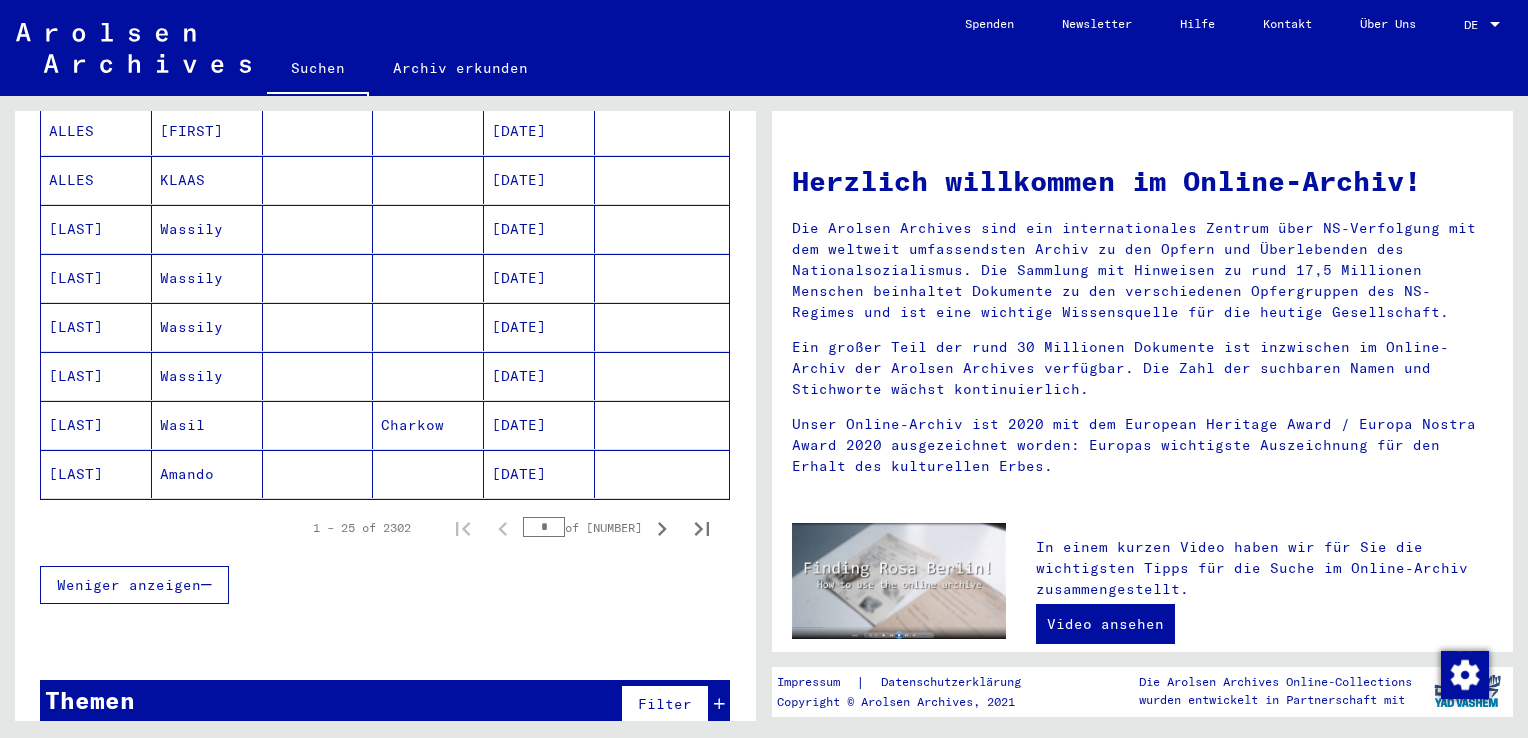 click on "*" at bounding box center [544, 527] 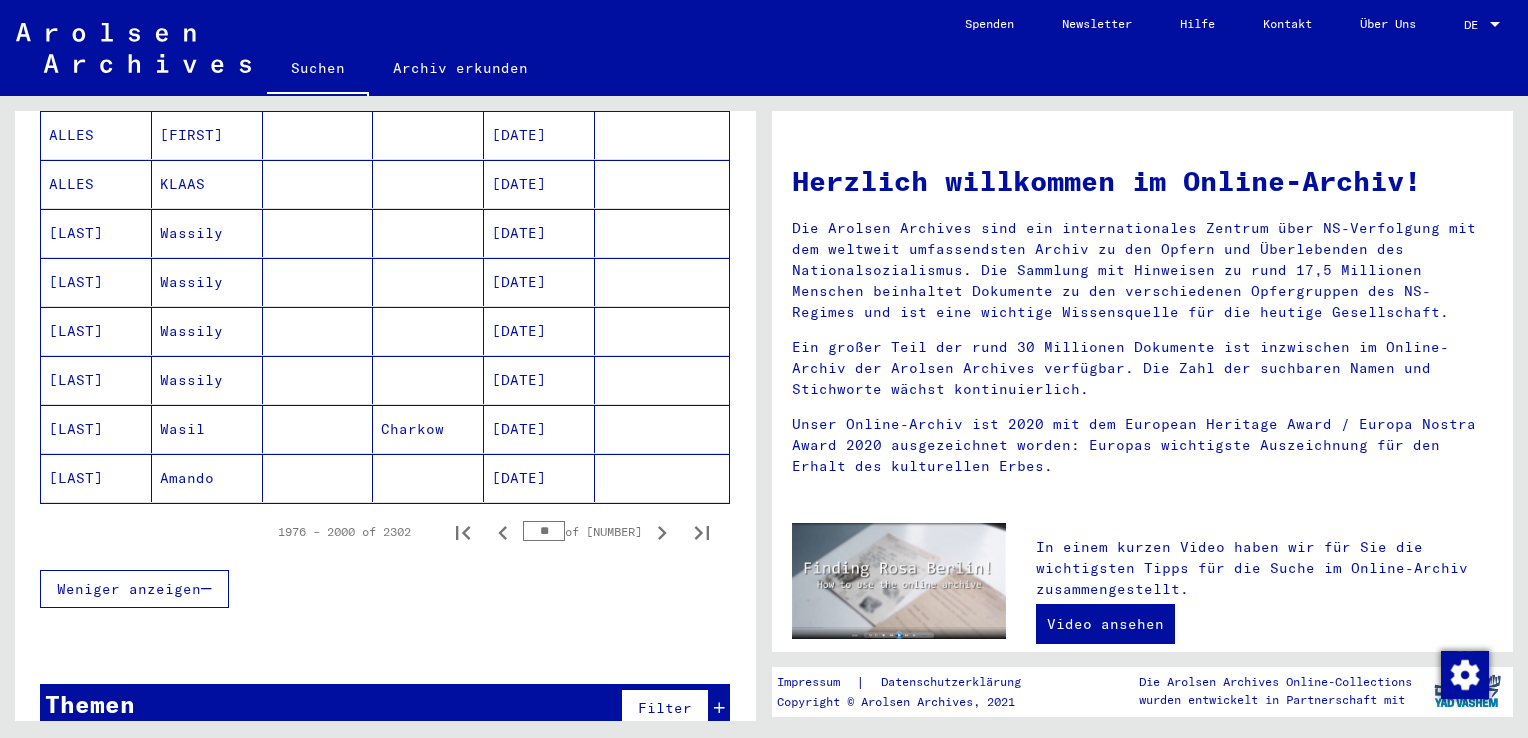 click on "Weniger anzeigen" at bounding box center (385, 589) 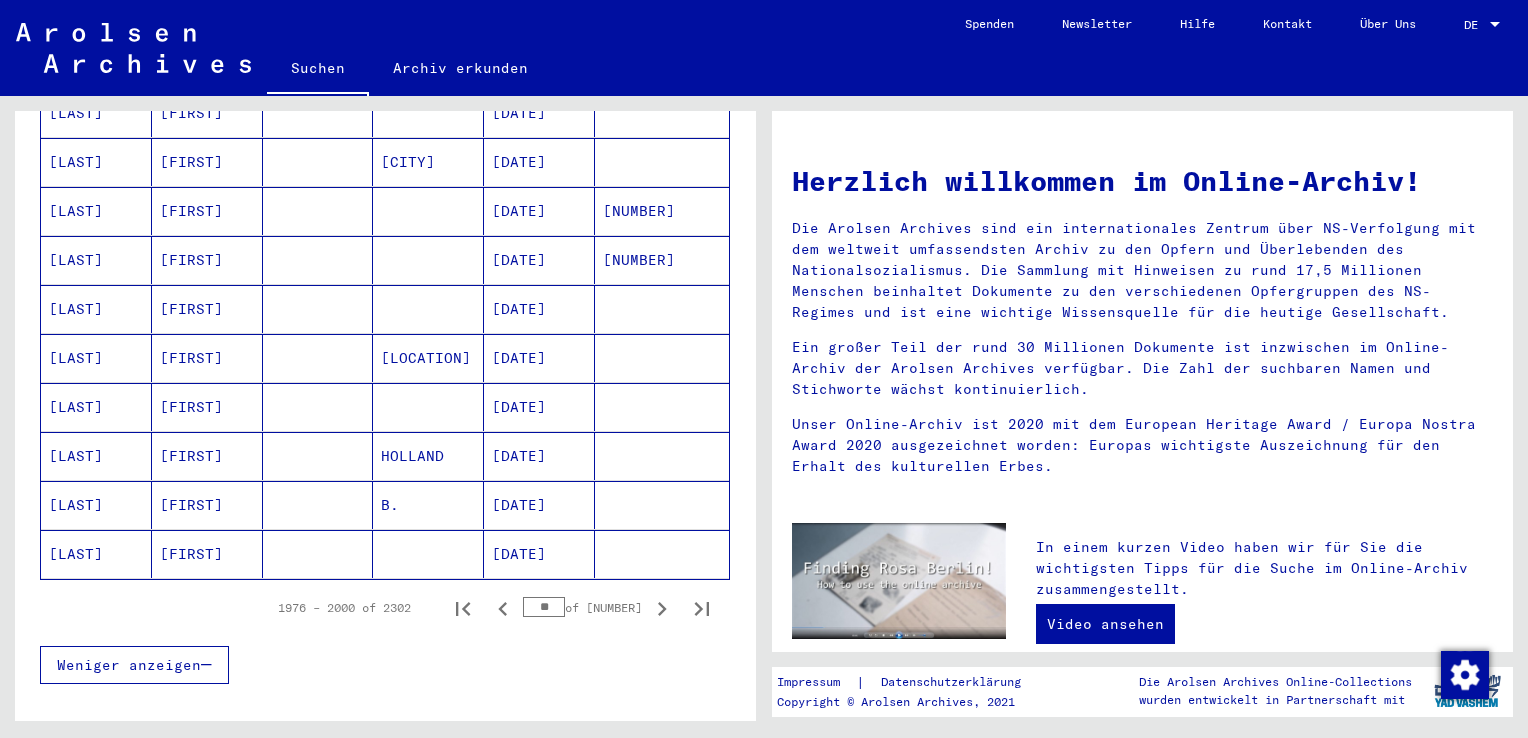 scroll, scrollTop: 1072, scrollLeft: 0, axis: vertical 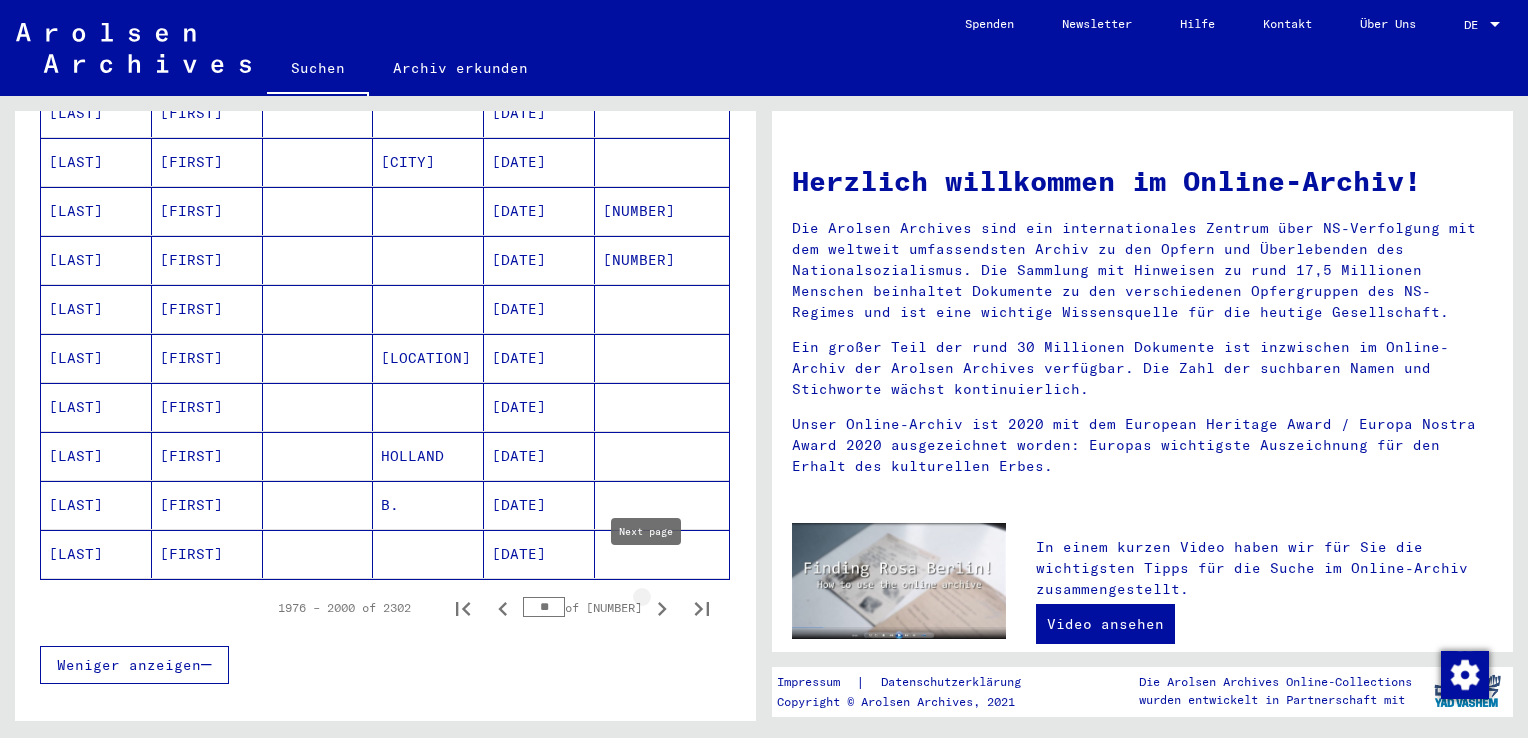 click 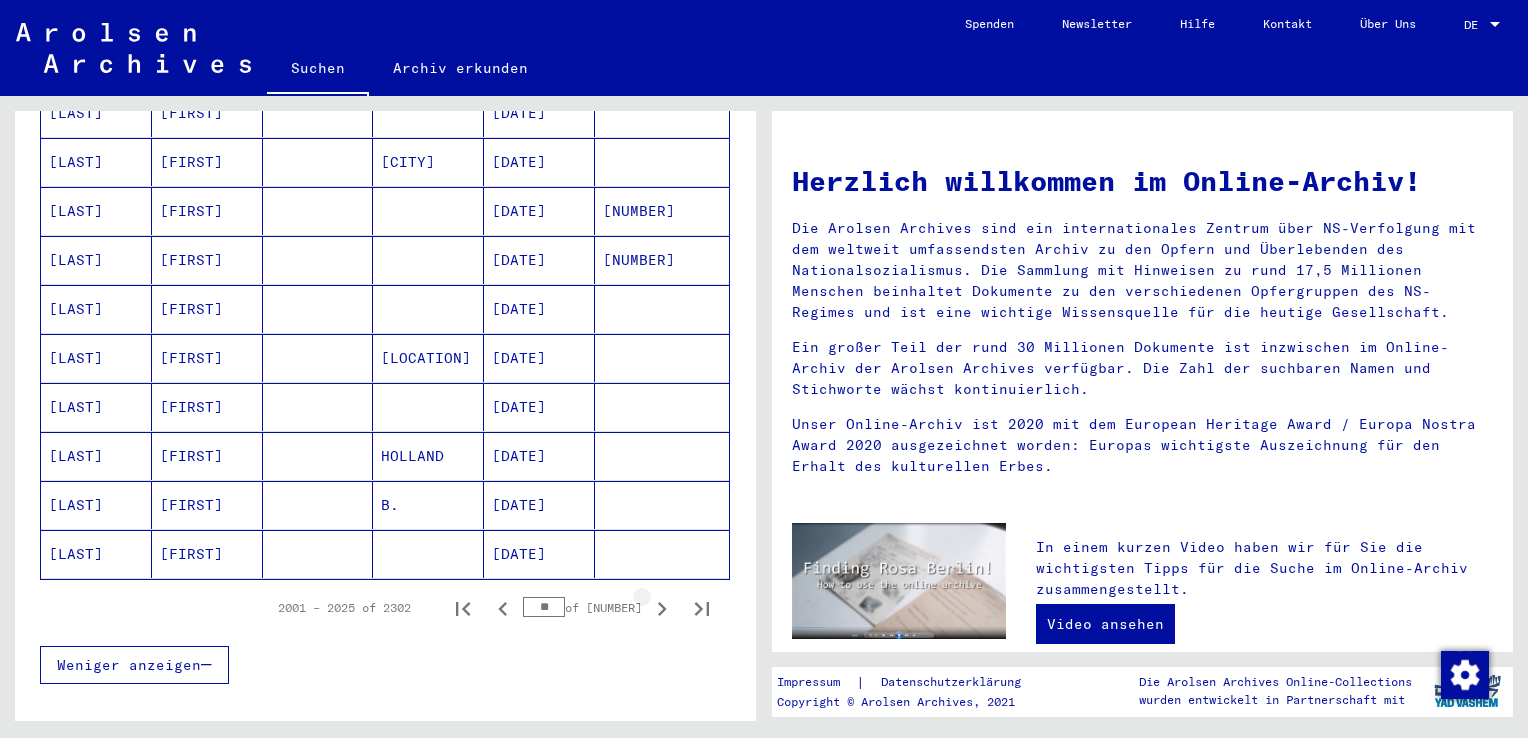 click 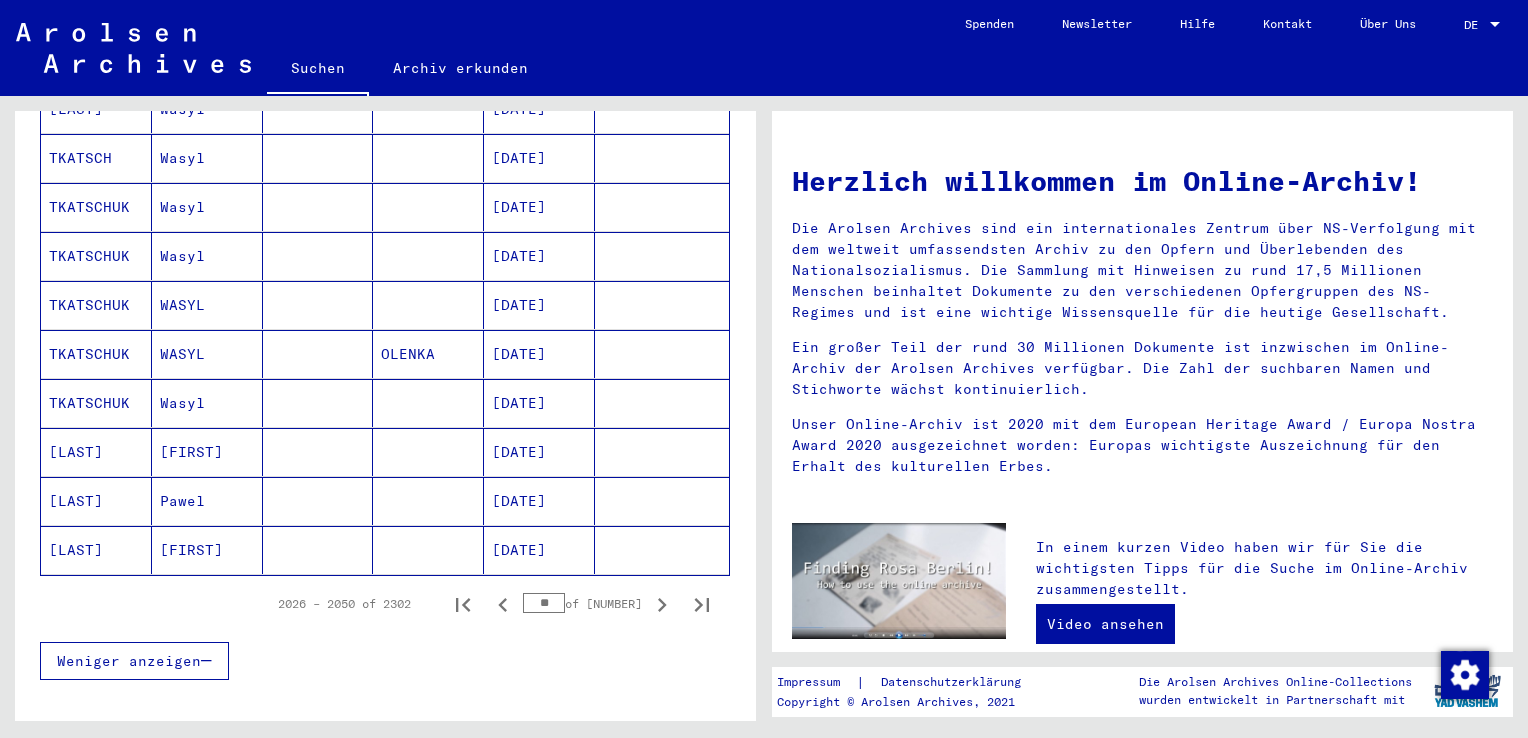 scroll, scrollTop: 1072, scrollLeft: 0, axis: vertical 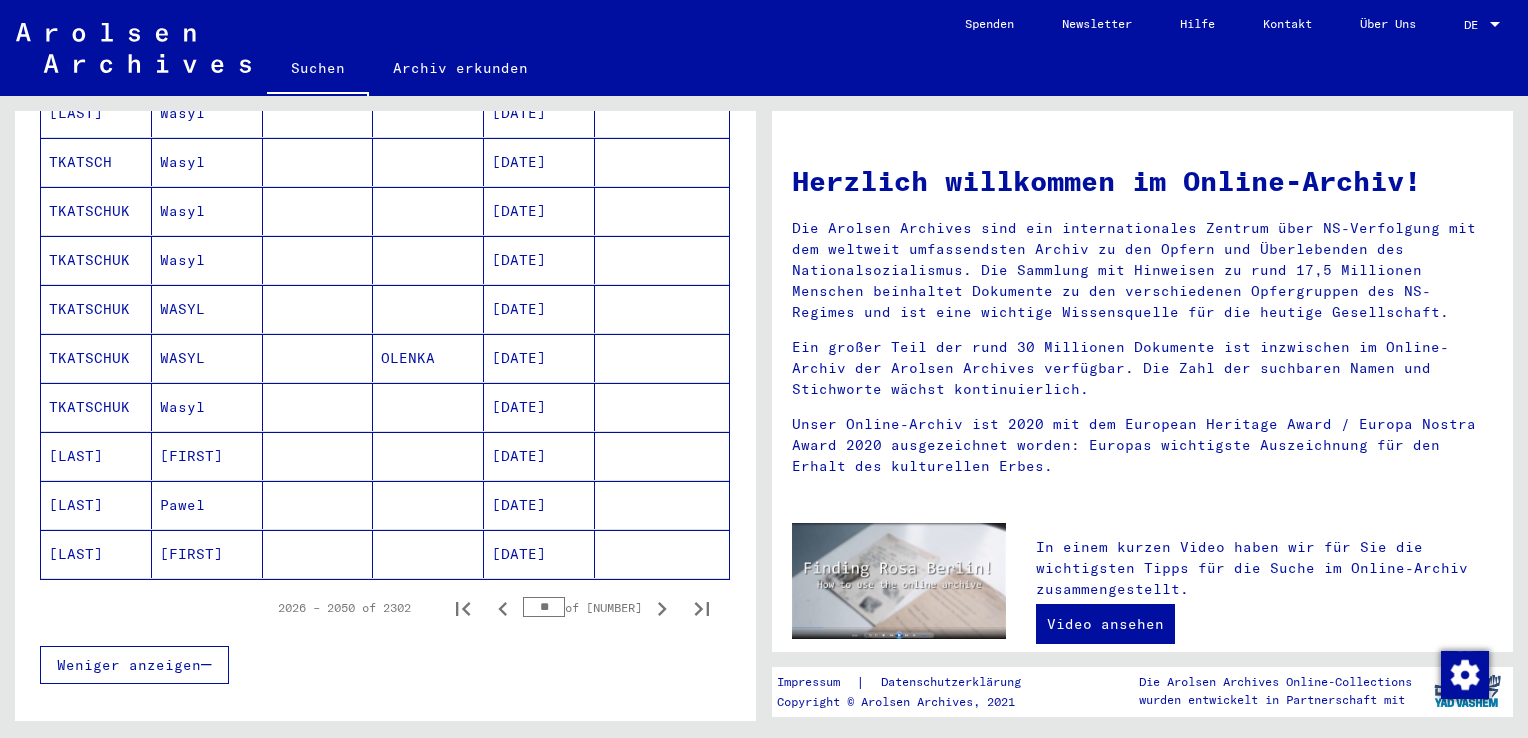 click 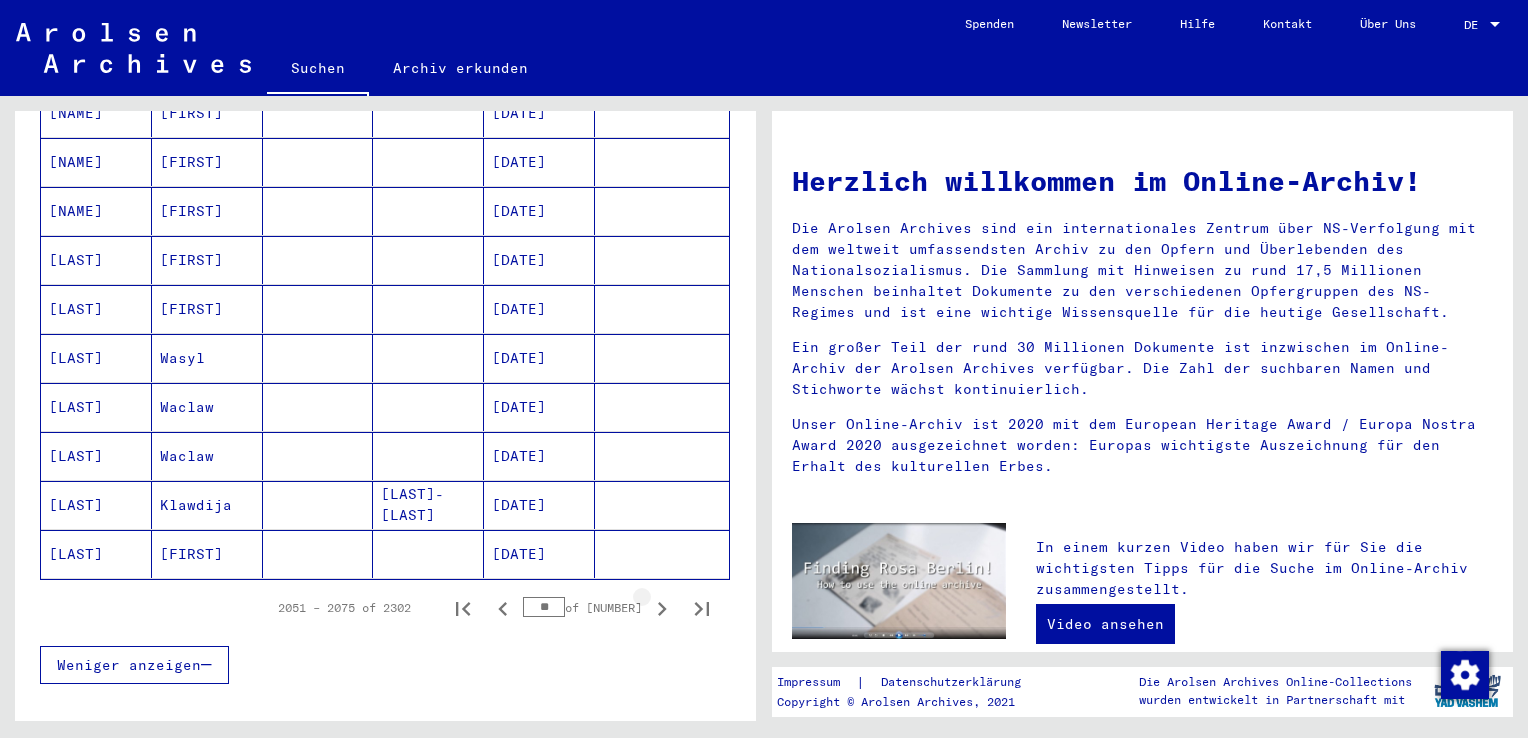 click 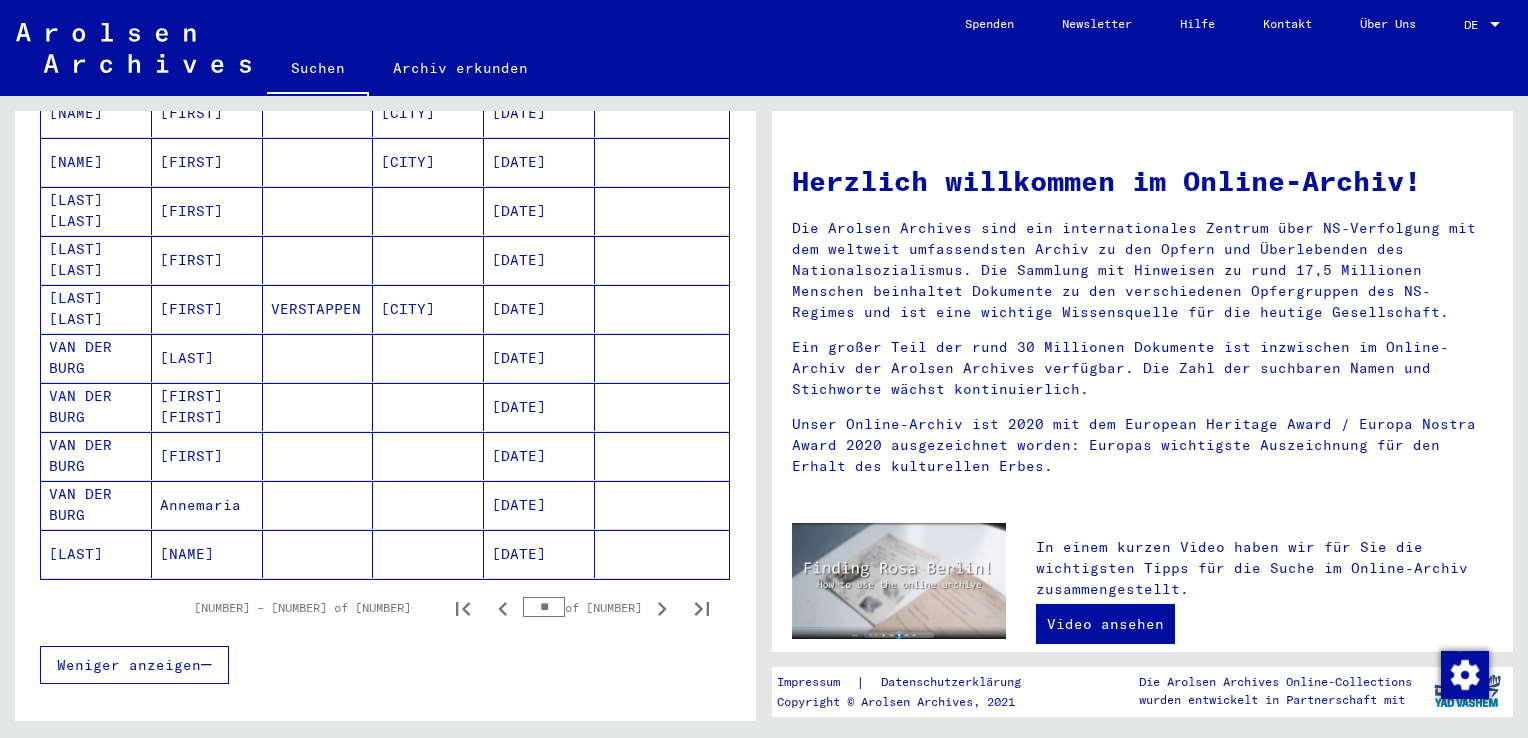 click 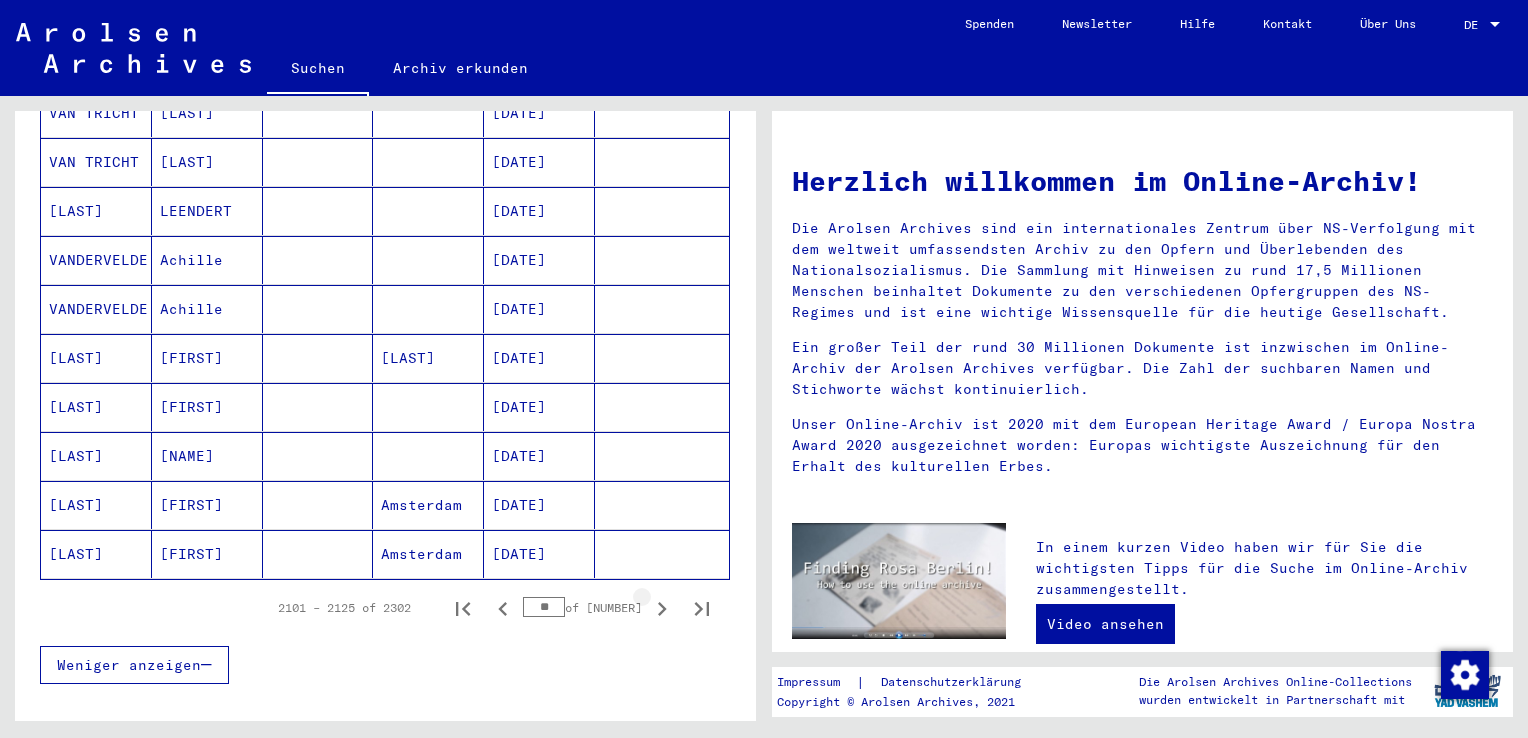 click 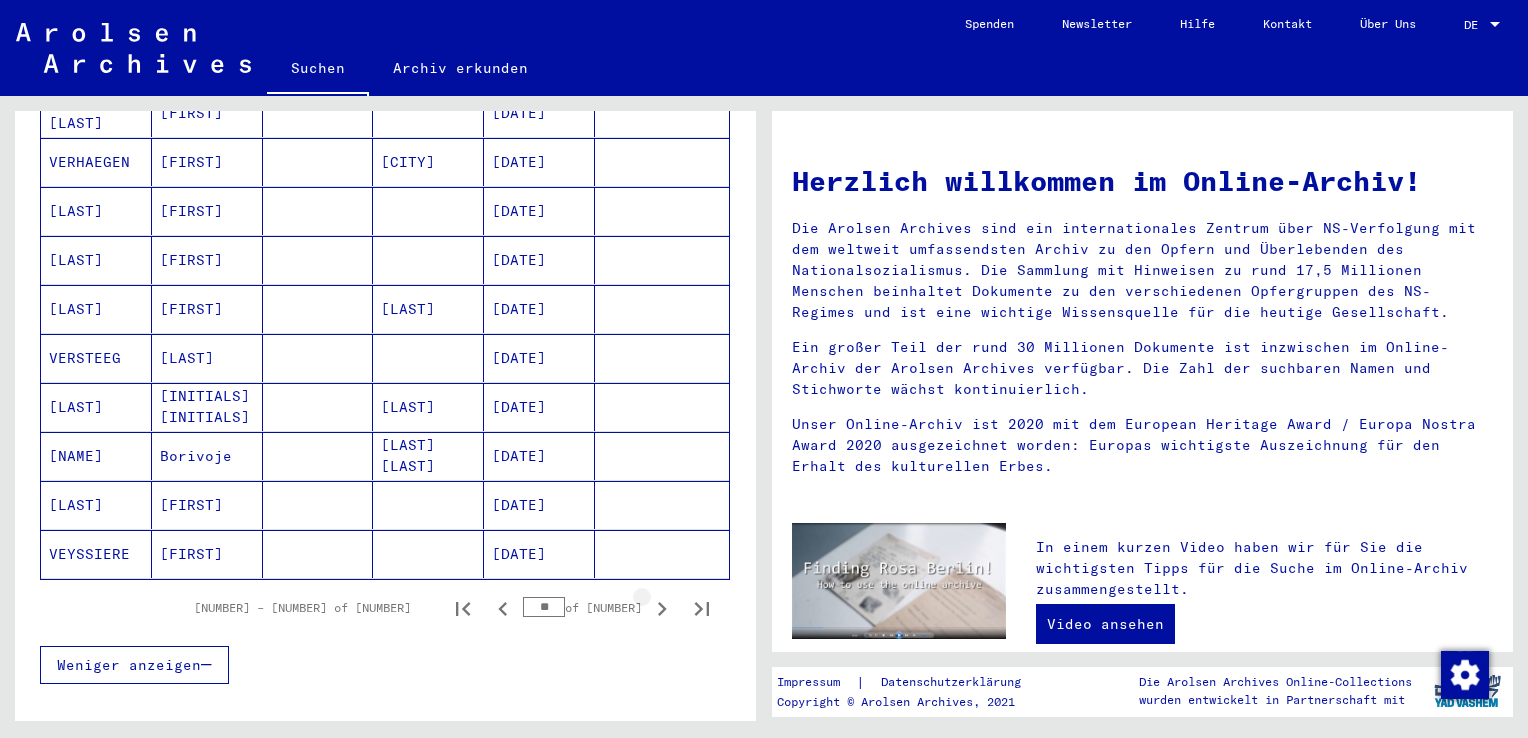 click 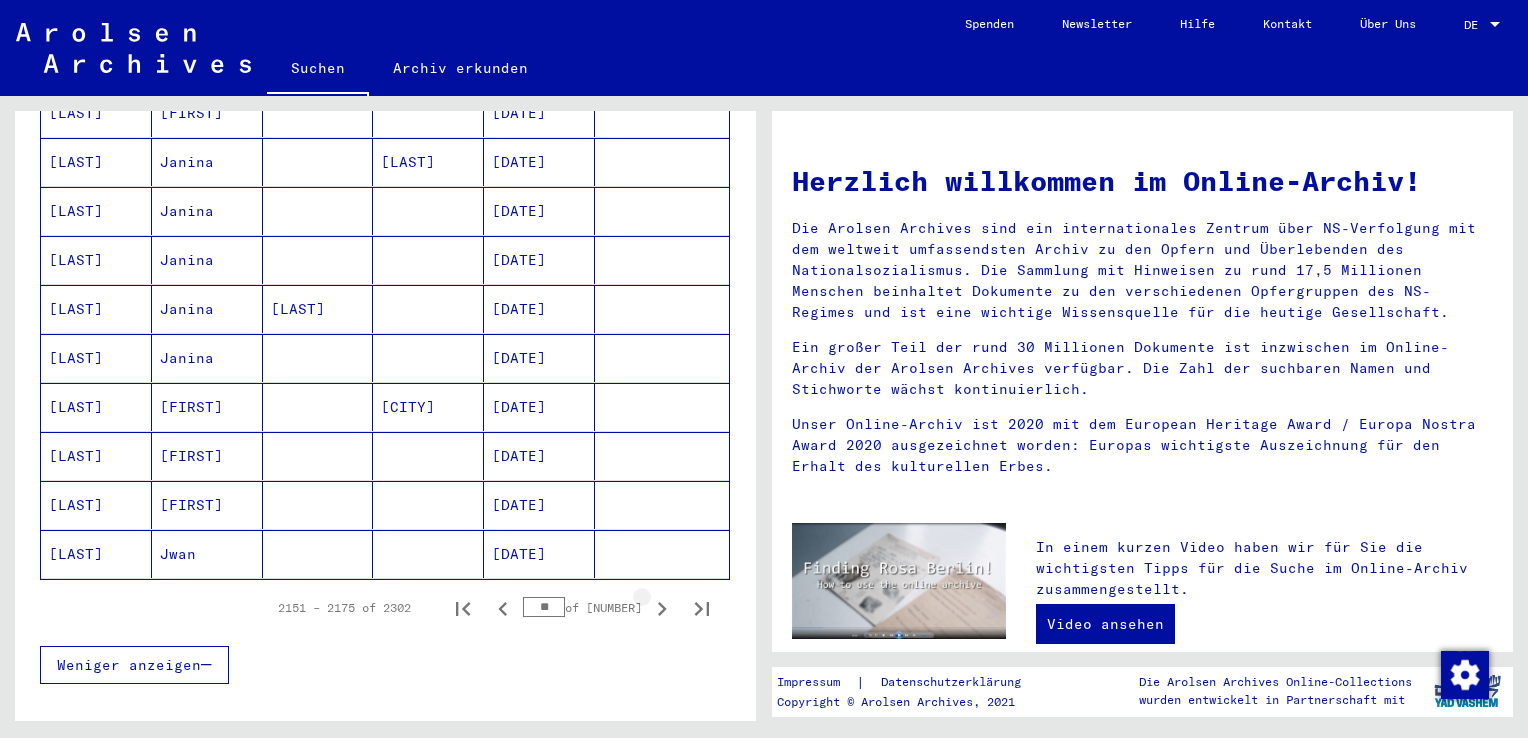 click 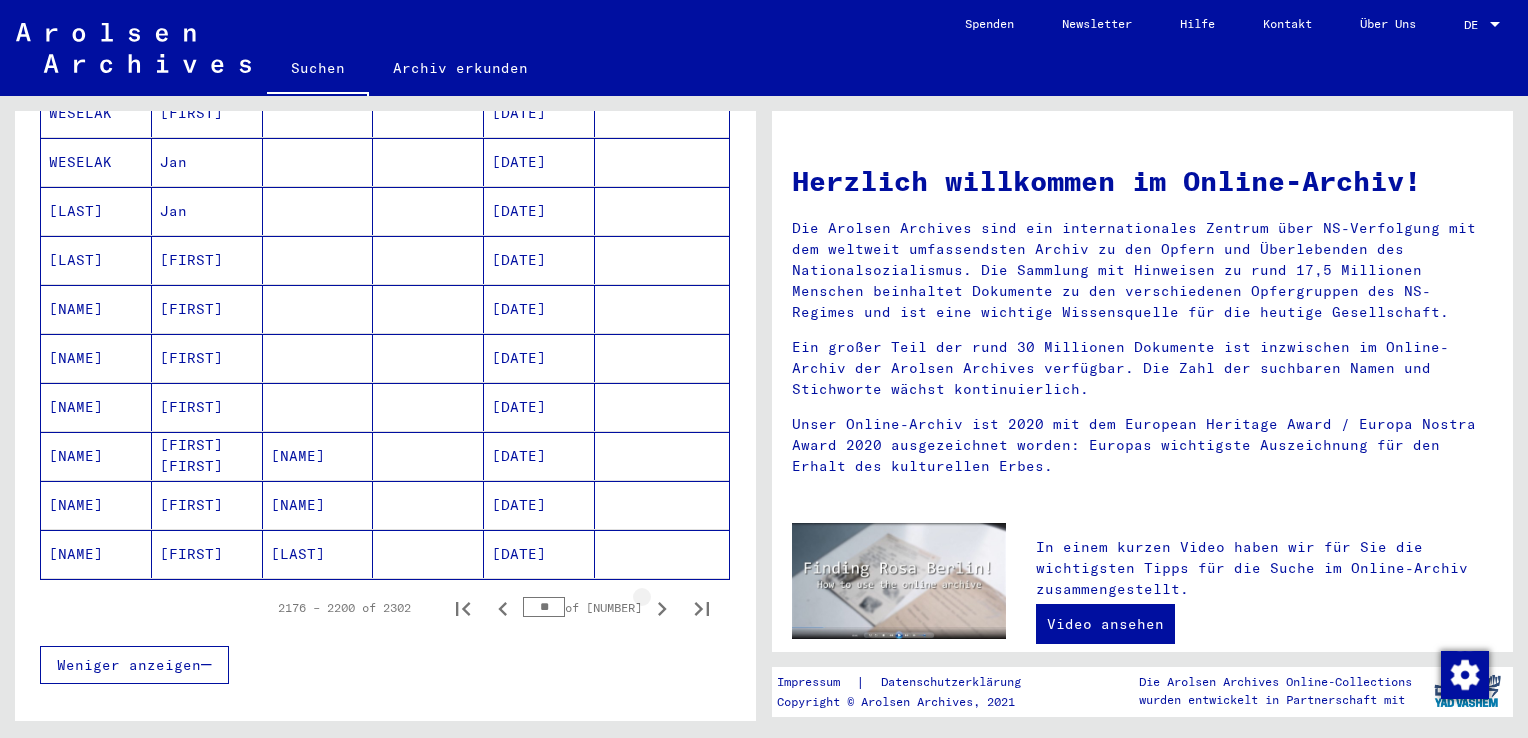 click 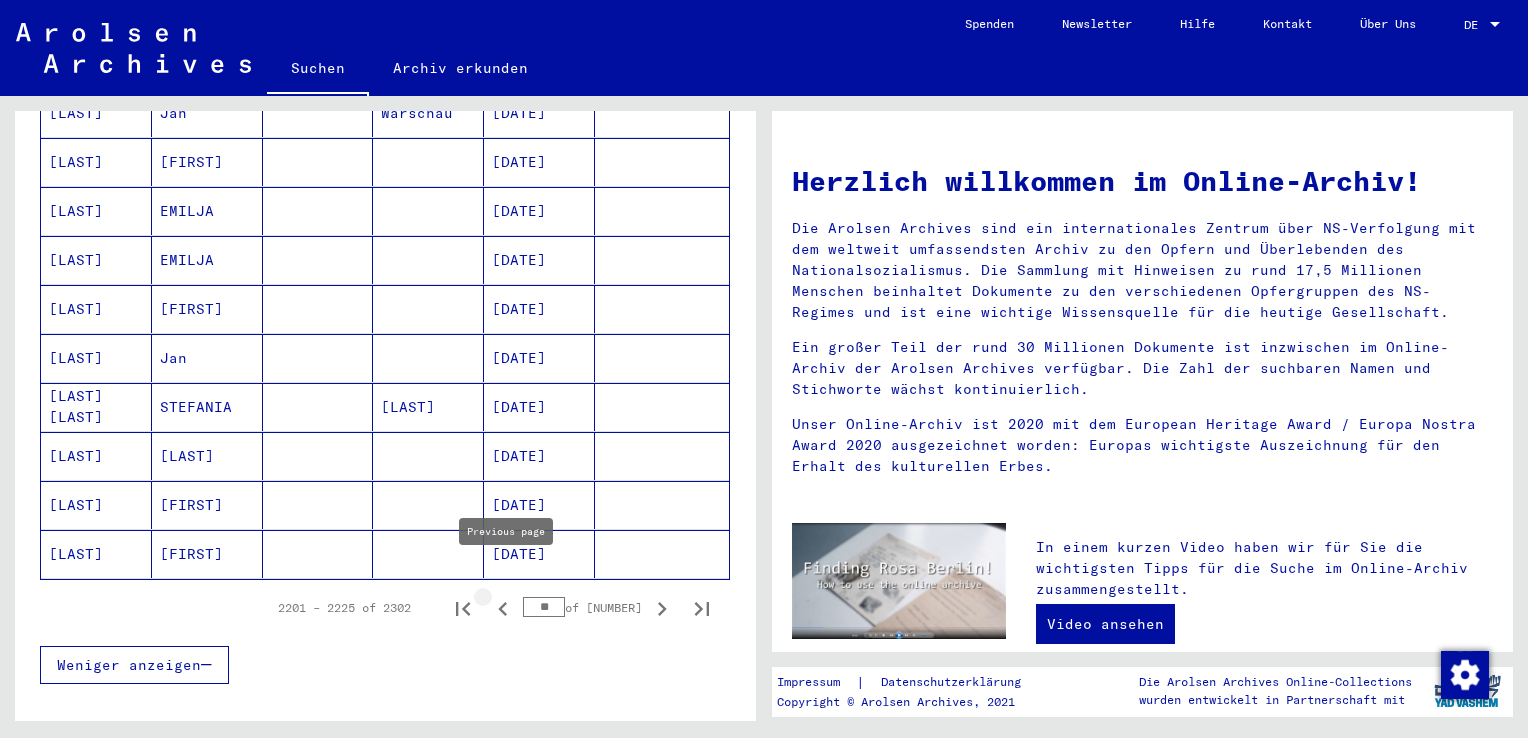 click 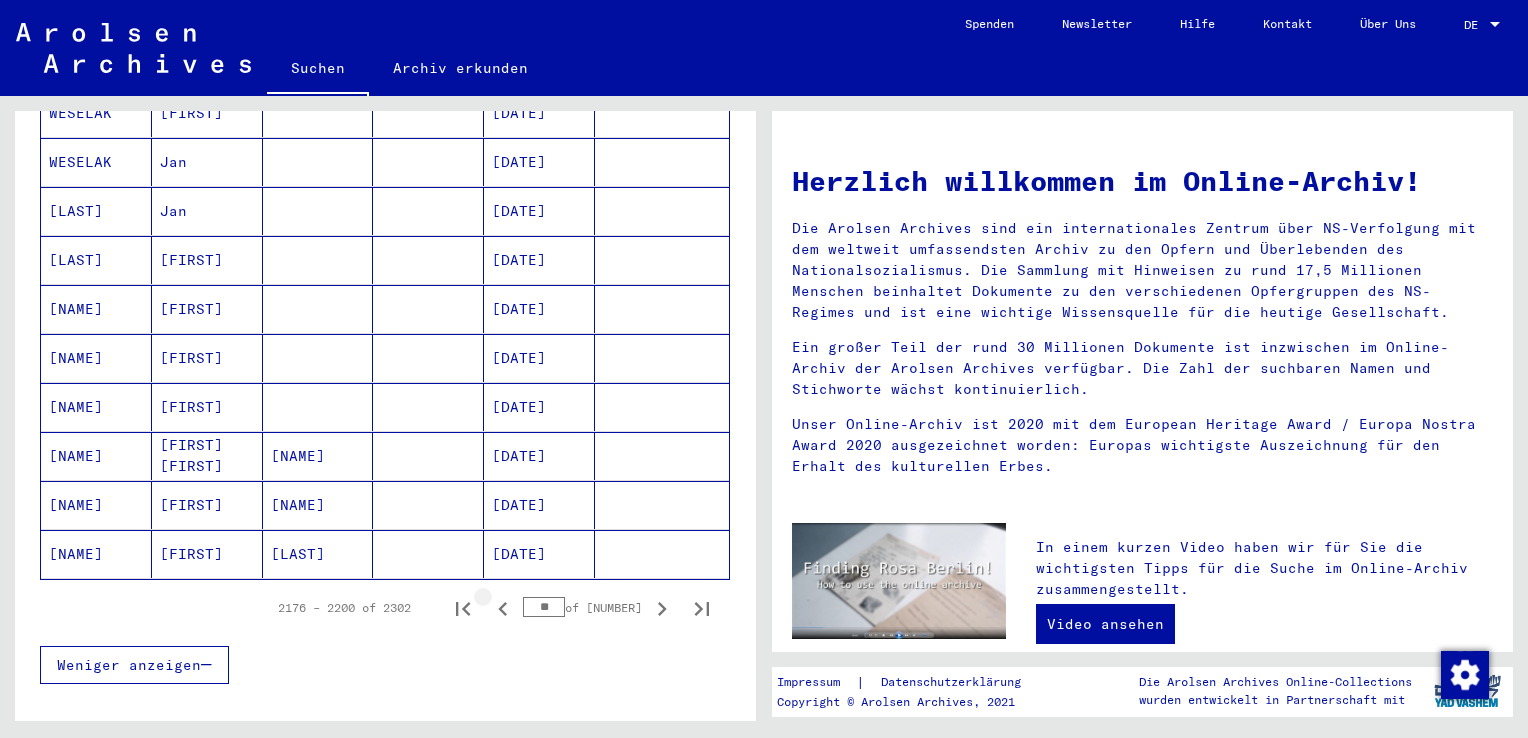 click 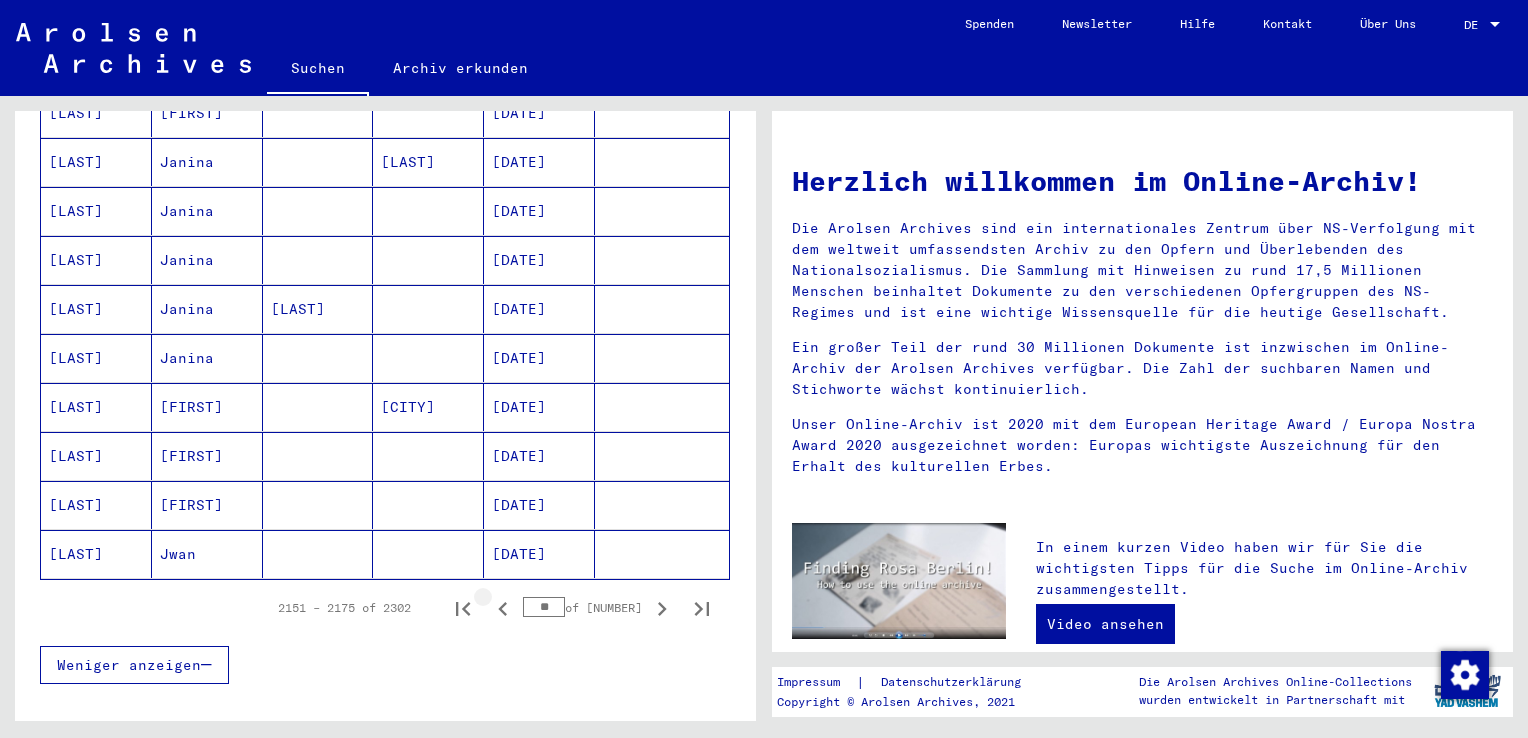 click 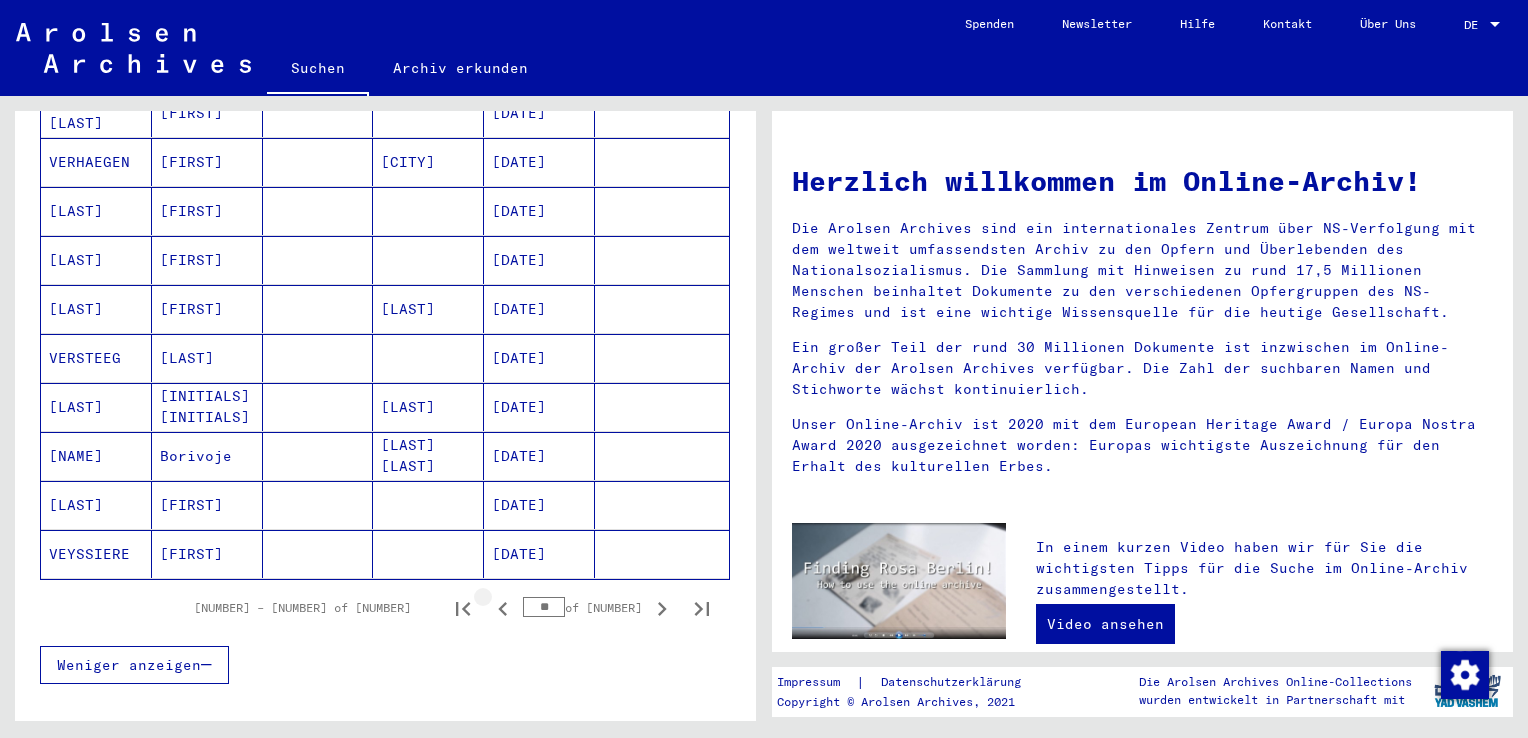 click 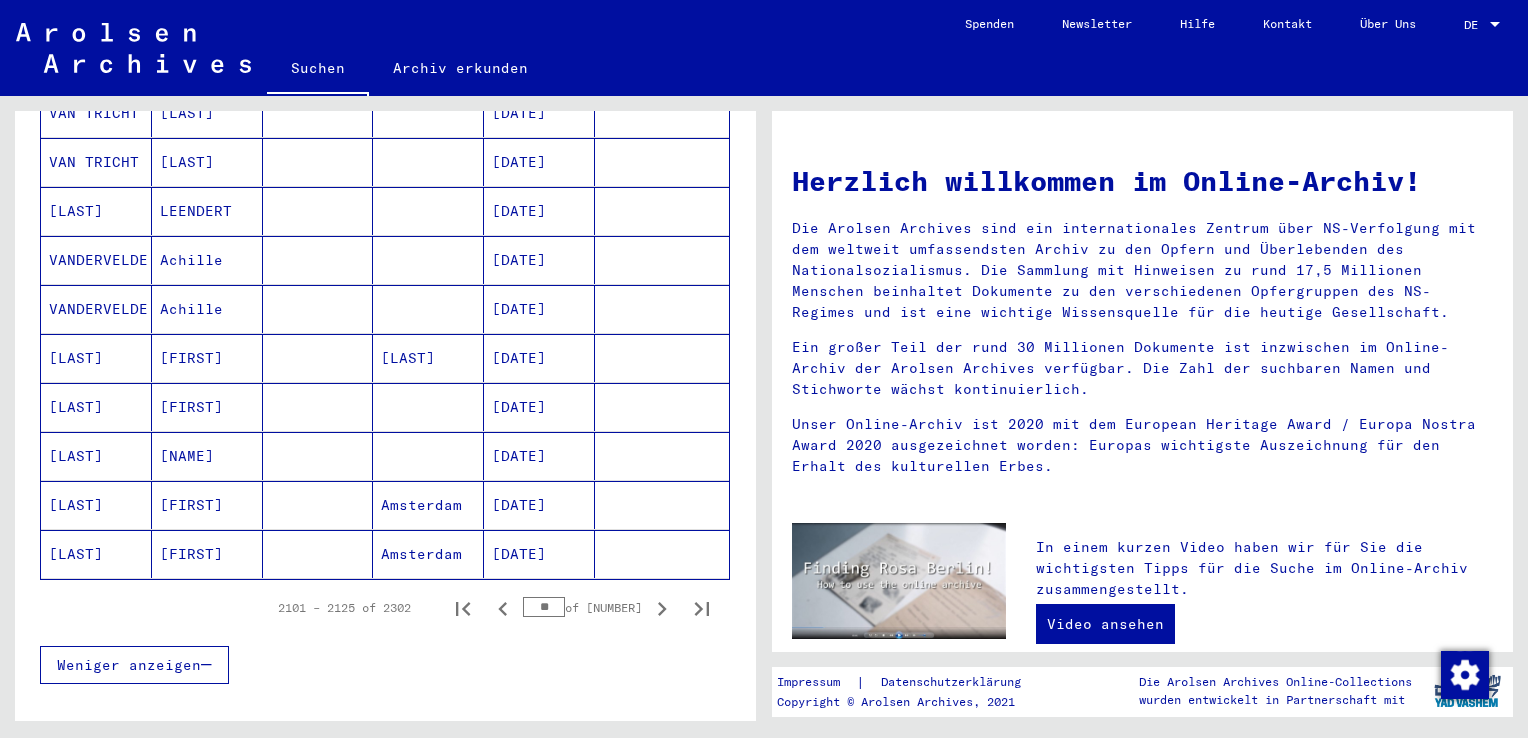 click 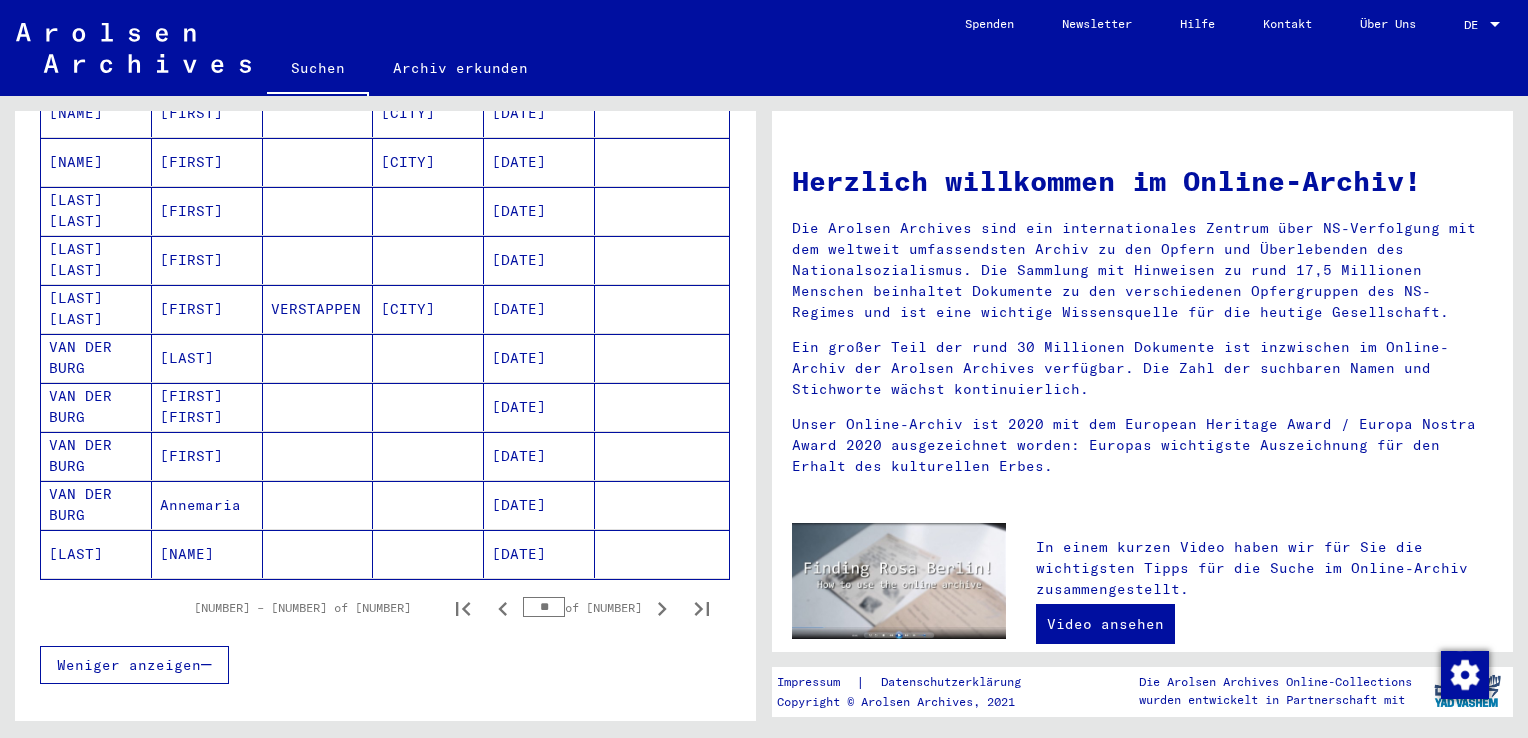 click 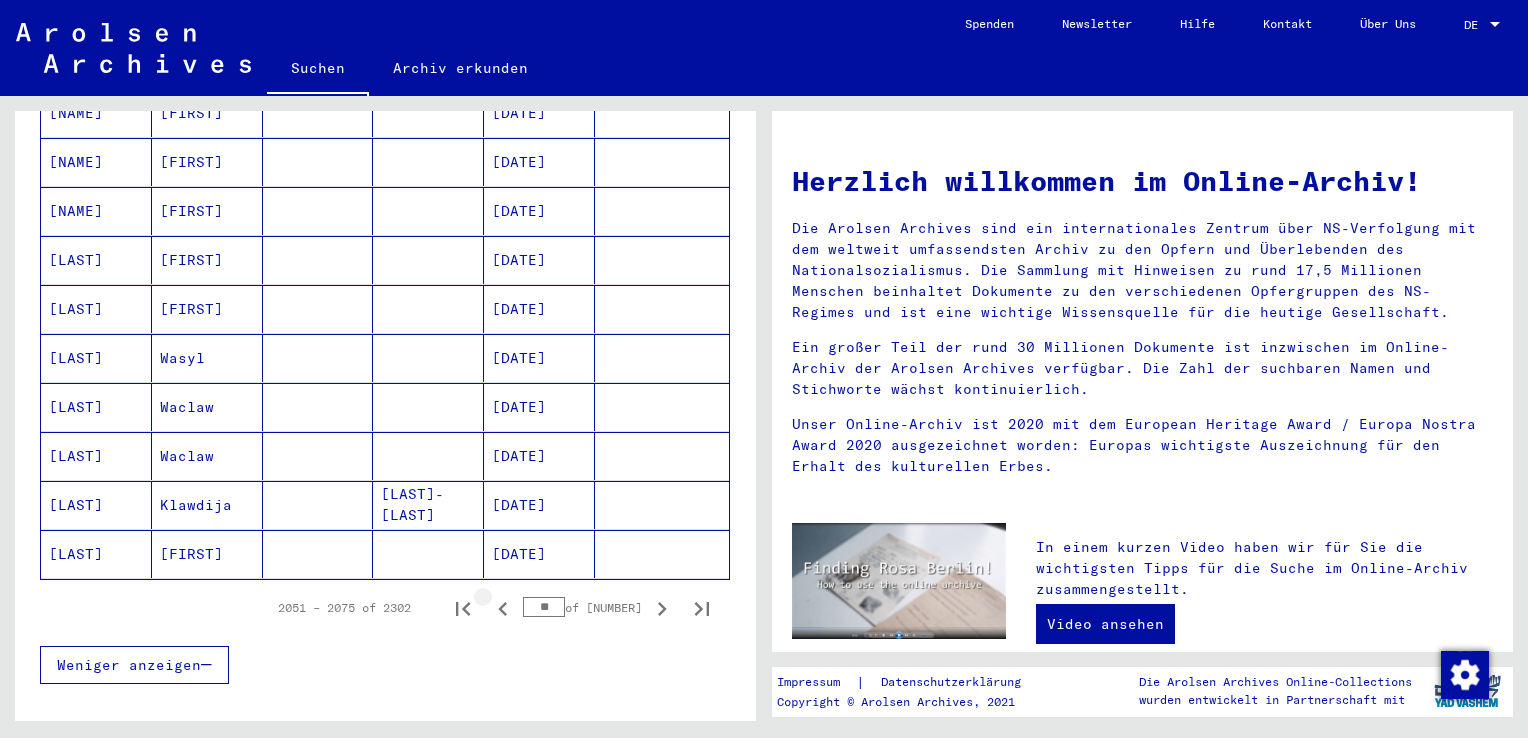 click 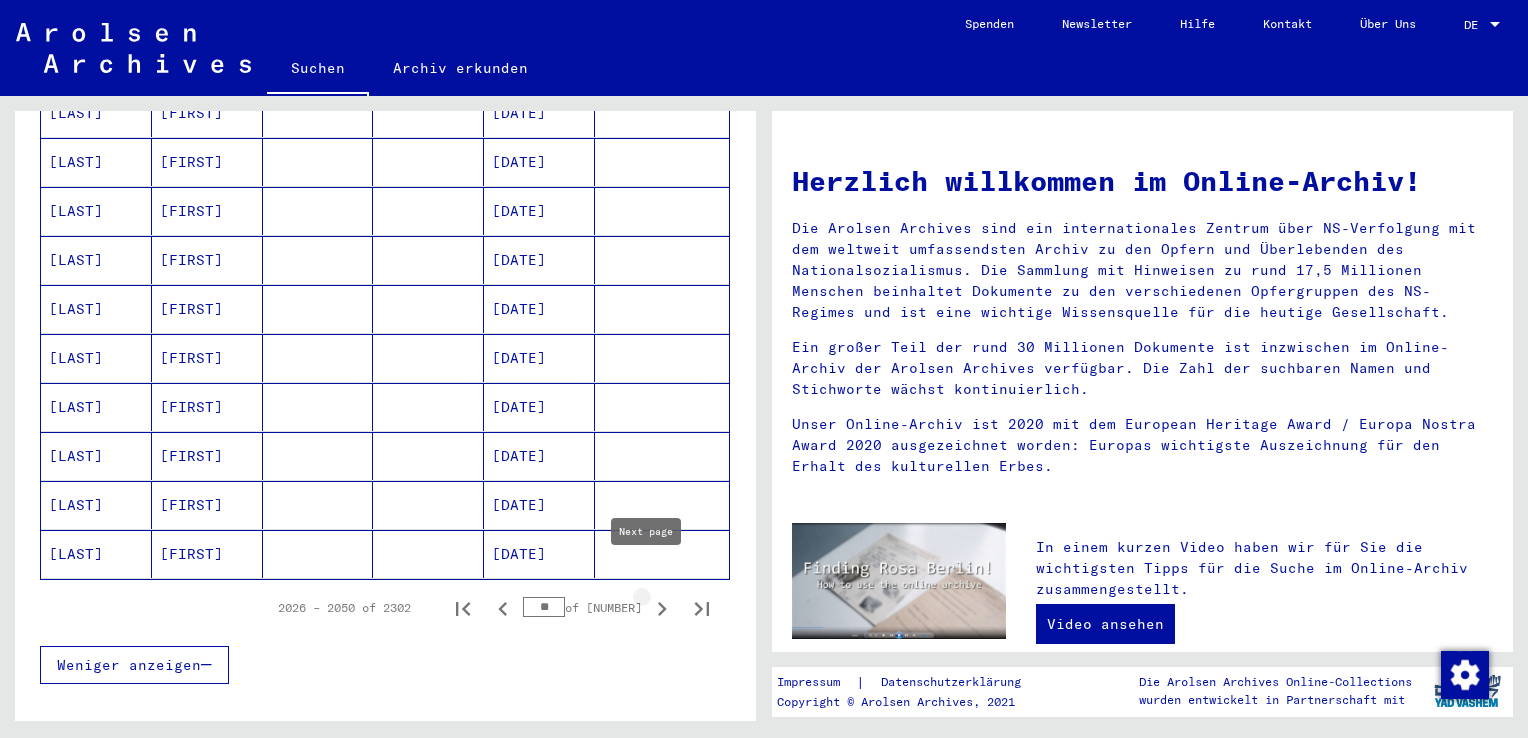 click 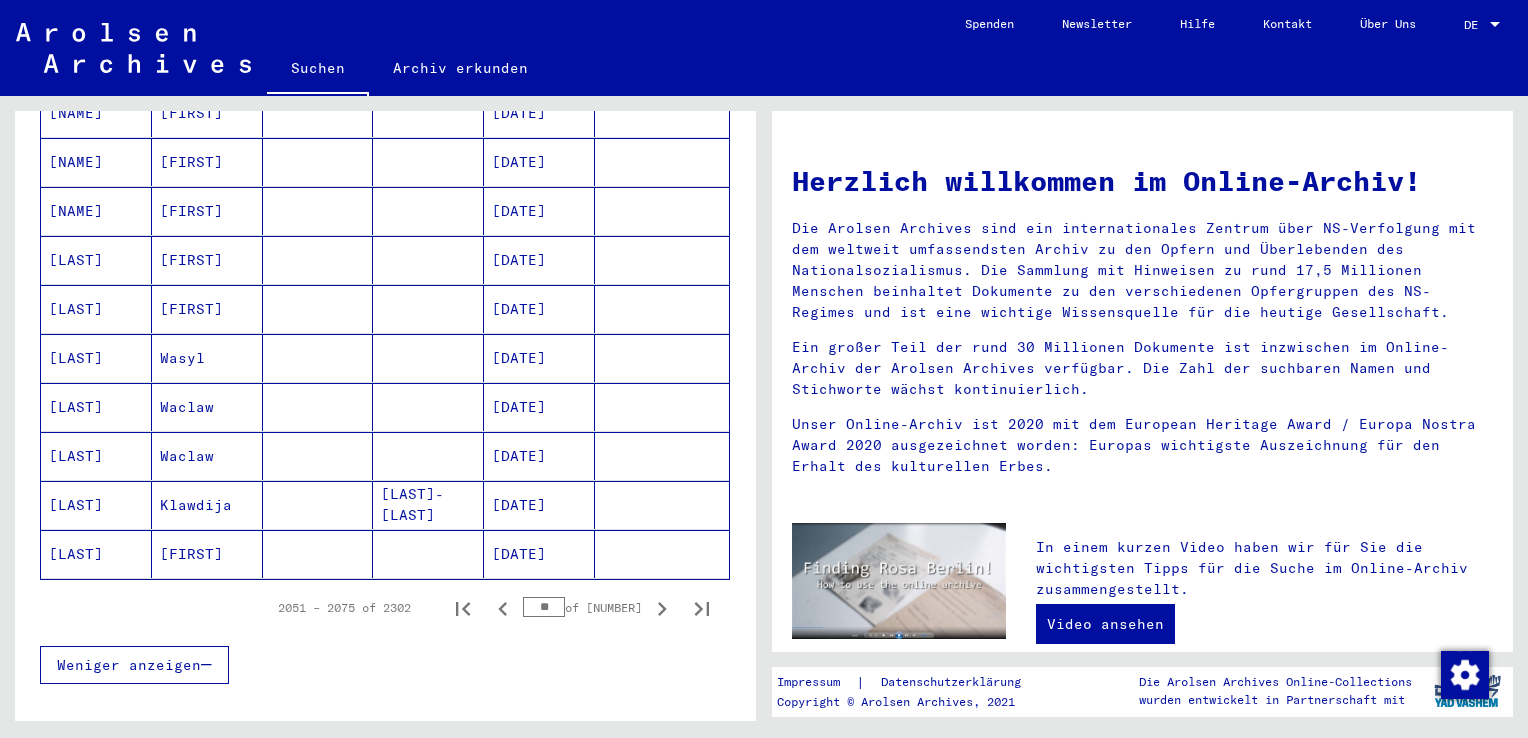 click at bounding box center [428, 456] 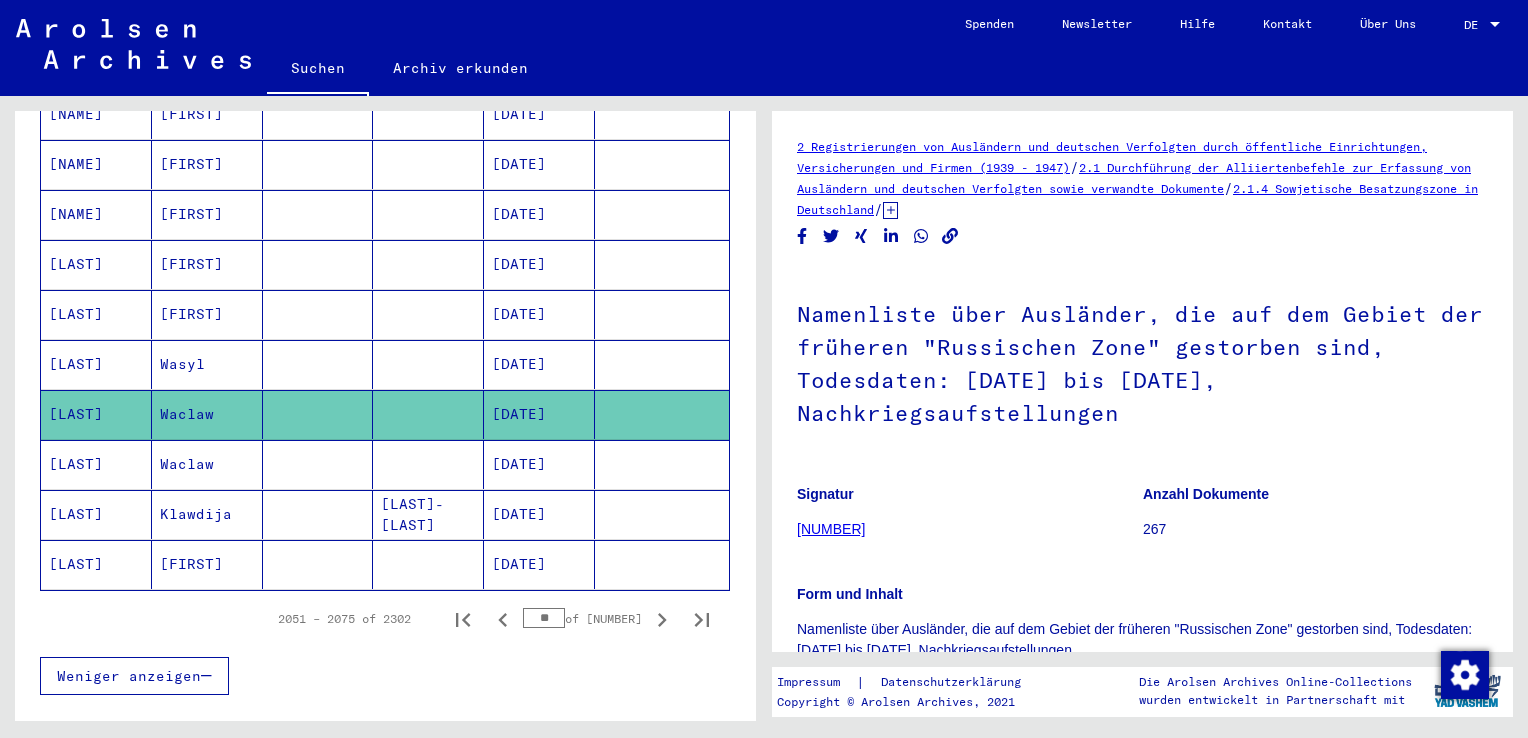 scroll, scrollTop: 0, scrollLeft: 0, axis: both 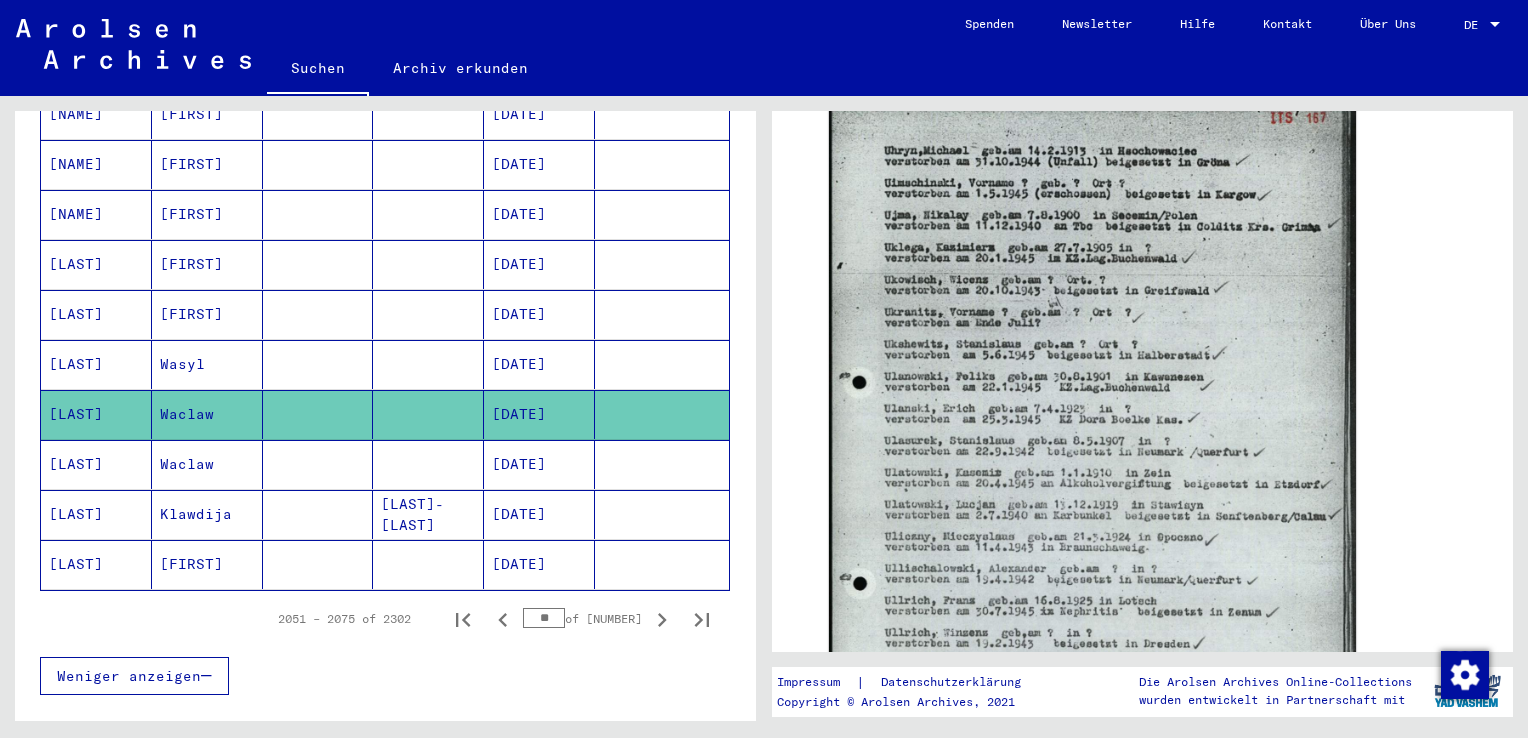 click 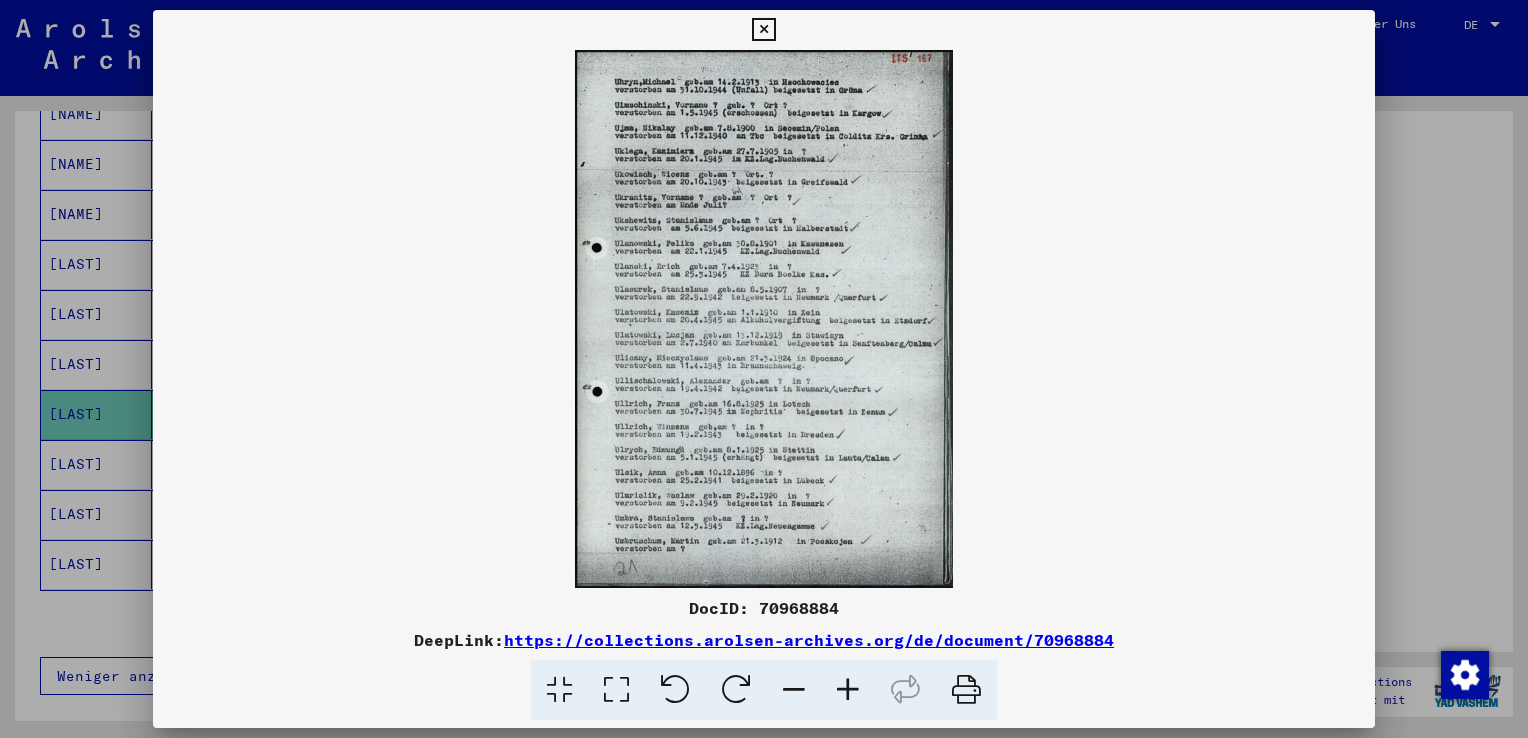 click at bounding box center [763, 30] 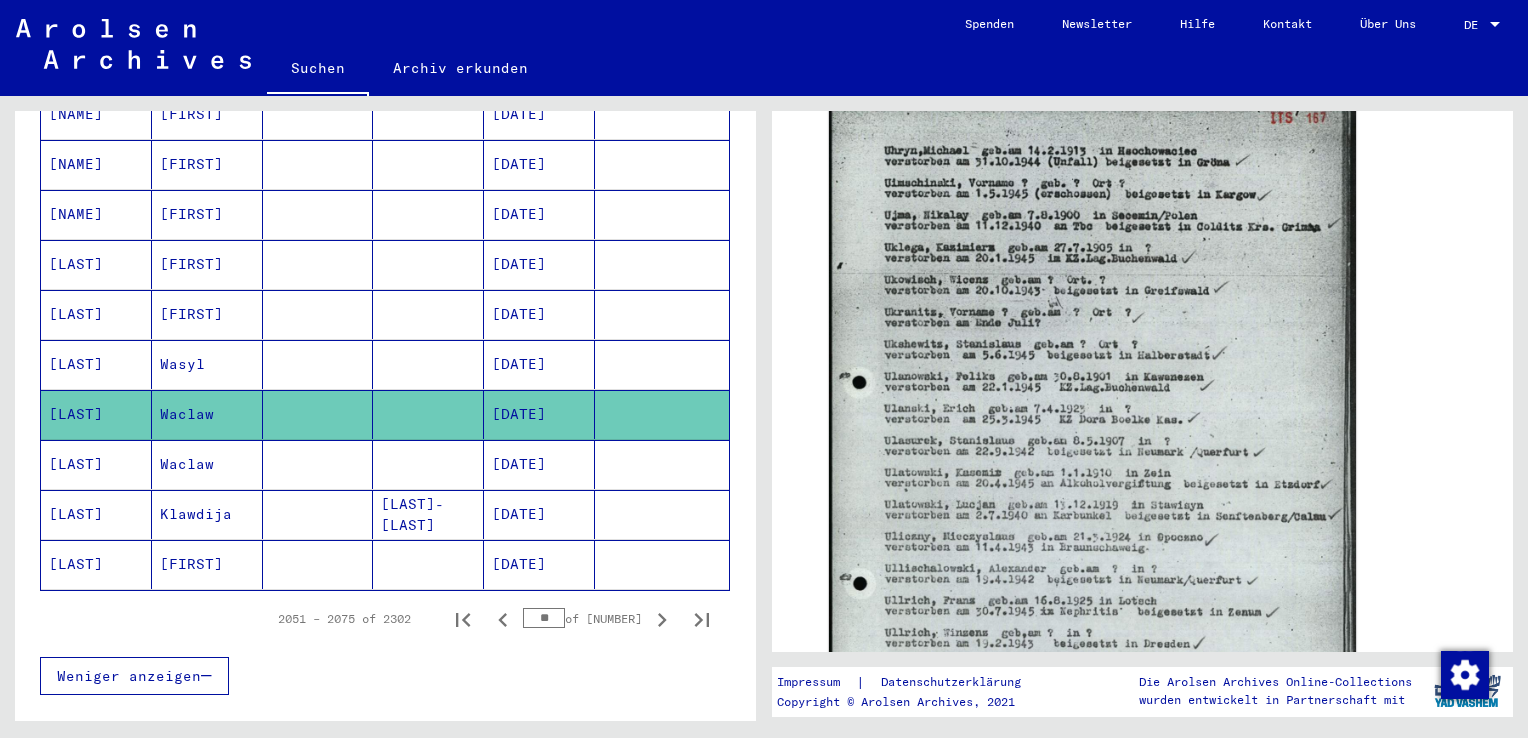 click at bounding box center (662, 514) 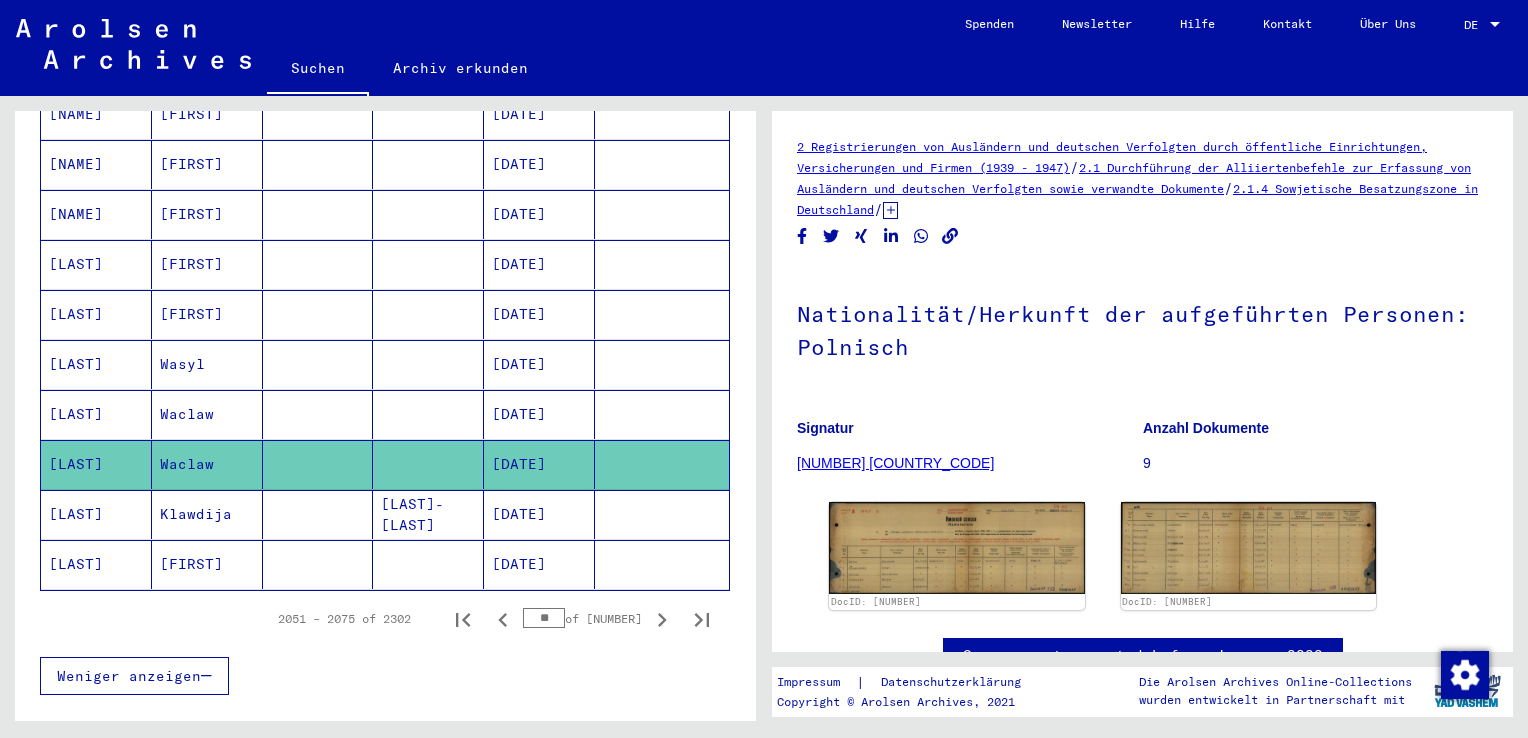 scroll, scrollTop: 0, scrollLeft: 0, axis: both 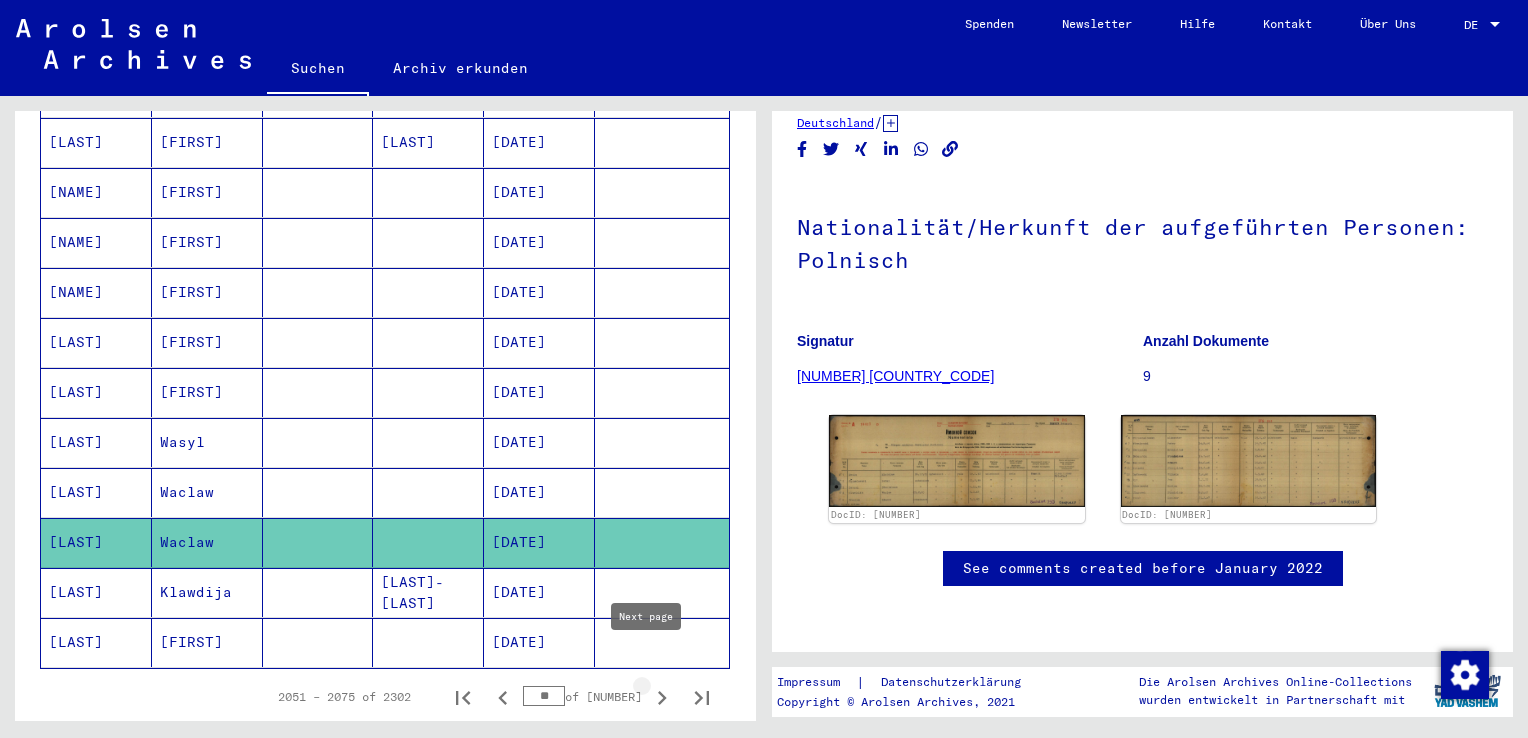 click 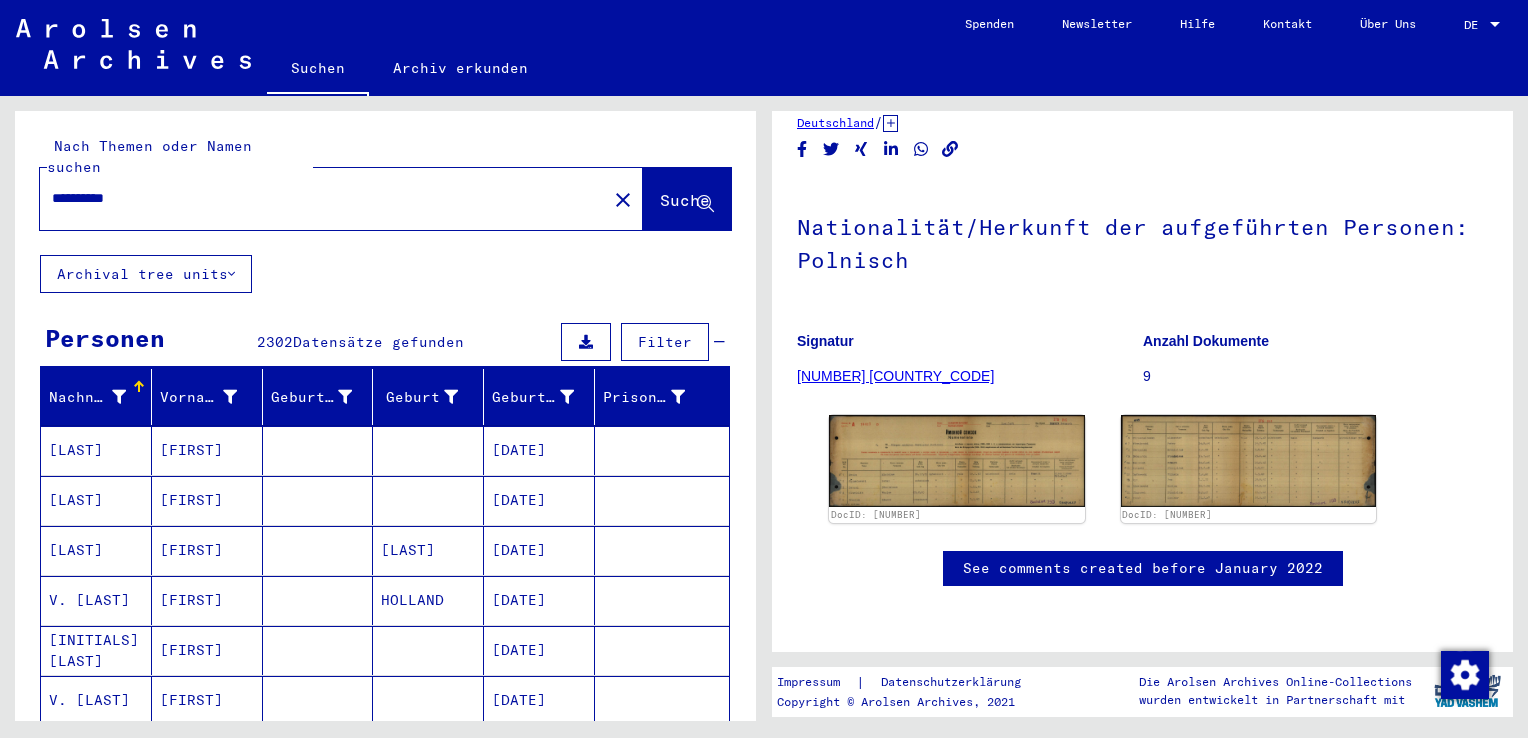 scroll, scrollTop: 80, scrollLeft: 0, axis: vertical 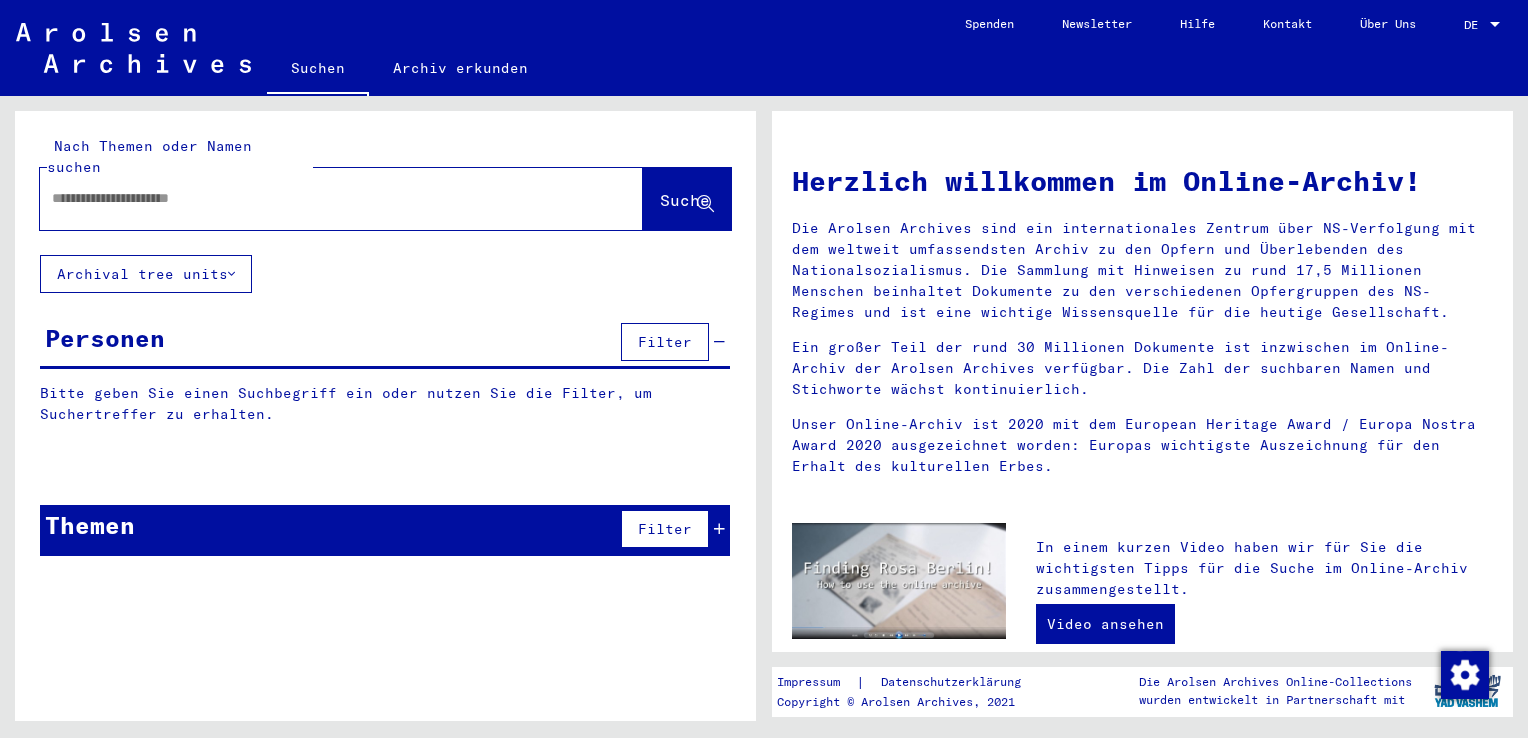 click at bounding box center [317, 198] 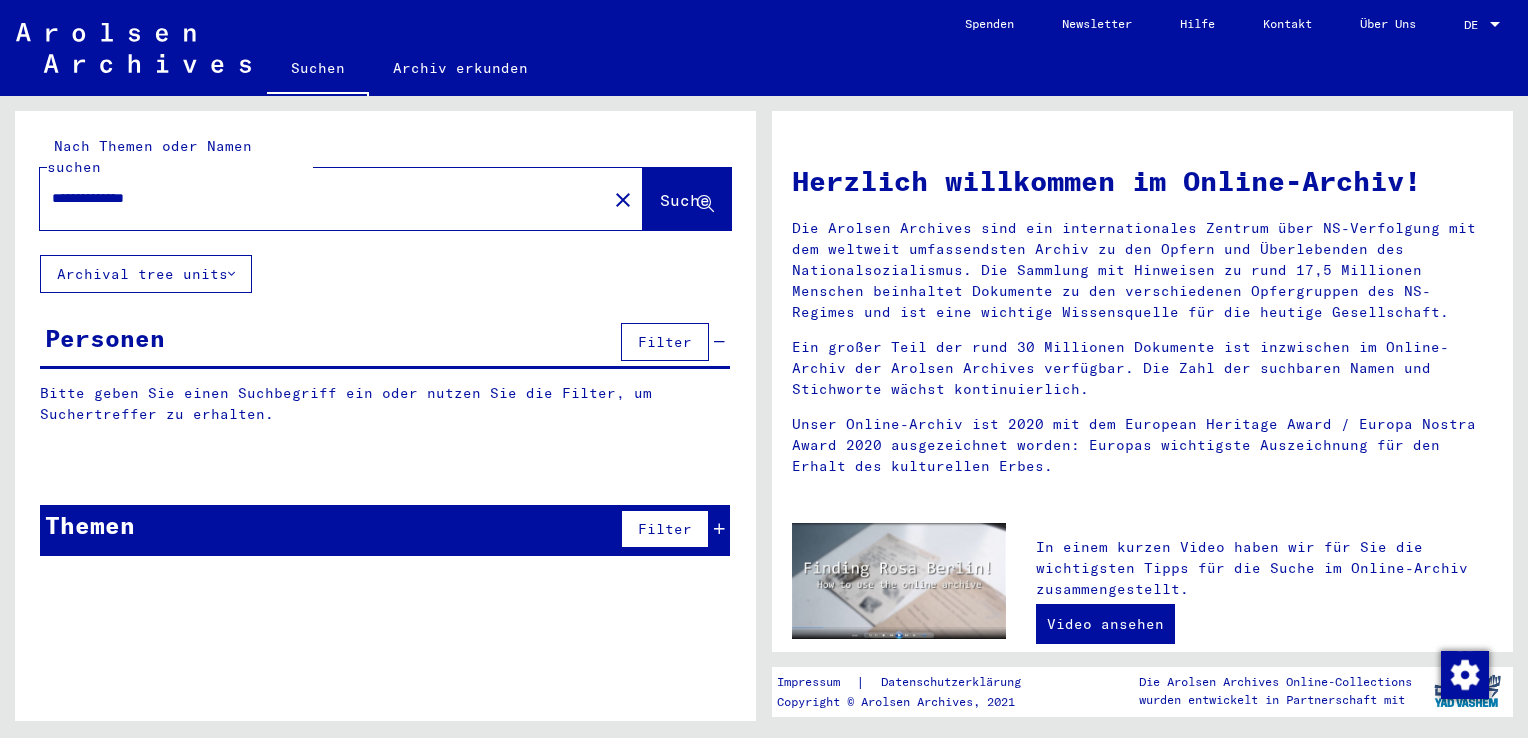 type on "**********" 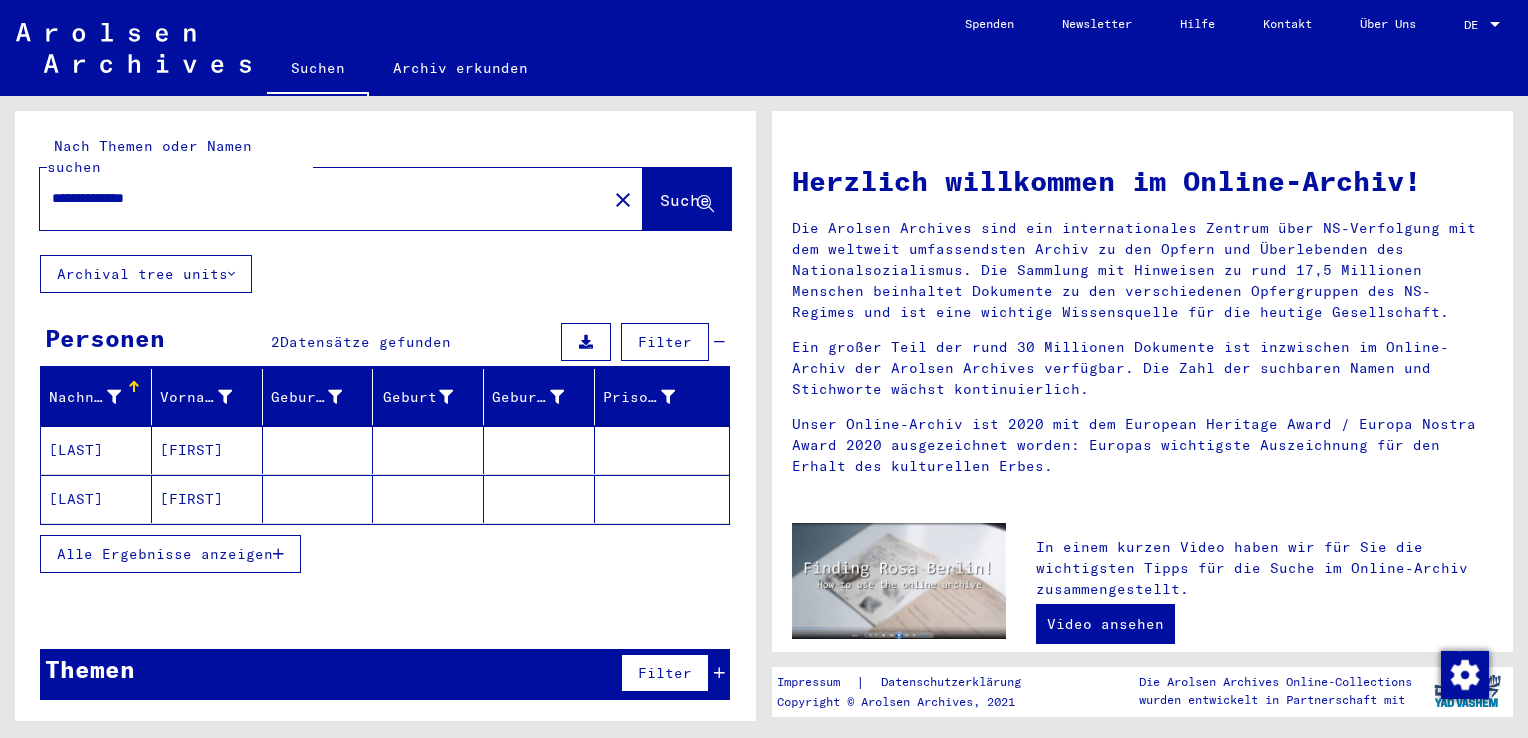 click at bounding box center [428, 499] 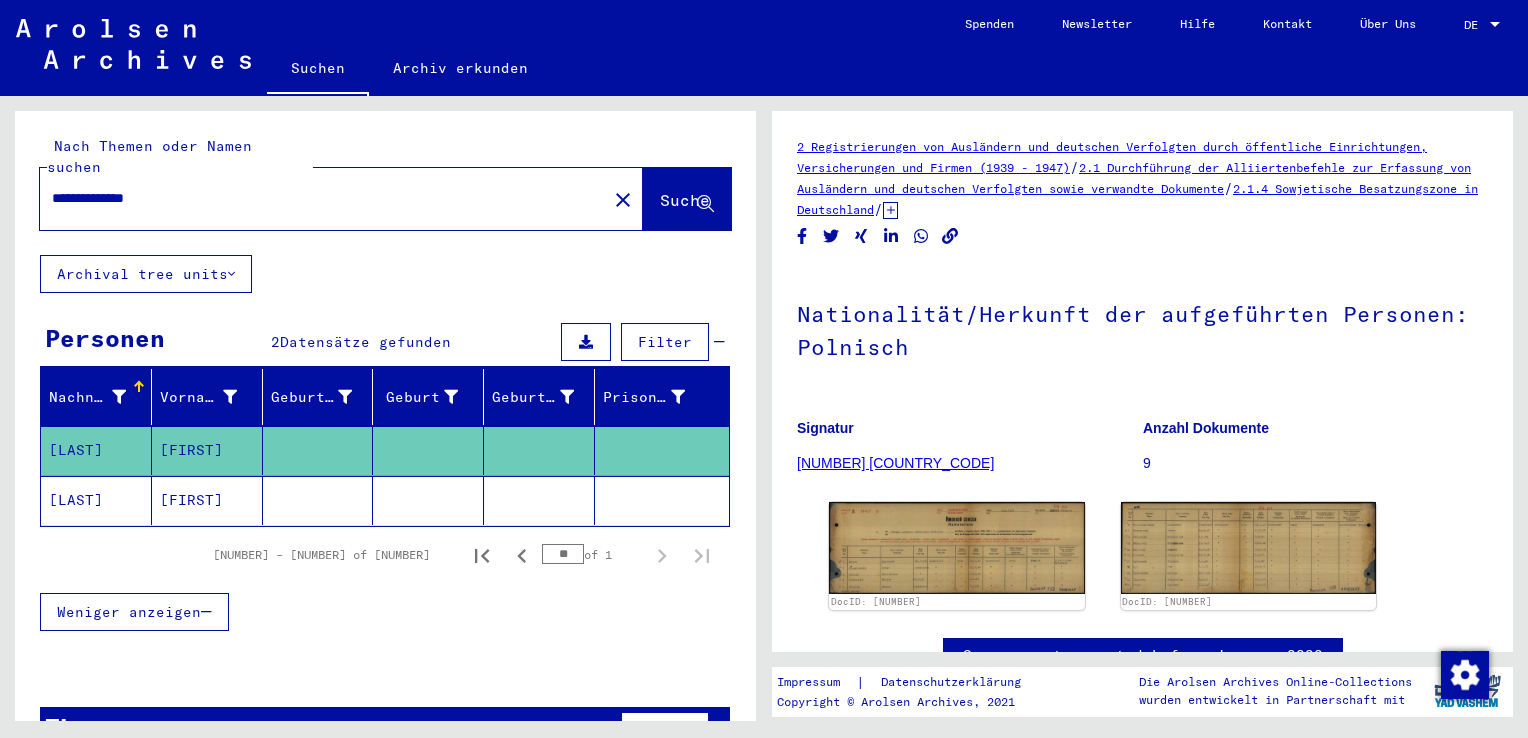 click 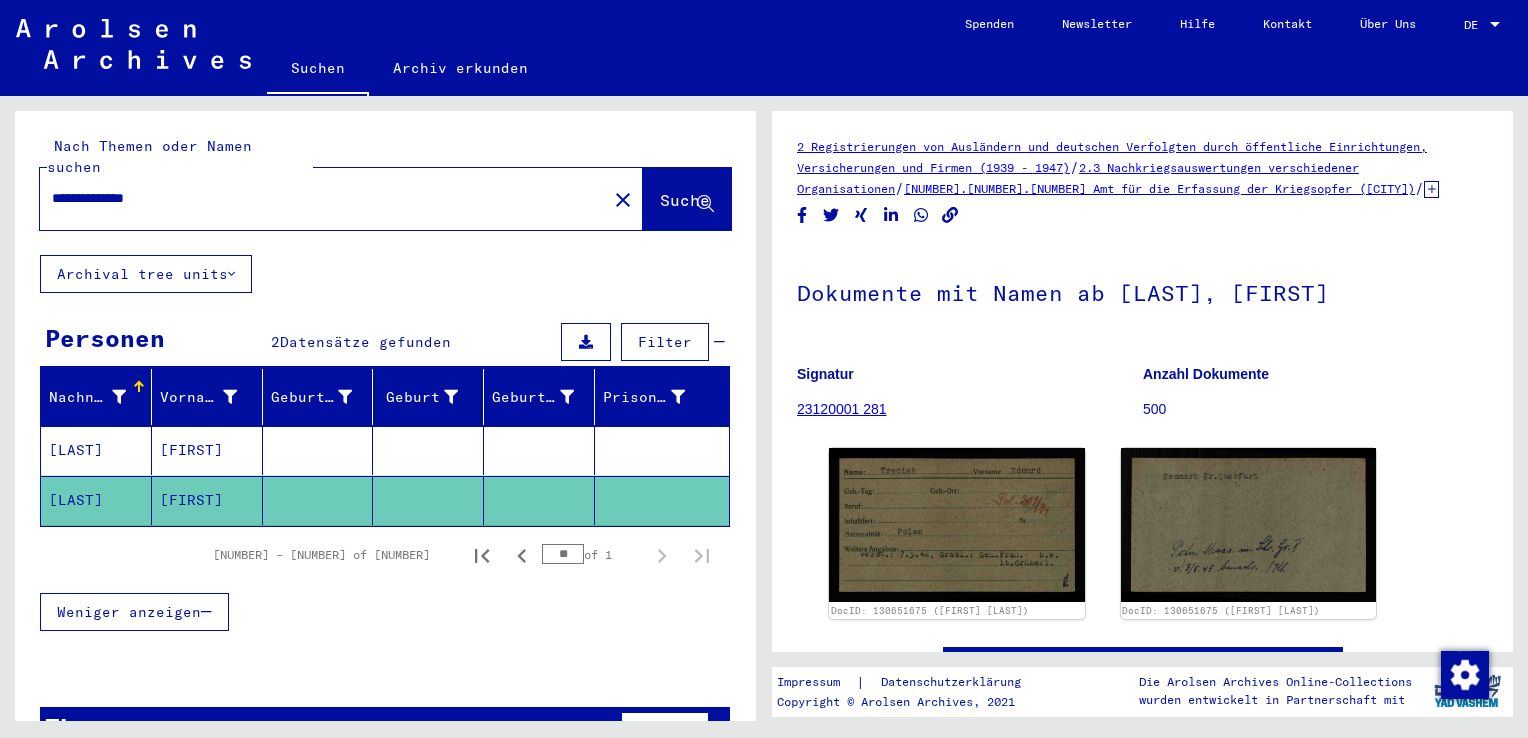 scroll, scrollTop: 118, scrollLeft: 0, axis: vertical 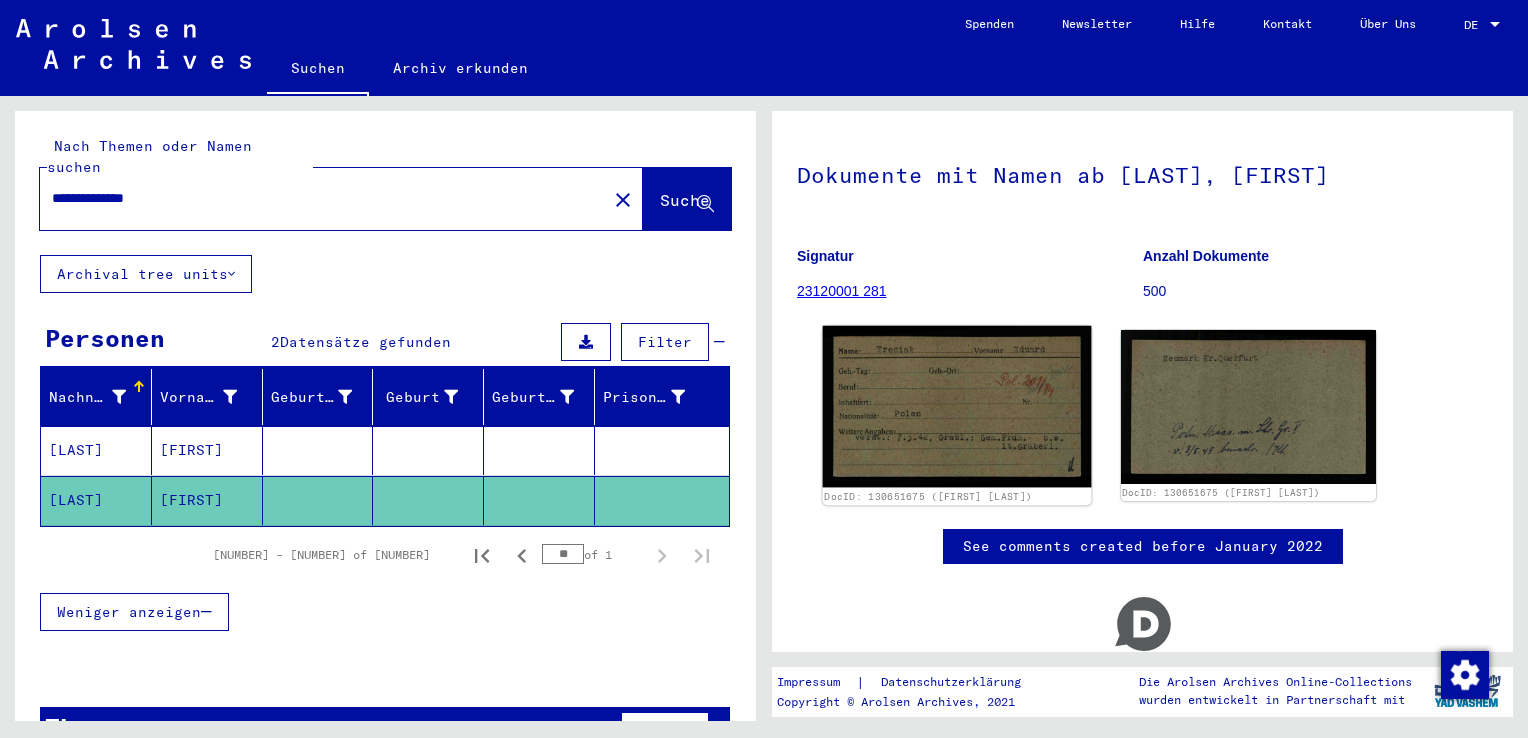 click 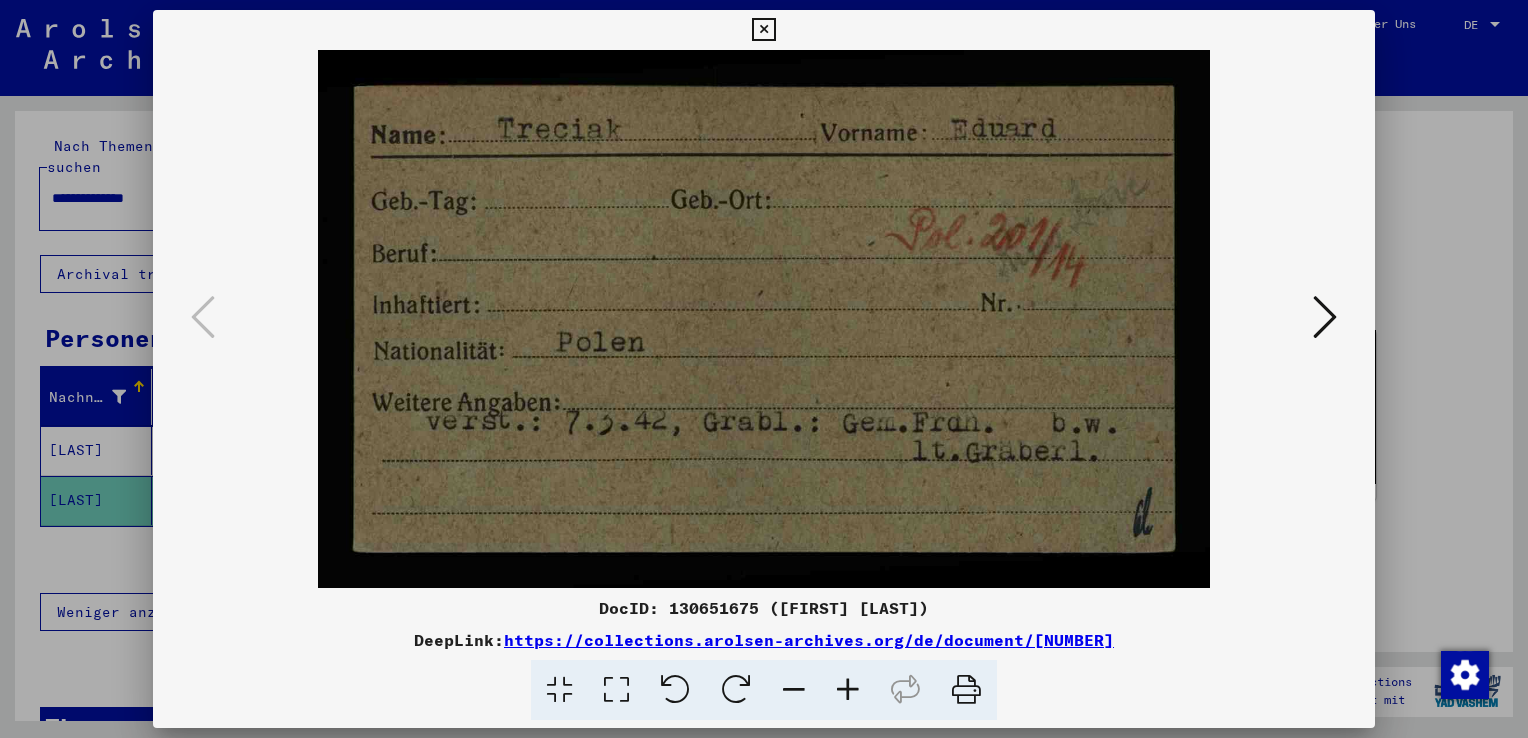 click at bounding box center [763, 30] 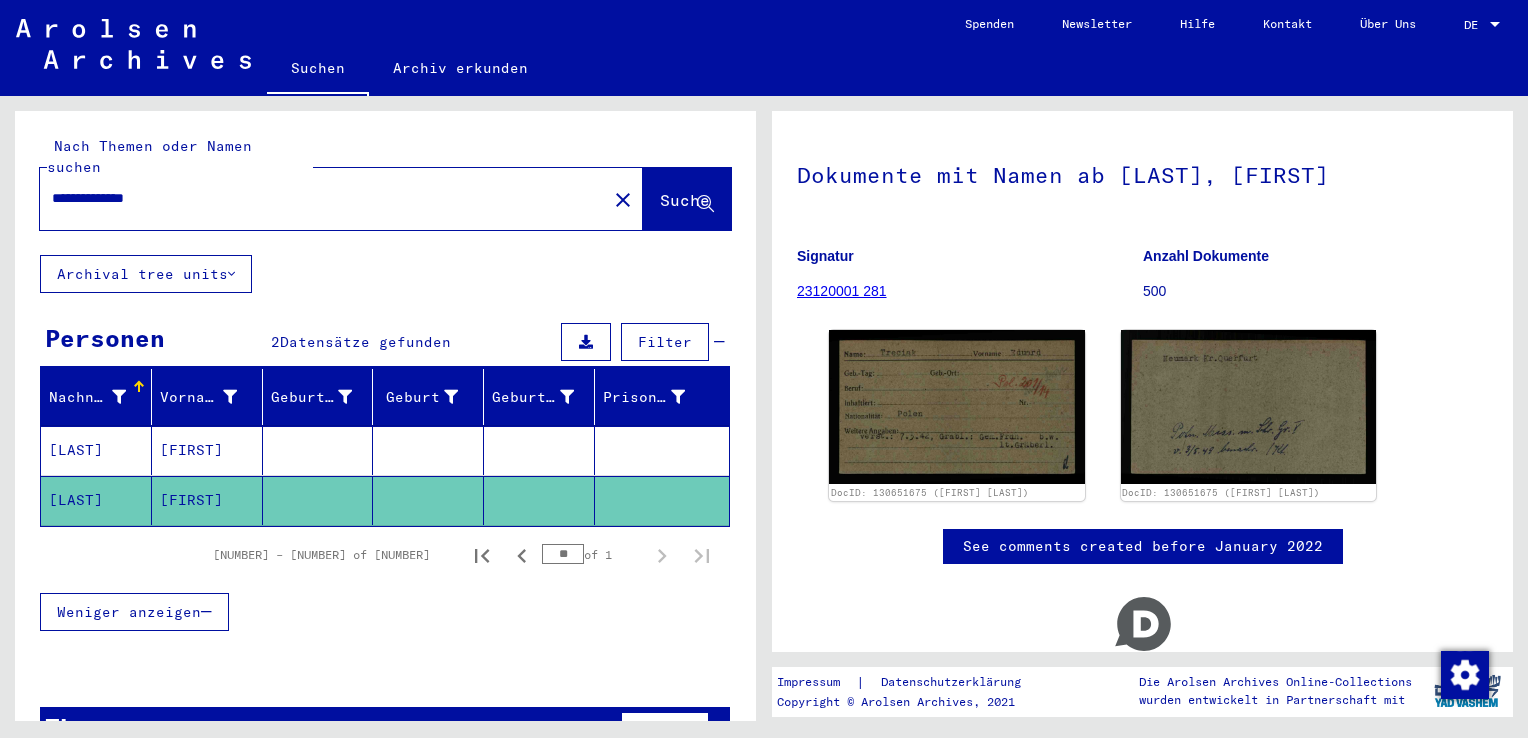 click at bounding box center (662, 500) 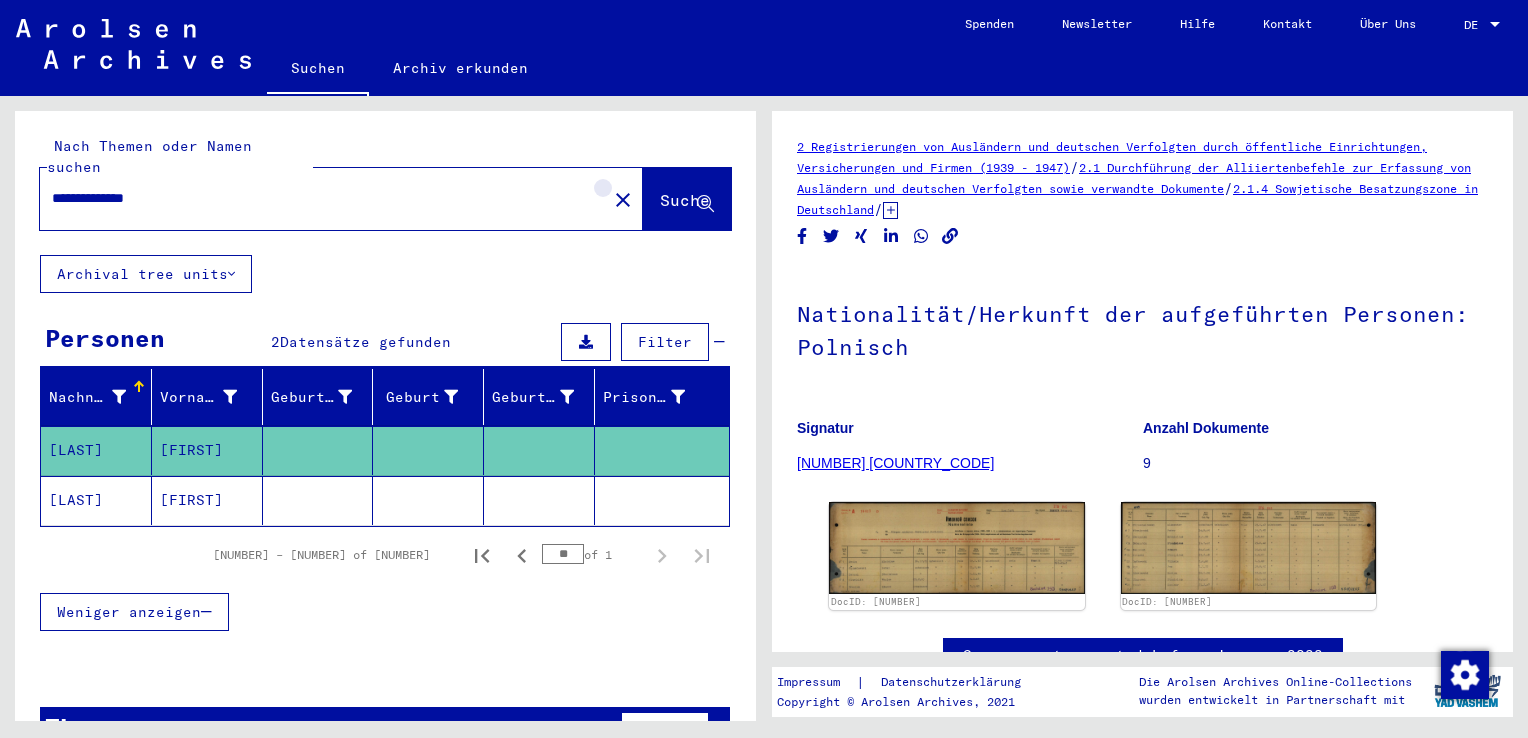 click on "close" 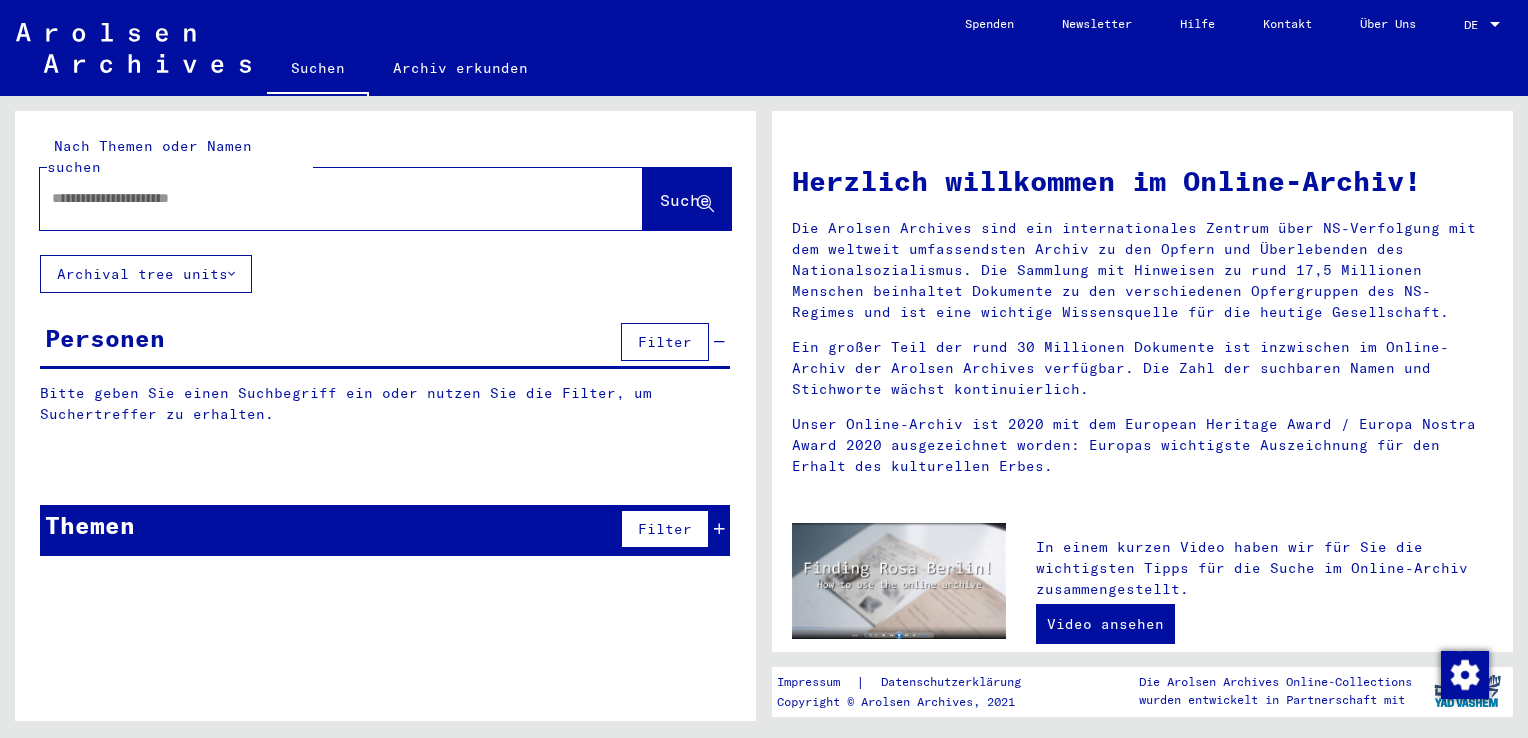 drag, startPoint x: 557, startPoint y: 172, endPoint x: 458, endPoint y: 178, distance: 99.18165 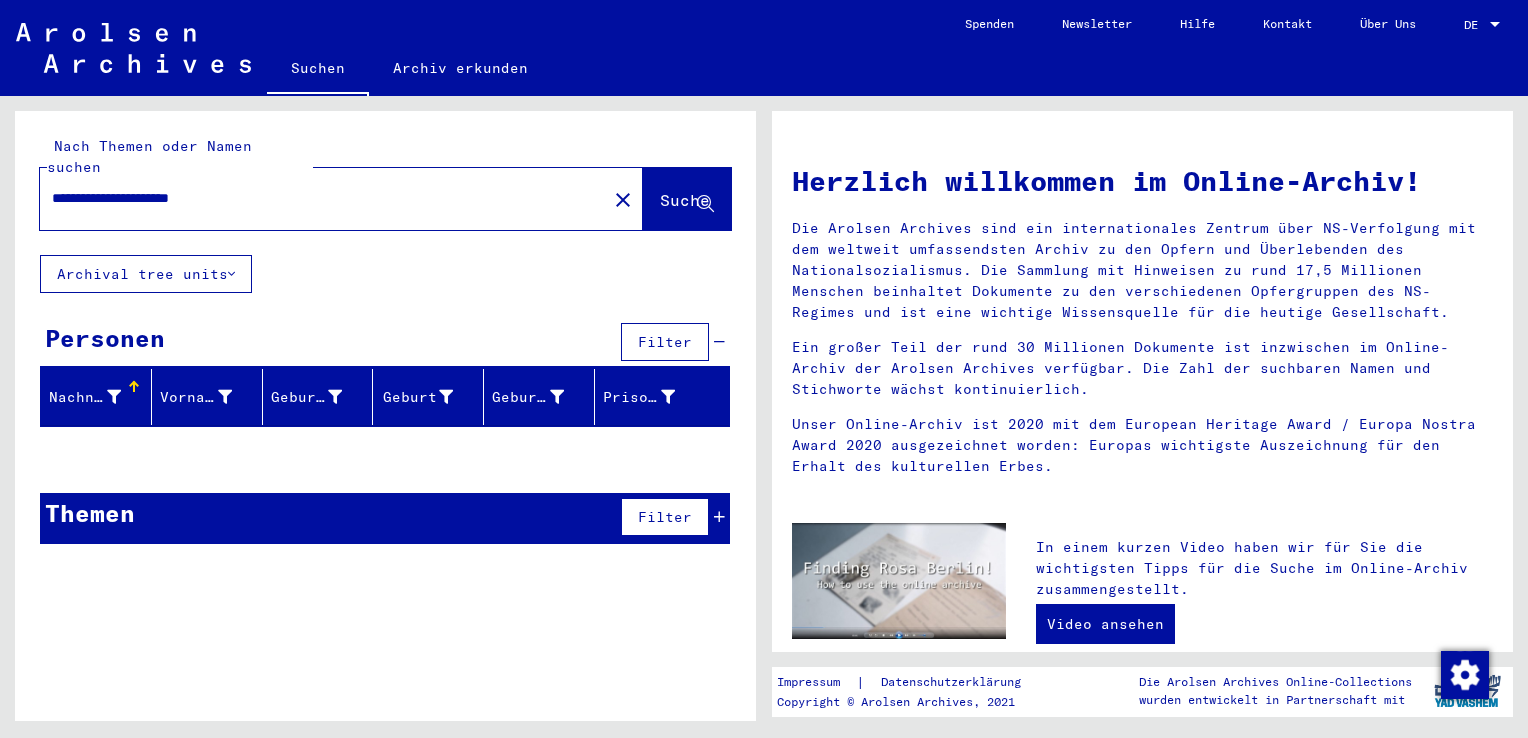 click on "**********" at bounding box center (317, 198) 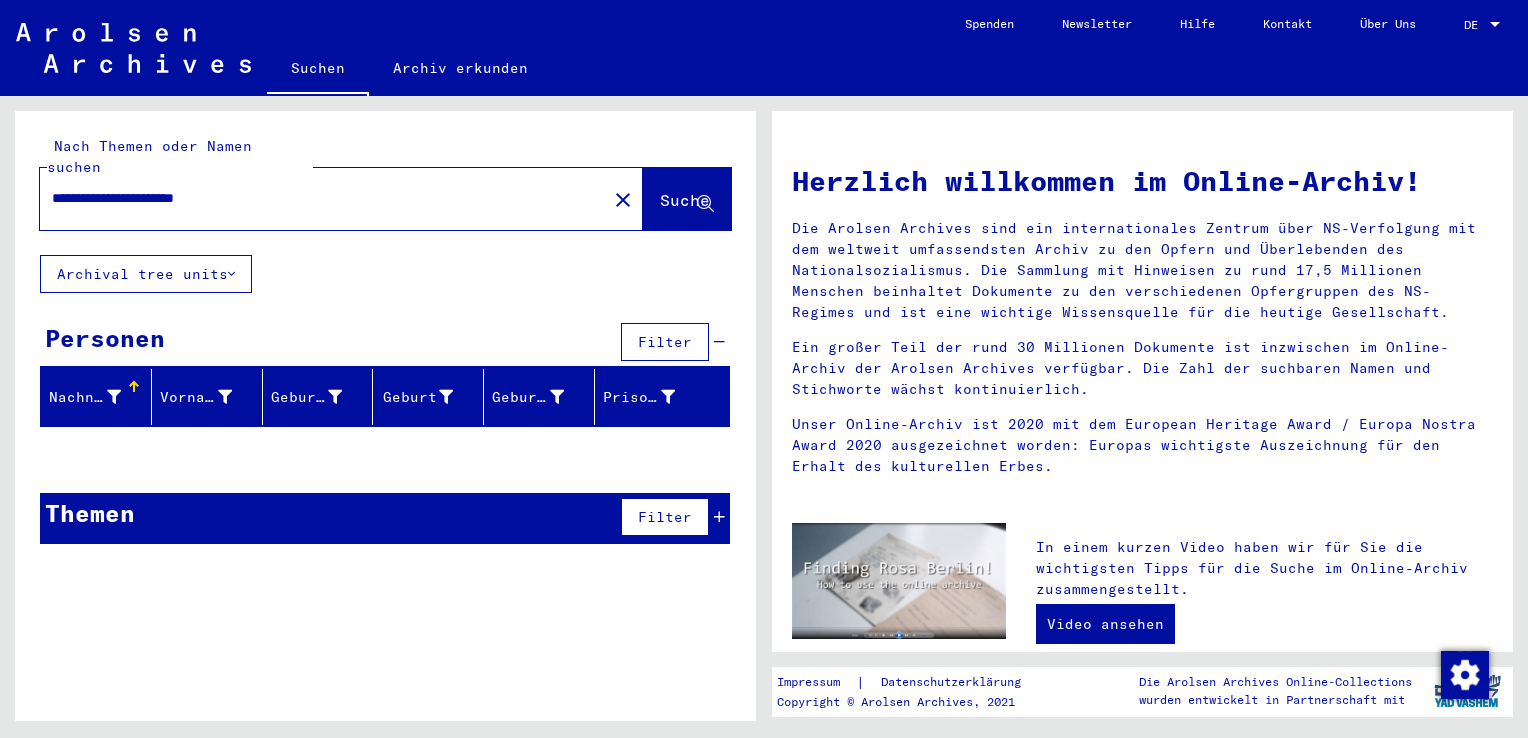 type on "**********" 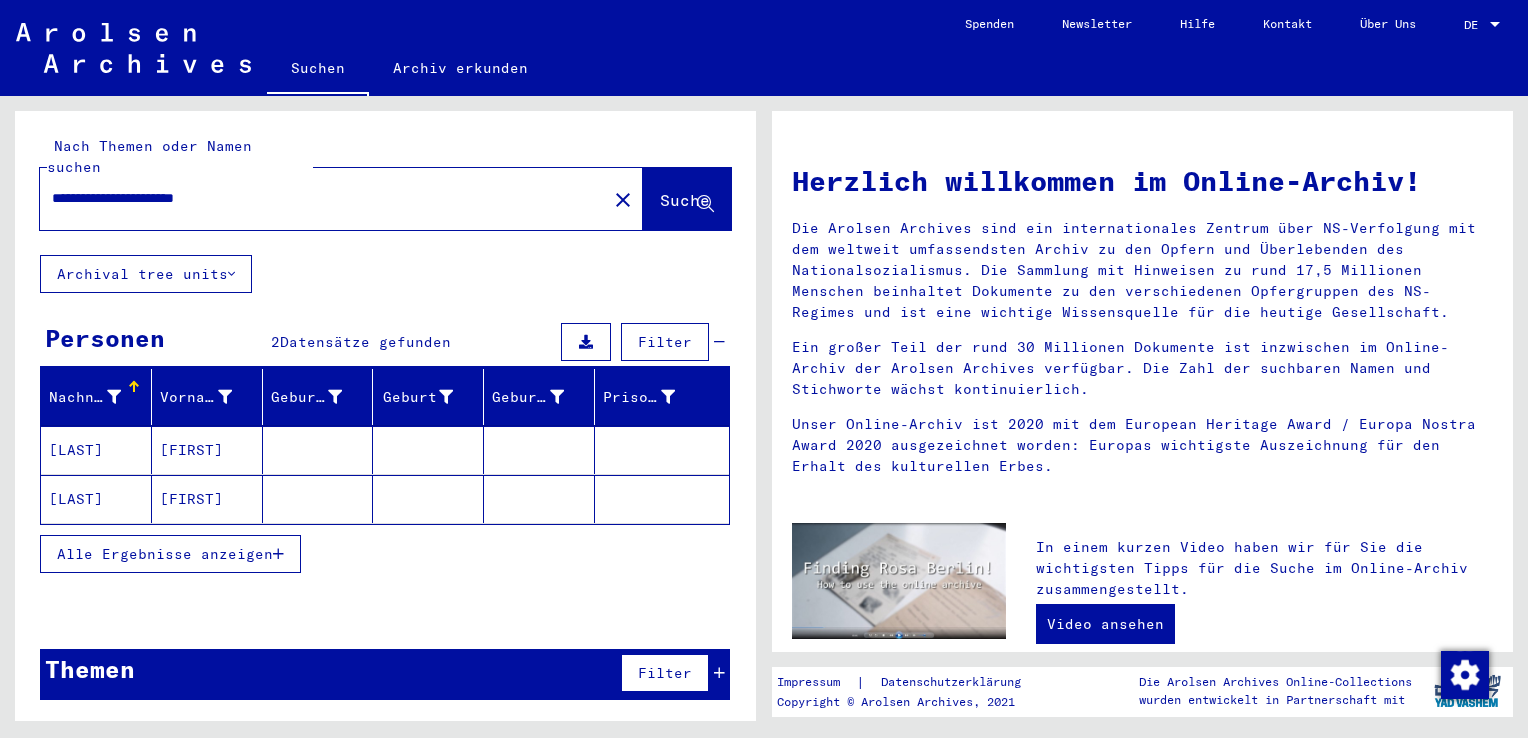 click at bounding box center [318, 499] 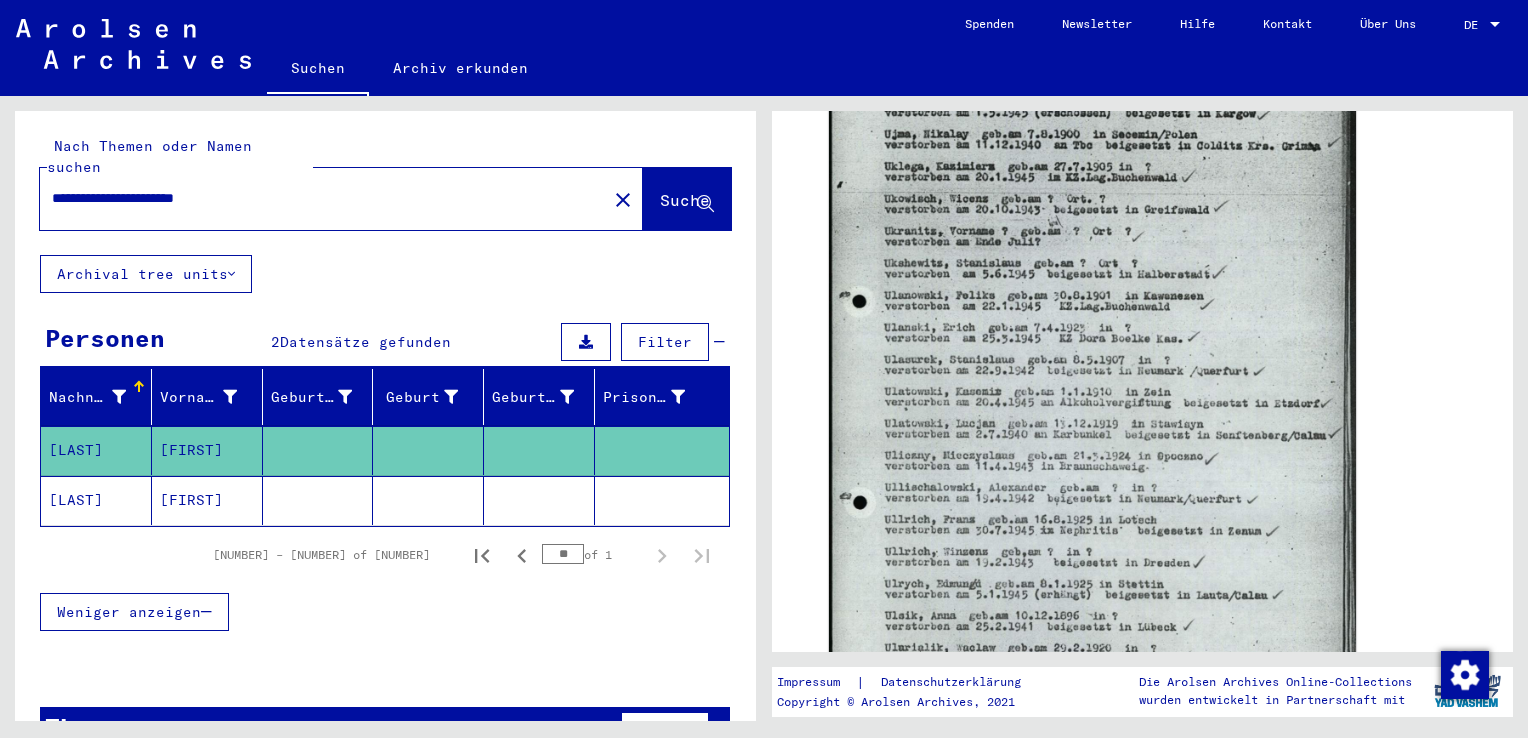scroll, scrollTop: 847, scrollLeft: 0, axis: vertical 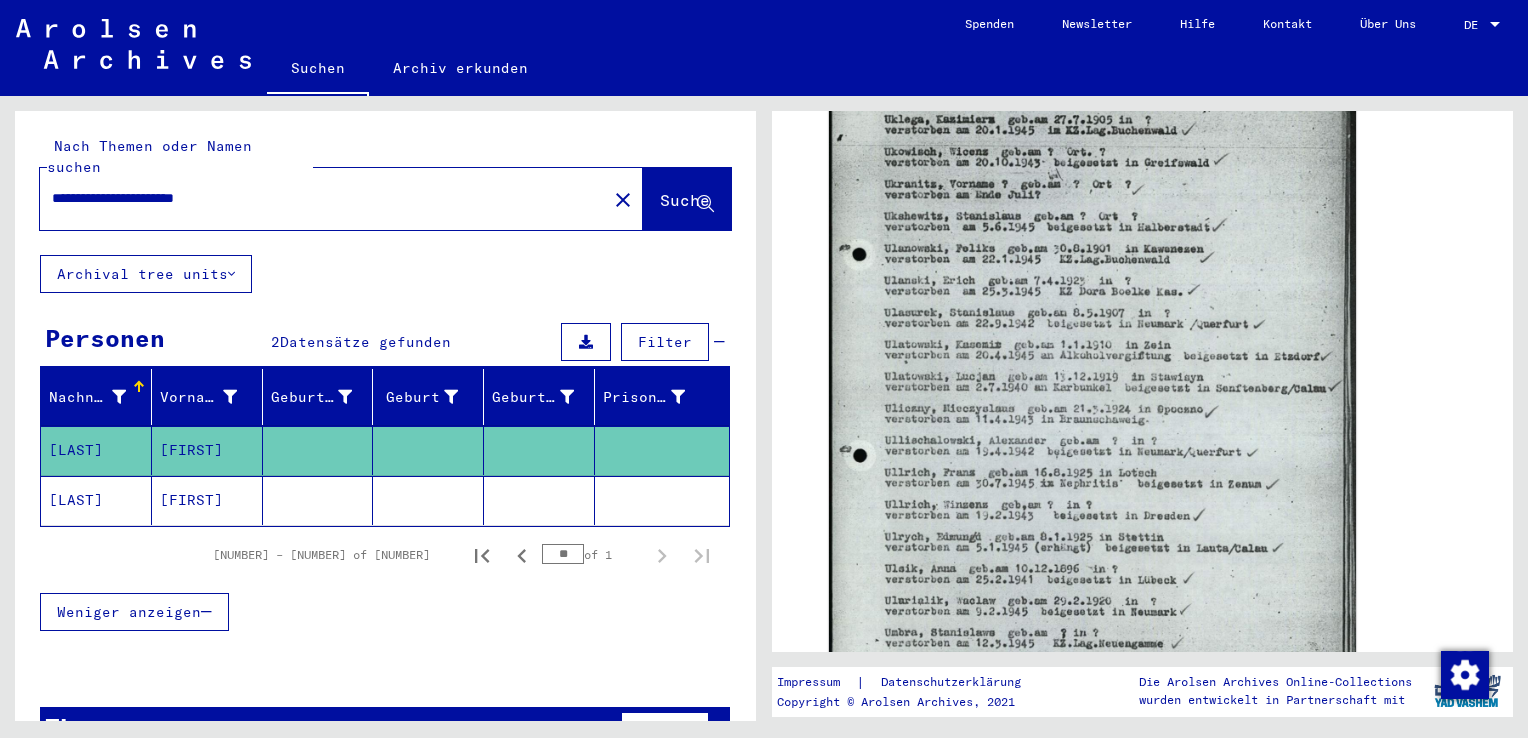 click 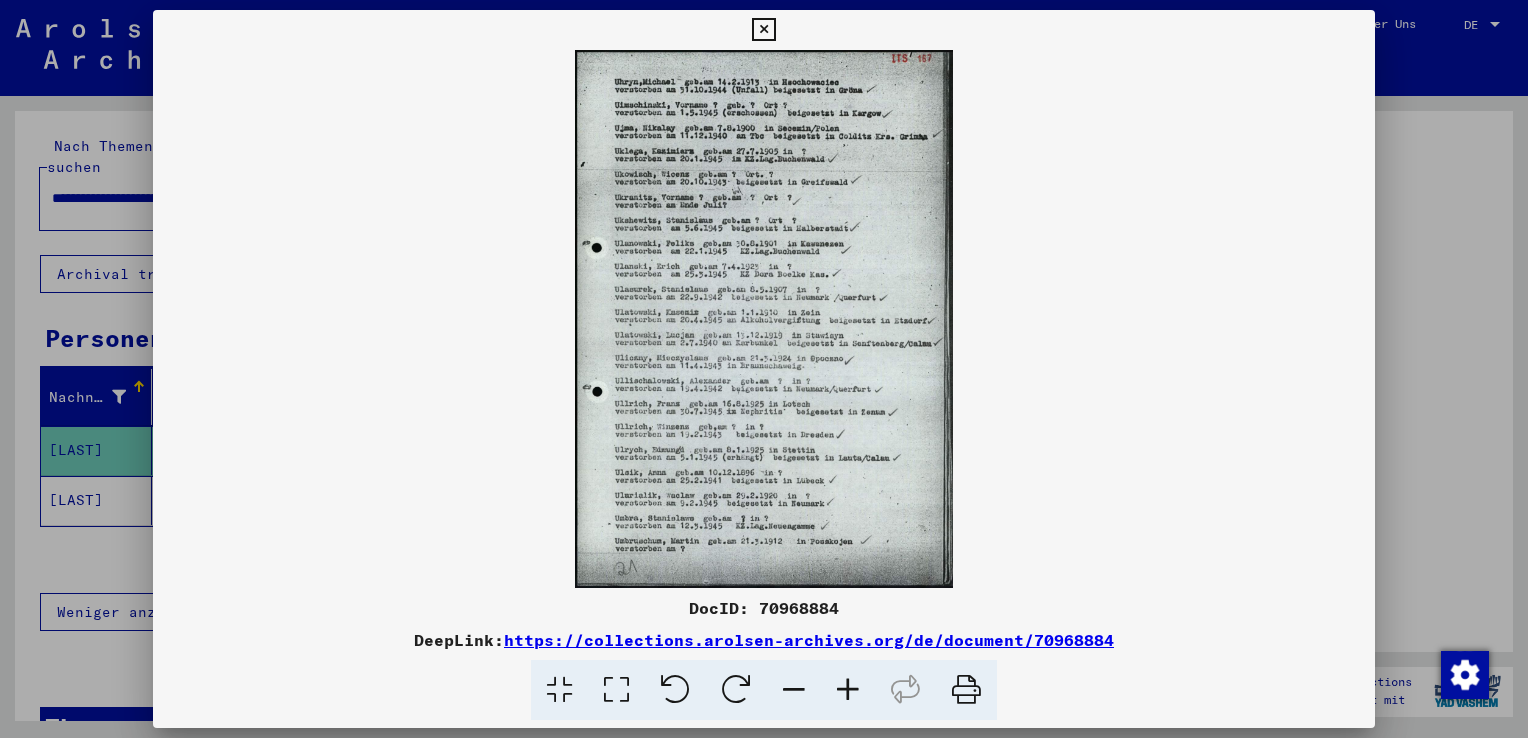 click at bounding box center (763, 30) 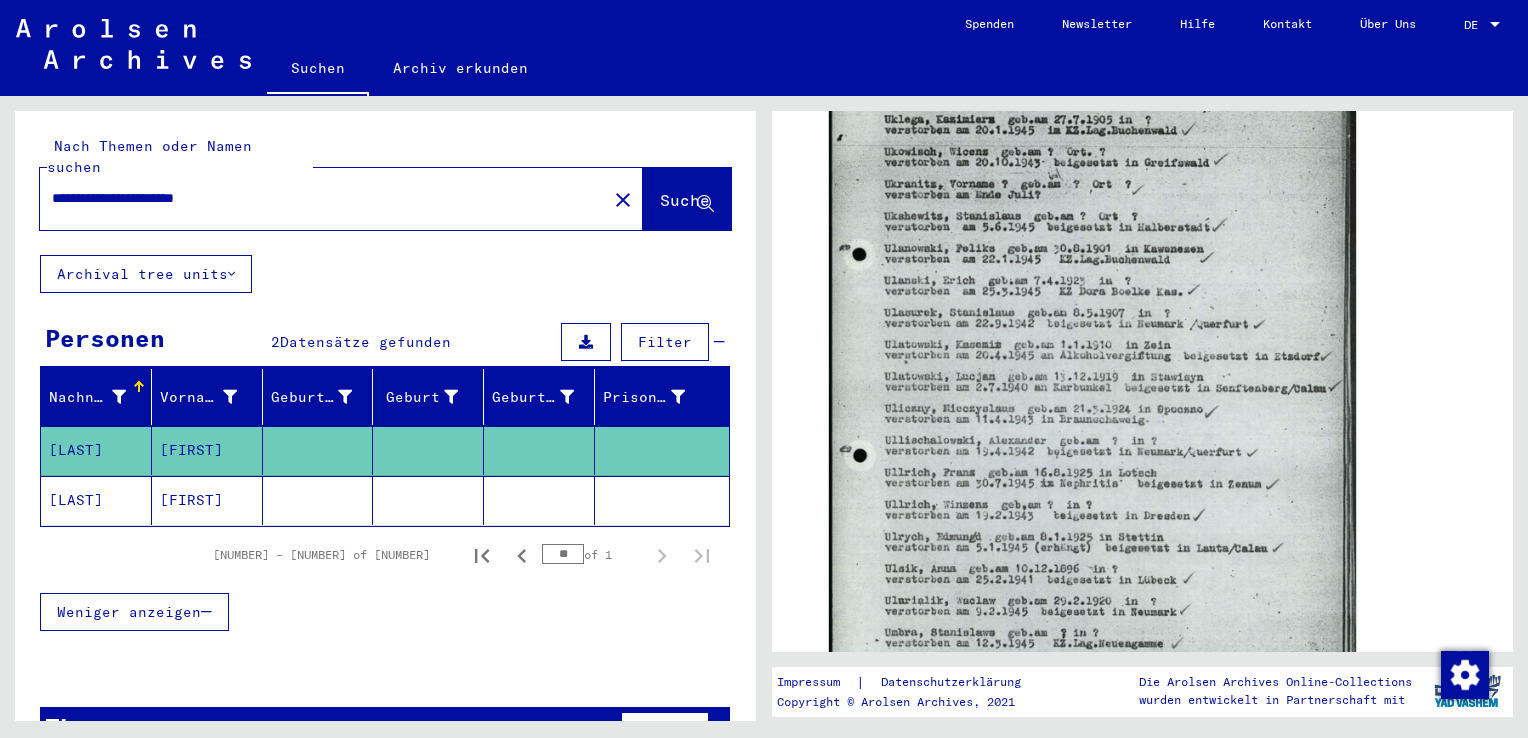 click 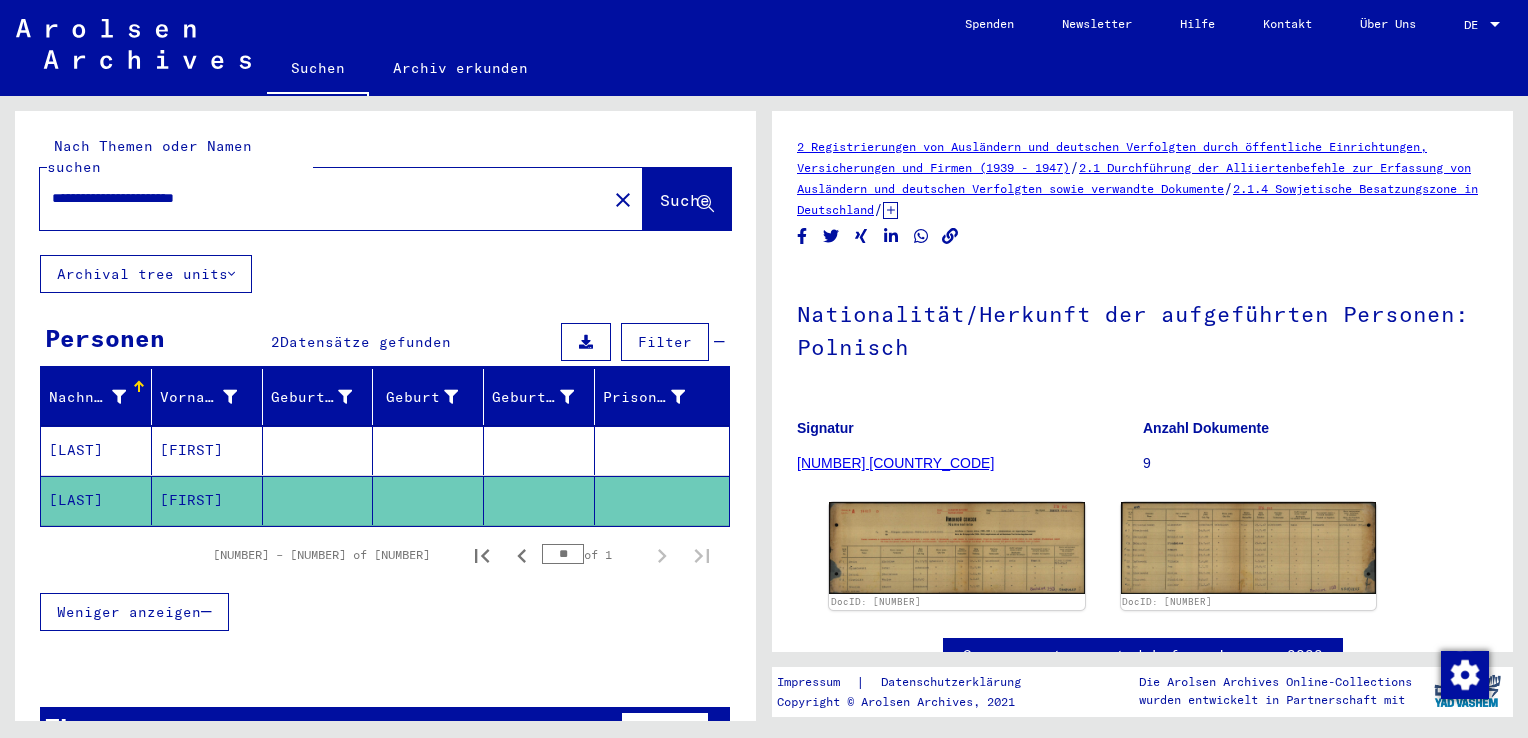 scroll, scrollTop: 116, scrollLeft: 0, axis: vertical 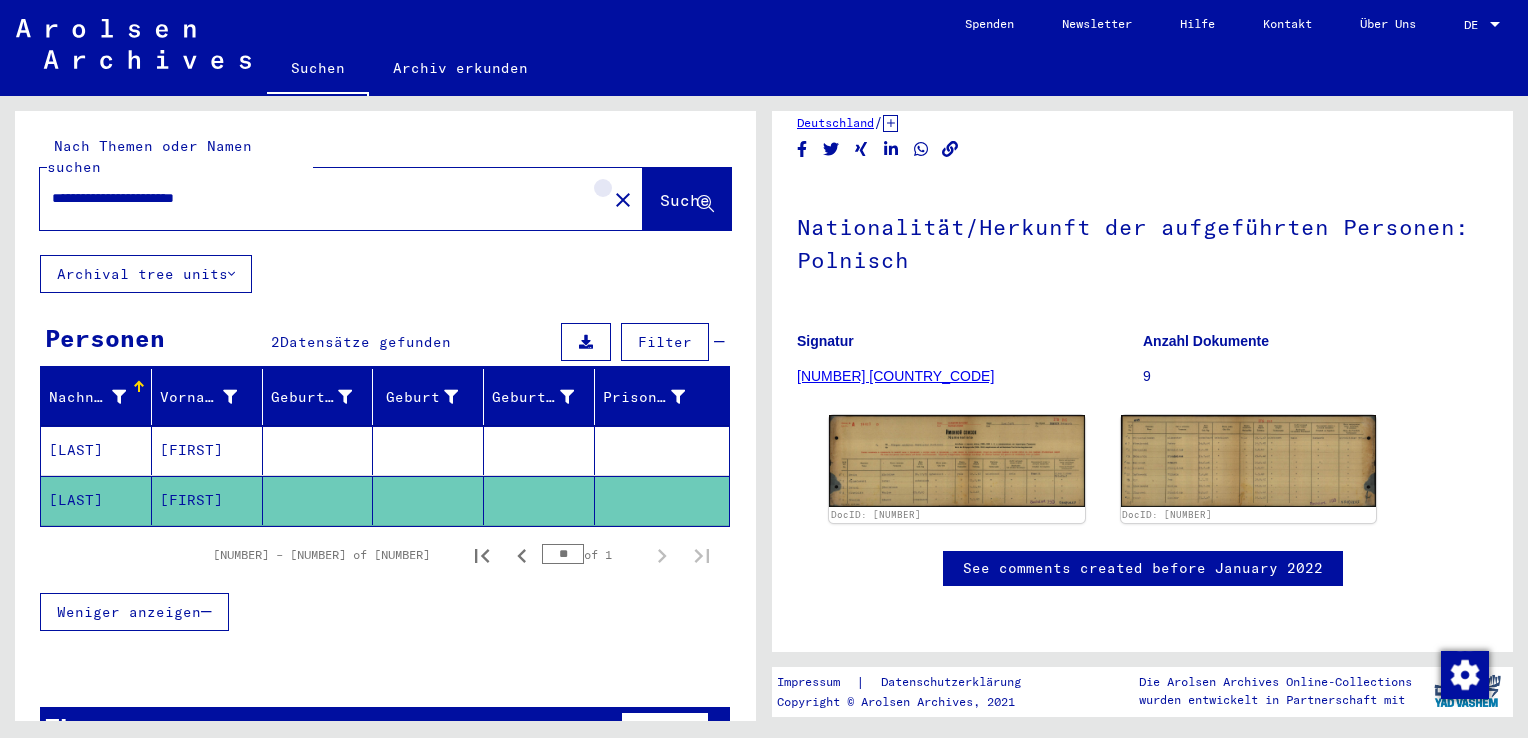 click on "close" 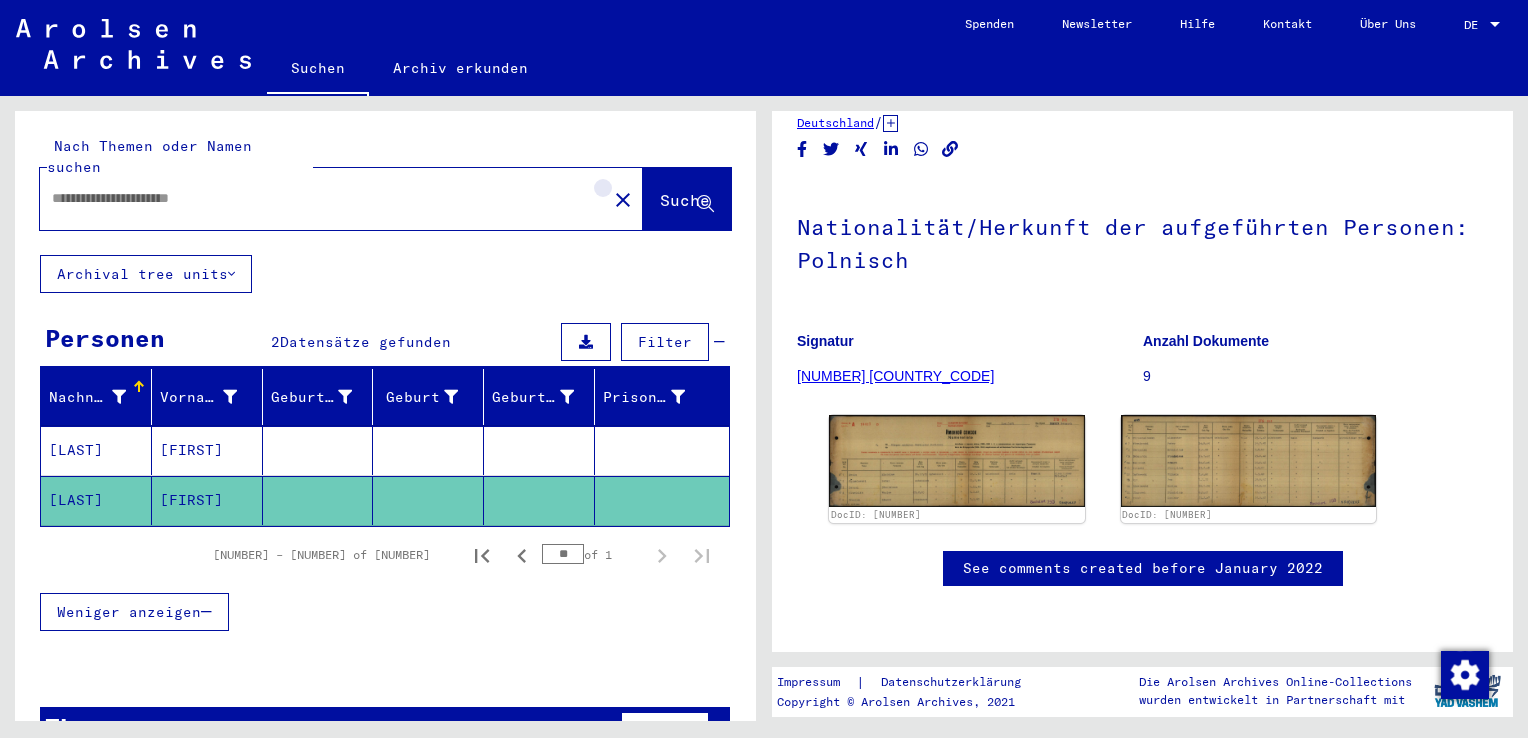 scroll, scrollTop: 0, scrollLeft: 0, axis: both 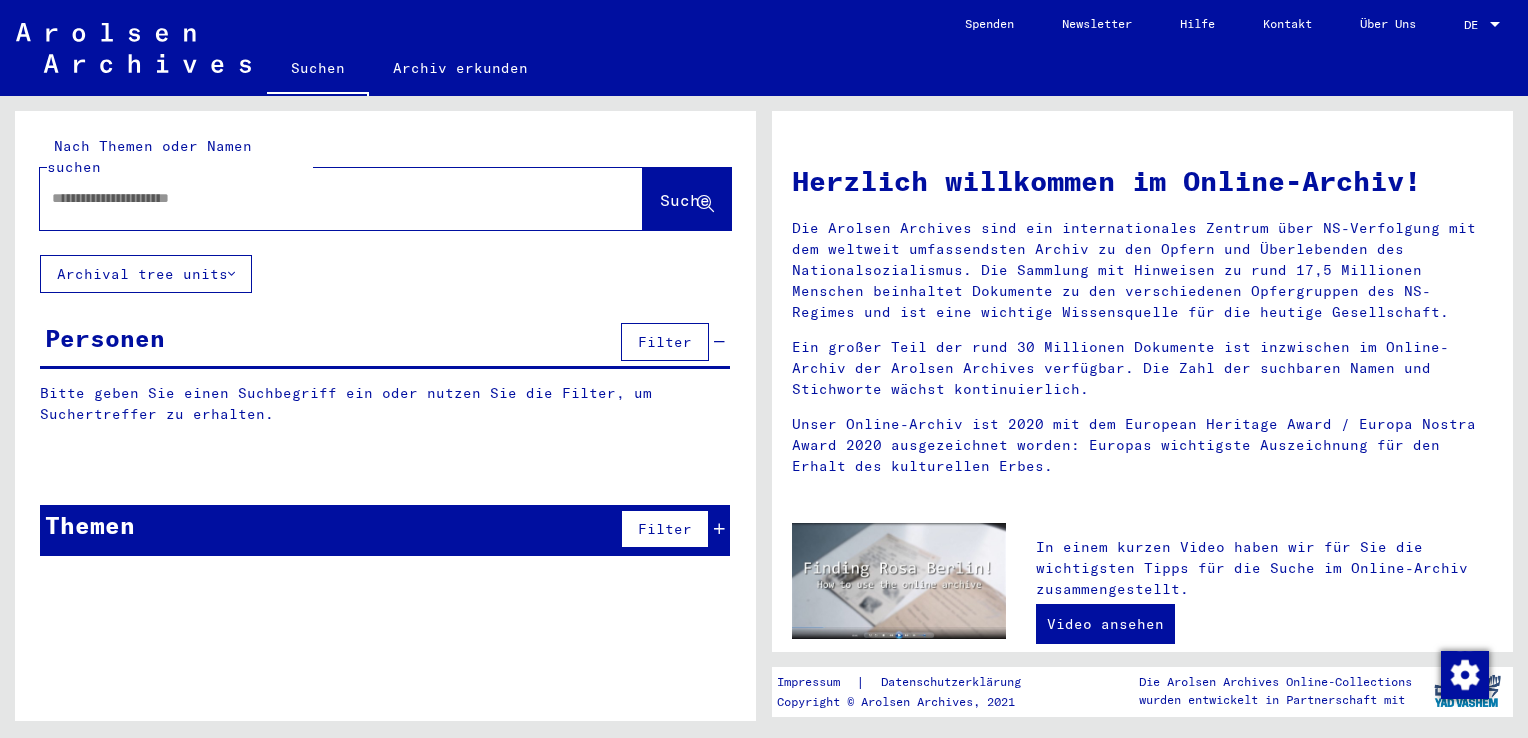 click at bounding box center [317, 198] 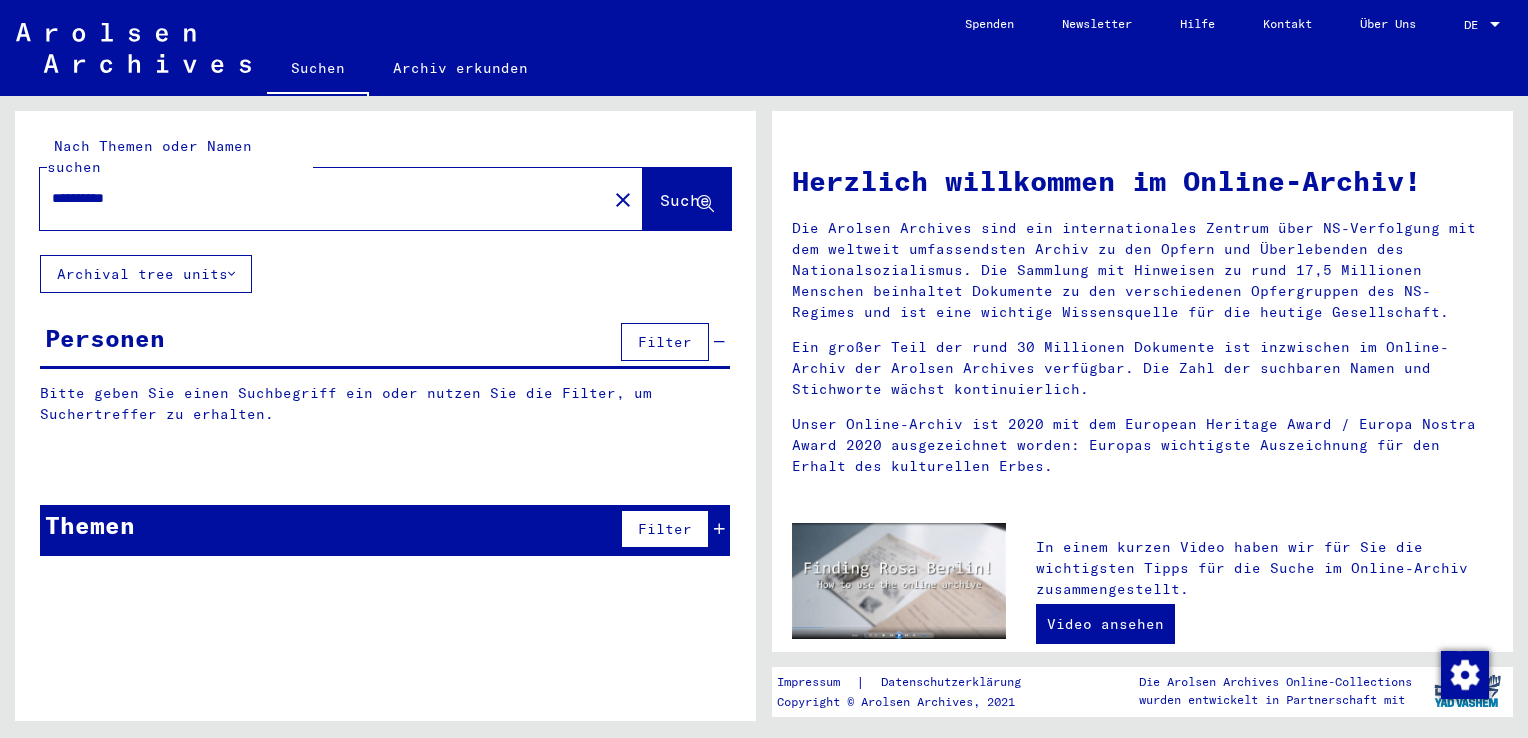 type on "**********" 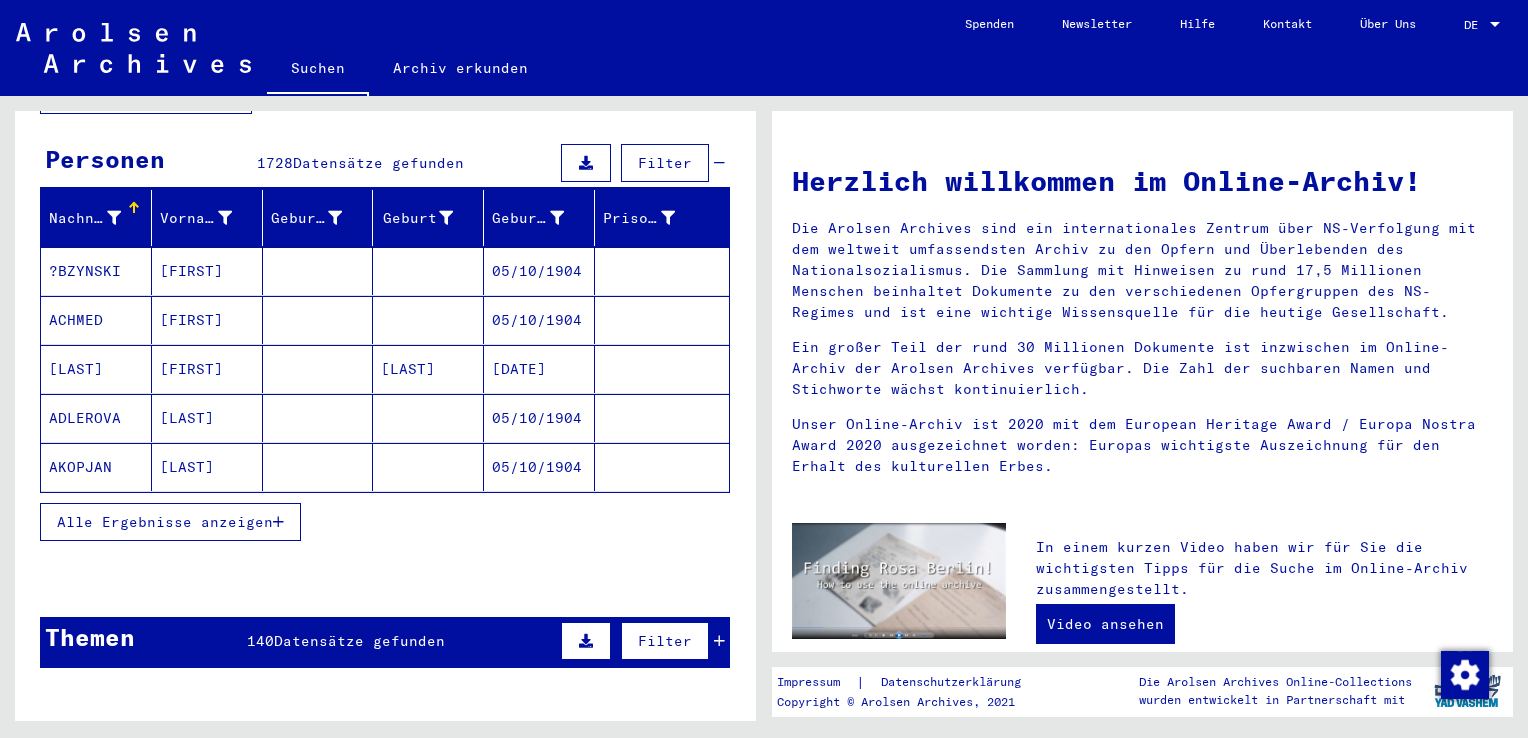 scroll, scrollTop: 182, scrollLeft: 0, axis: vertical 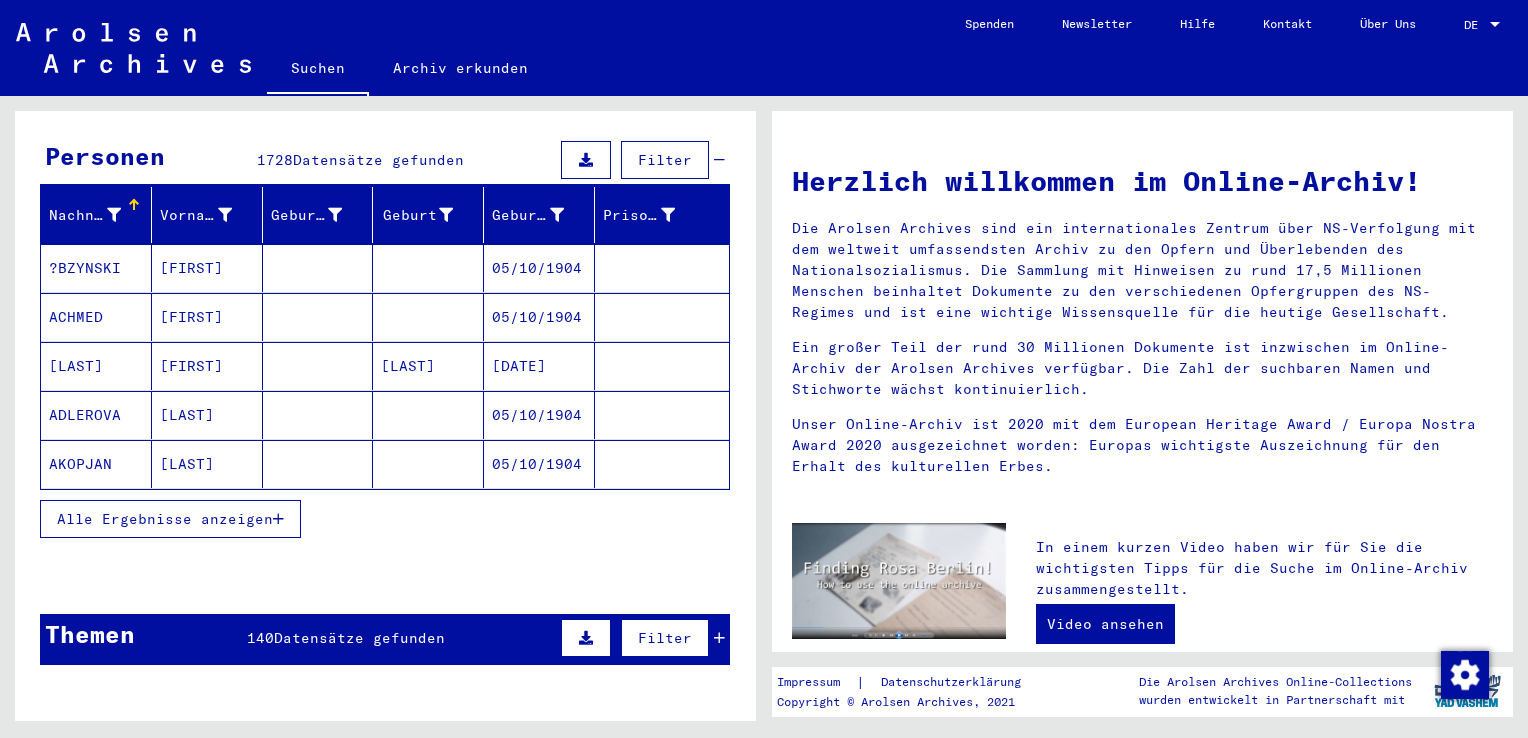 click on "Alle Ergebnisse anzeigen" at bounding box center (165, 519) 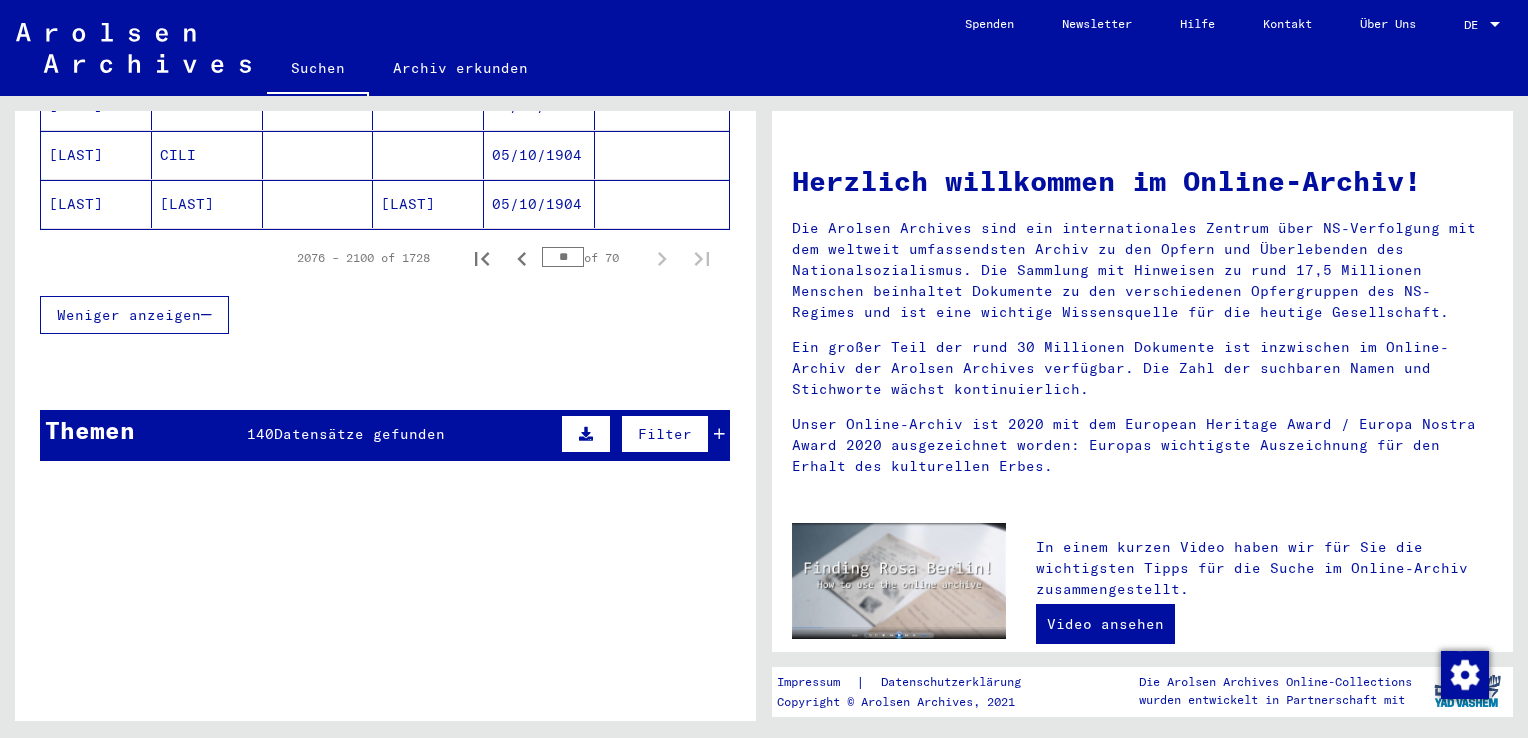 scroll, scrollTop: 1358, scrollLeft: 0, axis: vertical 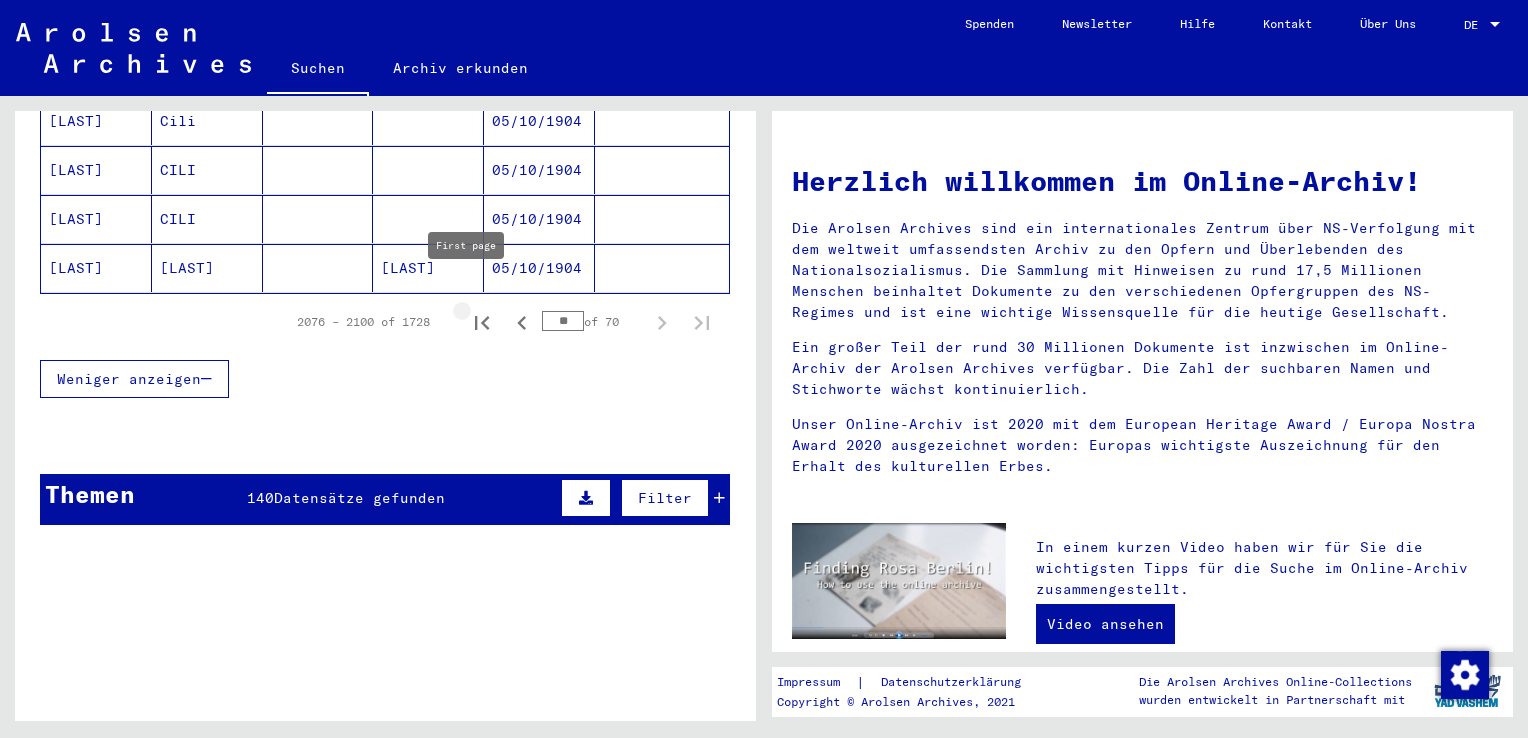 click 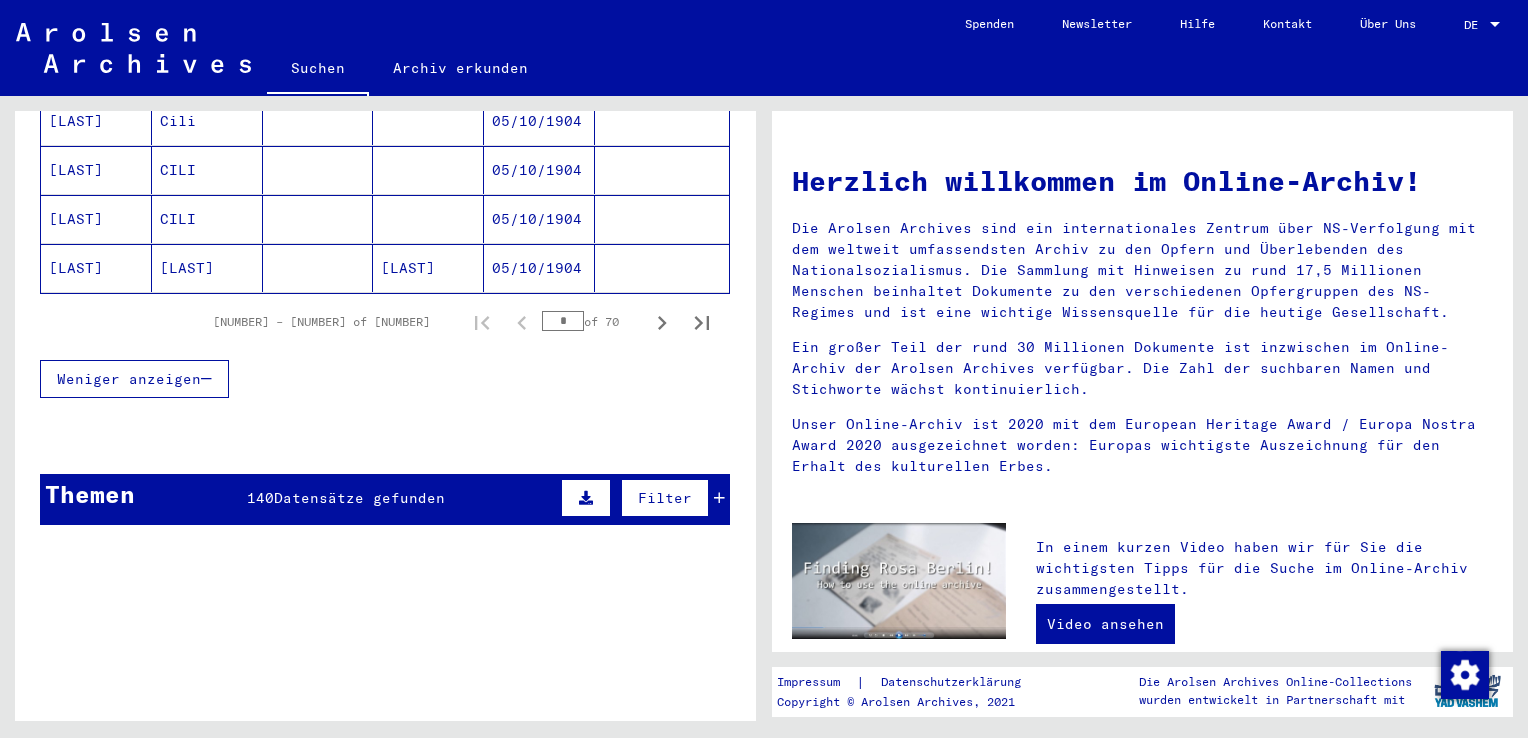 click on "*" at bounding box center (563, 321) 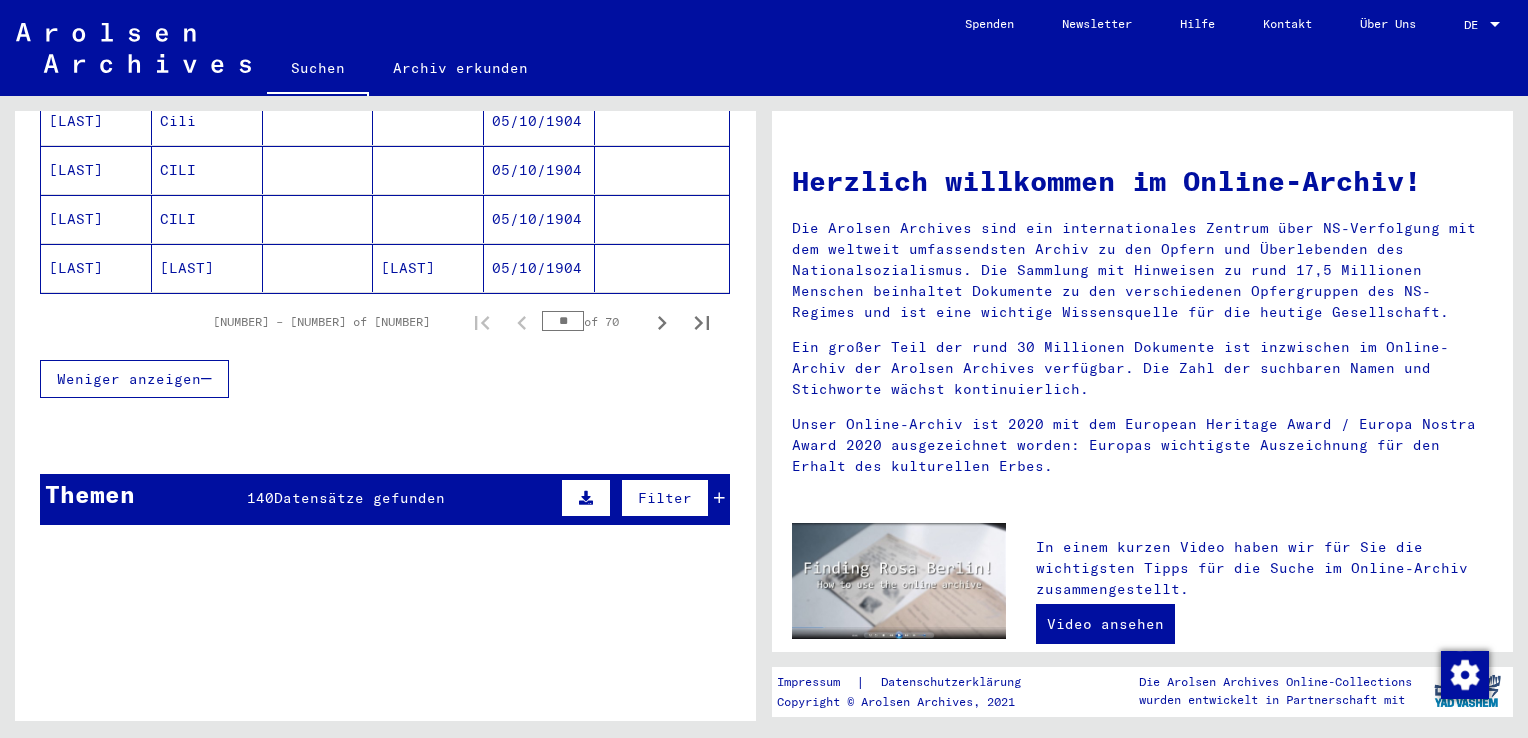 click on "Weniger anzeigen" at bounding box center [385, 379] 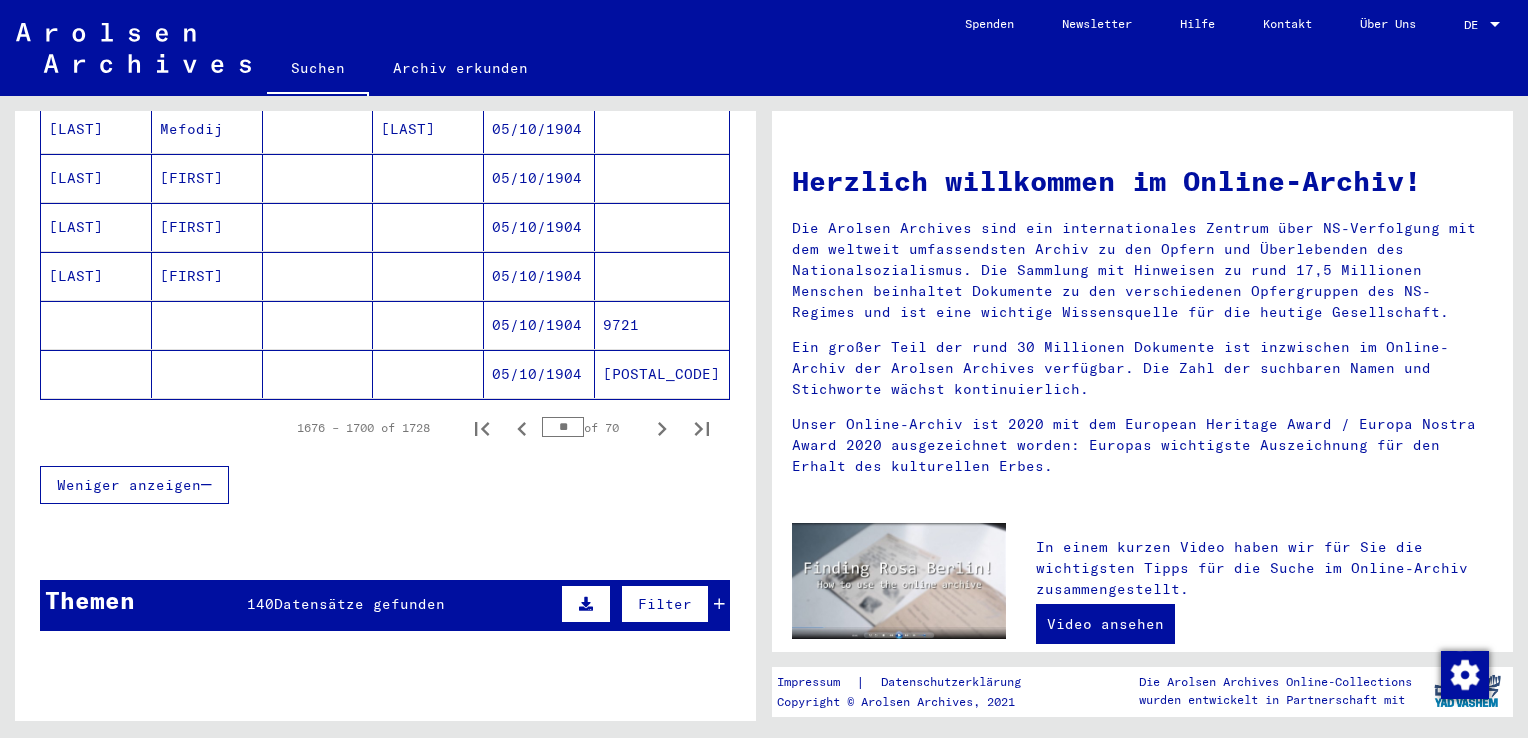 scroll, scrollTop: 1296, scrollLeft: 0, axis: vertical 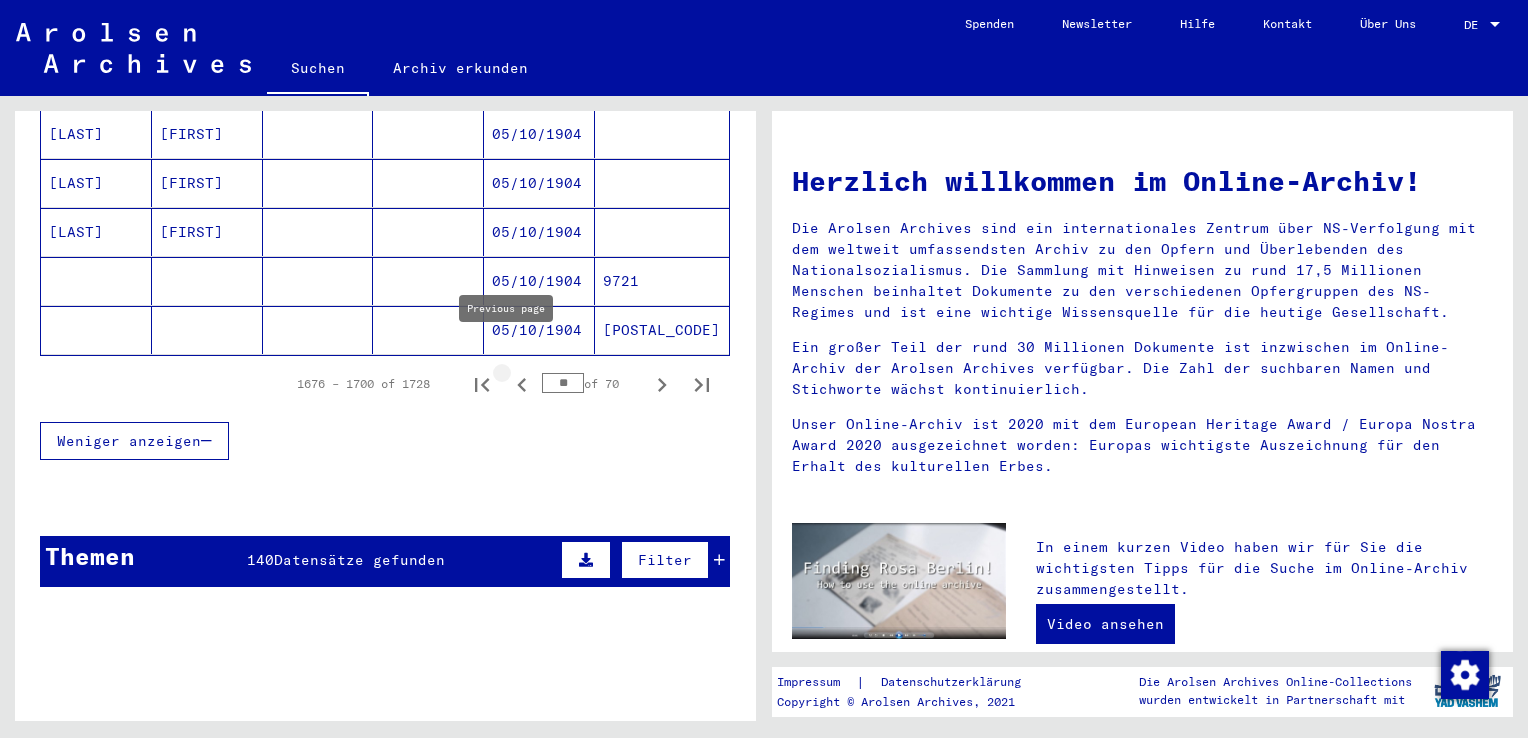 click 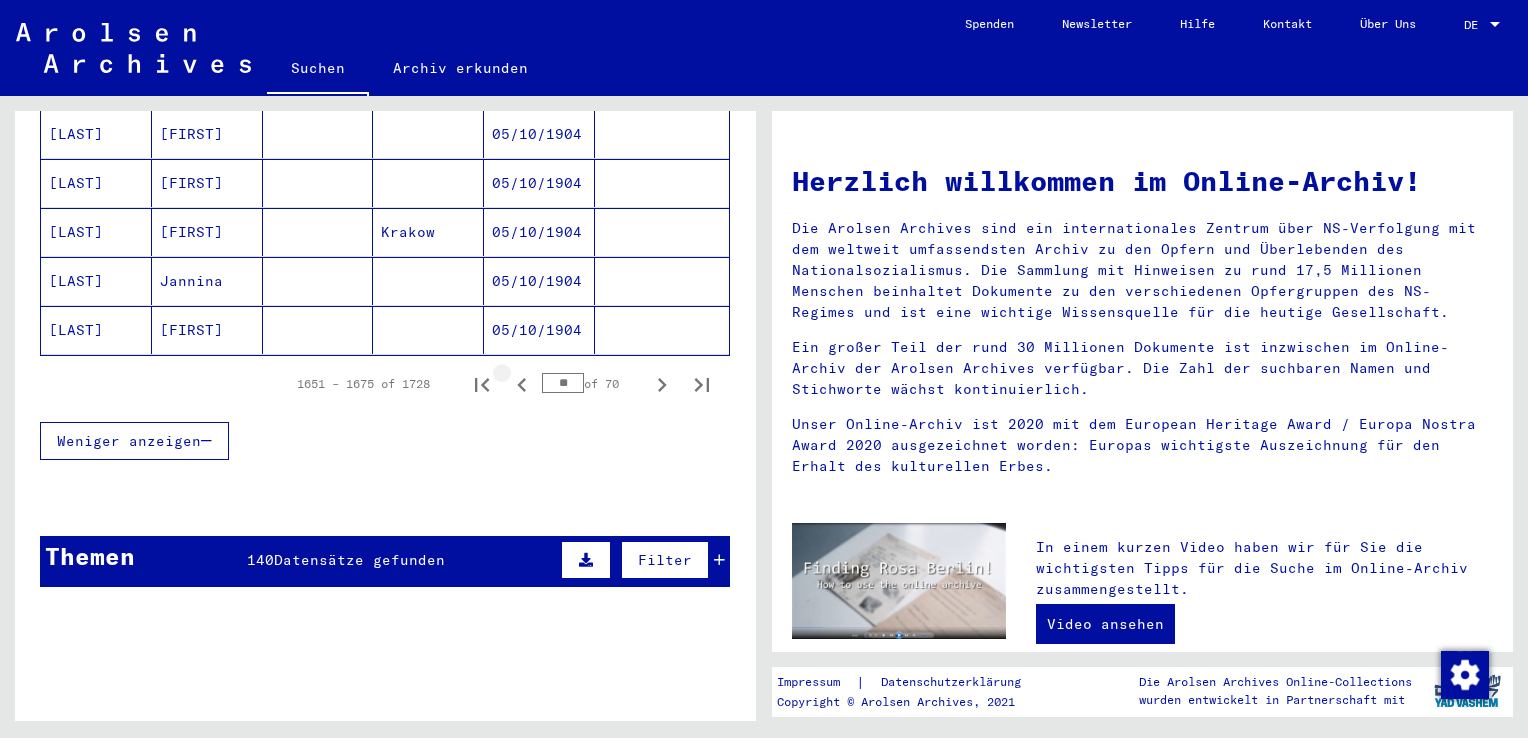 click 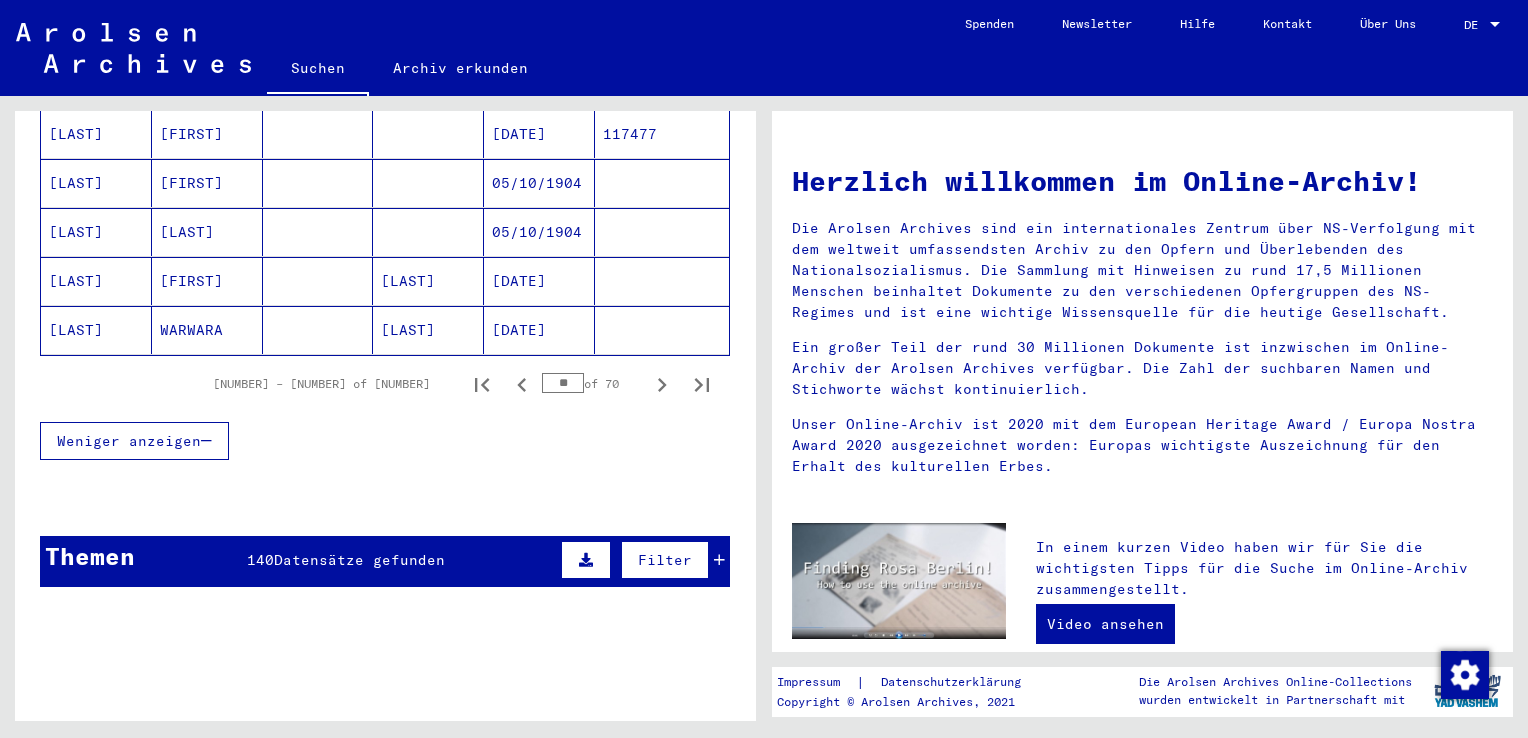click 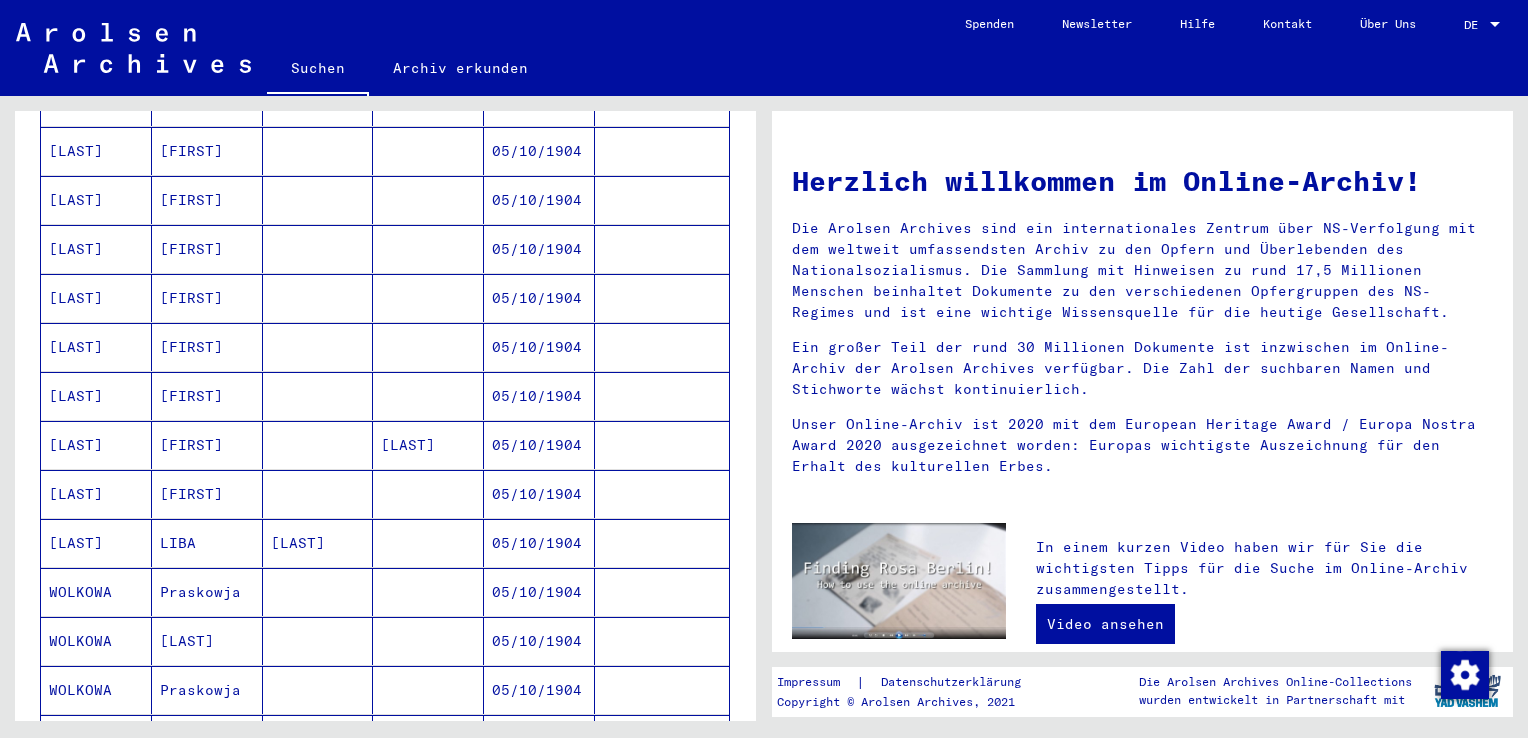 scroll, scrollTop: 619, scrollLeft: 0, axis: vertical 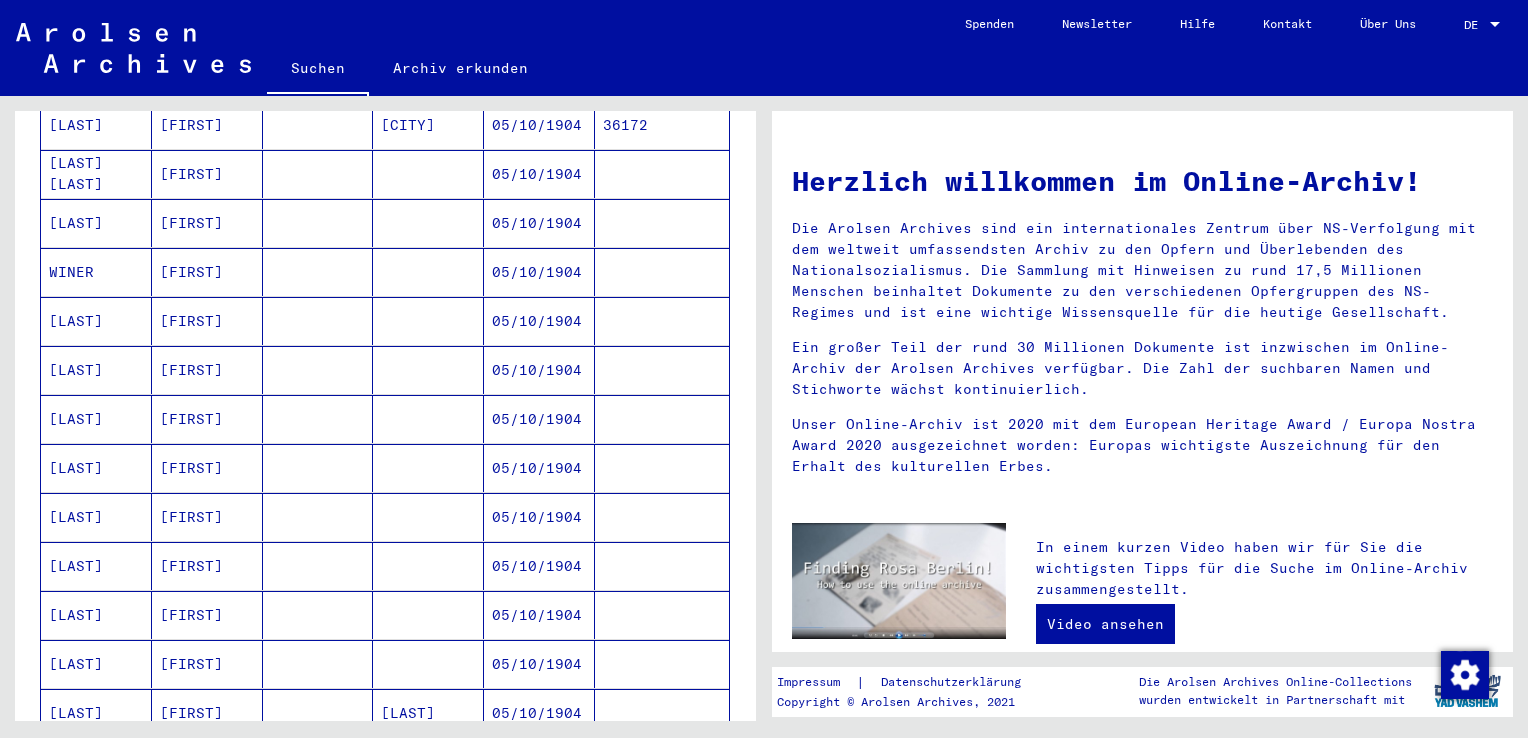 click at bounding box center (428, 468) 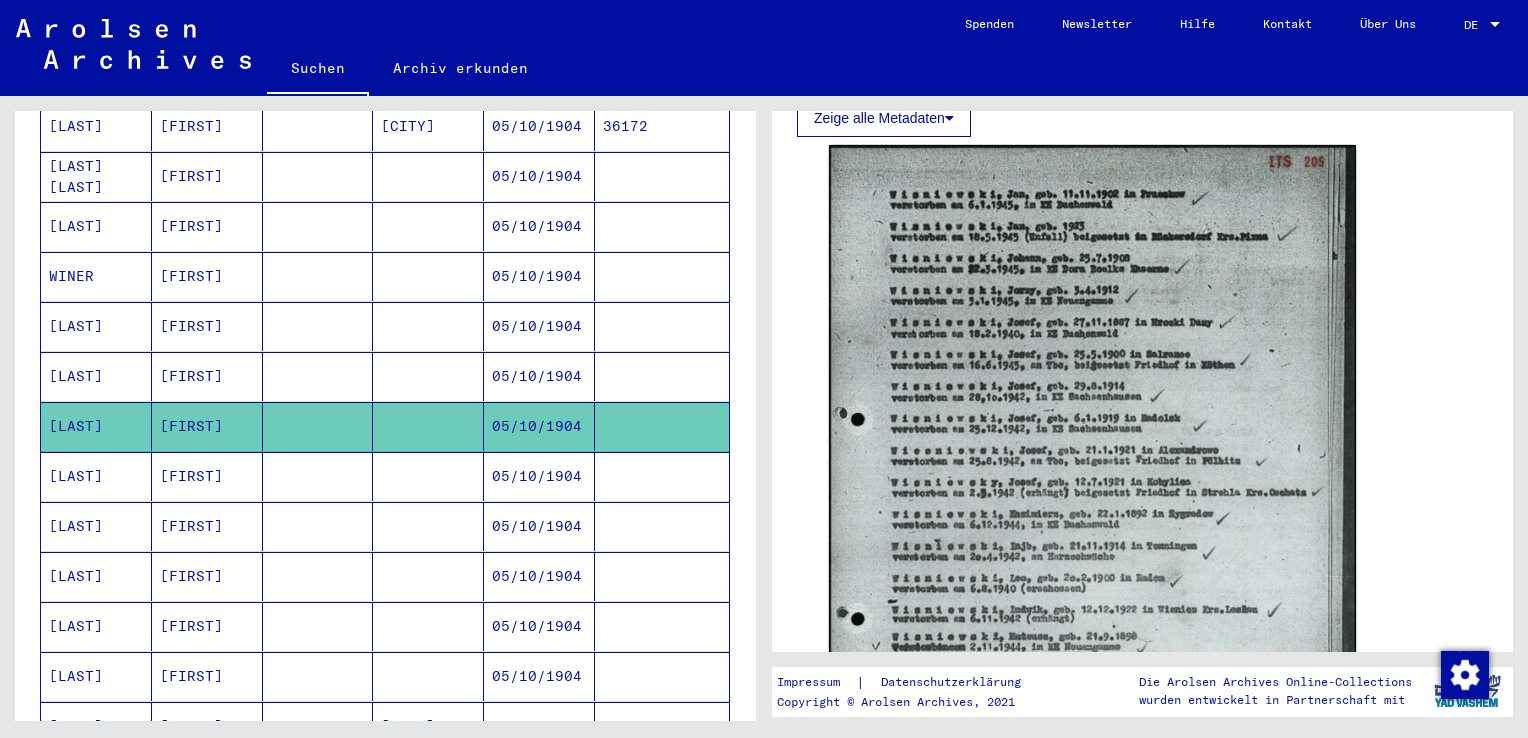 scroll, scrollTop: 924, scrollLeft: 0, axis: vertical 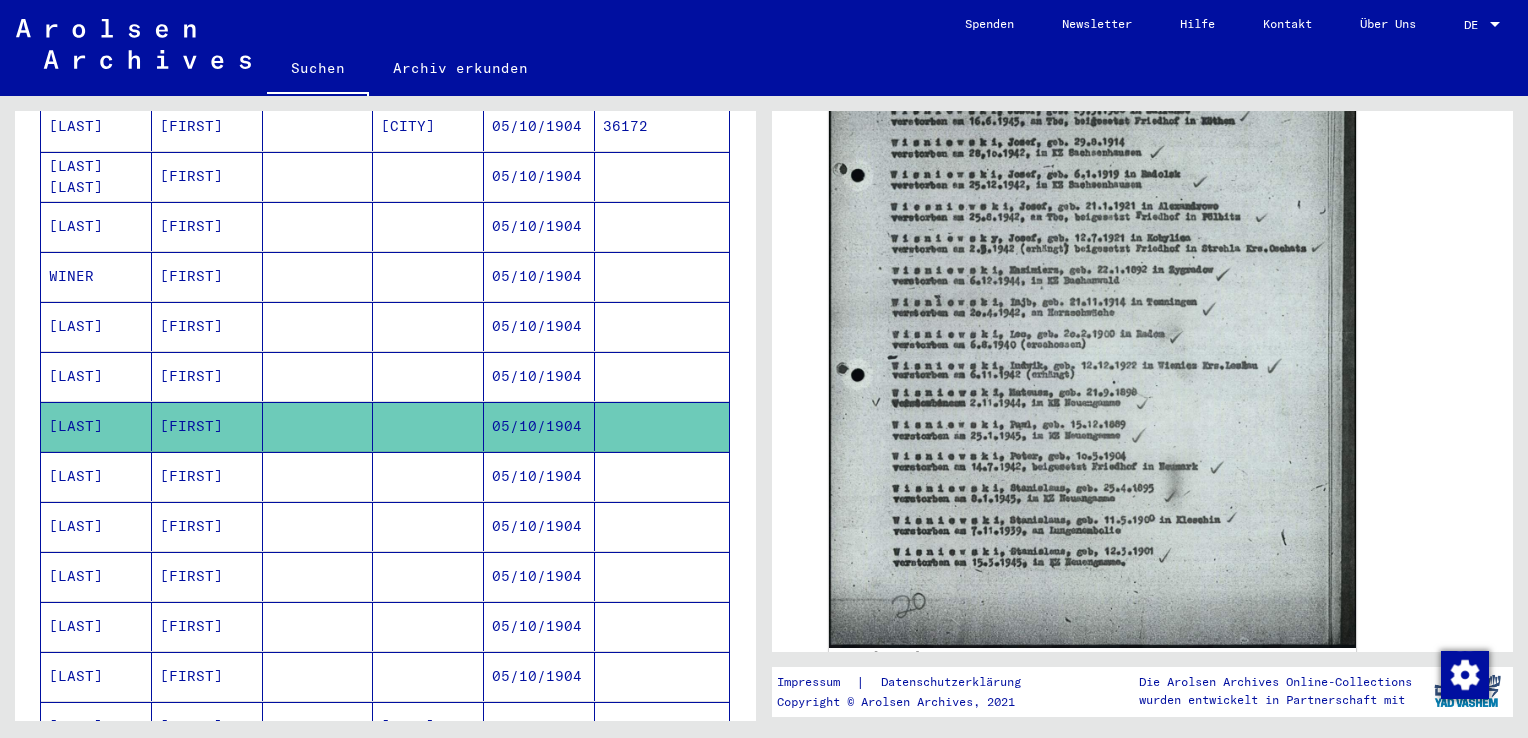 click 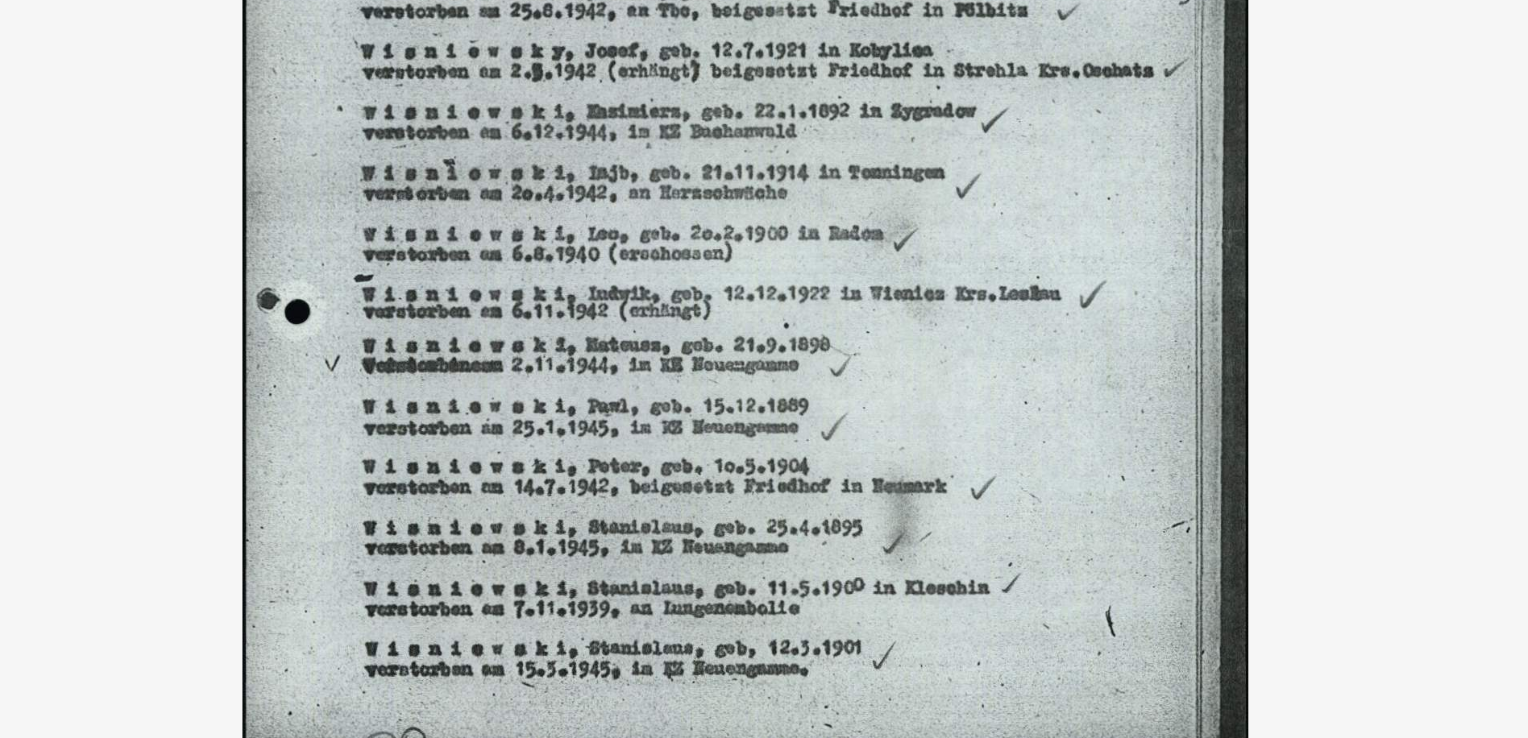 click at bounding box center (764, 319) 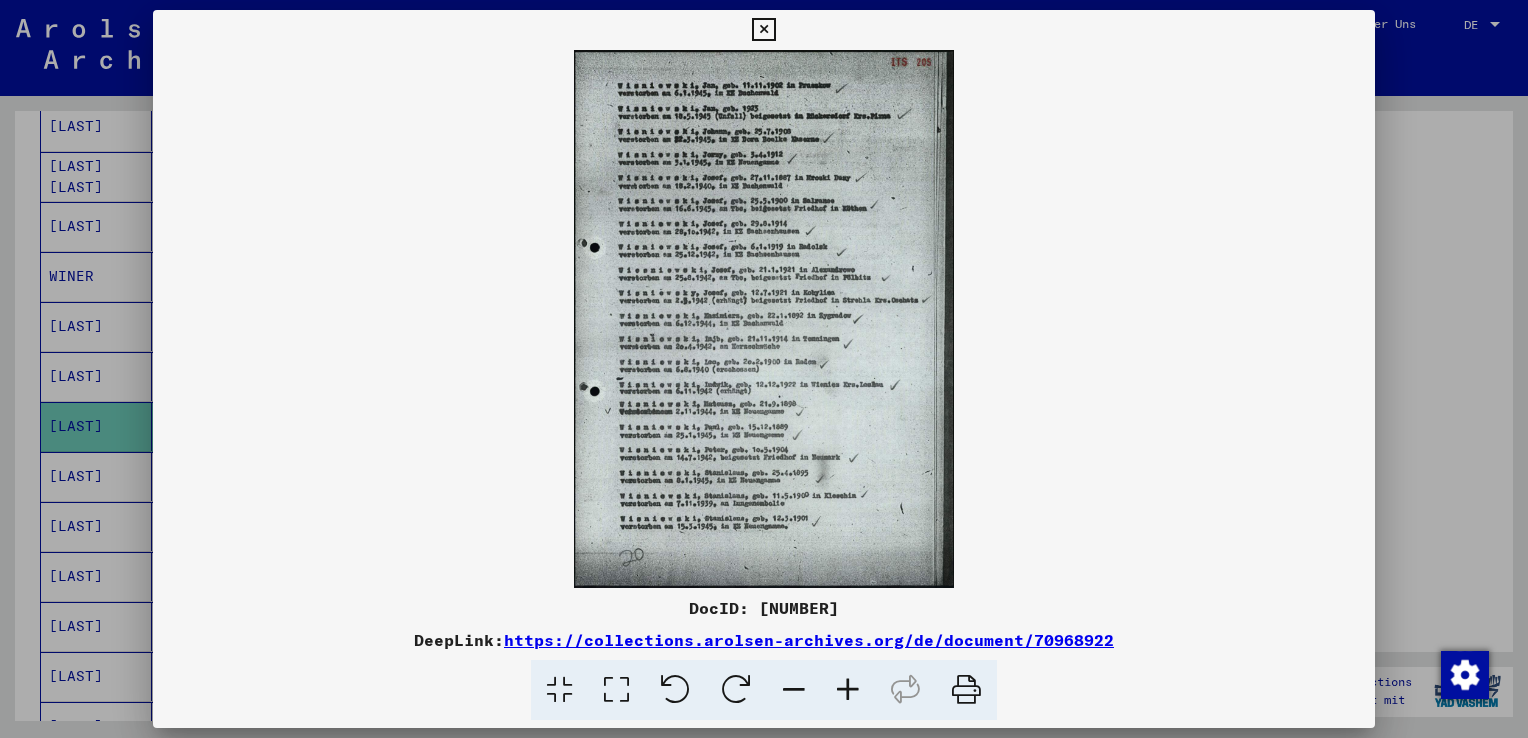 click at bounding box center [763, 30] 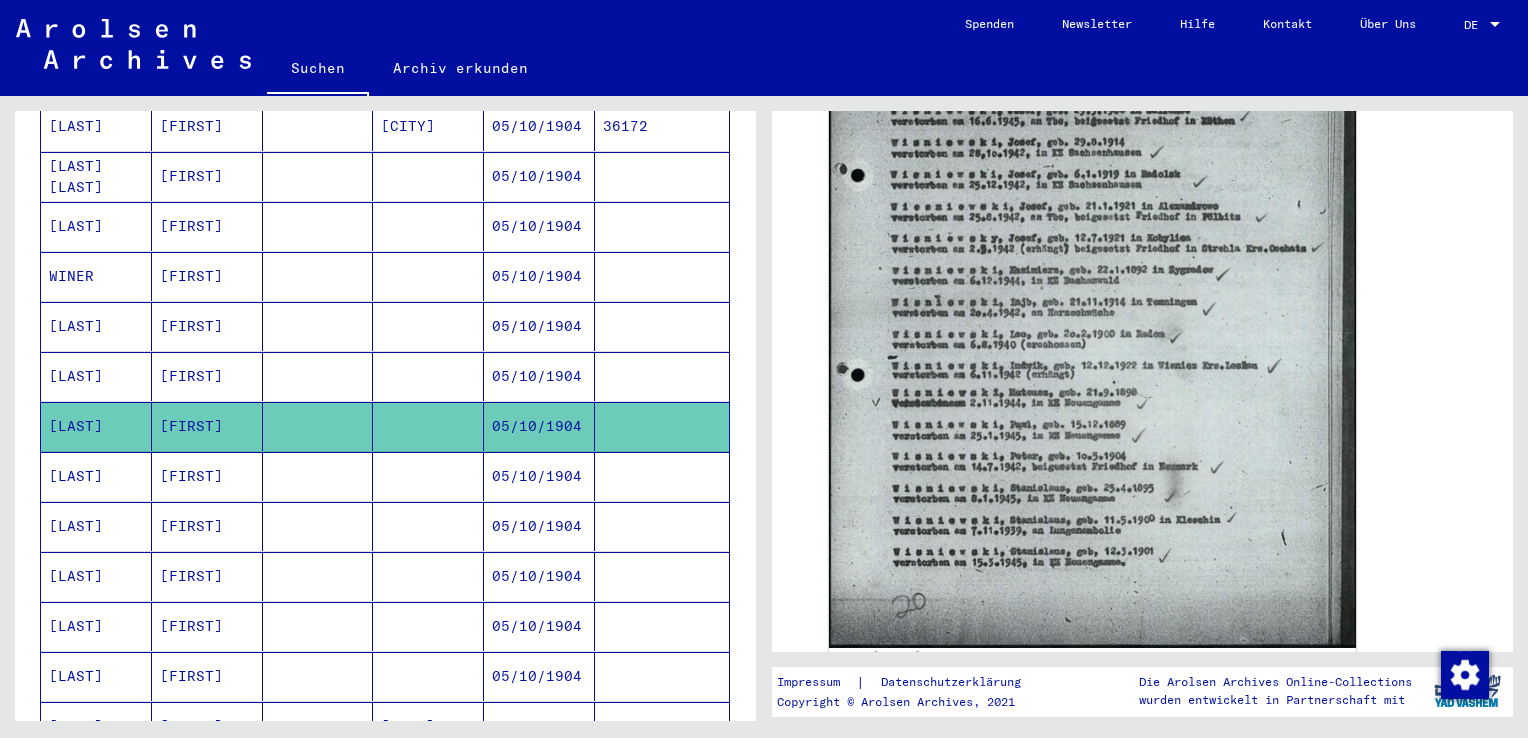 click on "05/10/1904" at bounding box center (539, 526) 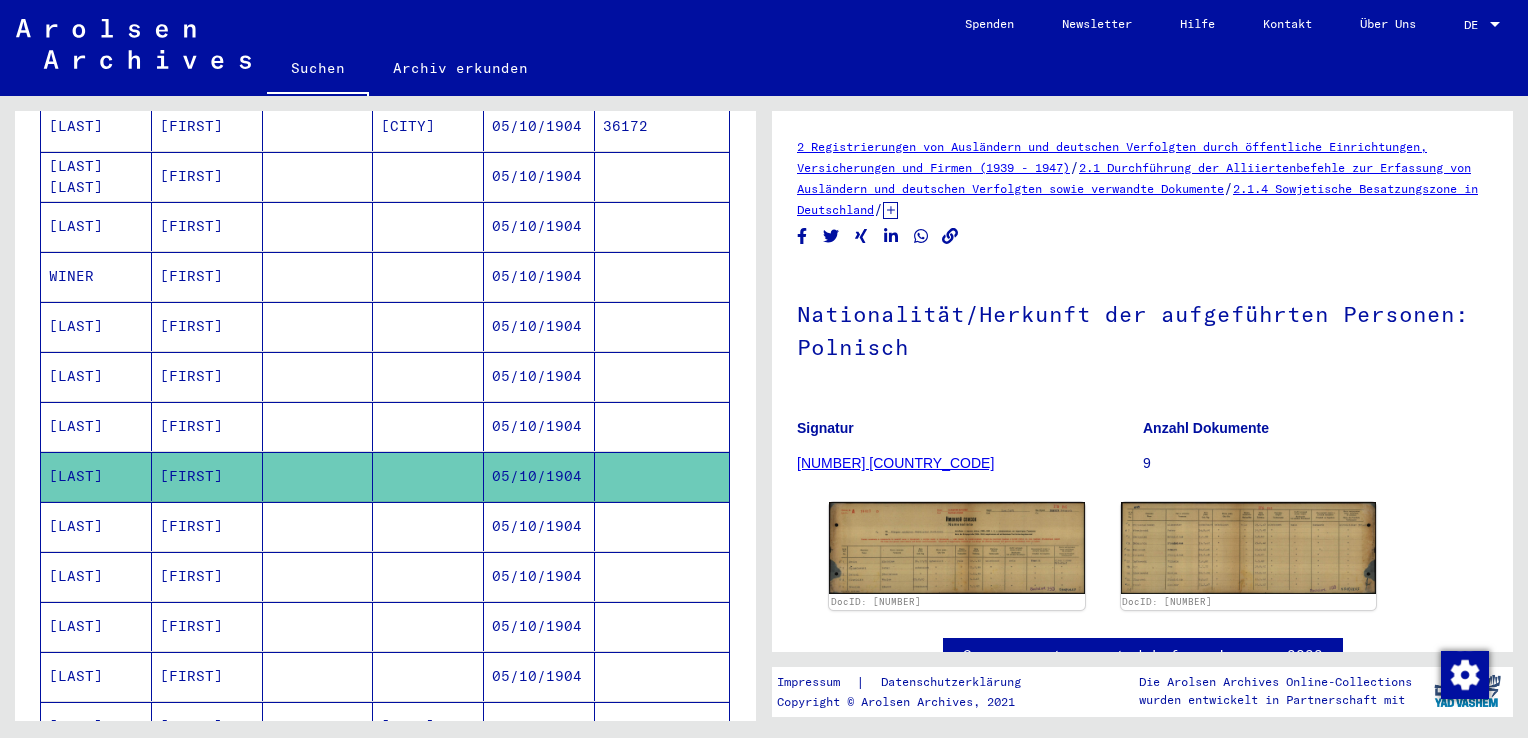 scroll, scrollTop: 116, scrollLeft: 0, axis: vertical 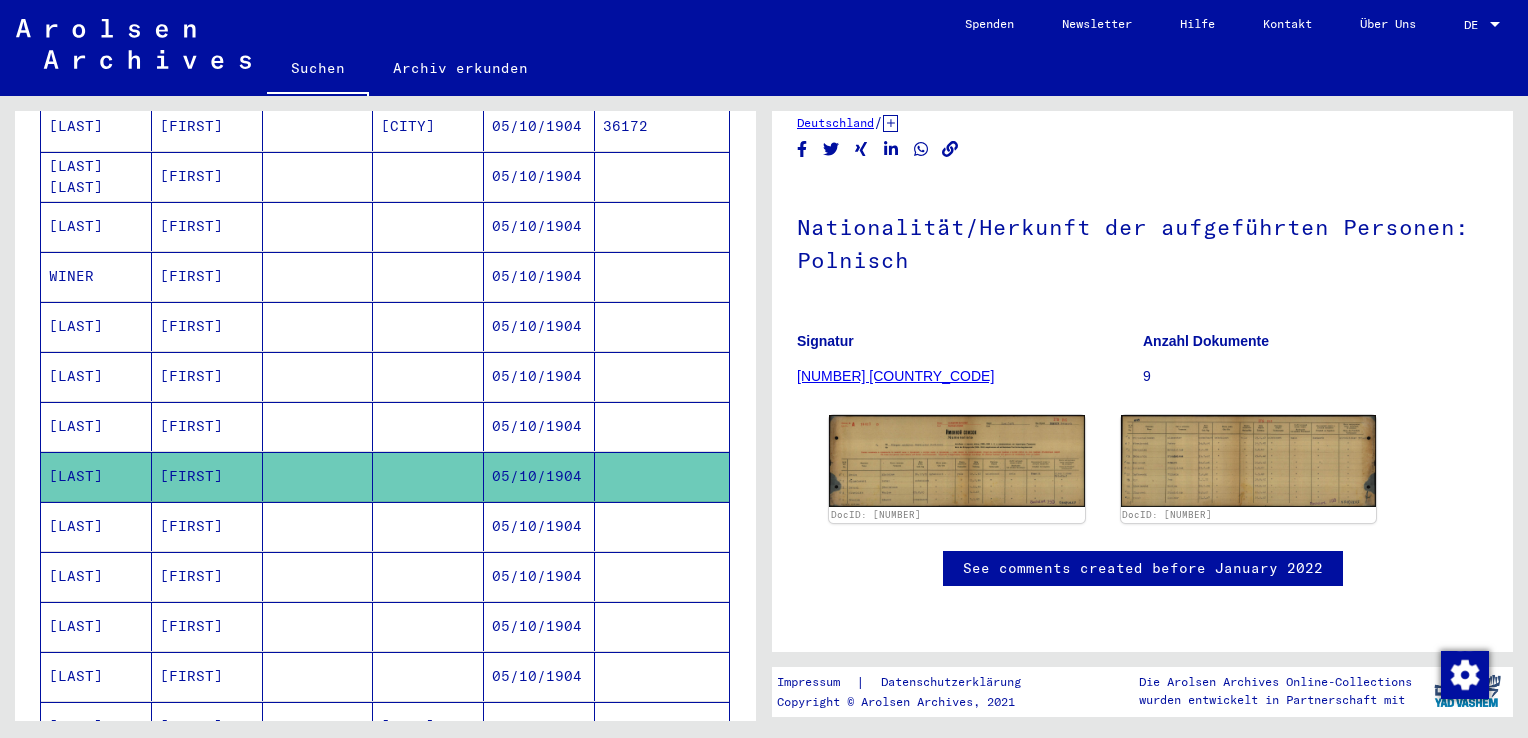 click on "05/10/1904" at bounding box center (539, 626) 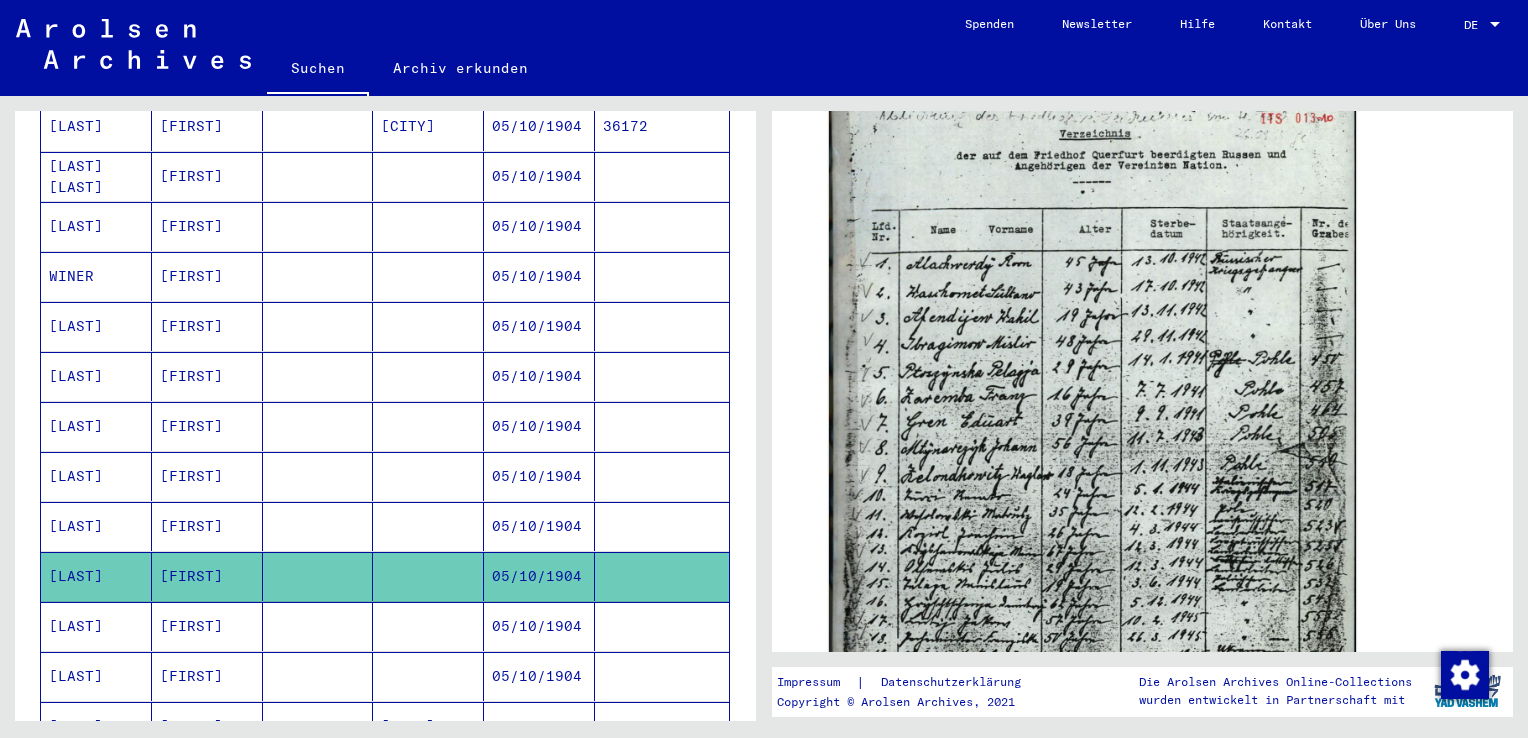 click 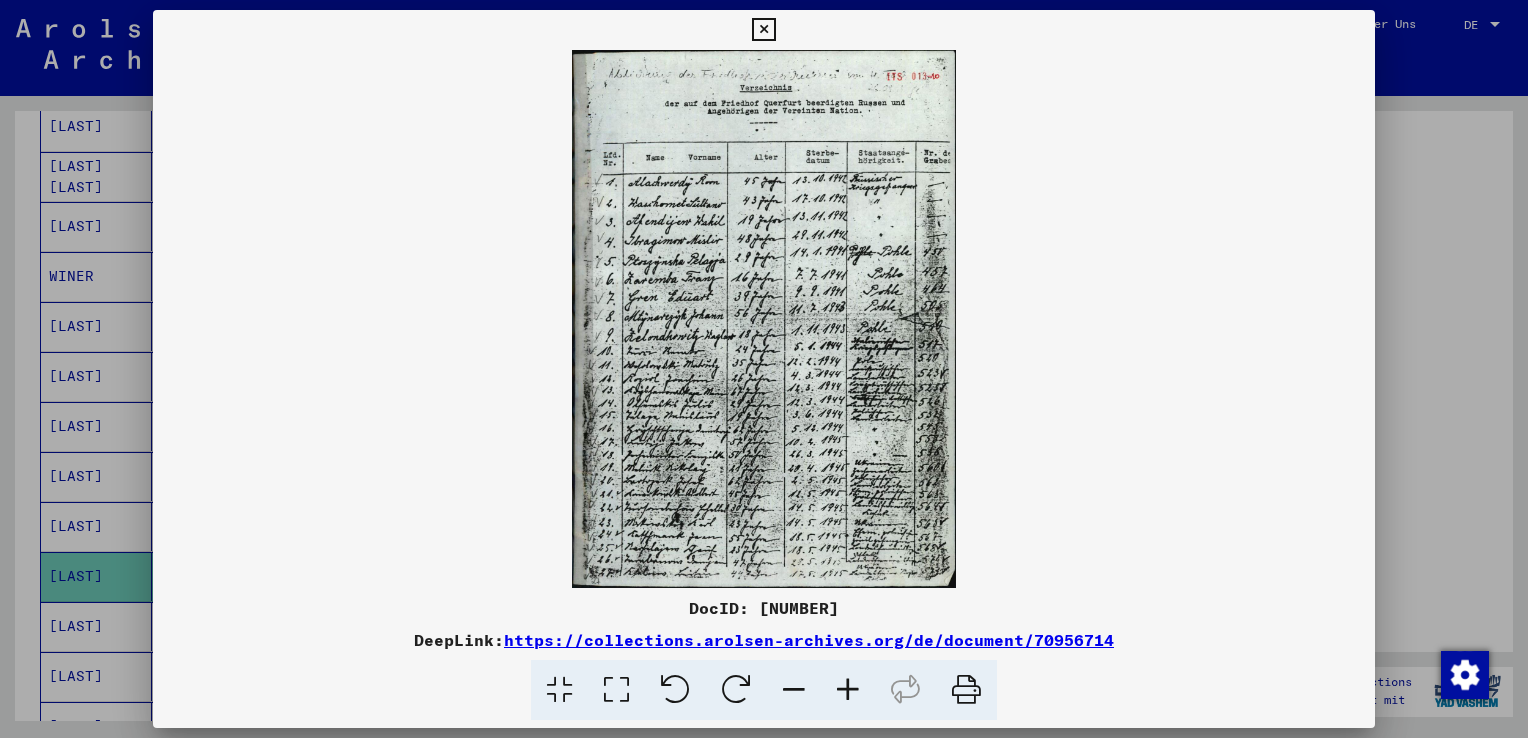 click at bounding box center (763, 30) 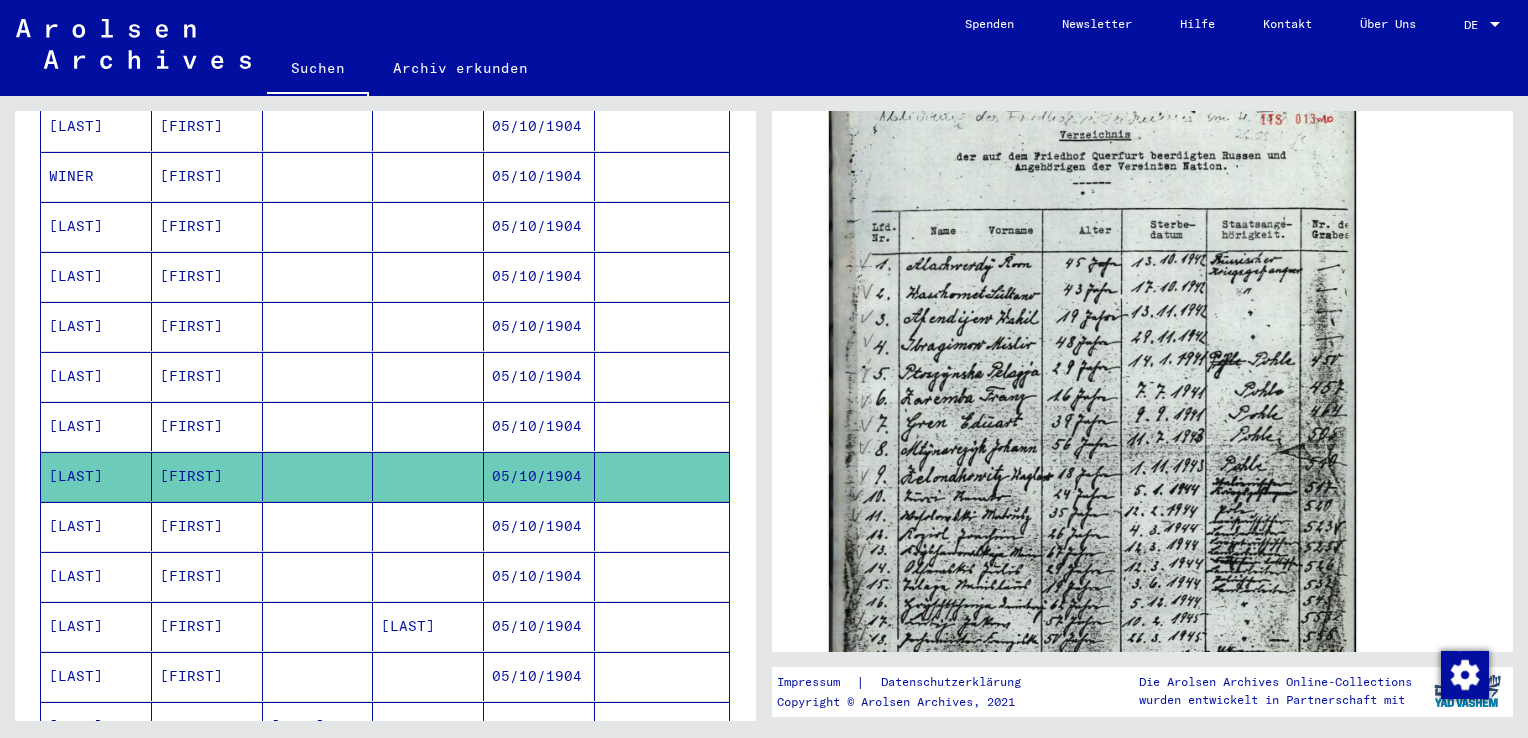 scroll, scrollTop: 724, scrollLeft: 0, axis: vertical 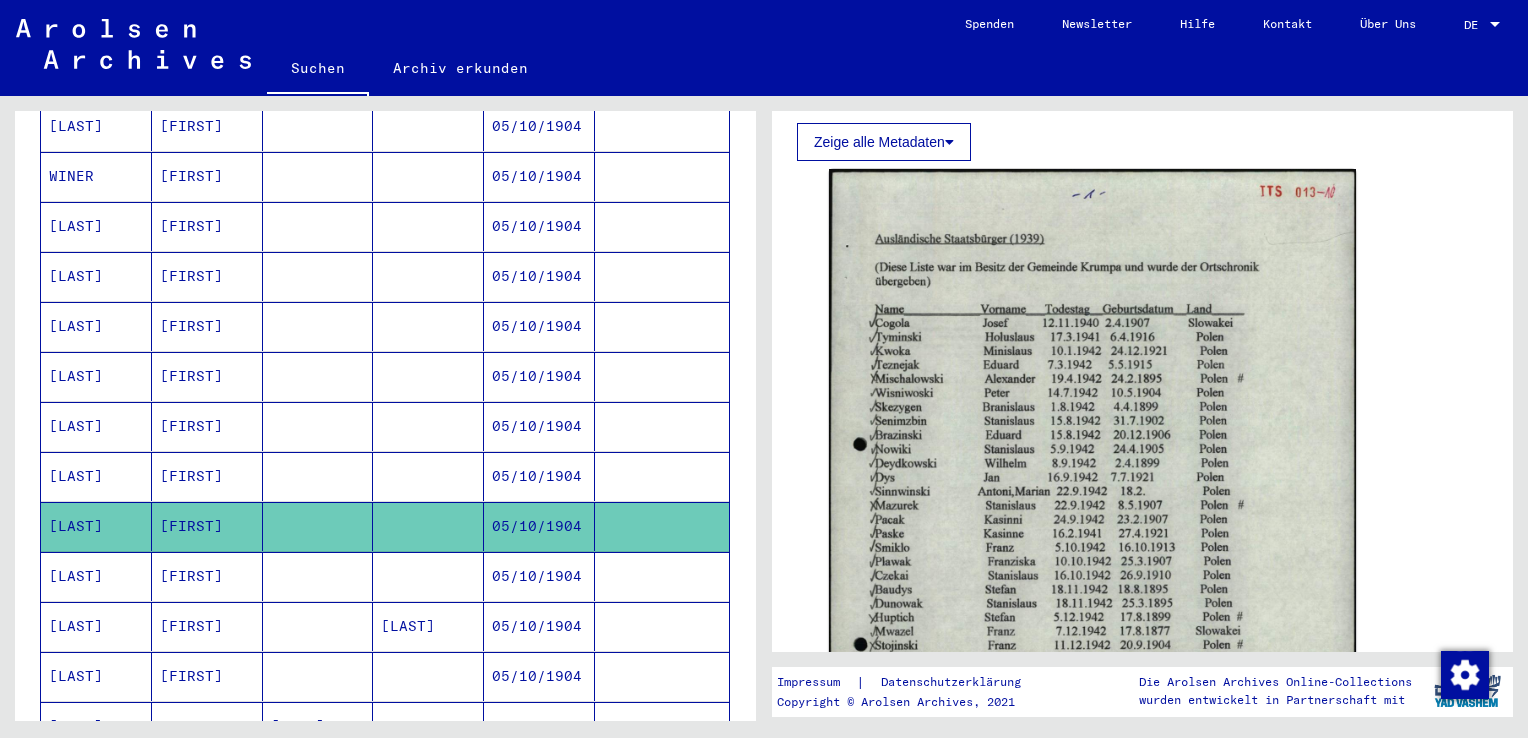 click 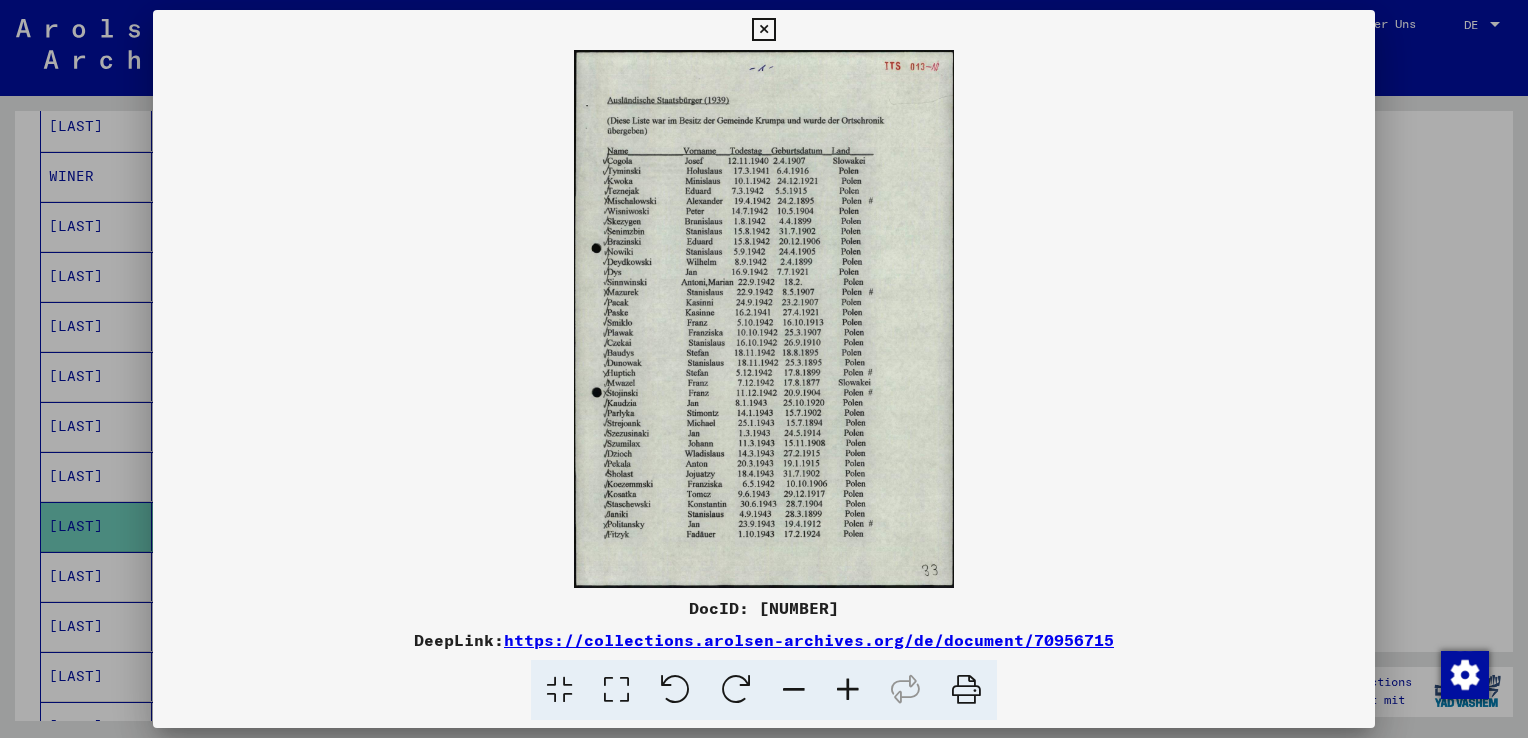 click at bounding box center (763, 30) 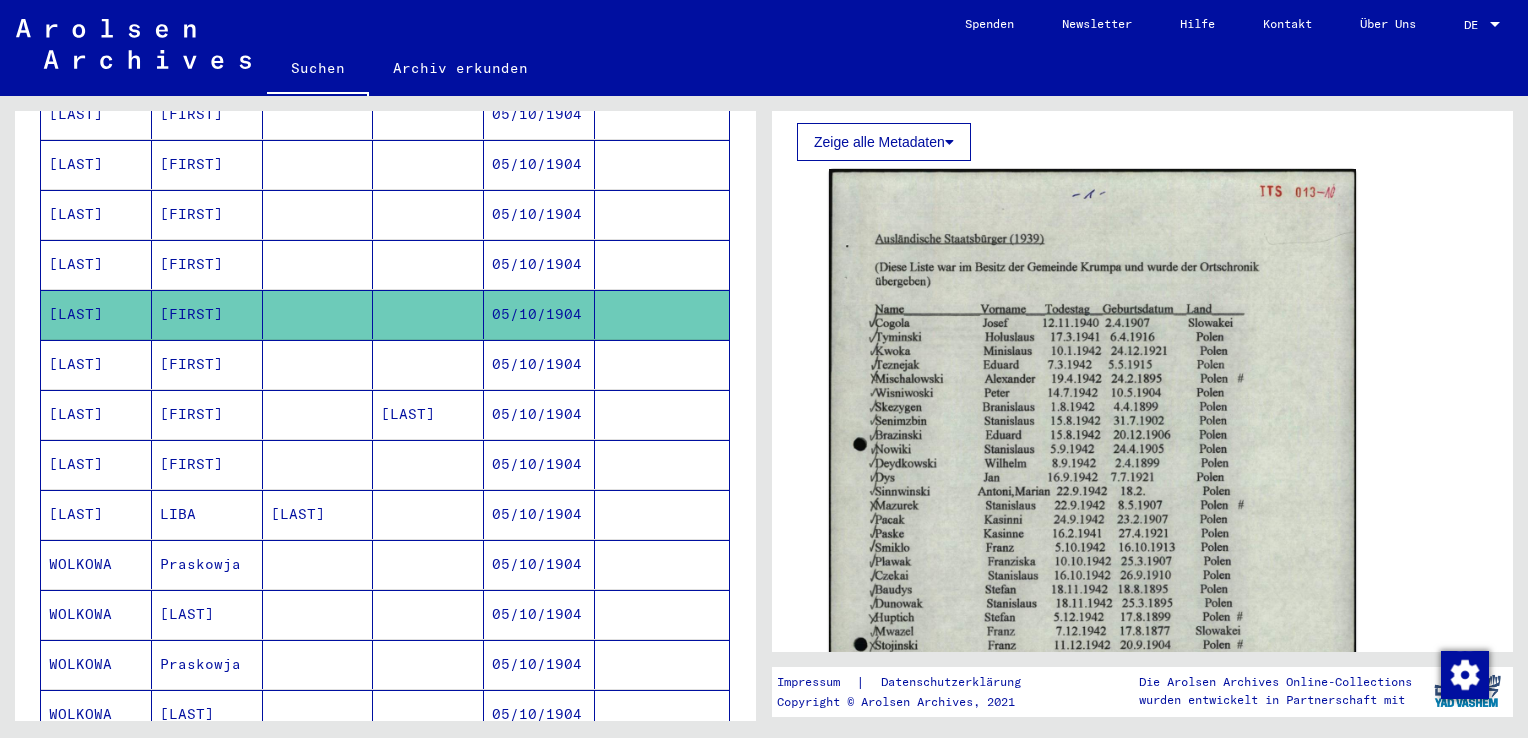 scroll, scrollTop: 932, scrollLeft: 0, axis: vertical 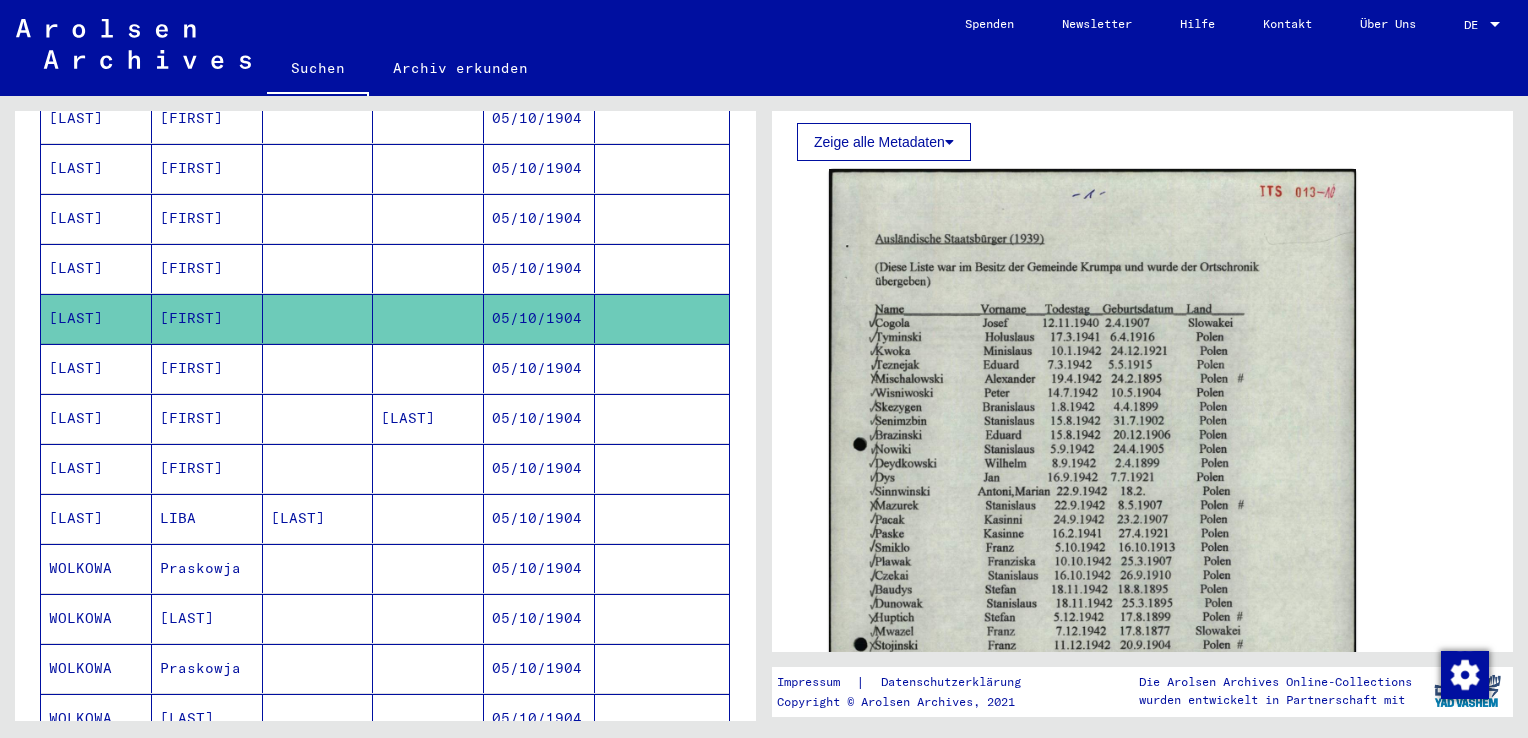 click at bounding box center (428, 268) 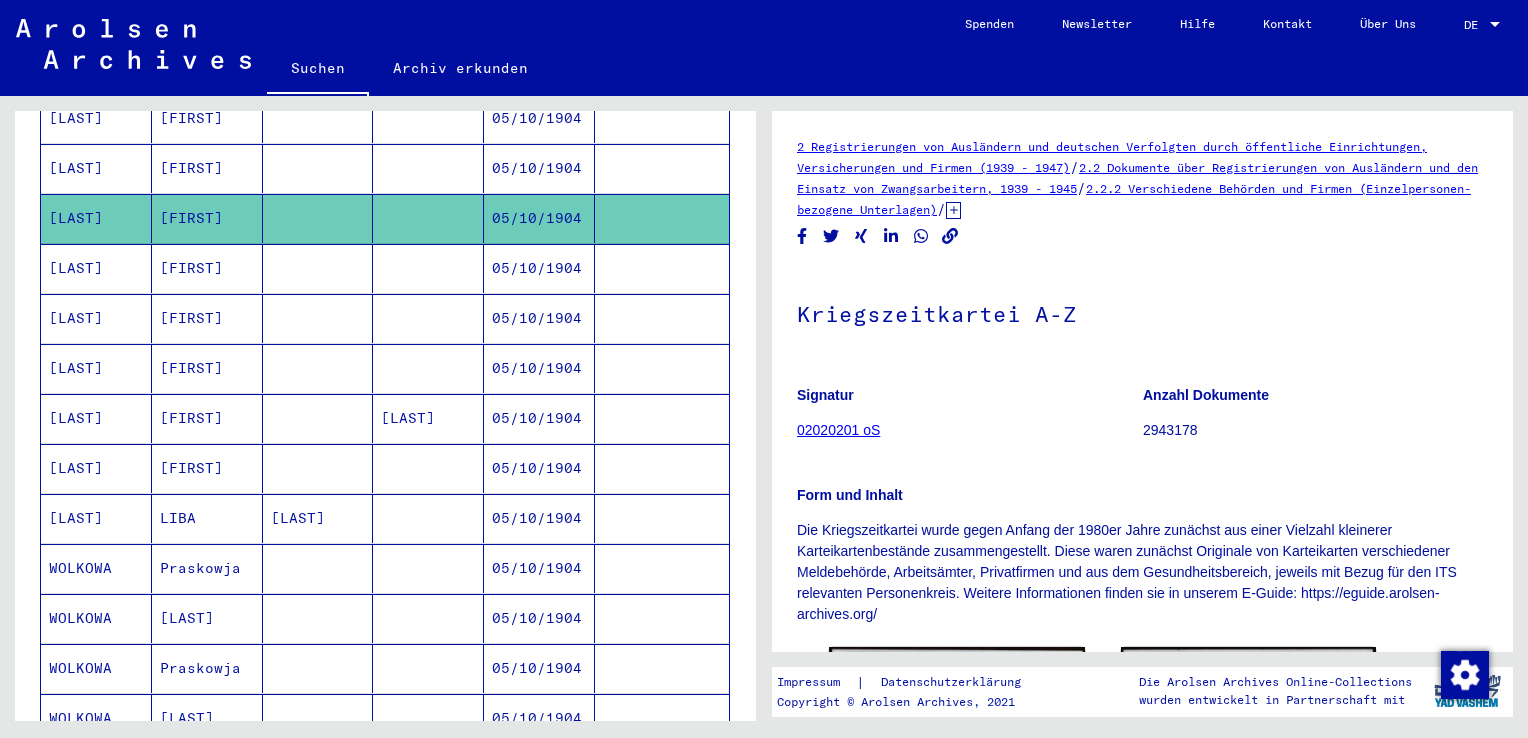 scroll, scrollTop: 349, scrollLeft: 0, axis: vertical 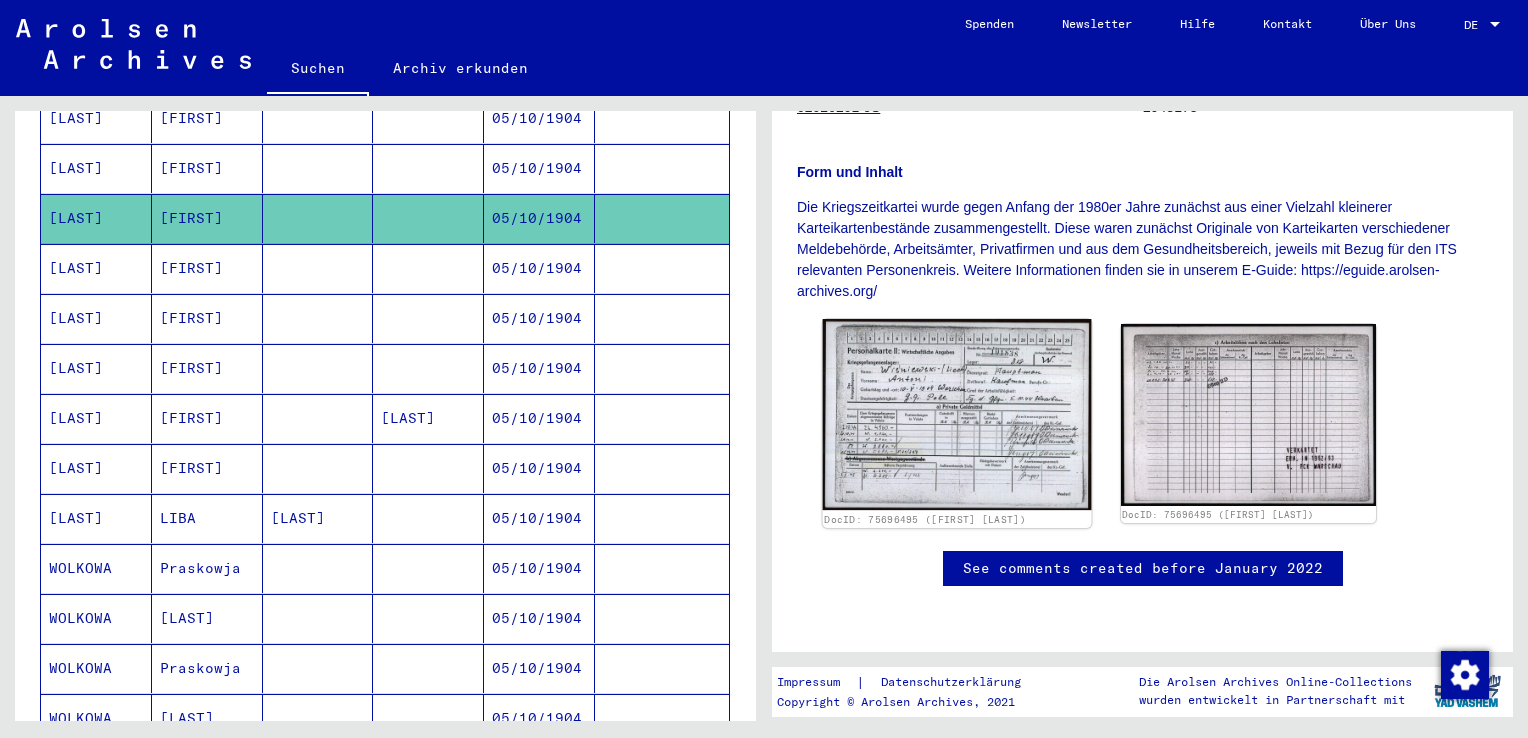 click 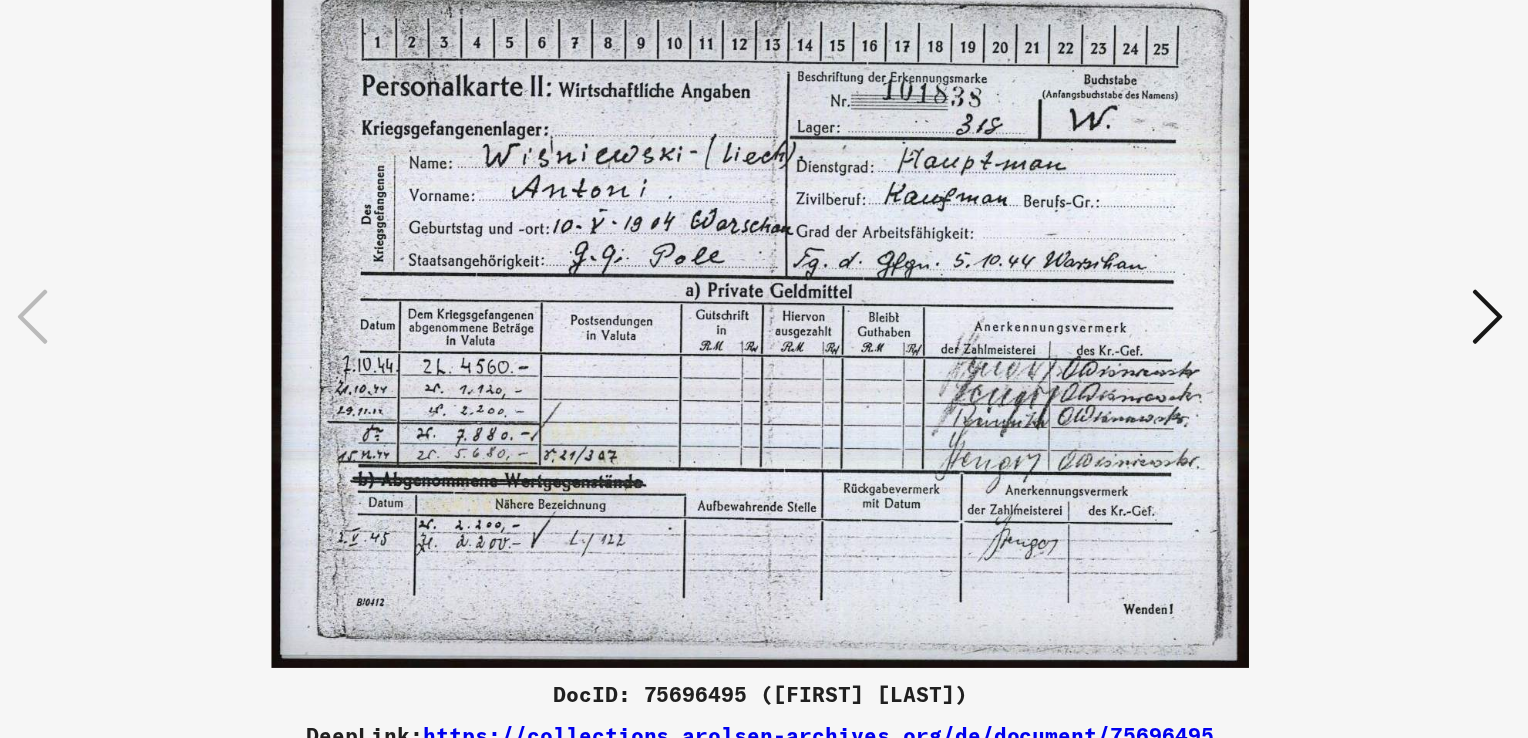 click at bounding box center (764, 319) 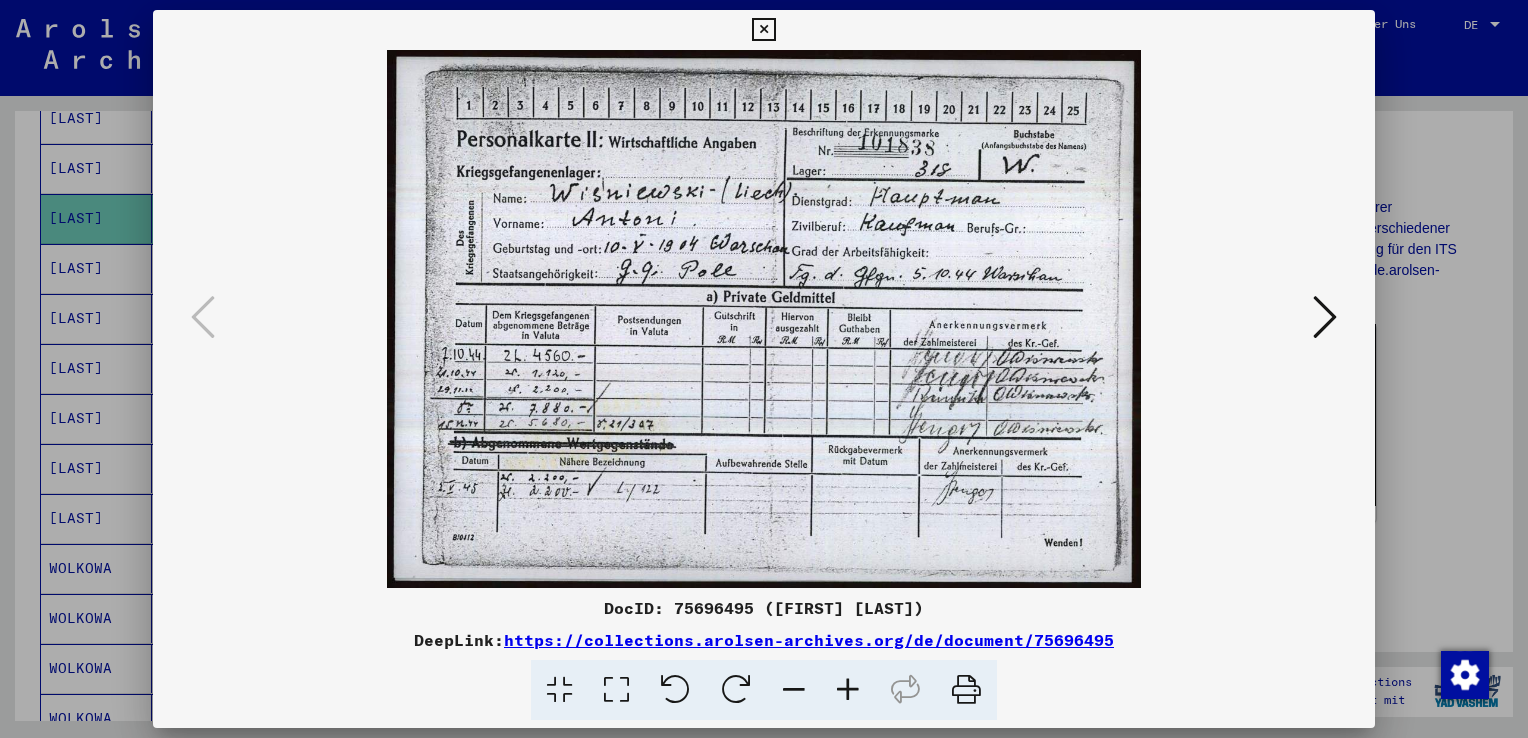 click at bounding box center [763, 30] 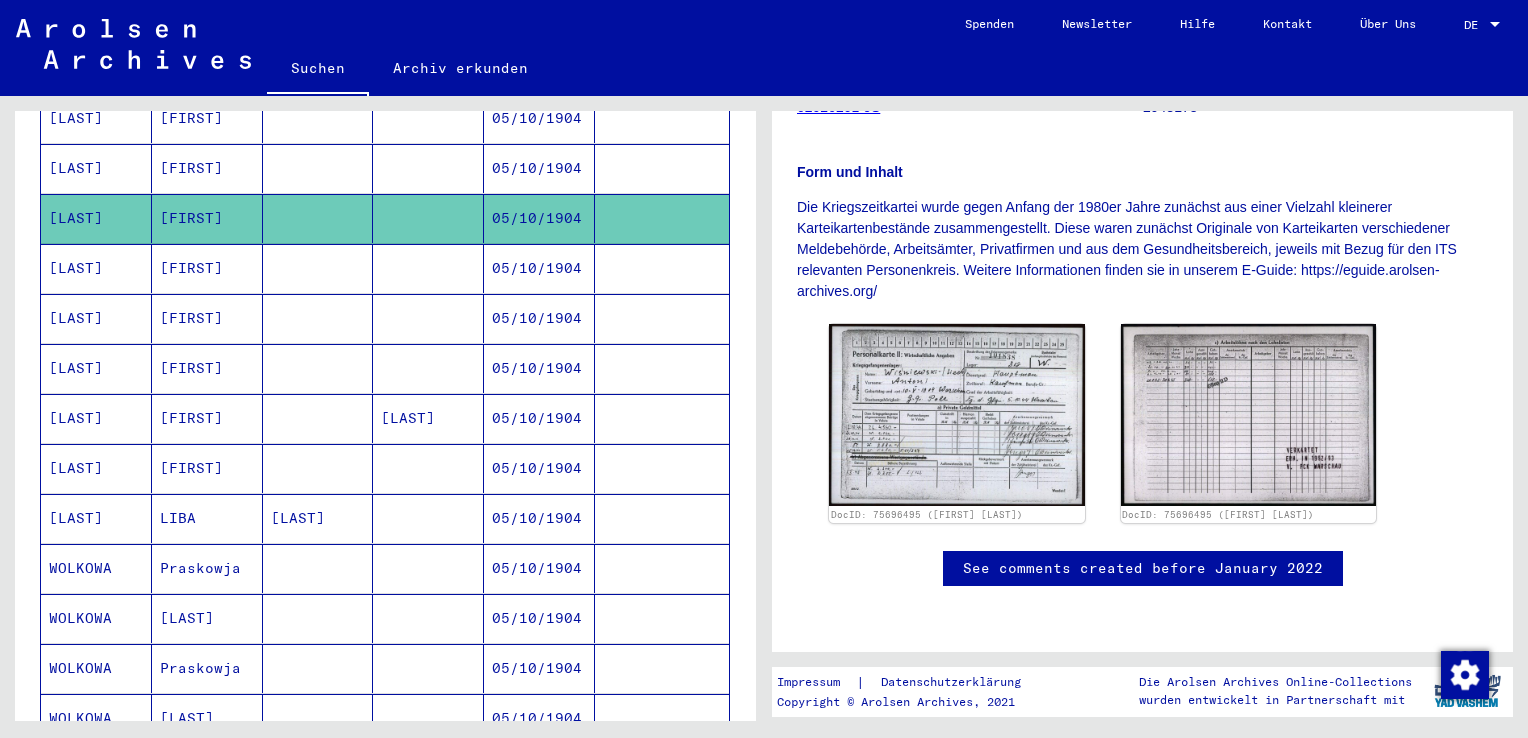 scroll, scrollTop: 0, scrollLeft: 0, axis: both 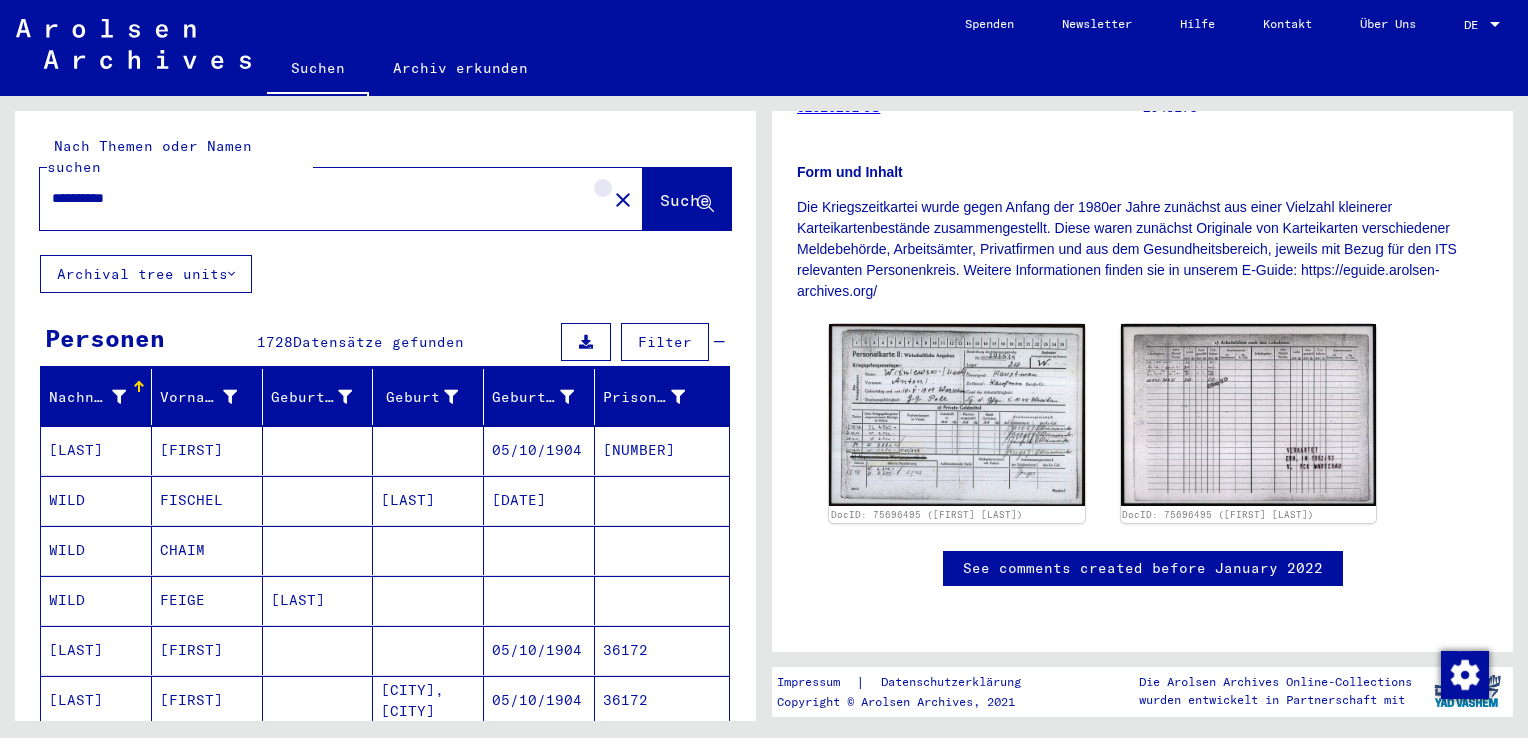 click on "close" 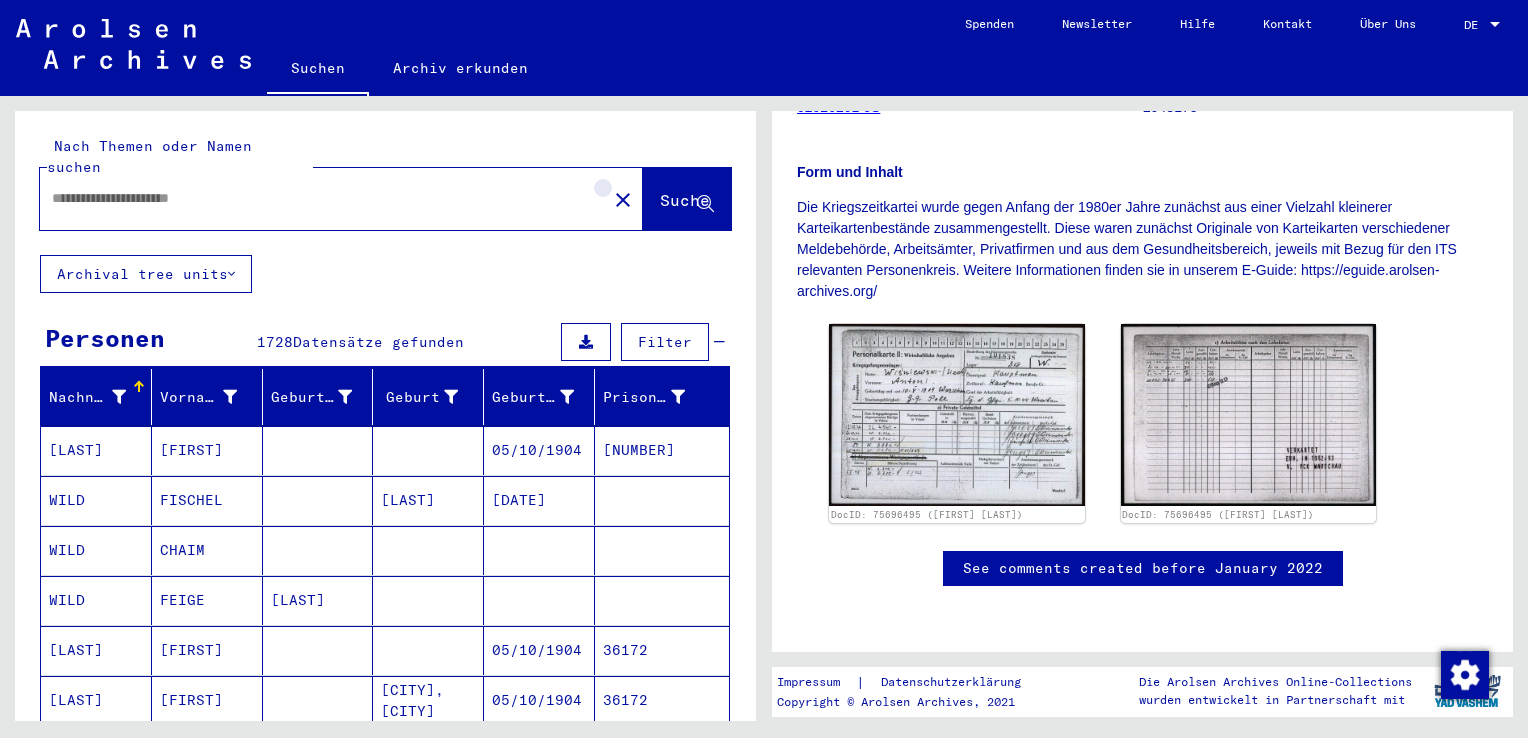 scroll, scrollTop: 0, scrollLeft: 0, axis: both 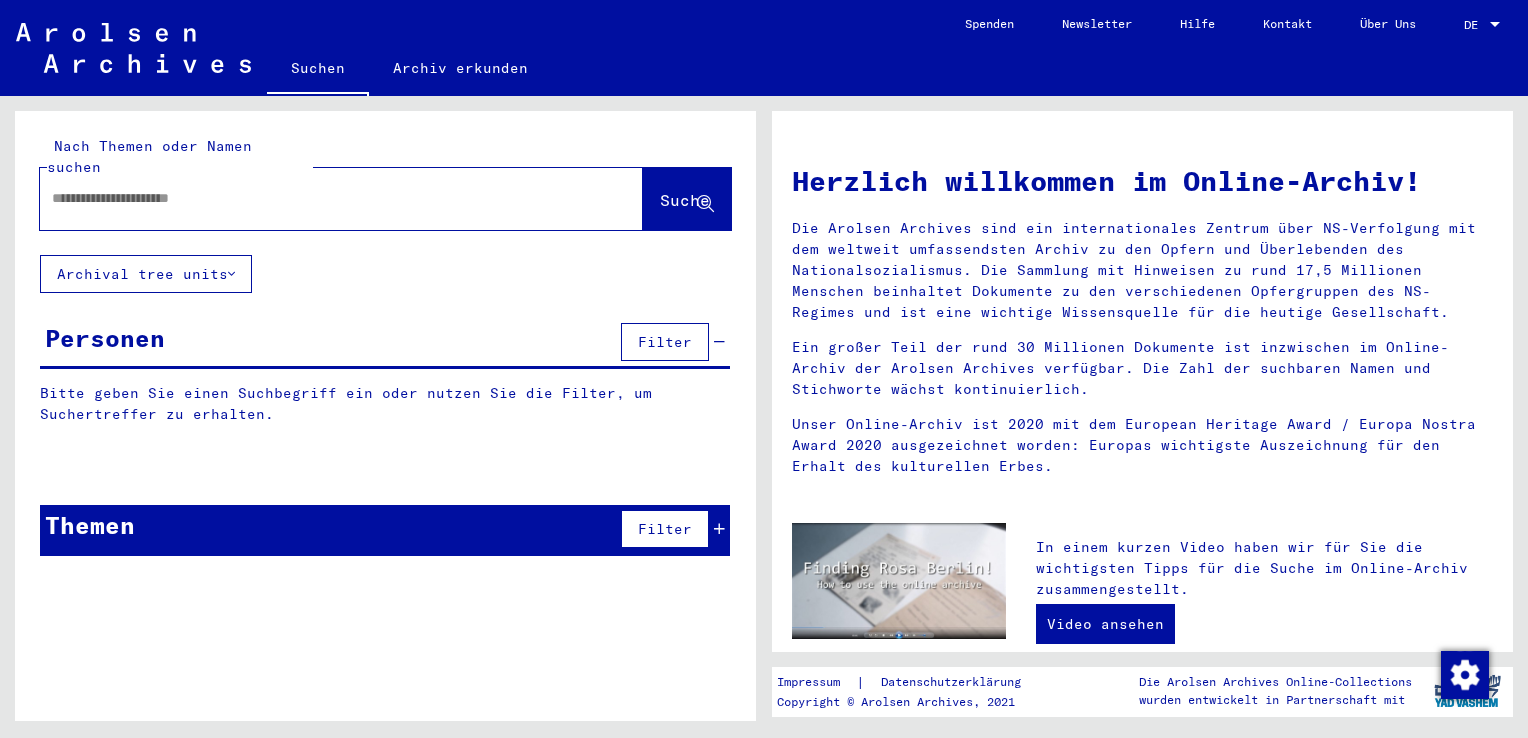 click at bounding box center [317, 198] 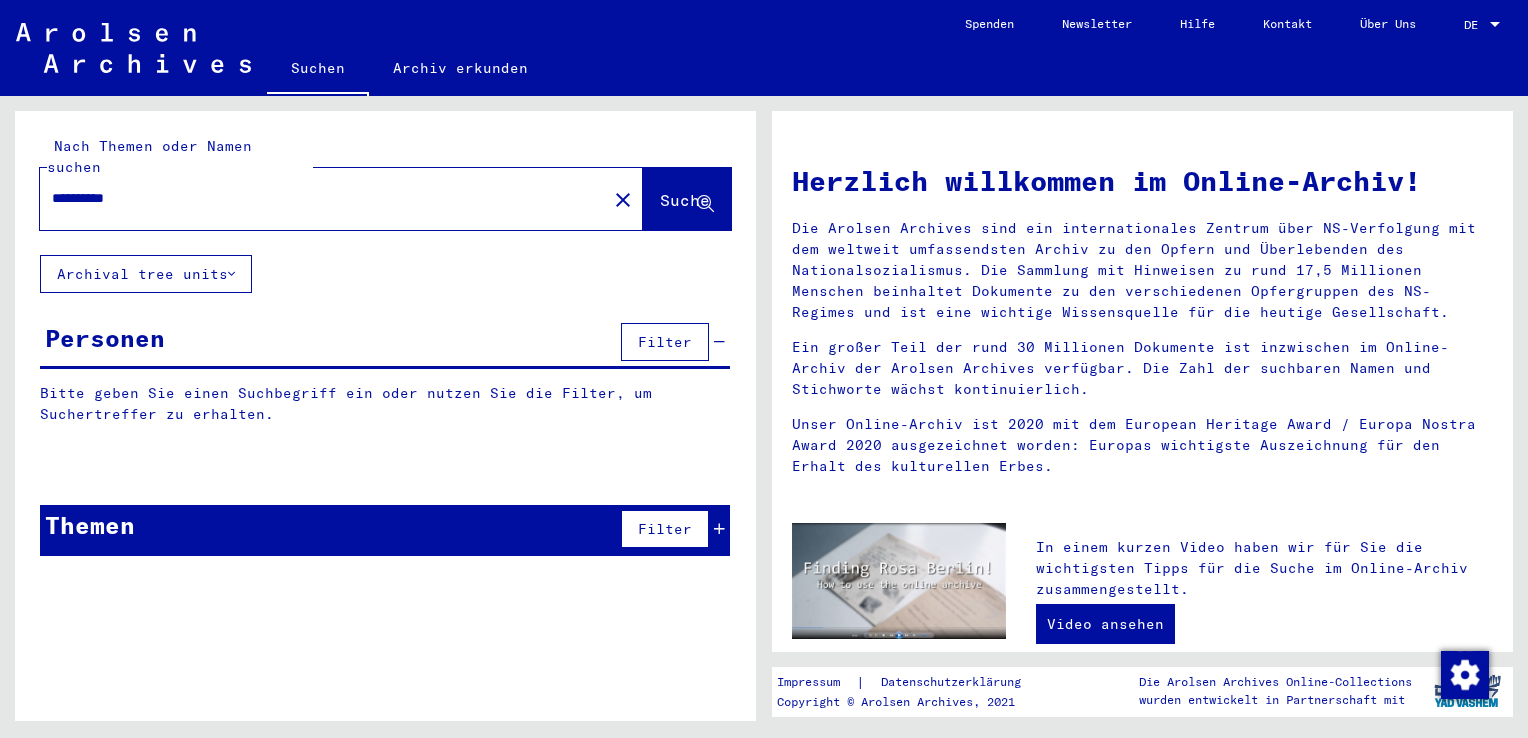 type on "**********" 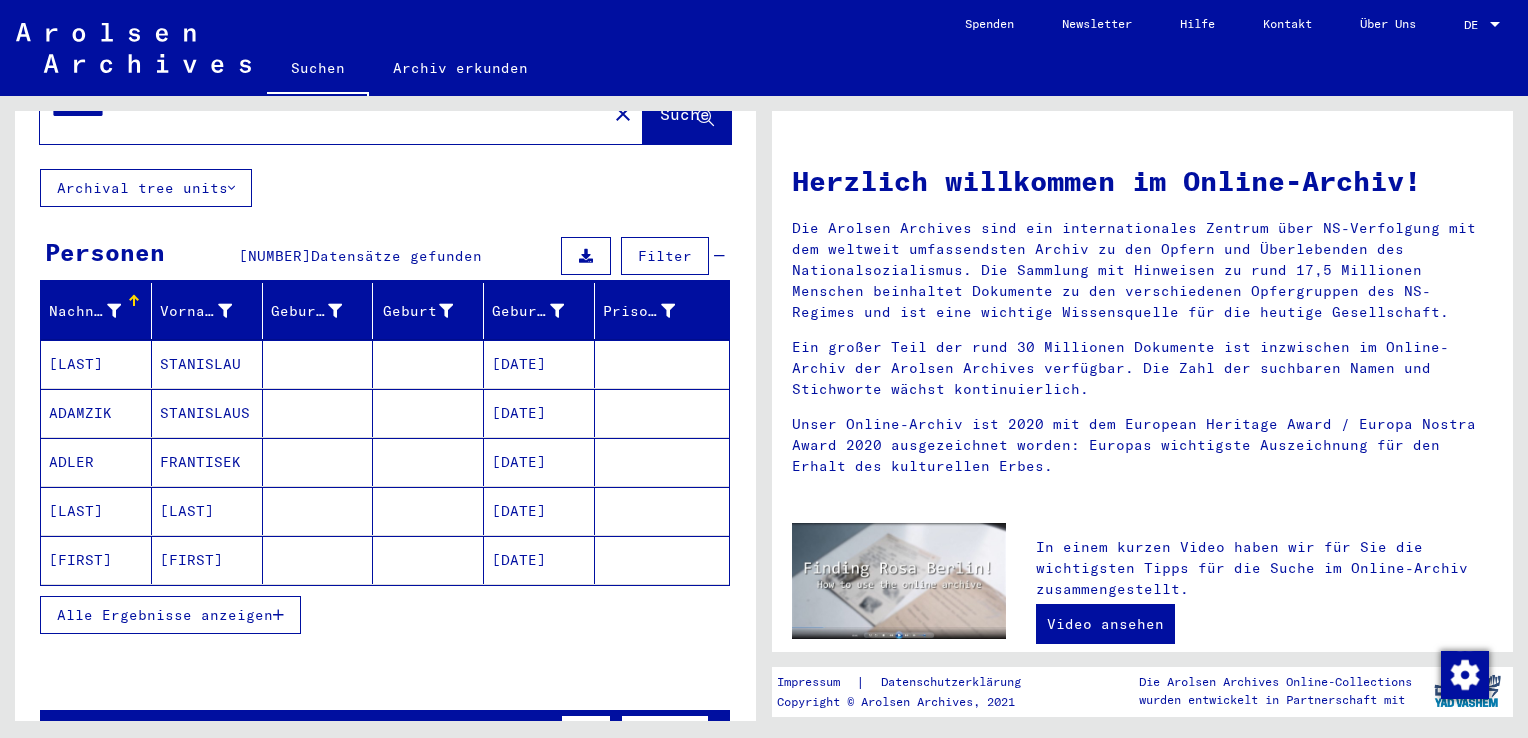 scroll, scrollTop: 91, scrollLeft: 0, axis: vertical 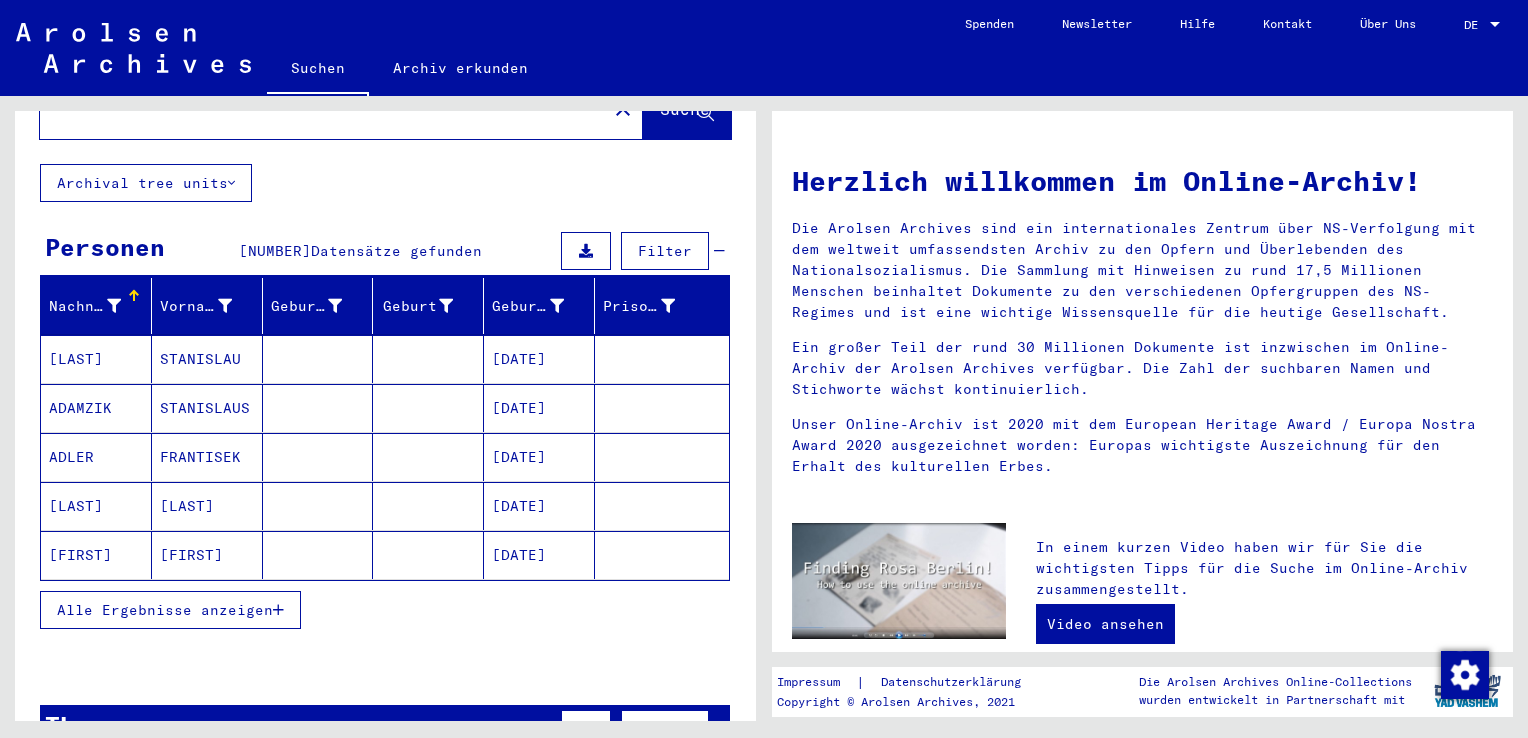 click on "Alle Ergebnisse anzeigen" at bounding box center (165, 610) 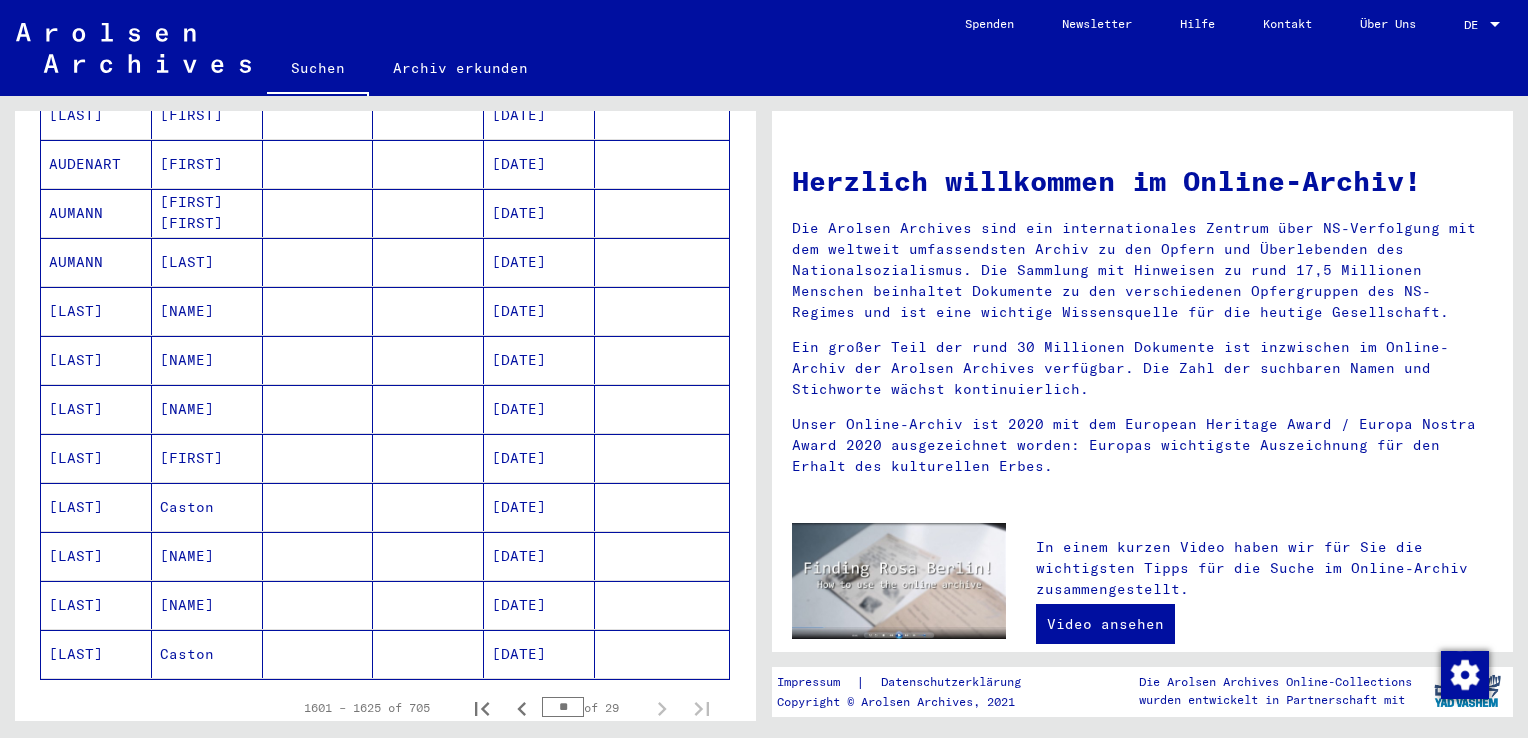 scroll, scrollTop: 1079, scrollLeft: 0, axis: vertical 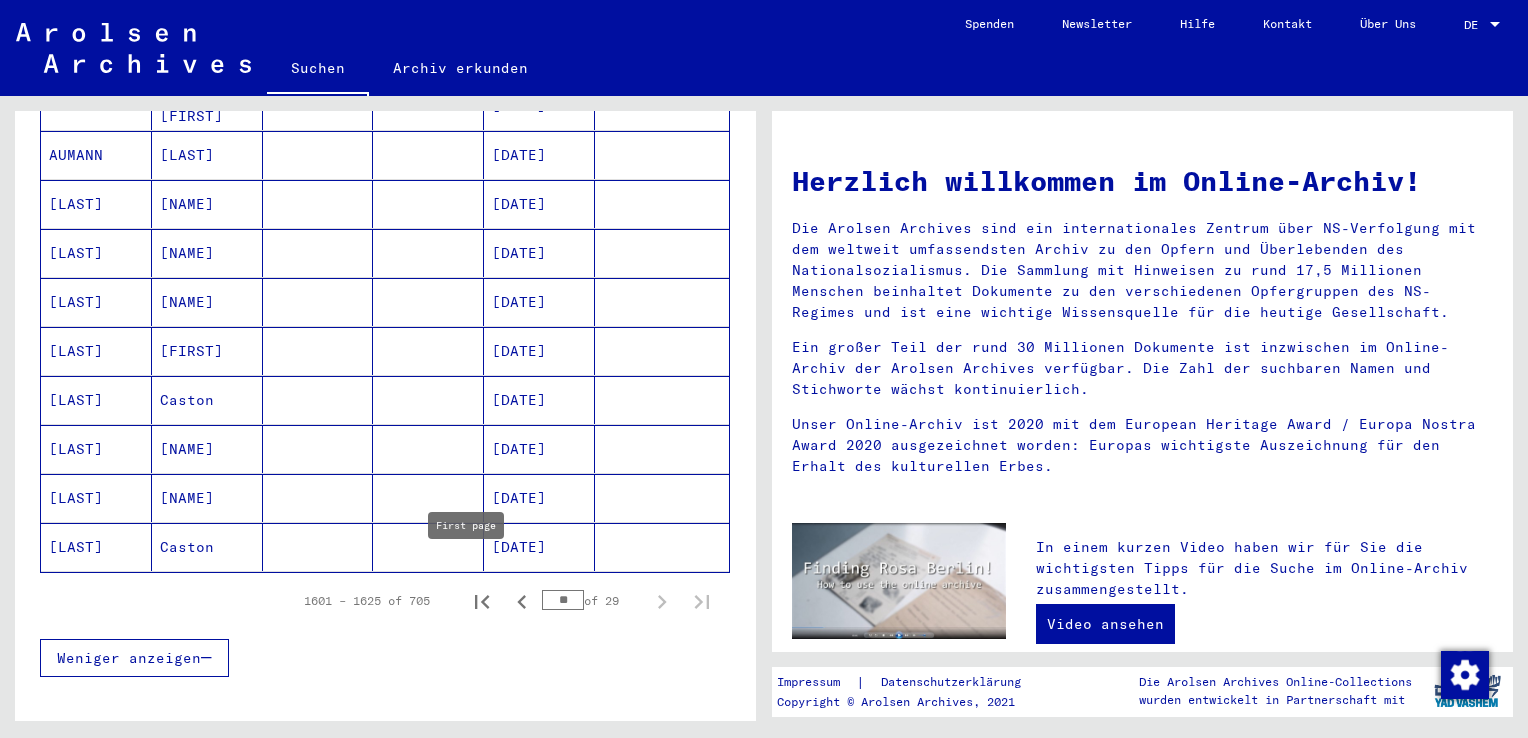 click 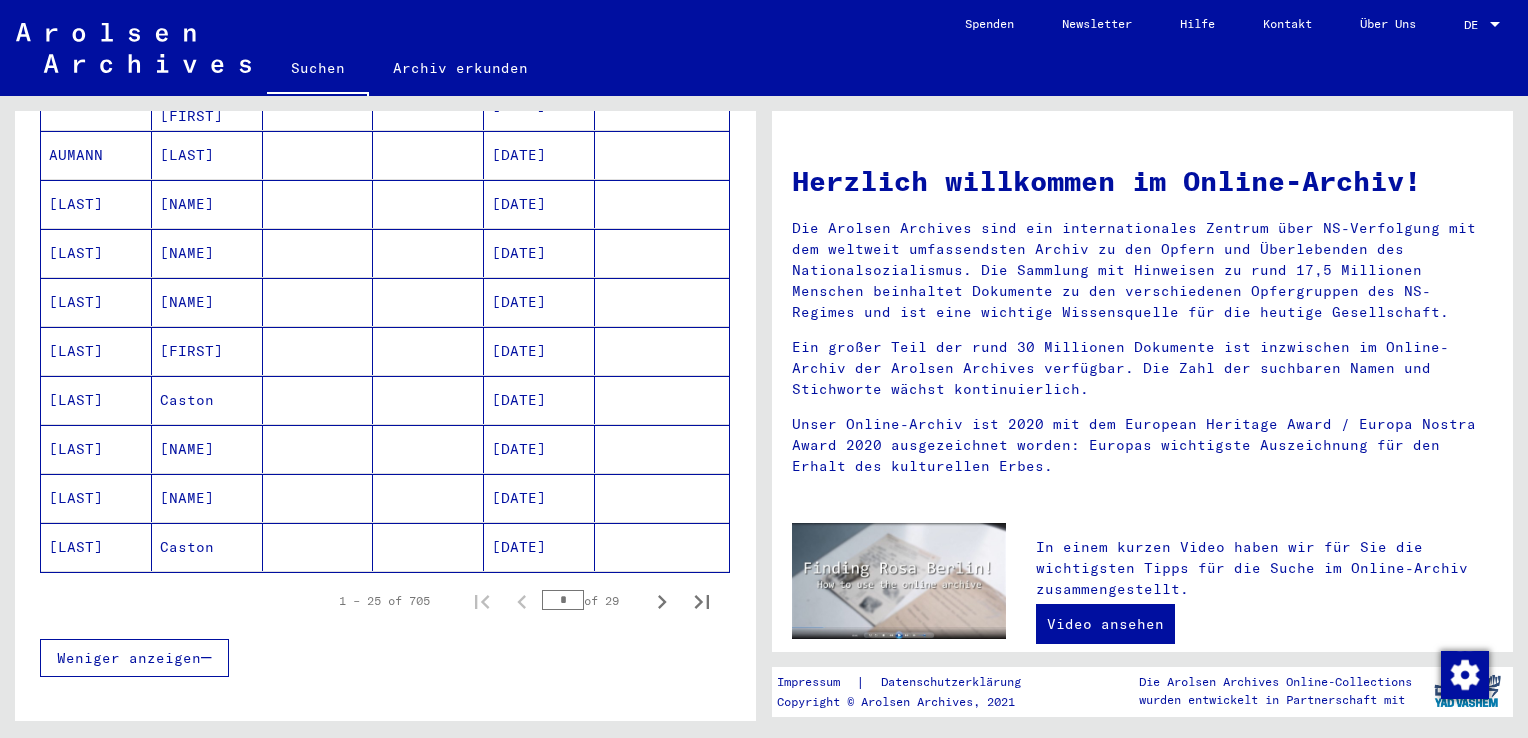 click on "*" at bounding box center [563, 600] 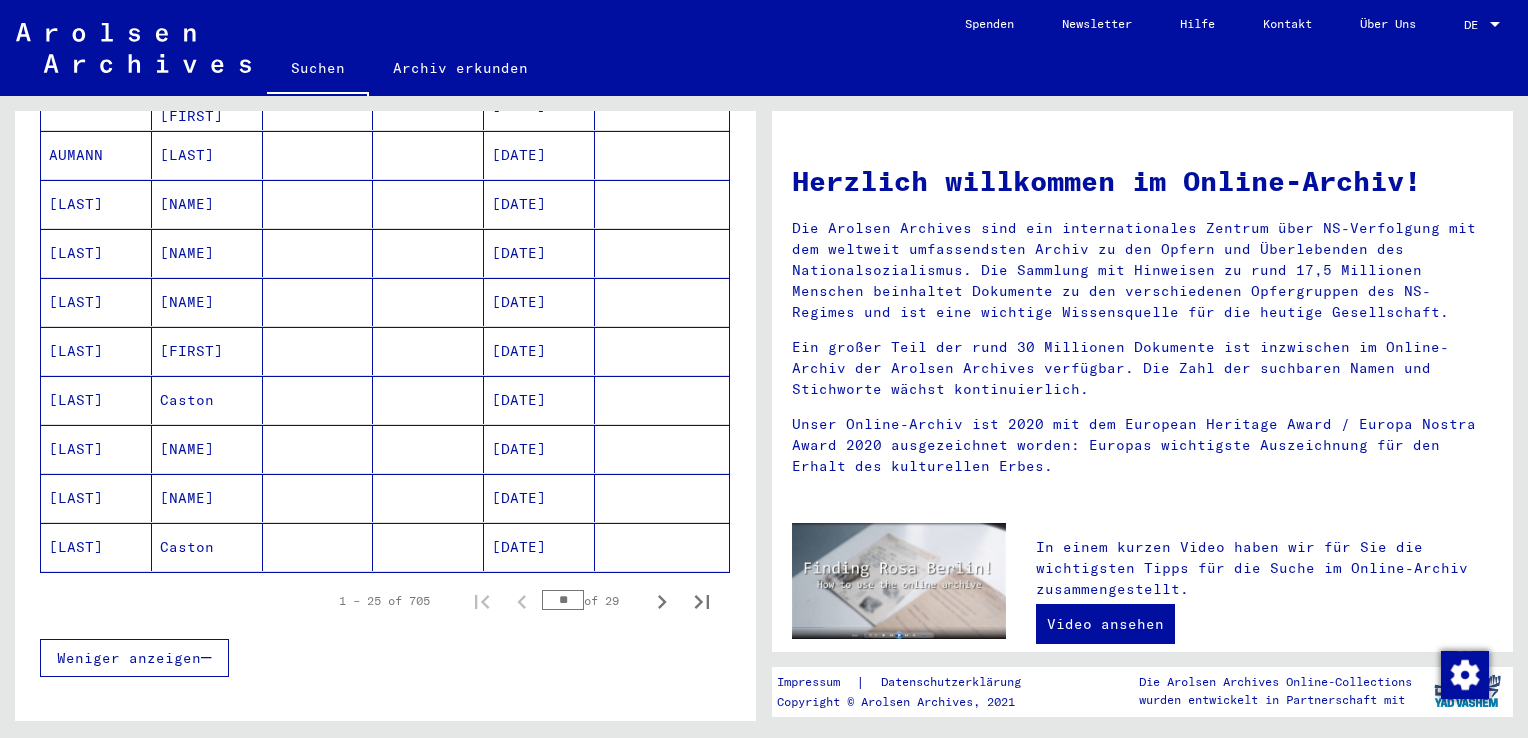 click on "Weniger anzeigen" at bounding box center [385, 658] 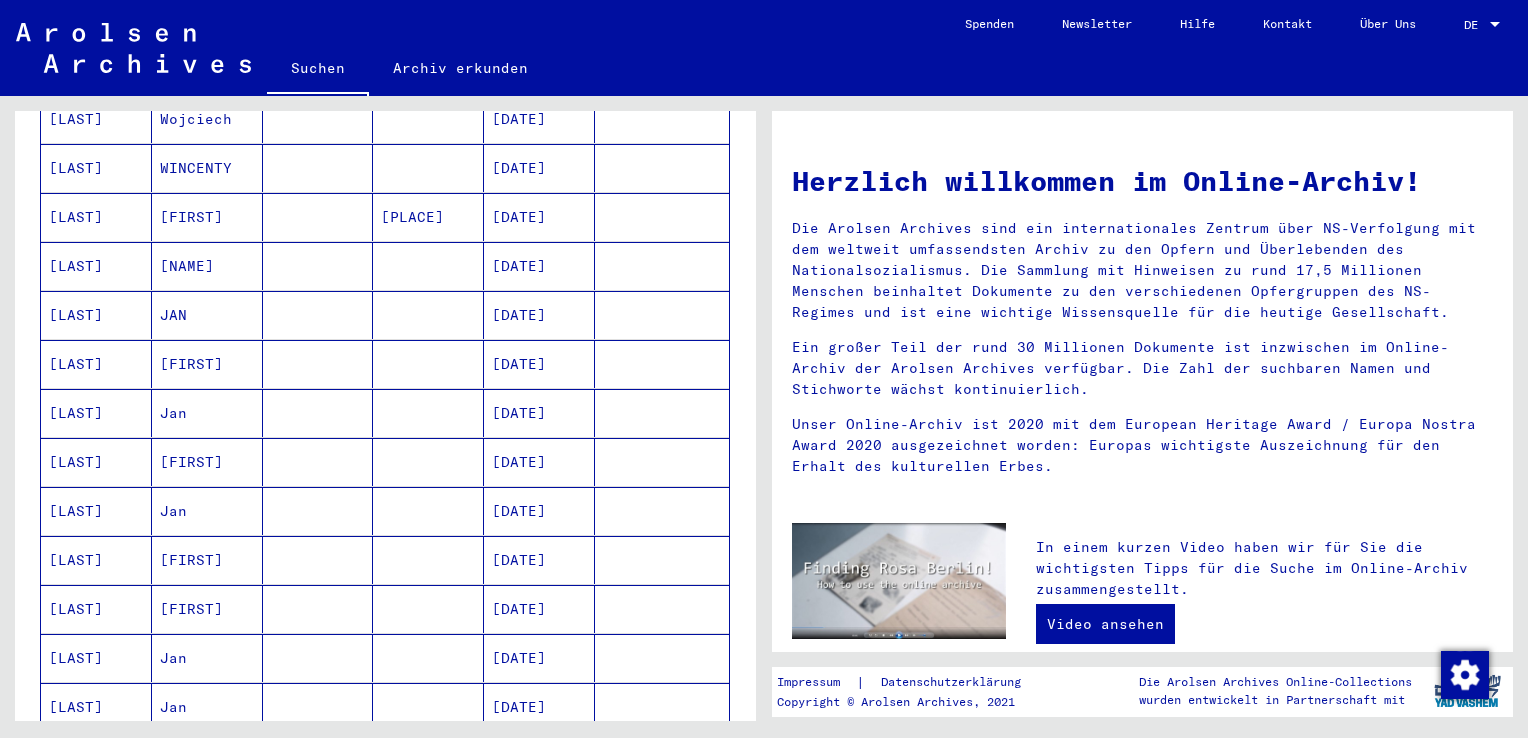 scroll, scrollTop: 1098, scrollLeft: 0, axis: vertical 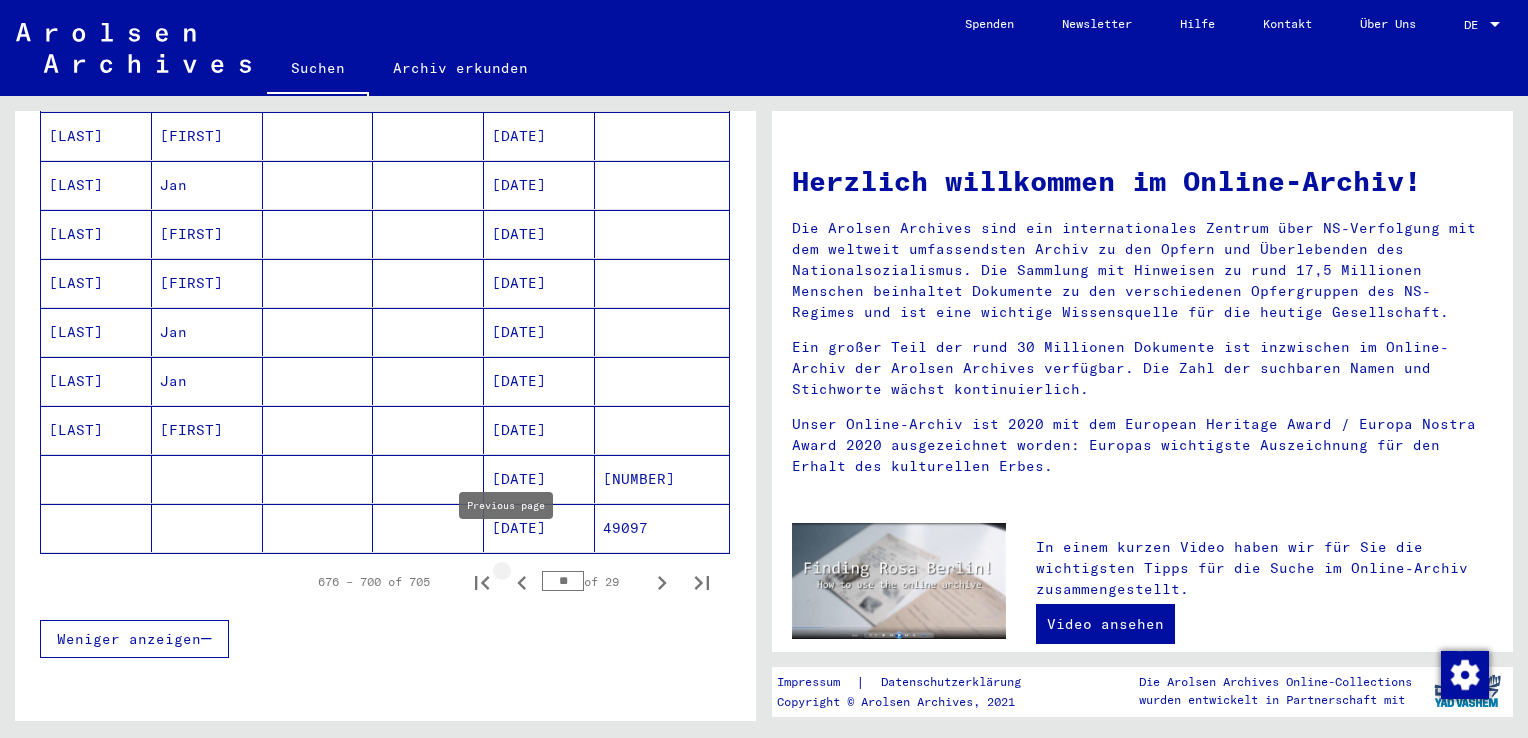 click 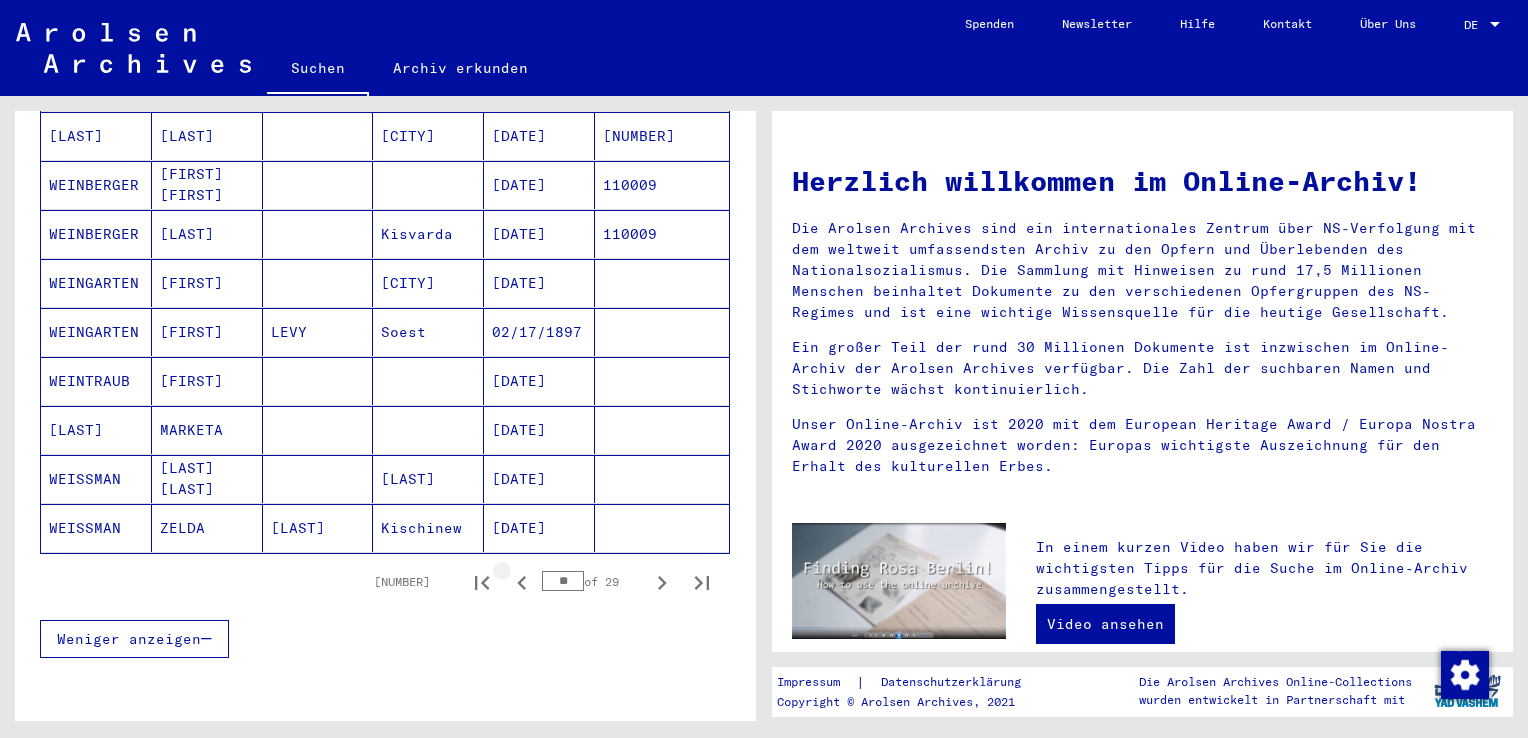 click 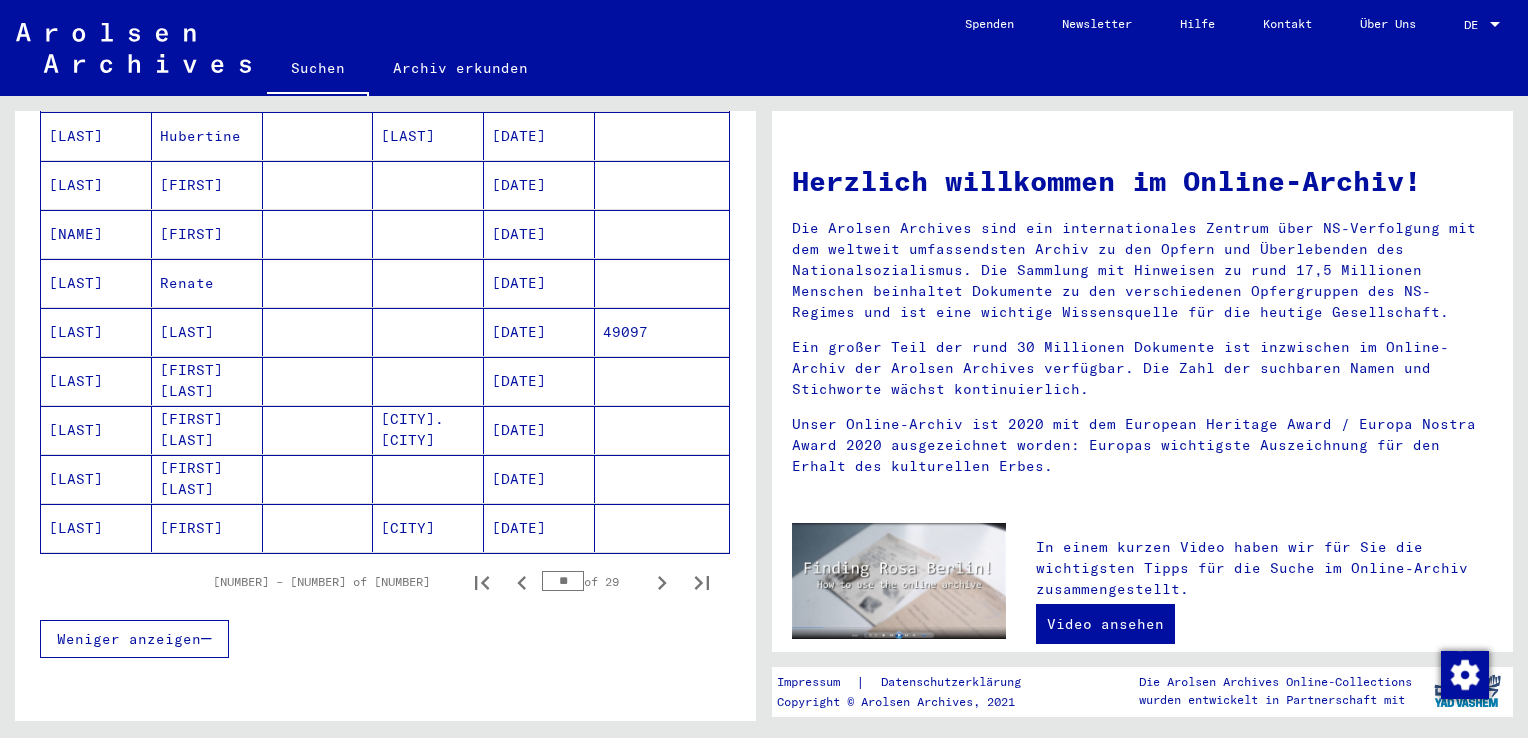 click 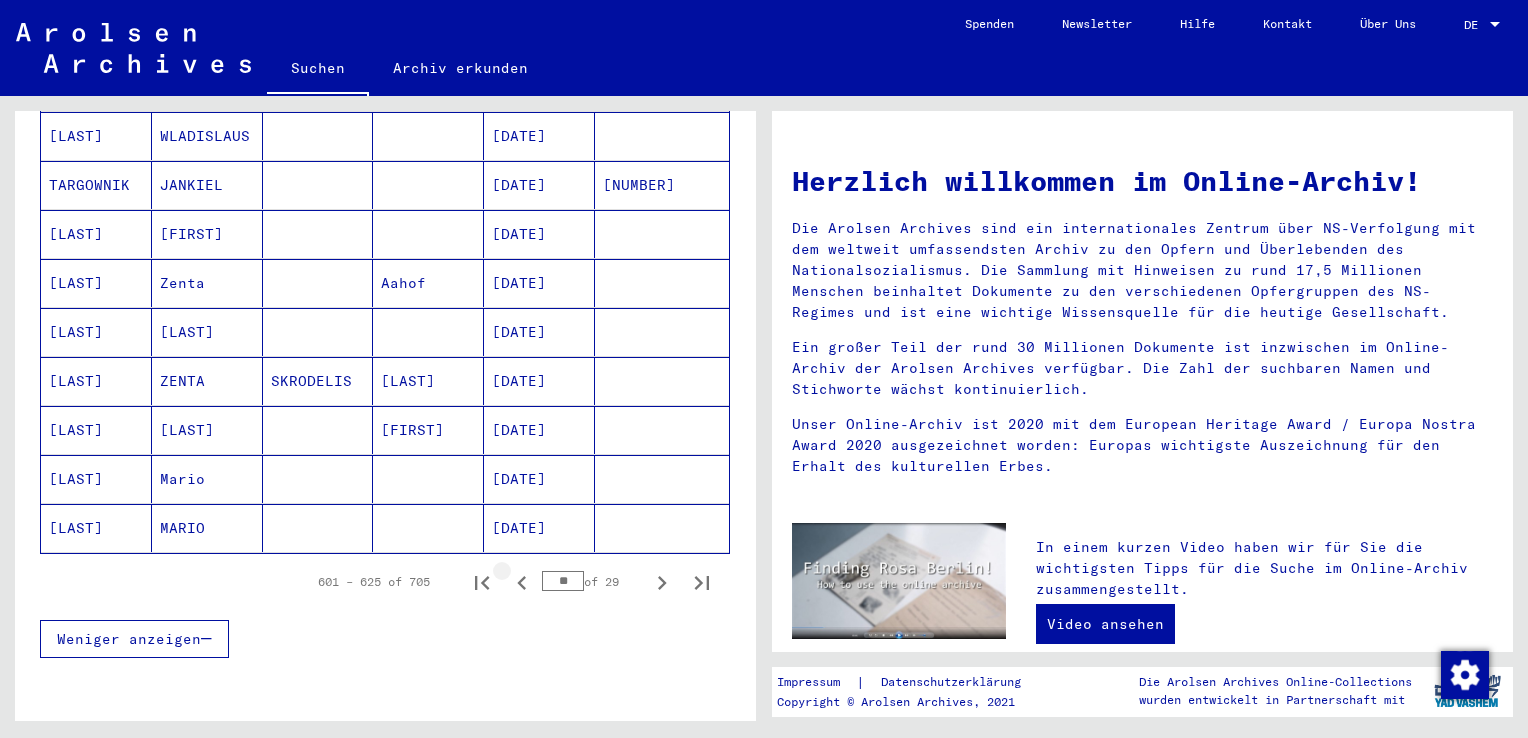 click 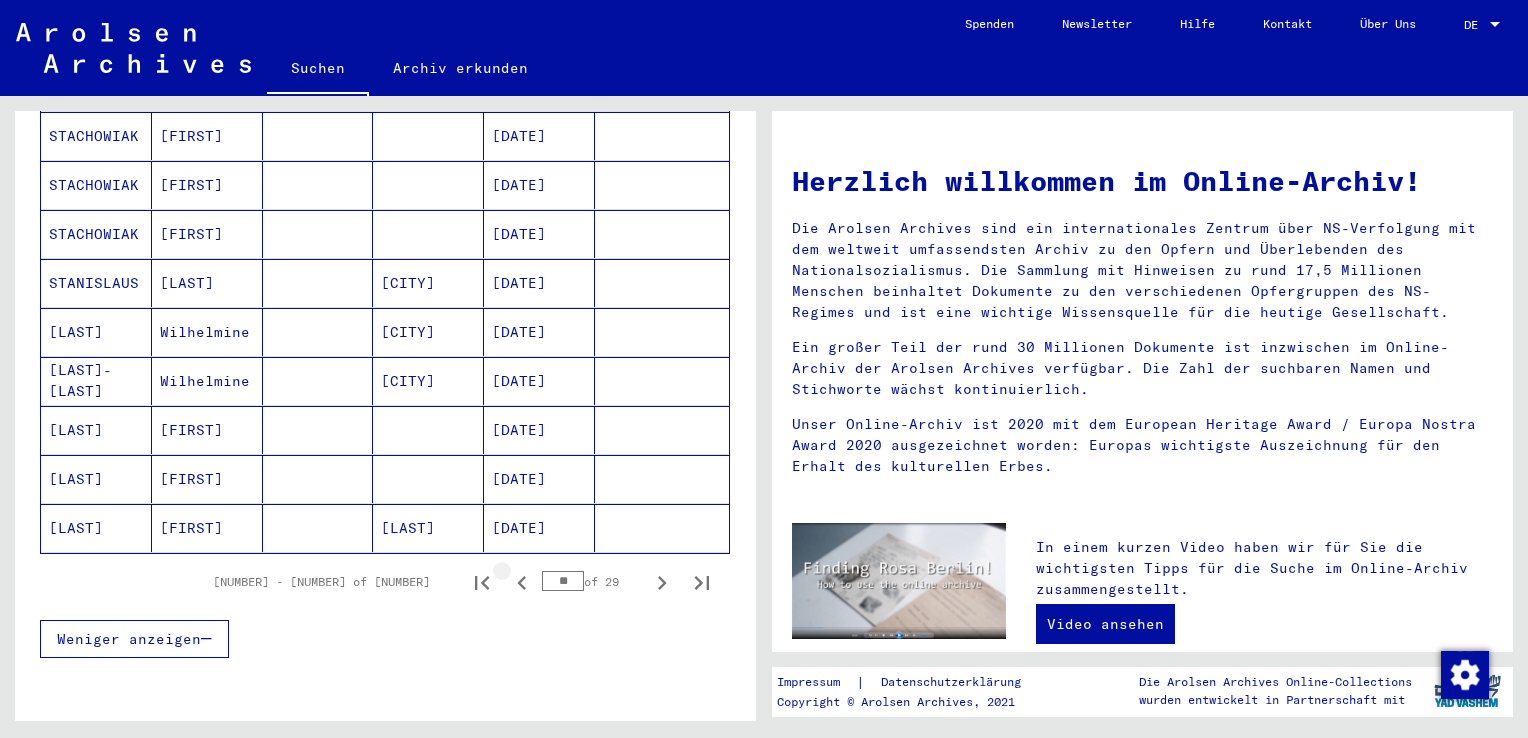 click 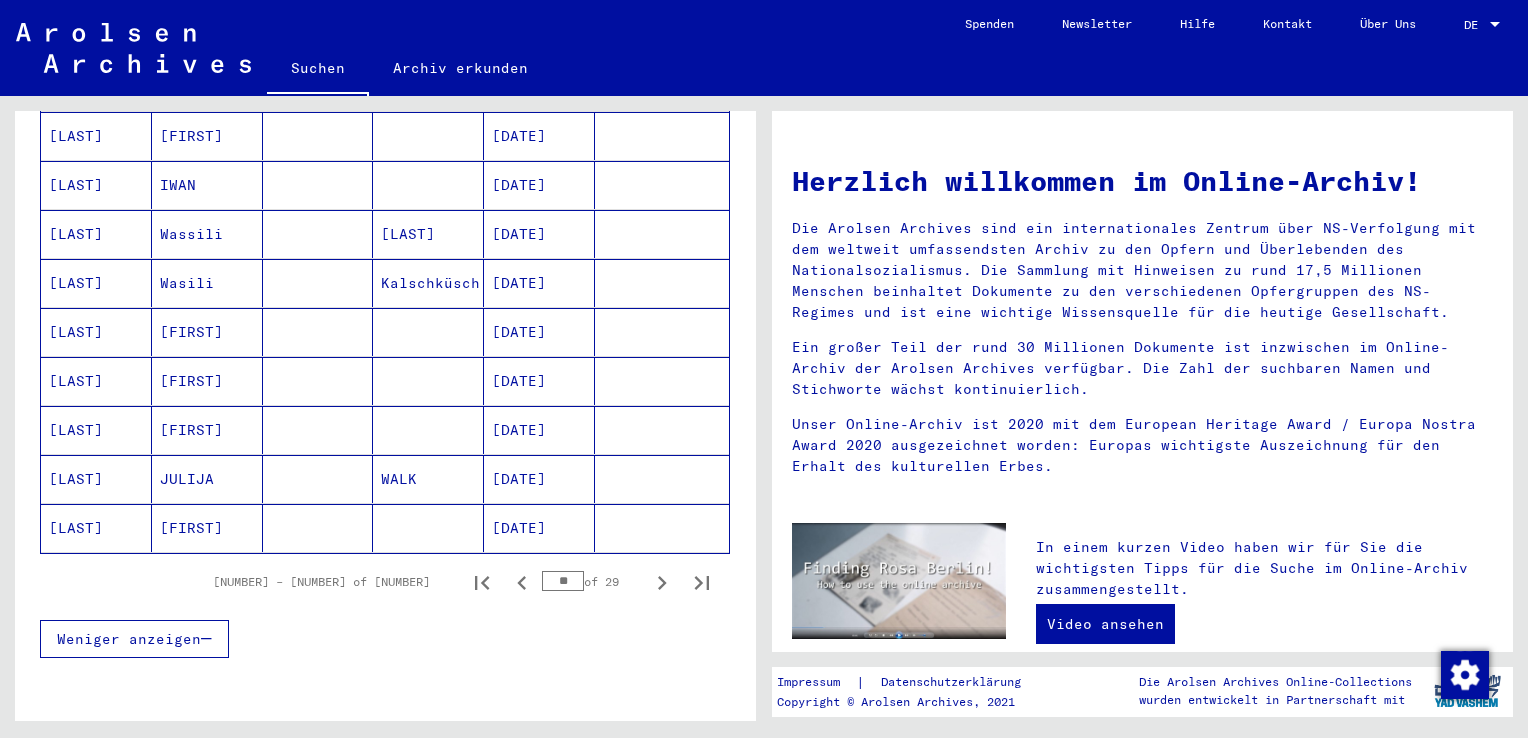 click 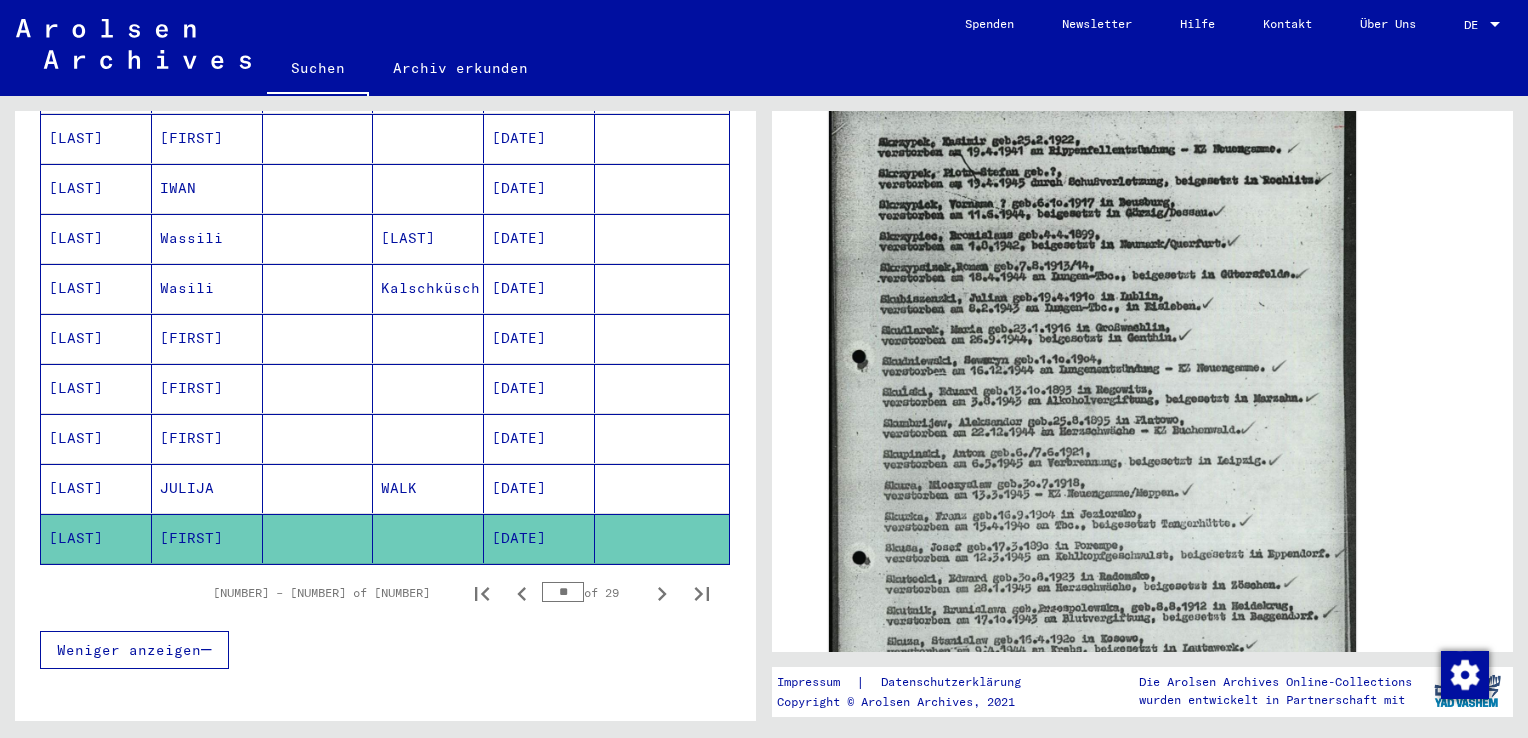 click 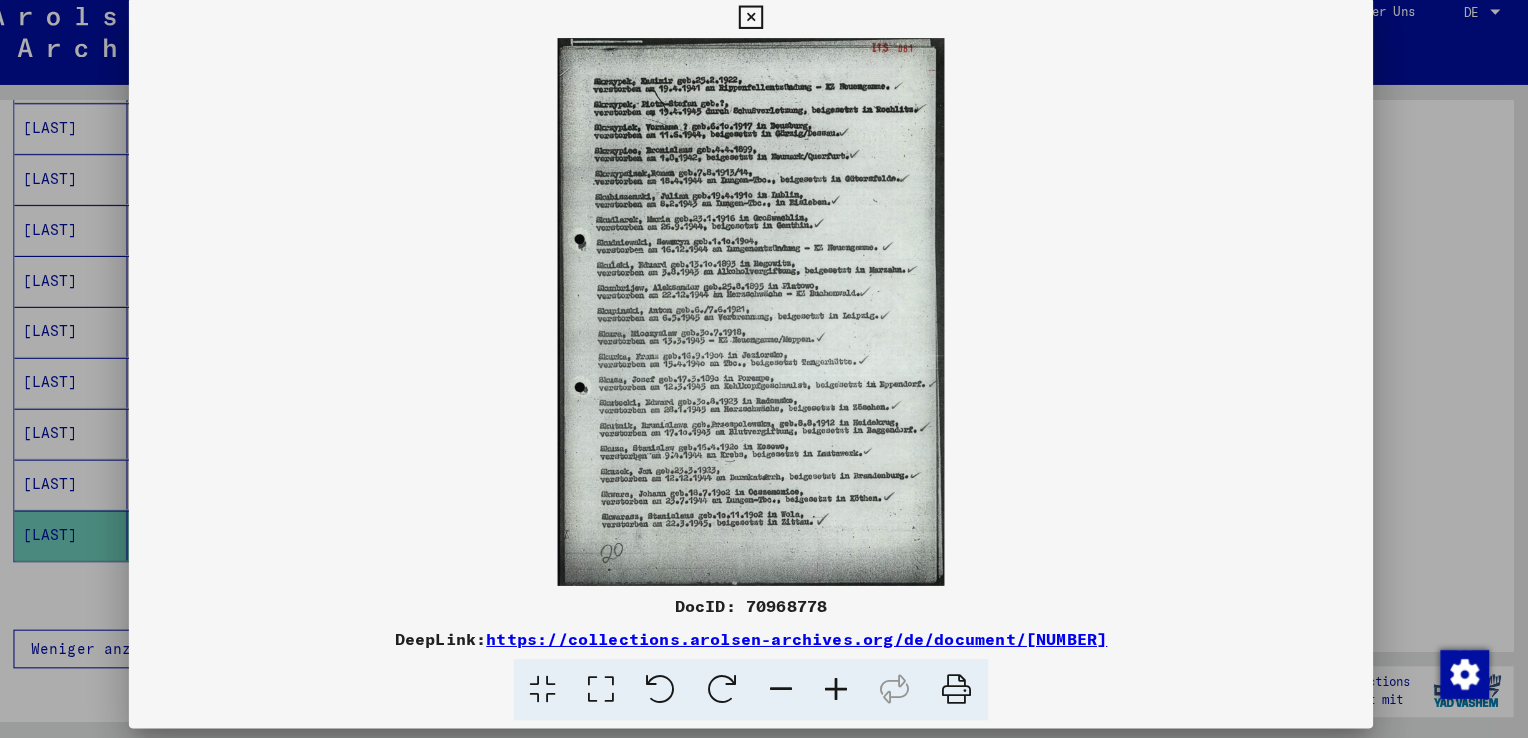 scroll, scrollTop: 0, scrollLeft: 0, axis: both 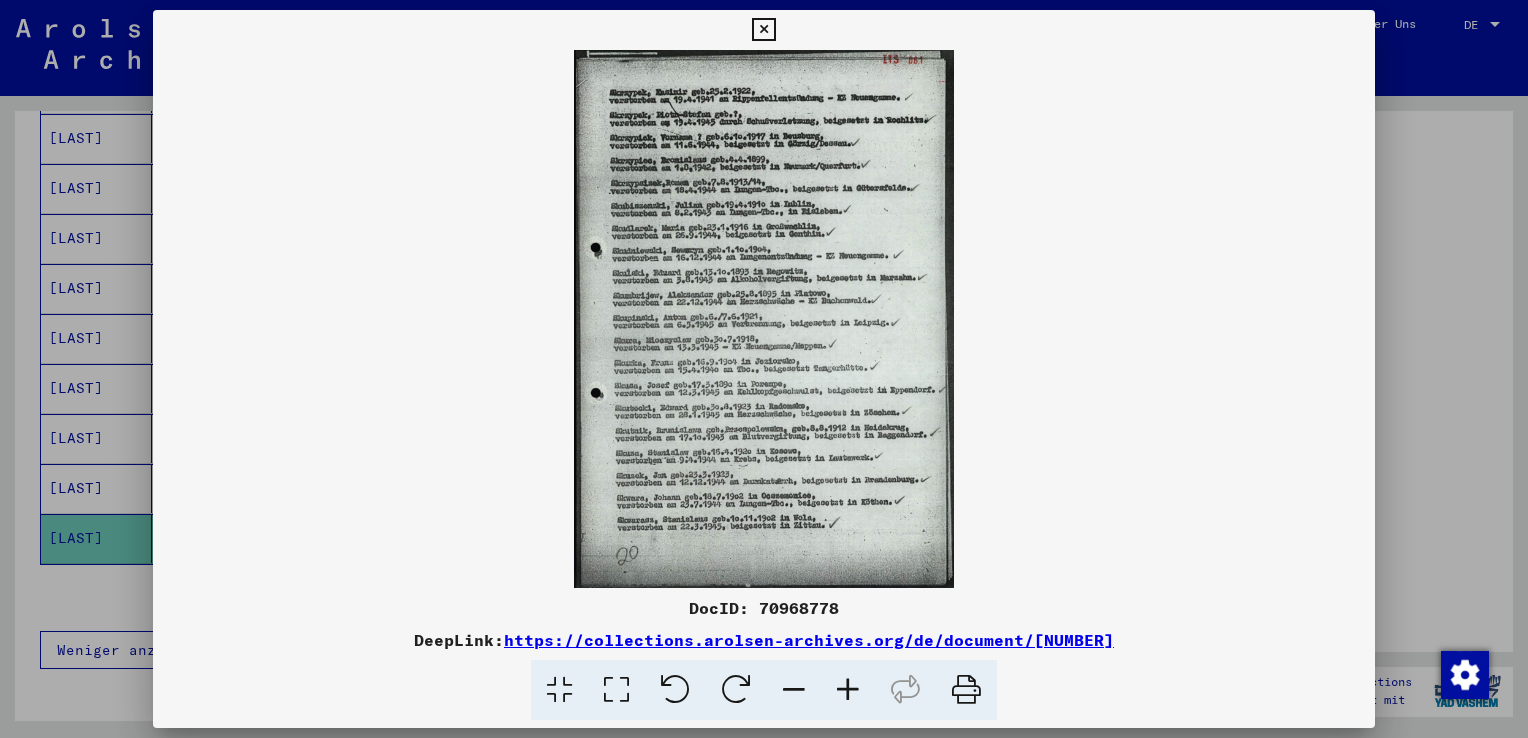 click at bounding box center (764, 319) 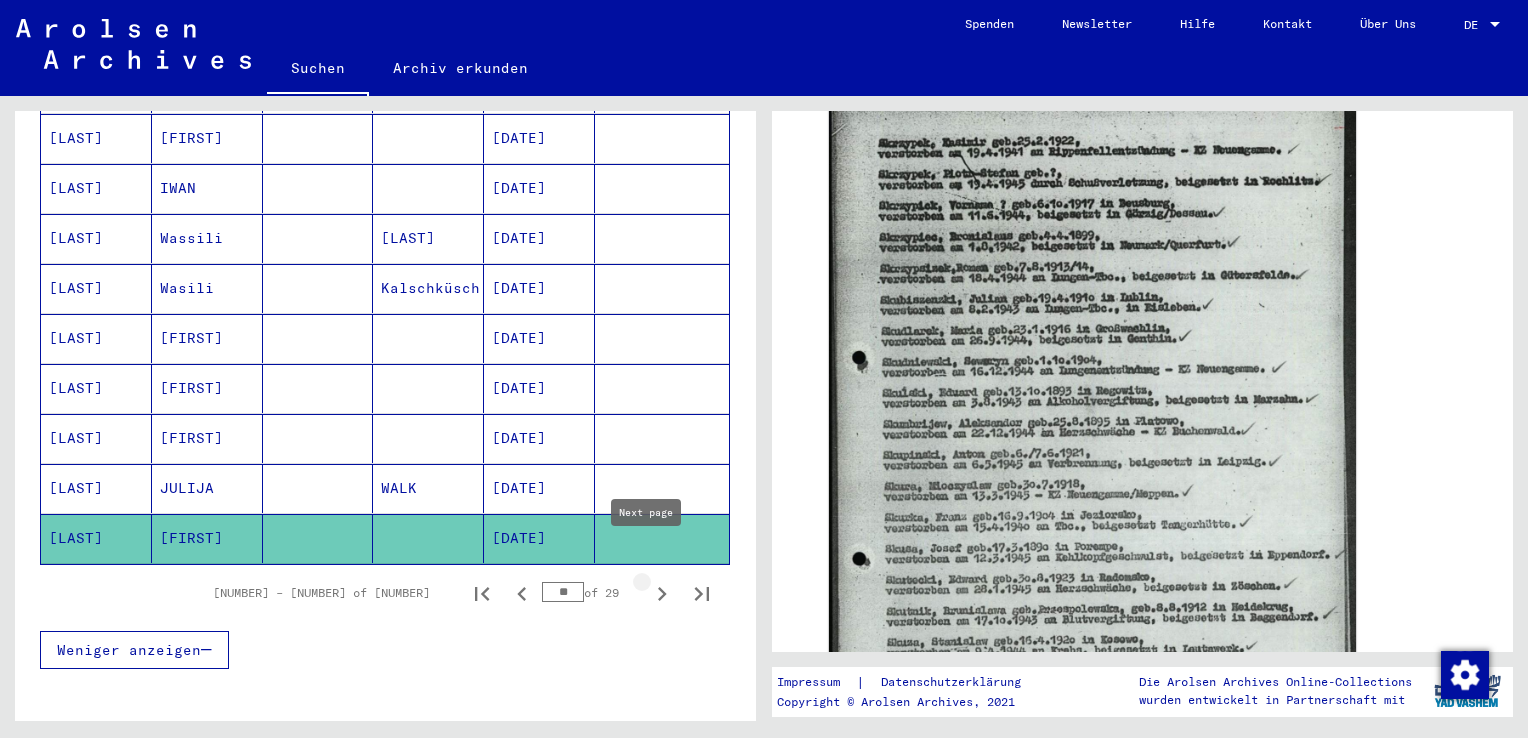 click 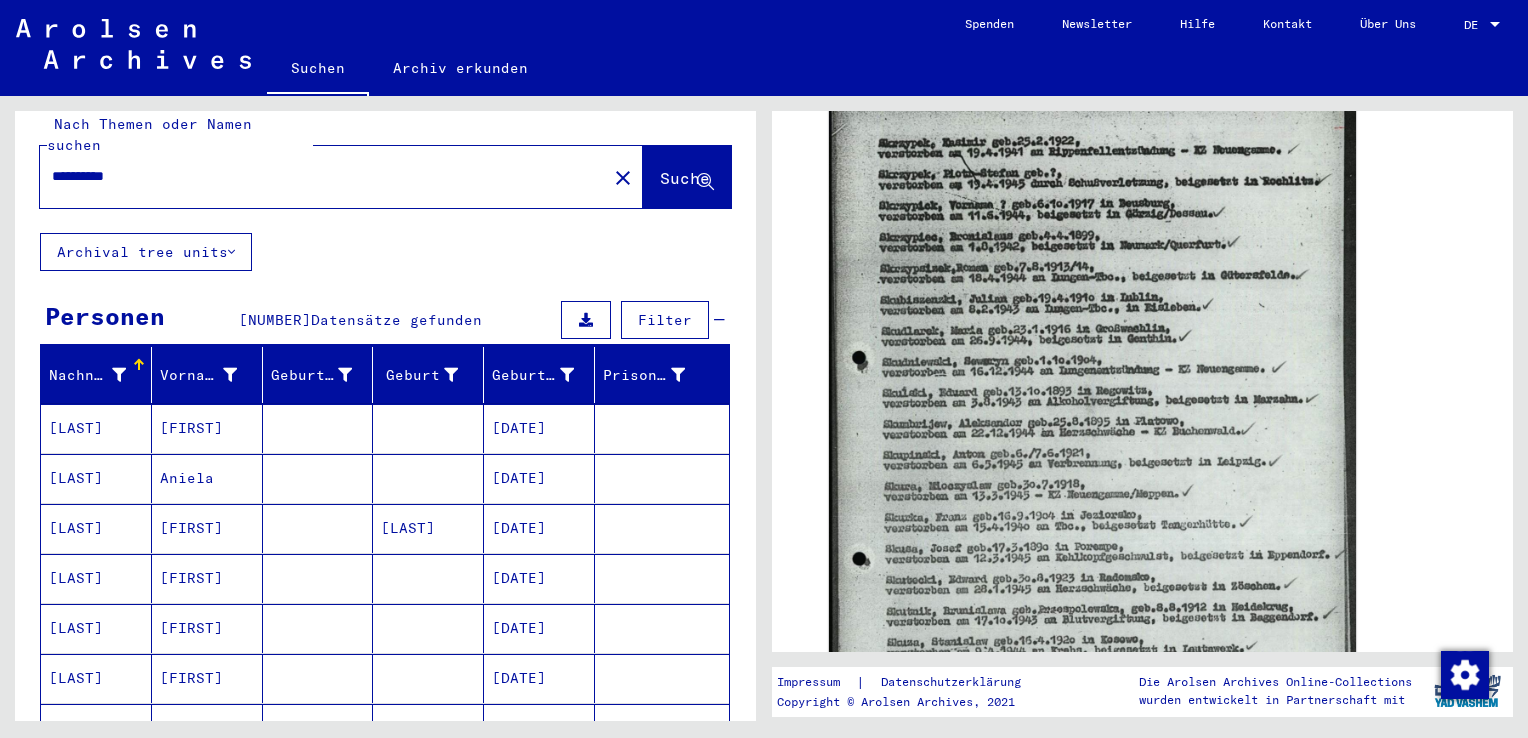 scroll, scrollTop: 21, scrollLeft: 0, axis: vertical 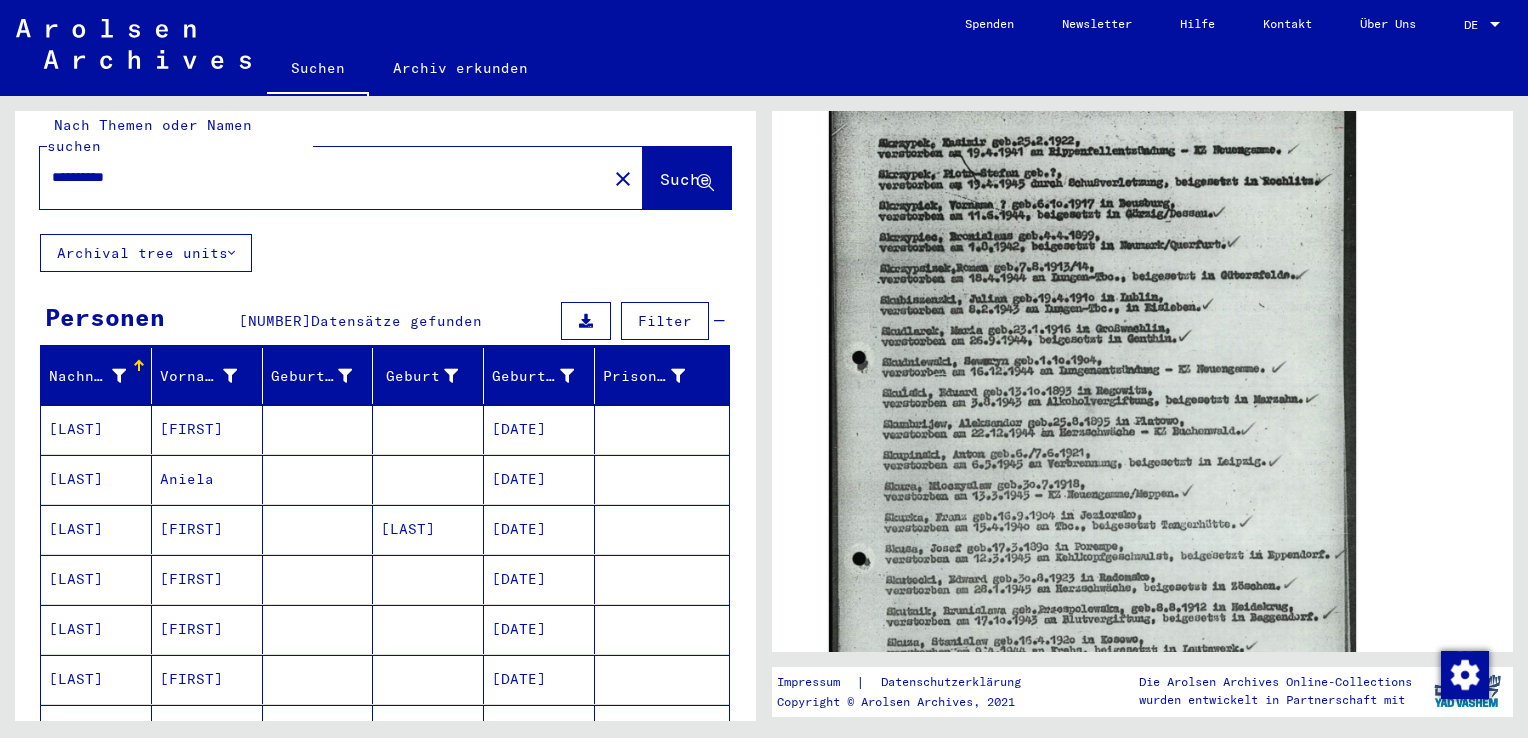 click on "[DATE]" at bounding box center (539, 479) 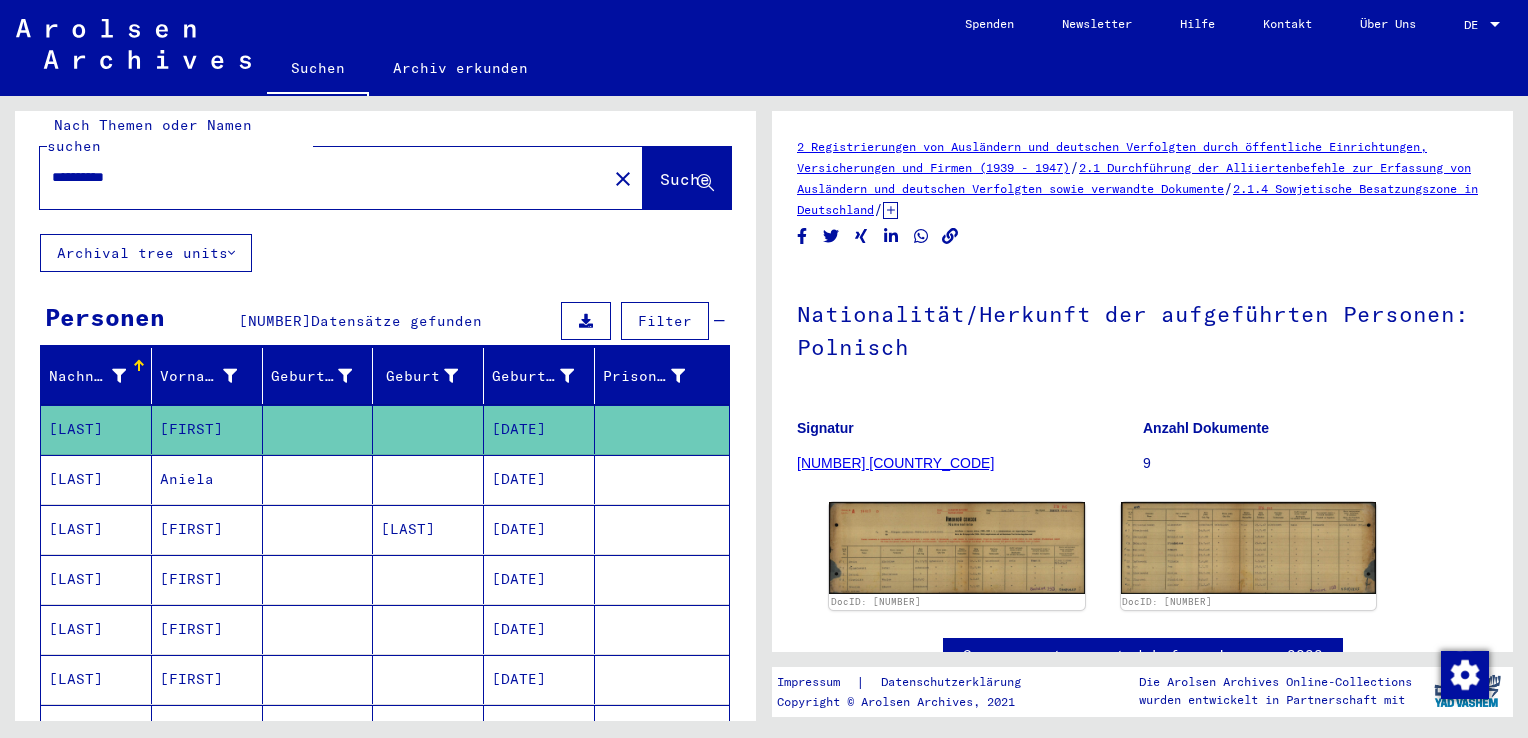 scroll, scrollTop: 116, scrollLeft: 0, axis: vertical 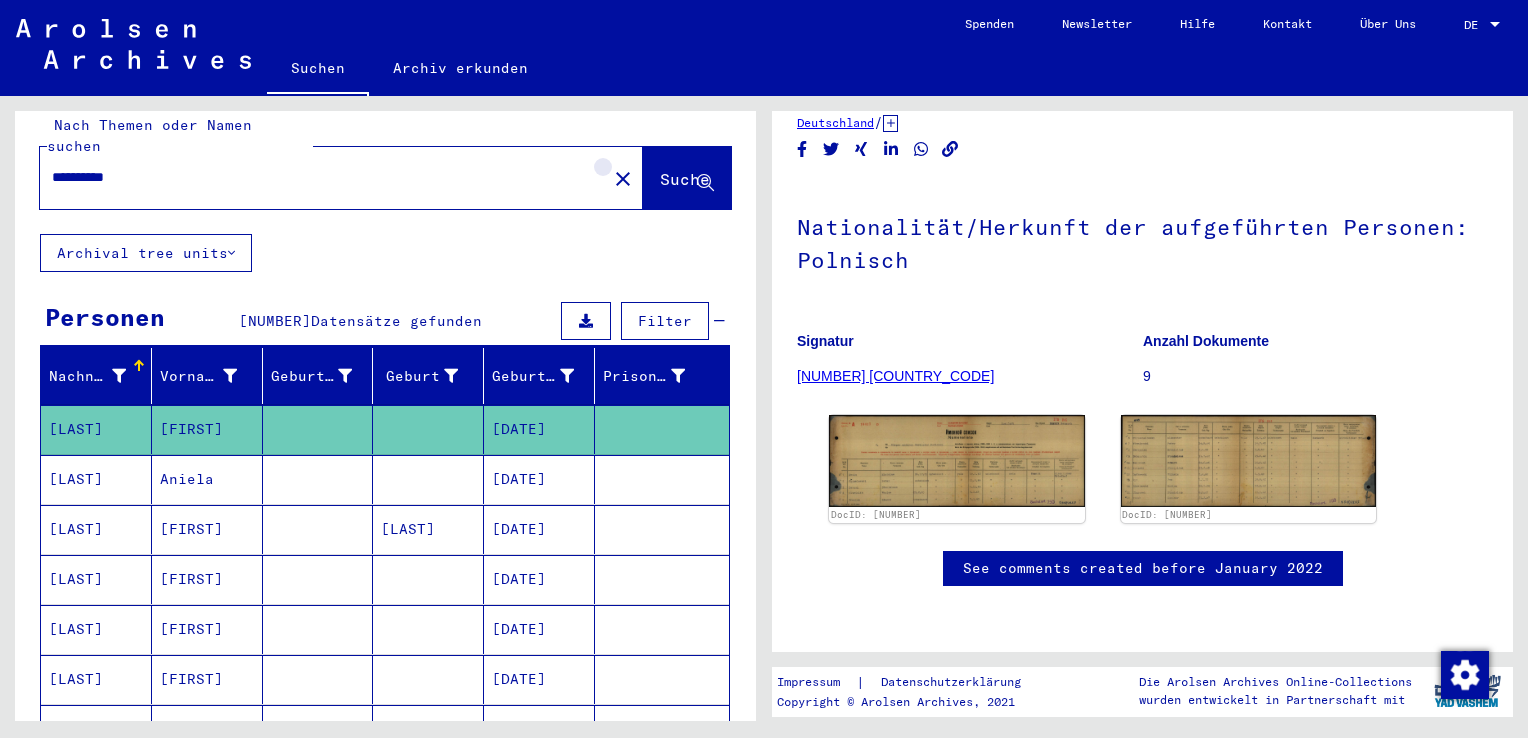 click on "close" 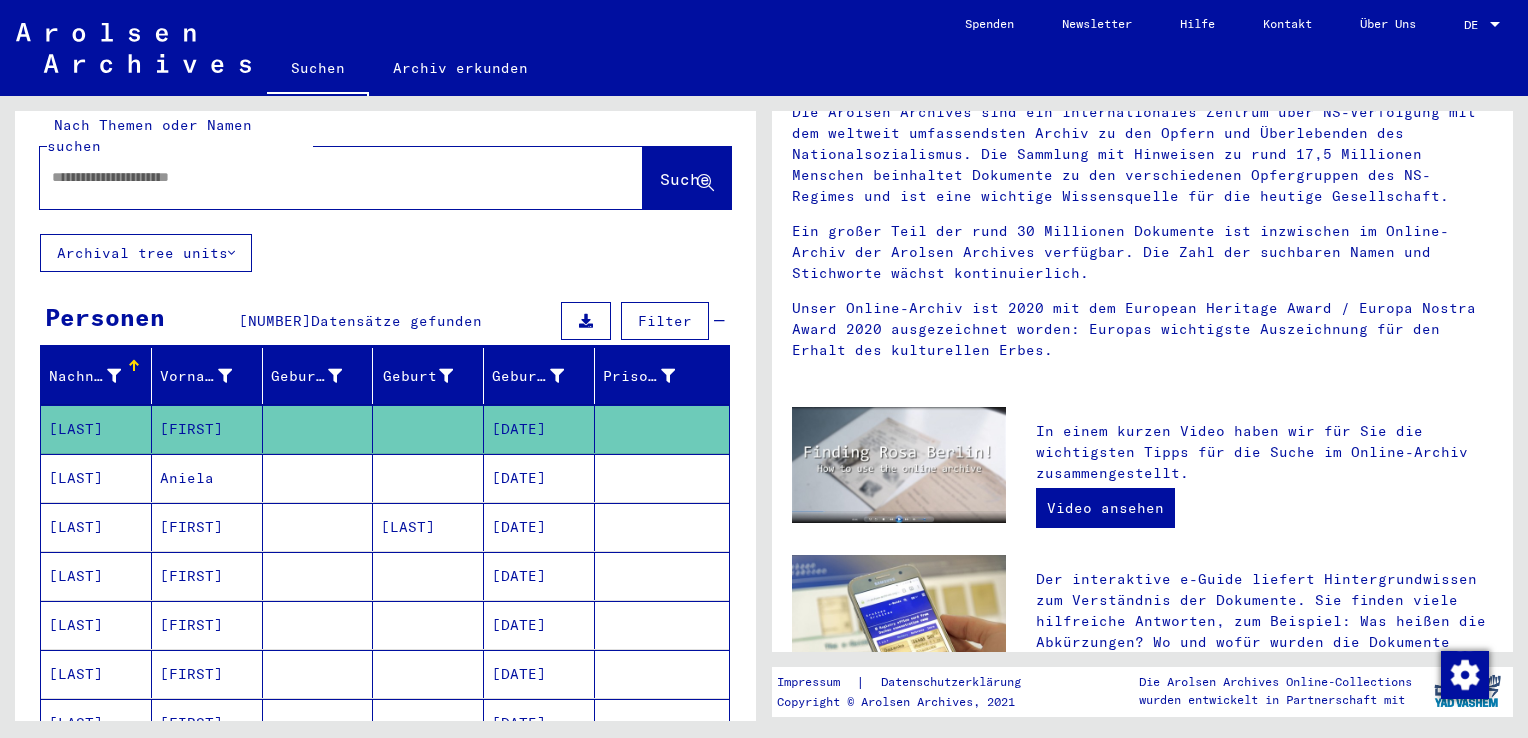 scroll, scrollTop: 0, scrollLeft: 0, axis: both 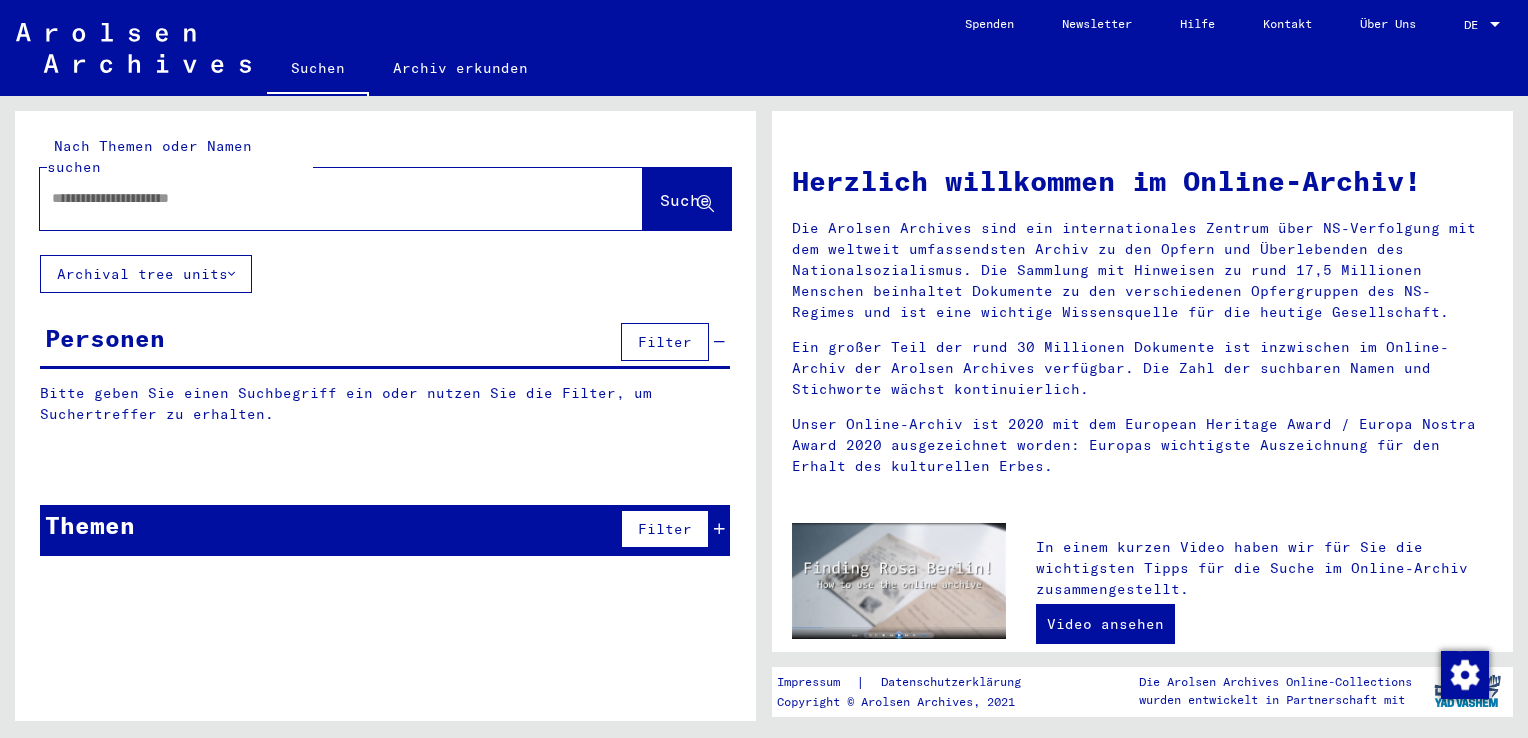drag, startPoint x: 512, startPoint y: 165, endPoint x: 461, endPoint y: 174, distance: 51.78803 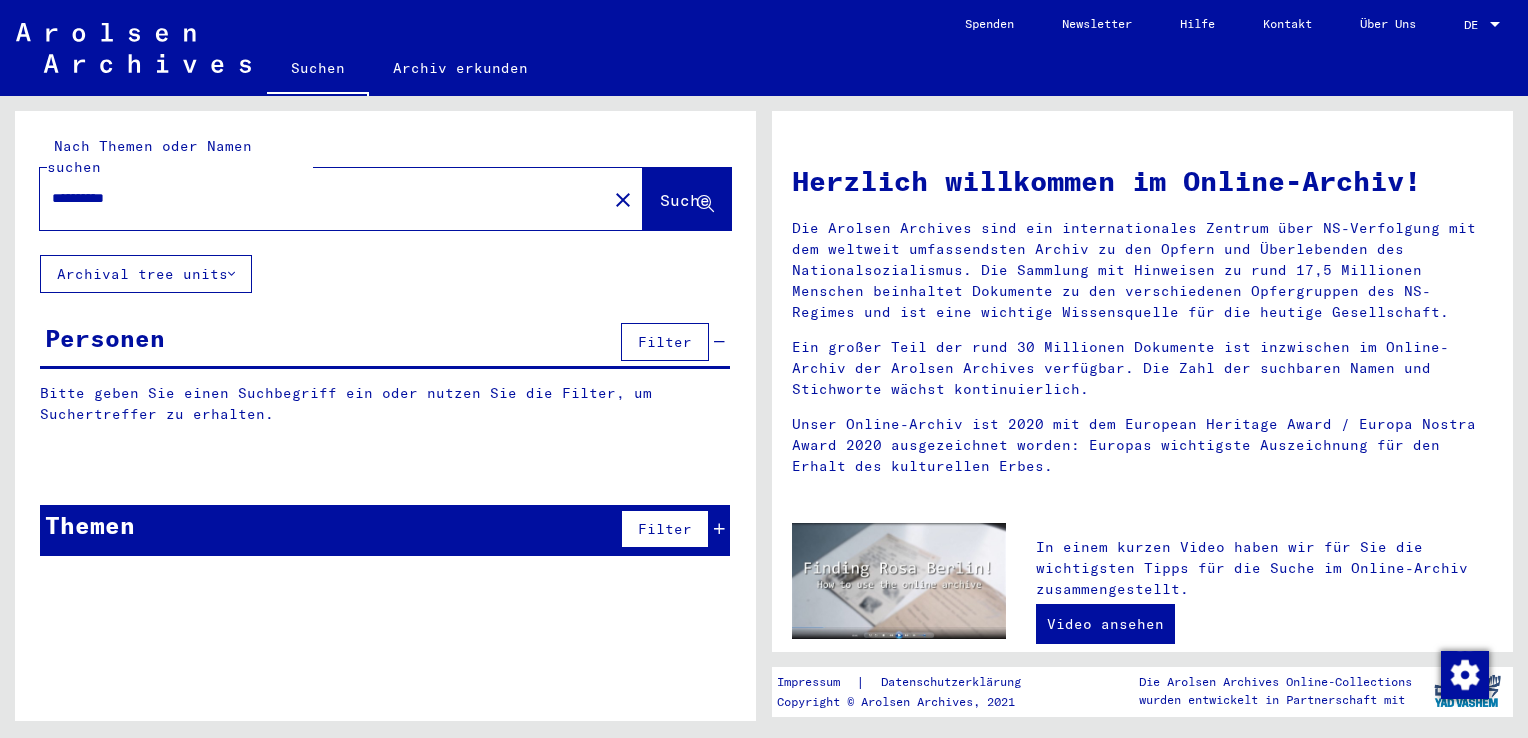 type on "**********" 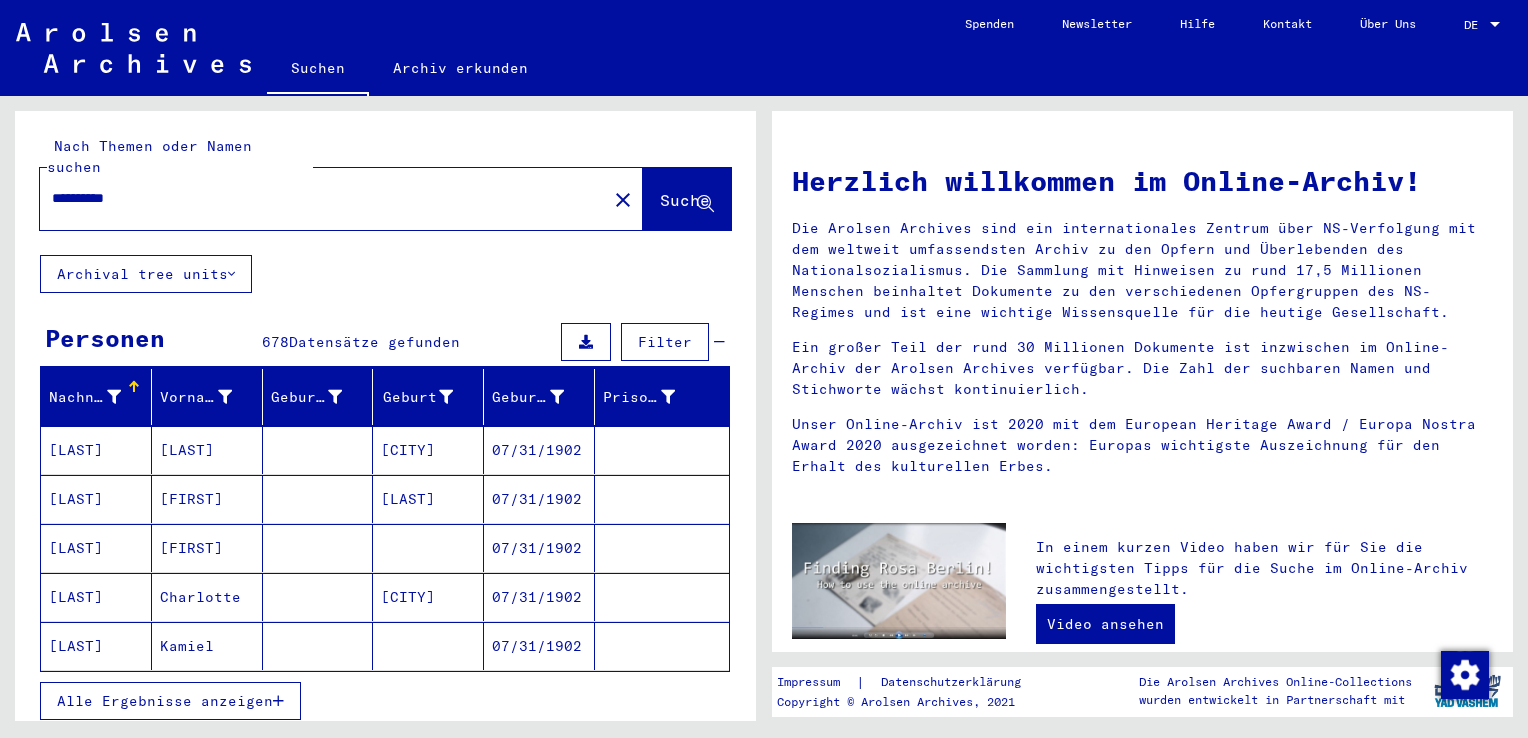 scroll, scrollTop: 112, scrollLeft: 0, axis: vertical 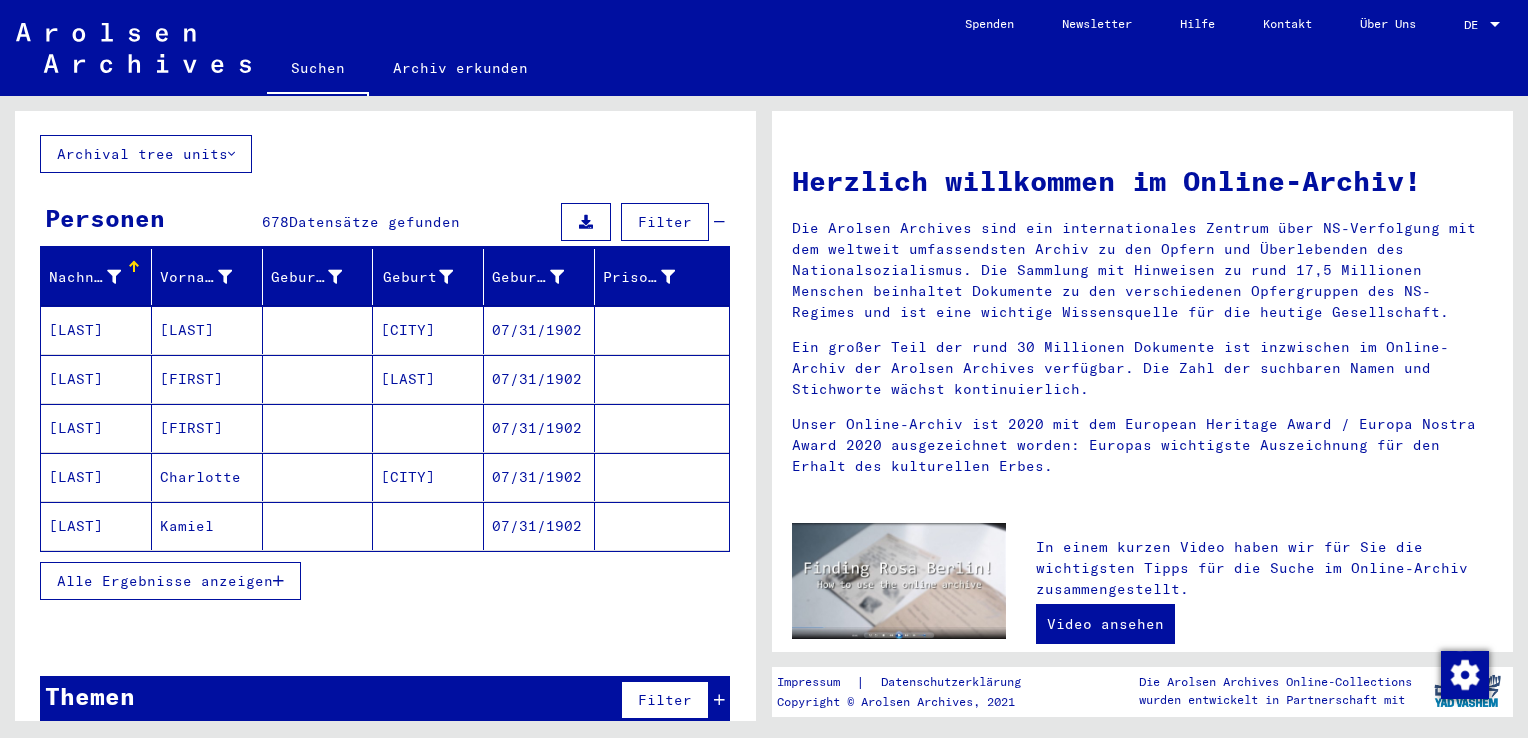 click on "Alle Ergebnisse anzeigen" at bounding box center (170, 581) 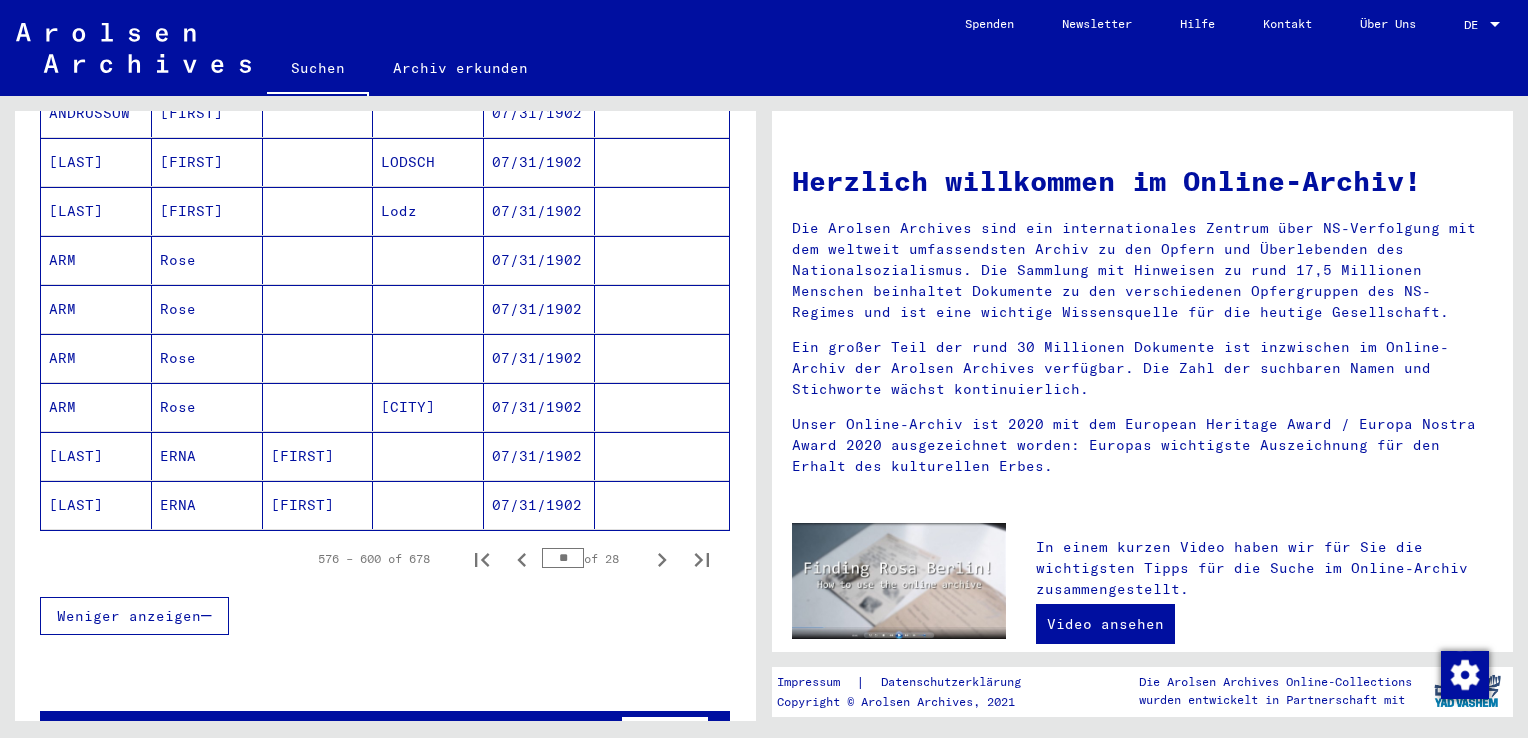 scroll, scrollTop: 1127, scrollLeft: 0, axis: vertical 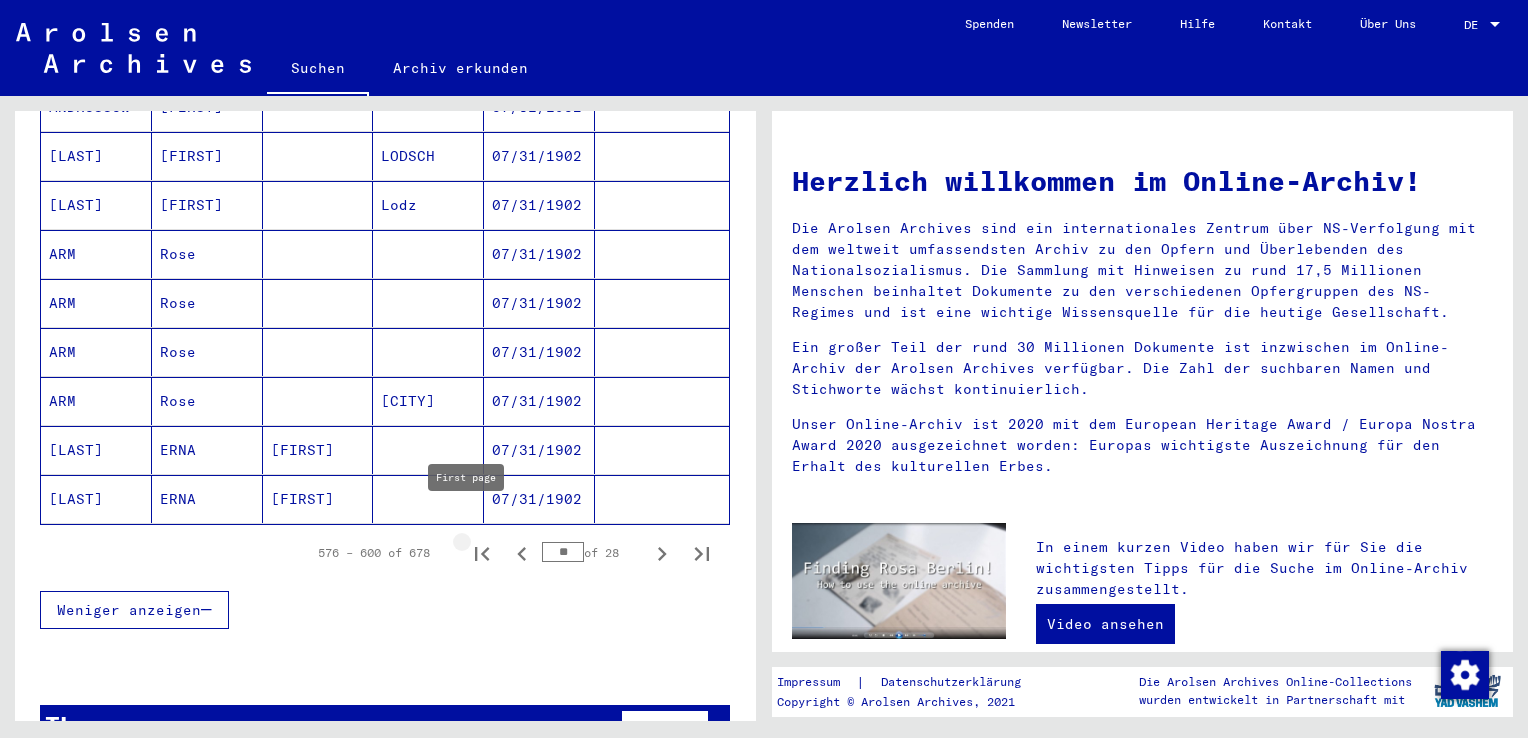 click 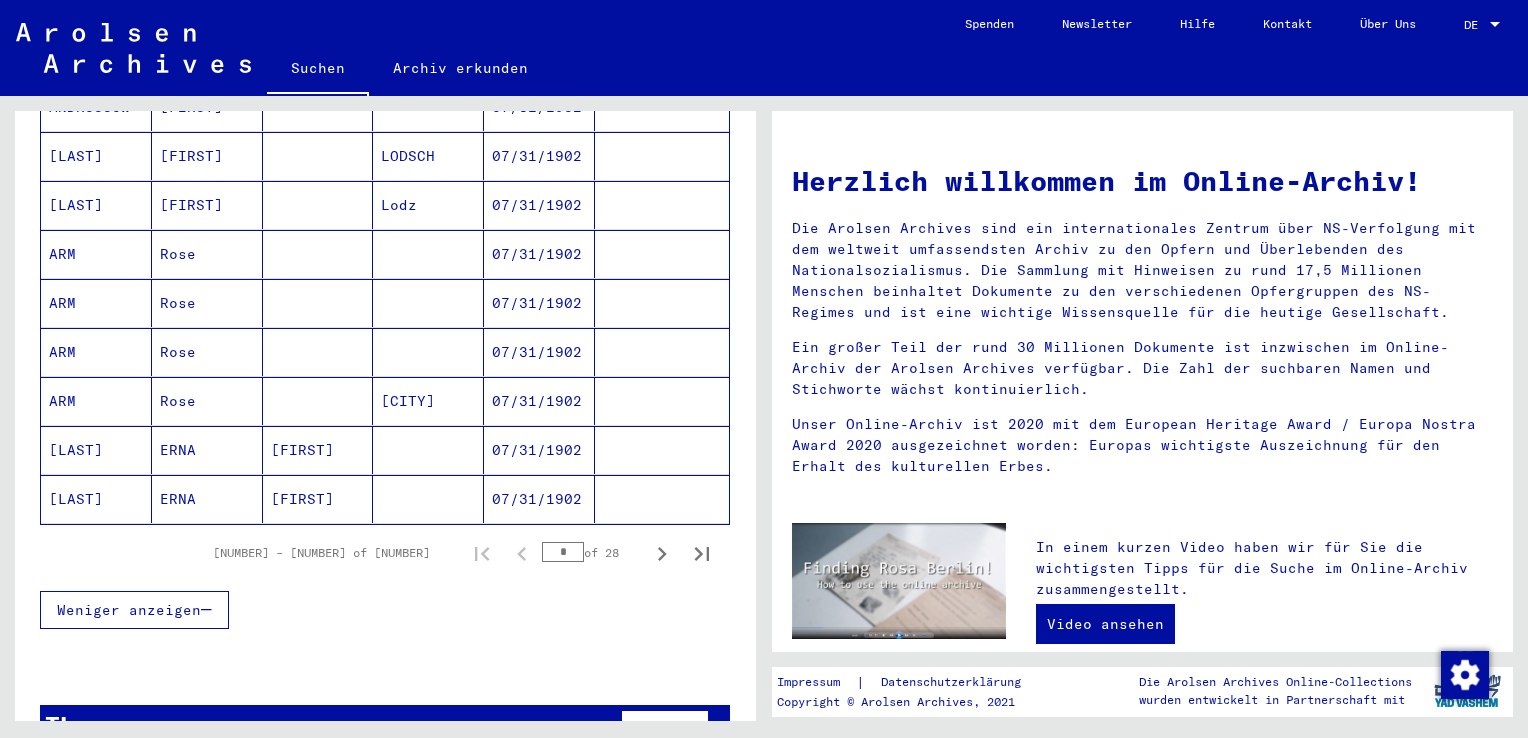 click on "*" at bounding box center [563, 552] 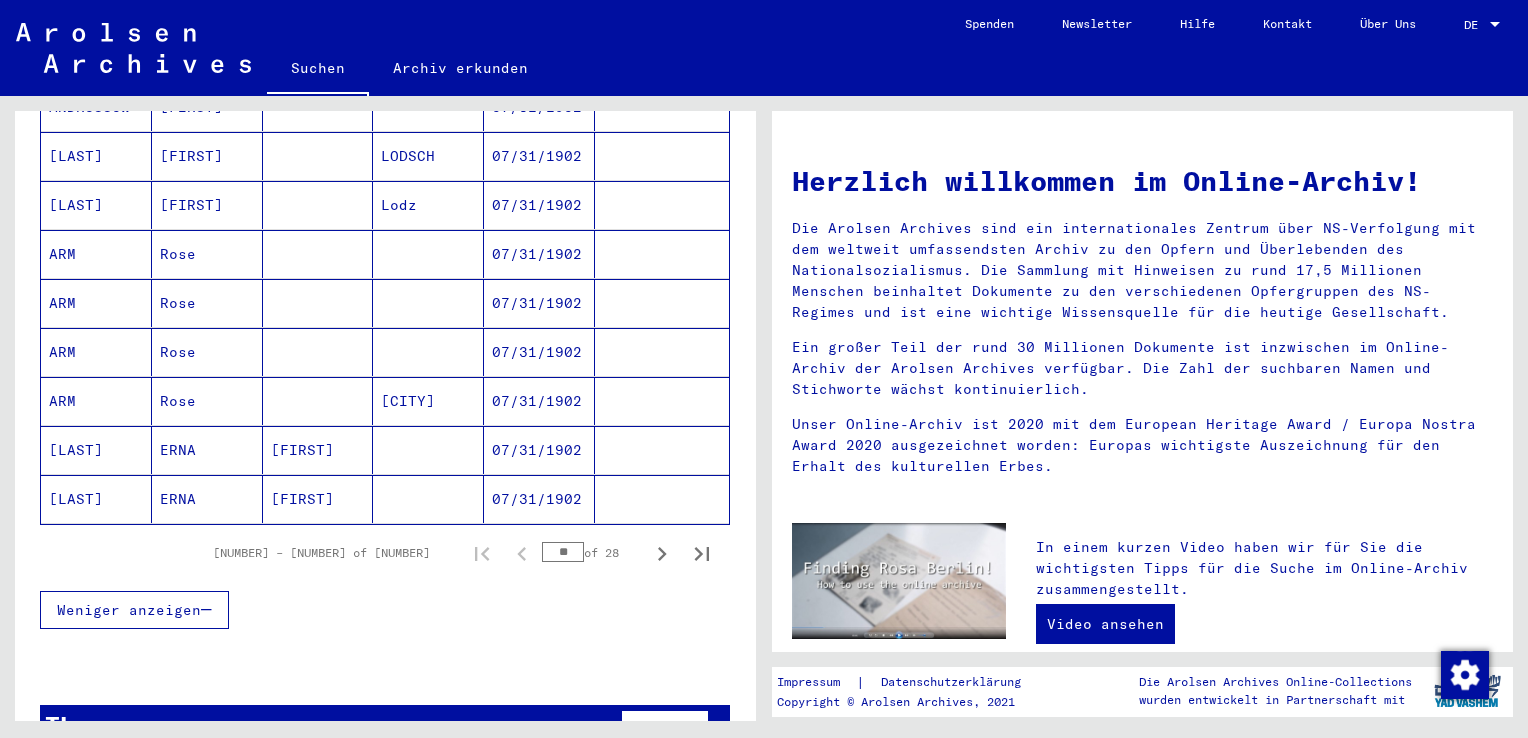 click on "Weniger anzeigen" at bounding box center [385, 610] 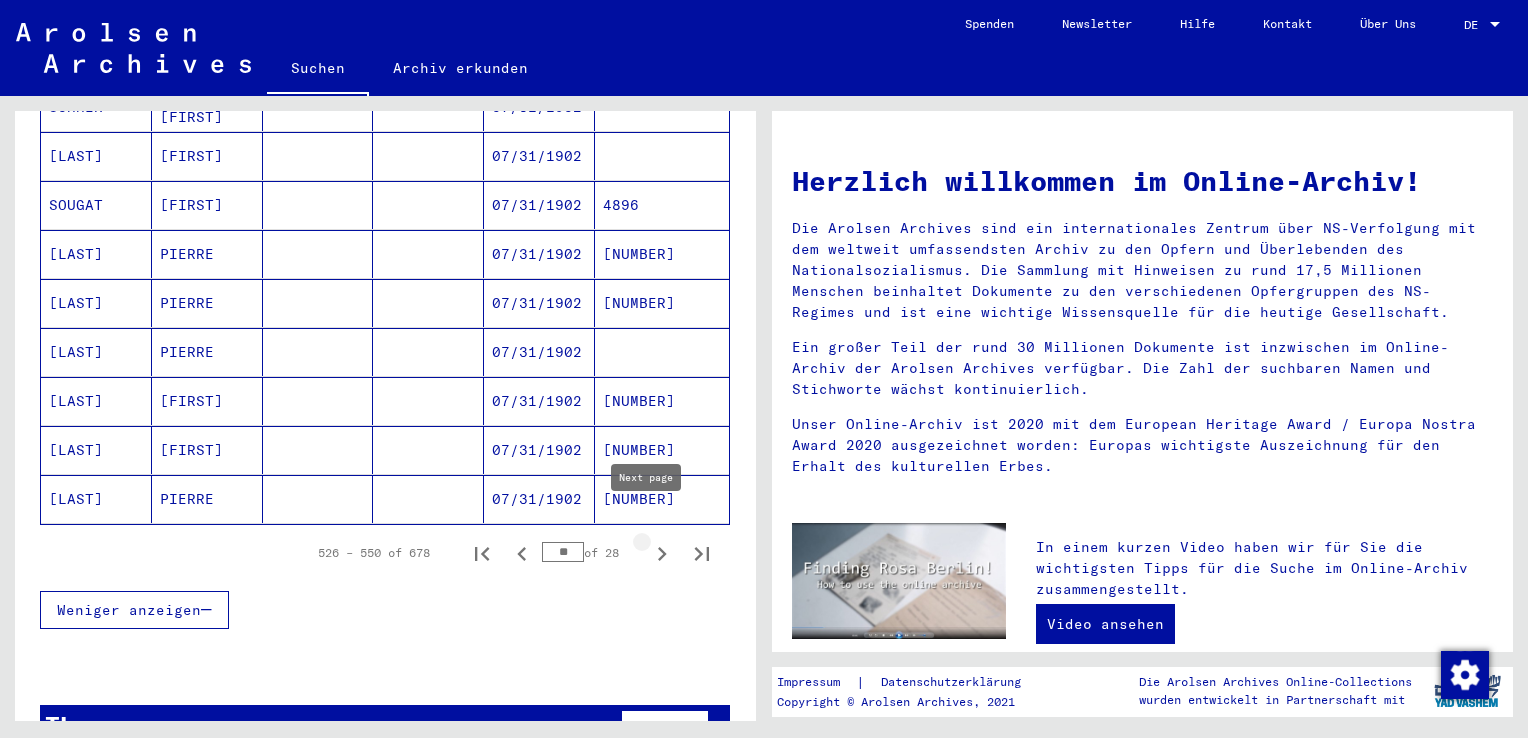 click 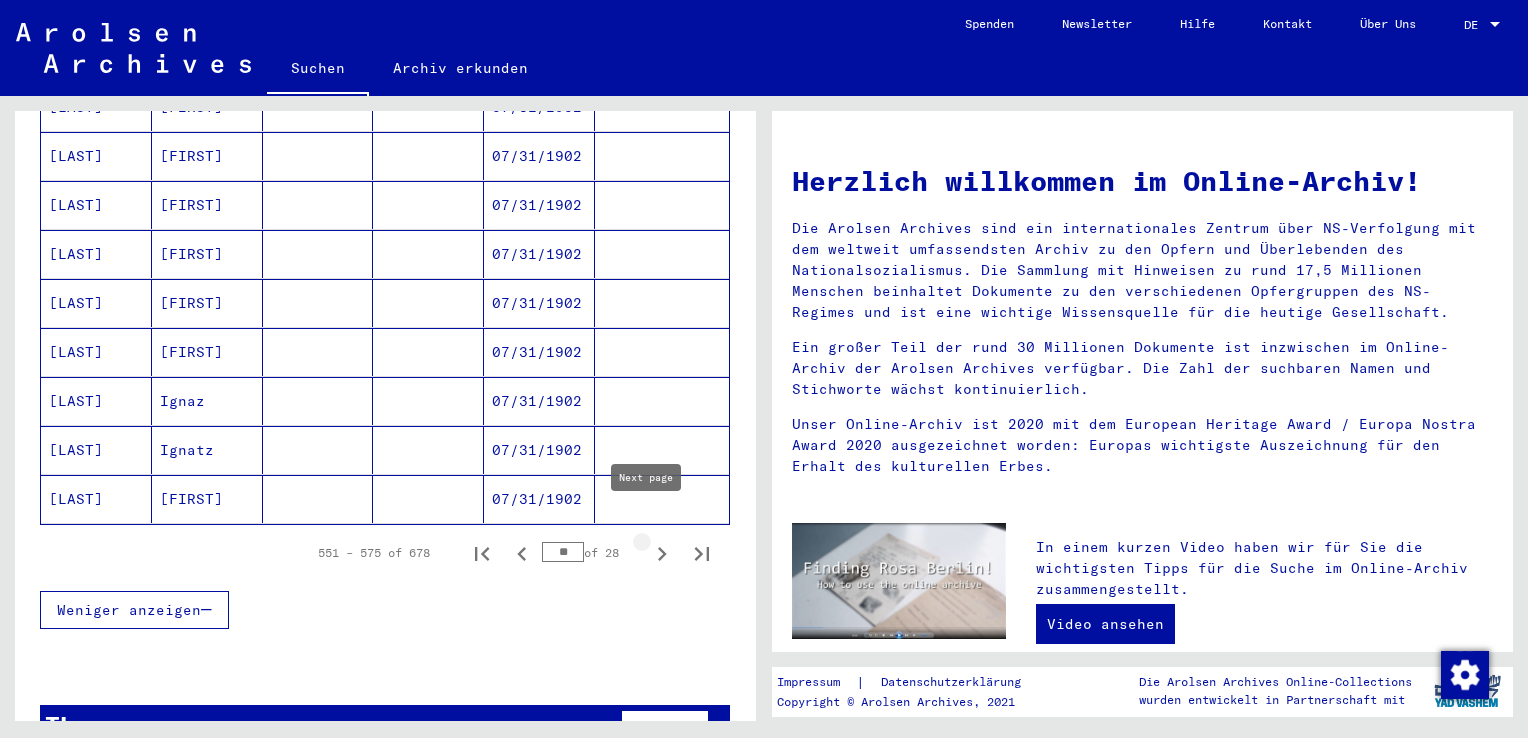click 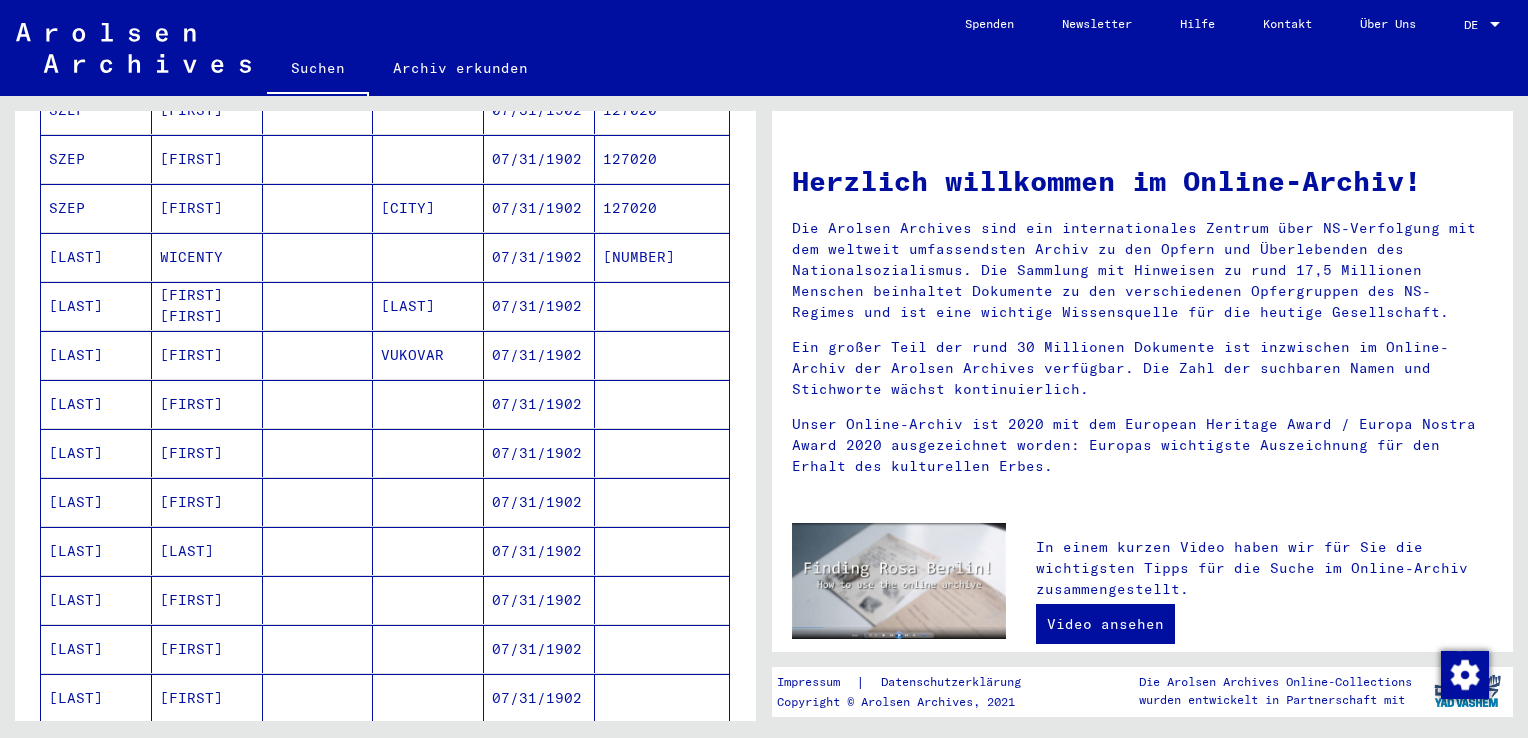 scroll, scrollTop: 584, scrollLeft: 0, axis: vertical 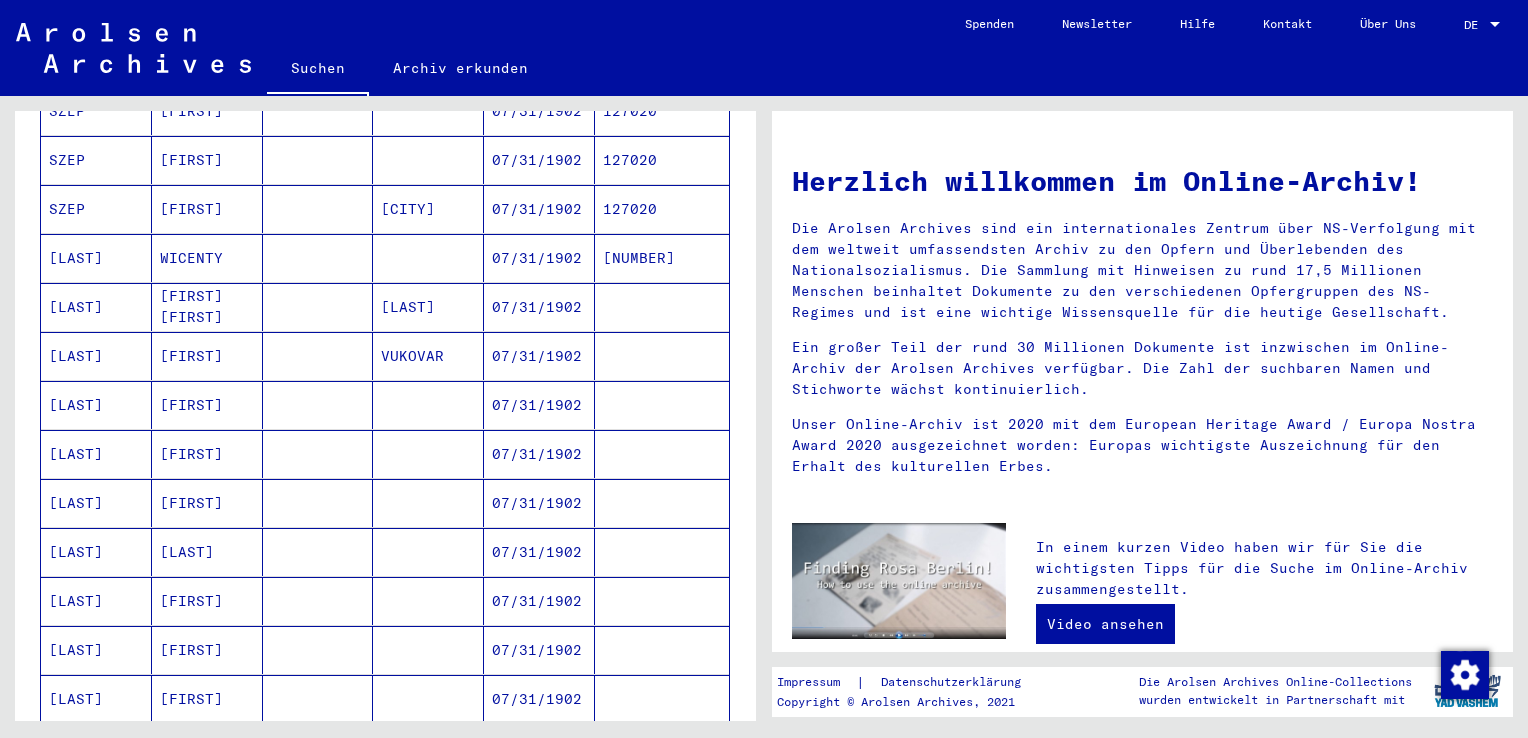 click on "[LAST]" at bounding box center (428, 356) 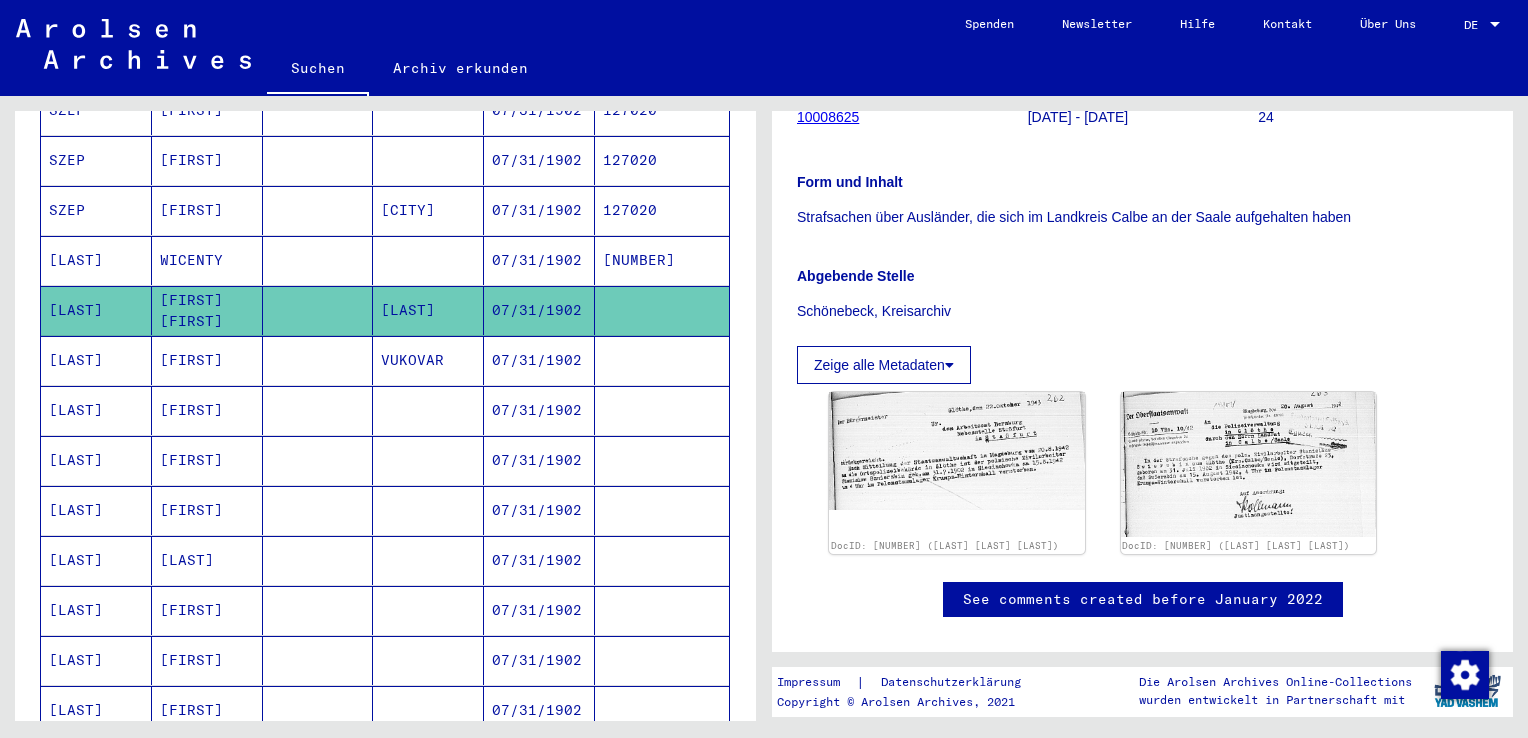 scroll, scrollTop: 354, scrollLeft: 0, axis: vertical 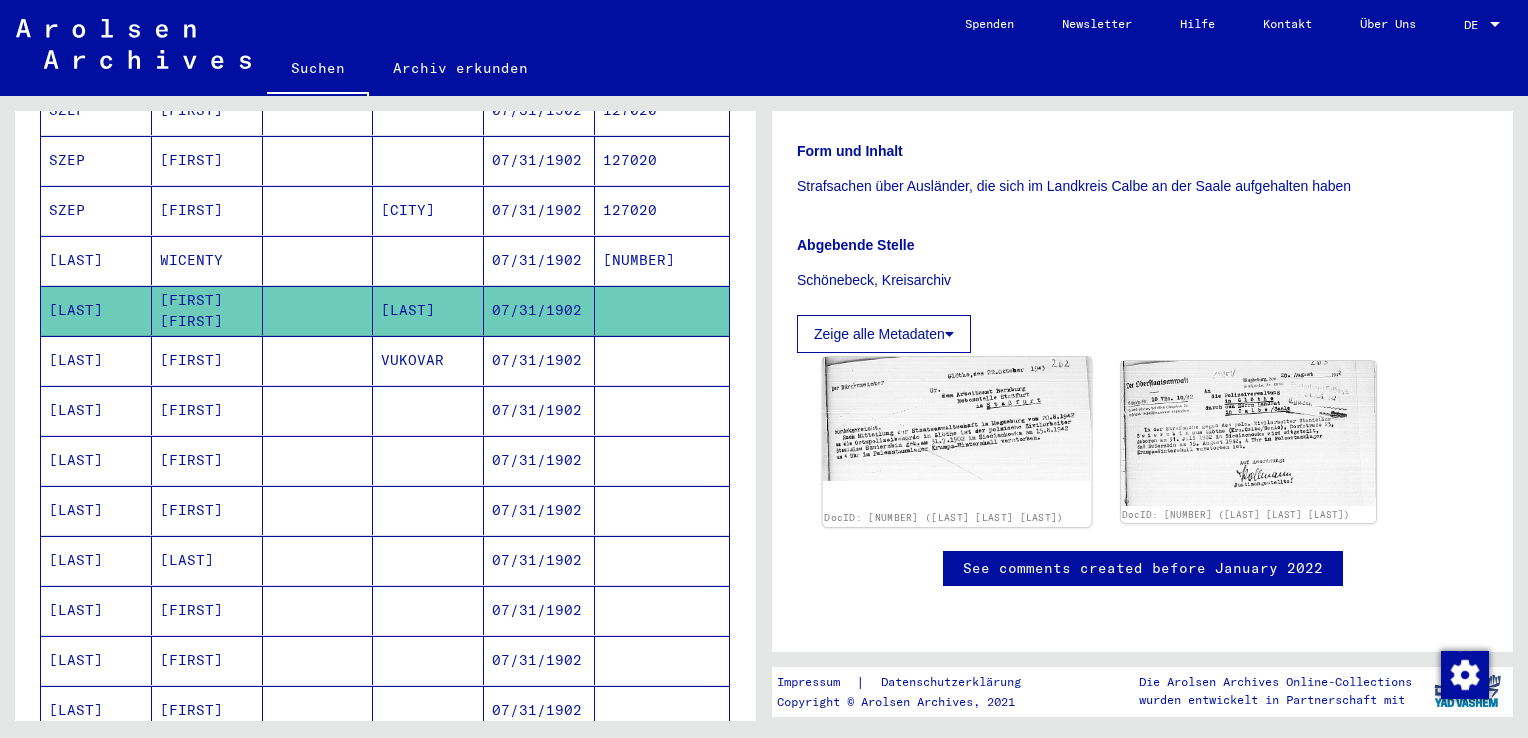 click 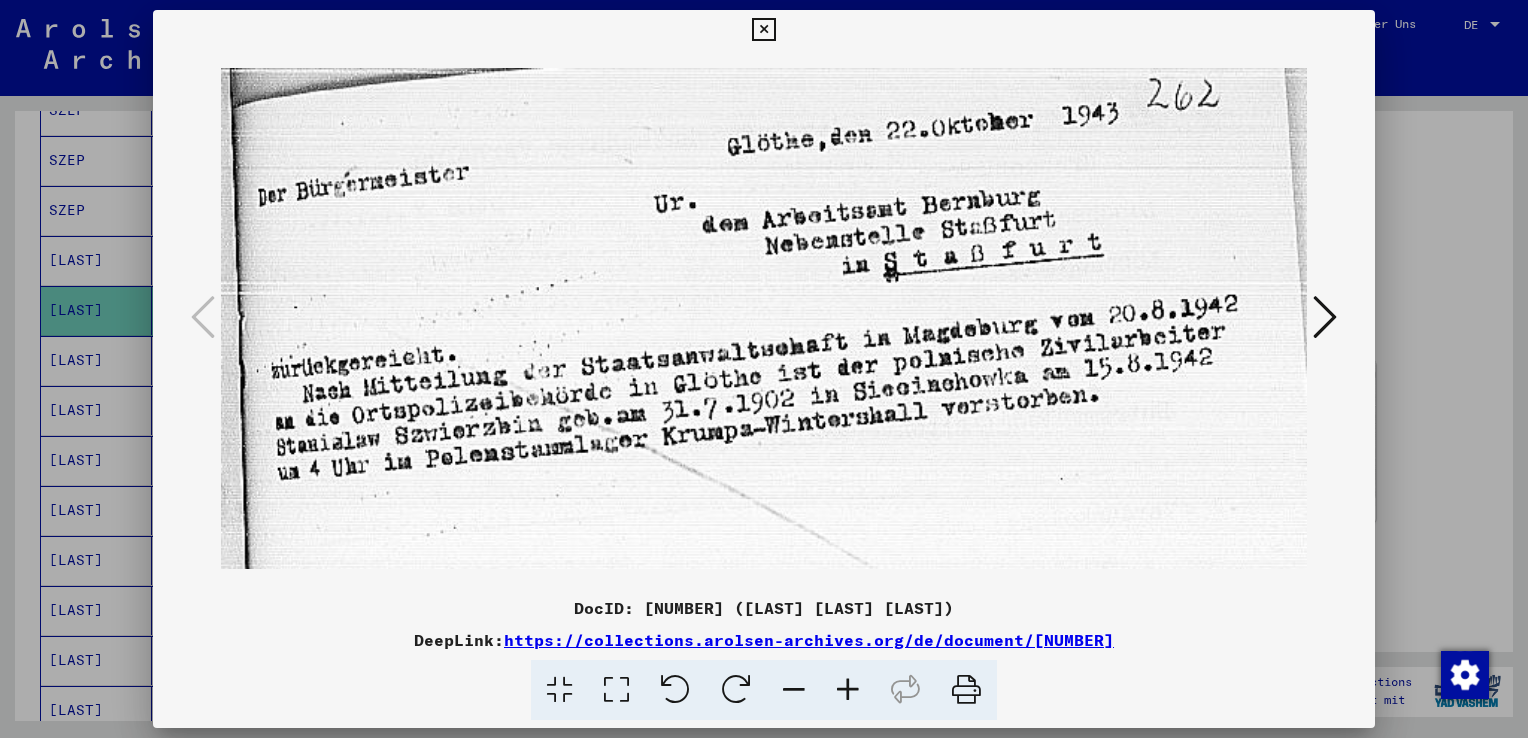 click at bounding box center [1325, 317] 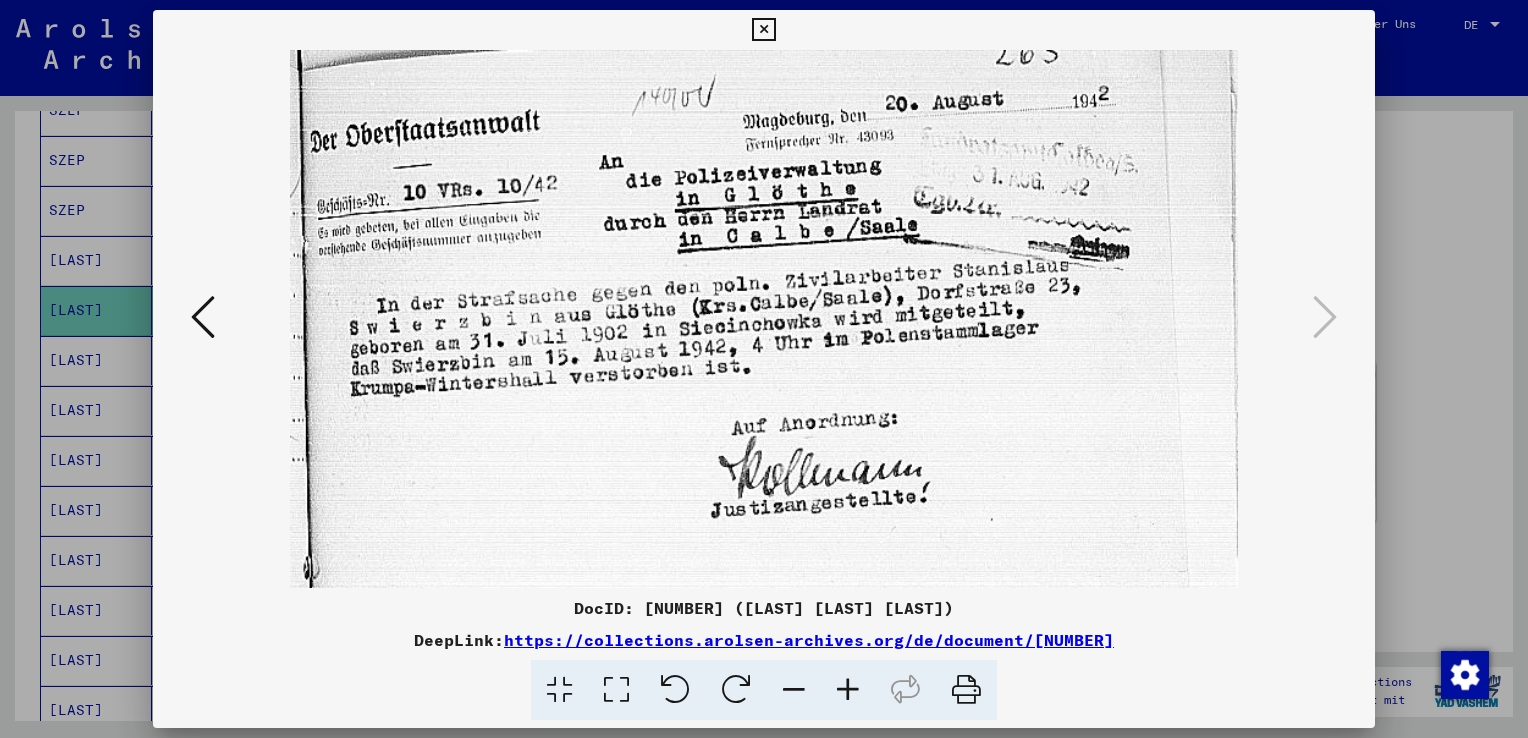 click at bounding box center [764, 319] 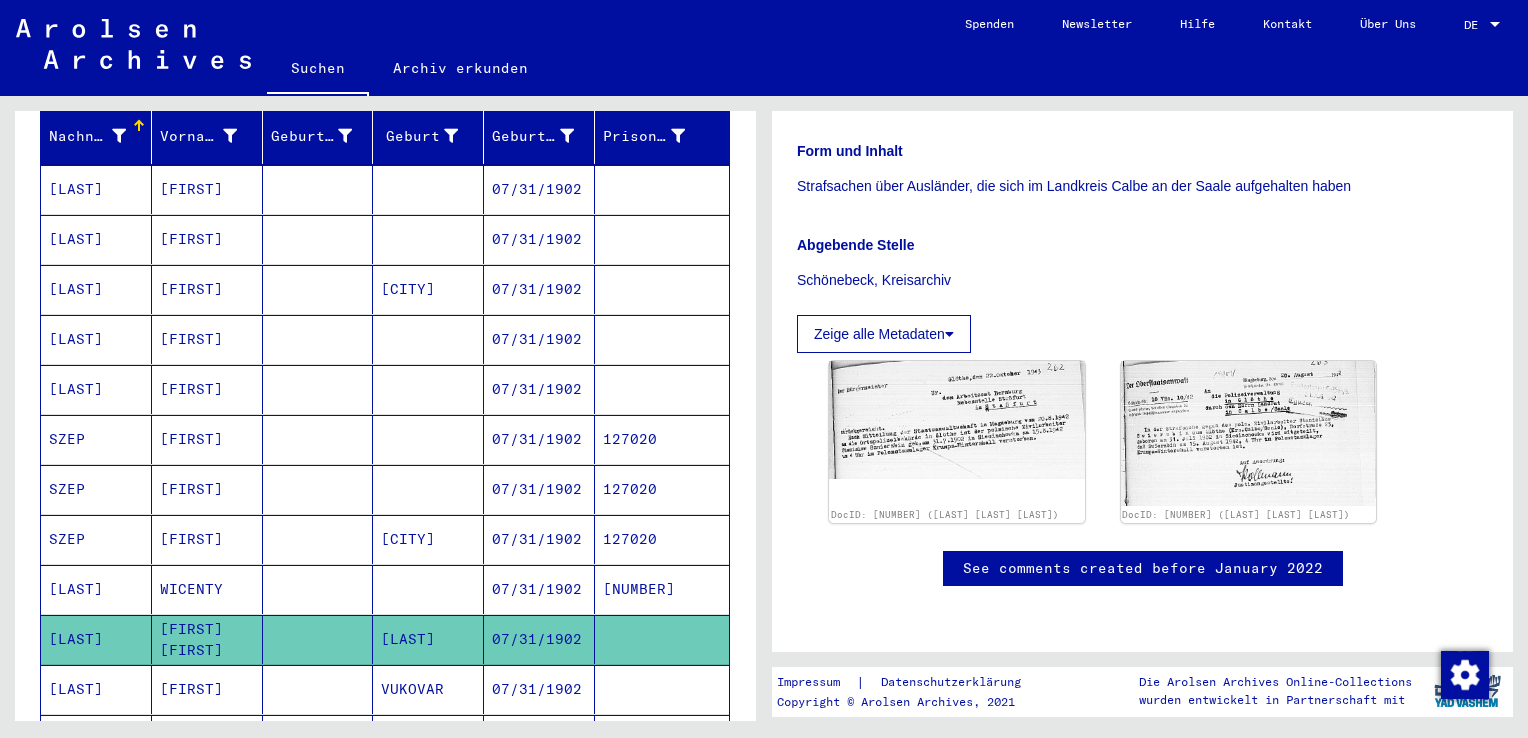 scroll, scrollTop: 261, scrollLeft: 0, axis: vertical 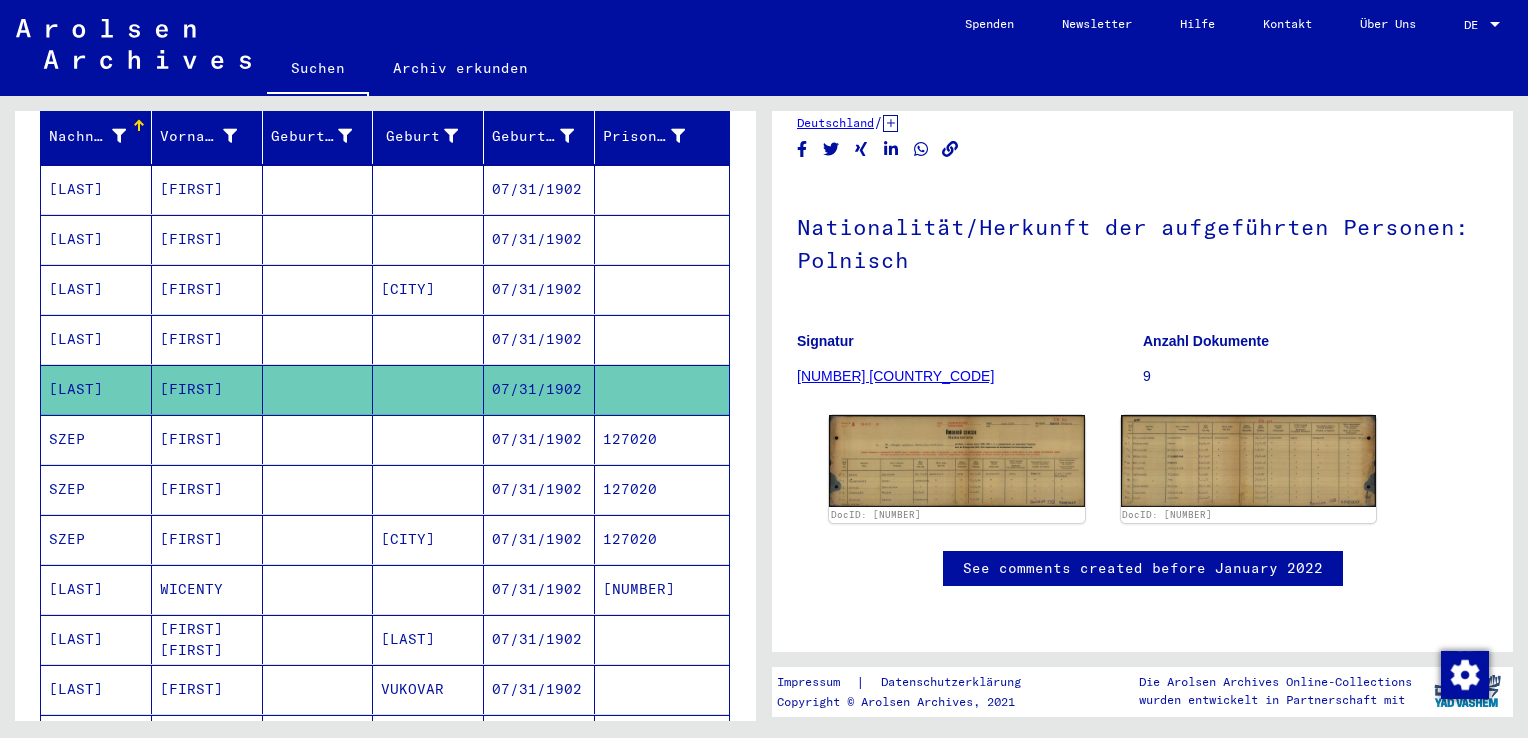 click at bounding box center [662, 389] 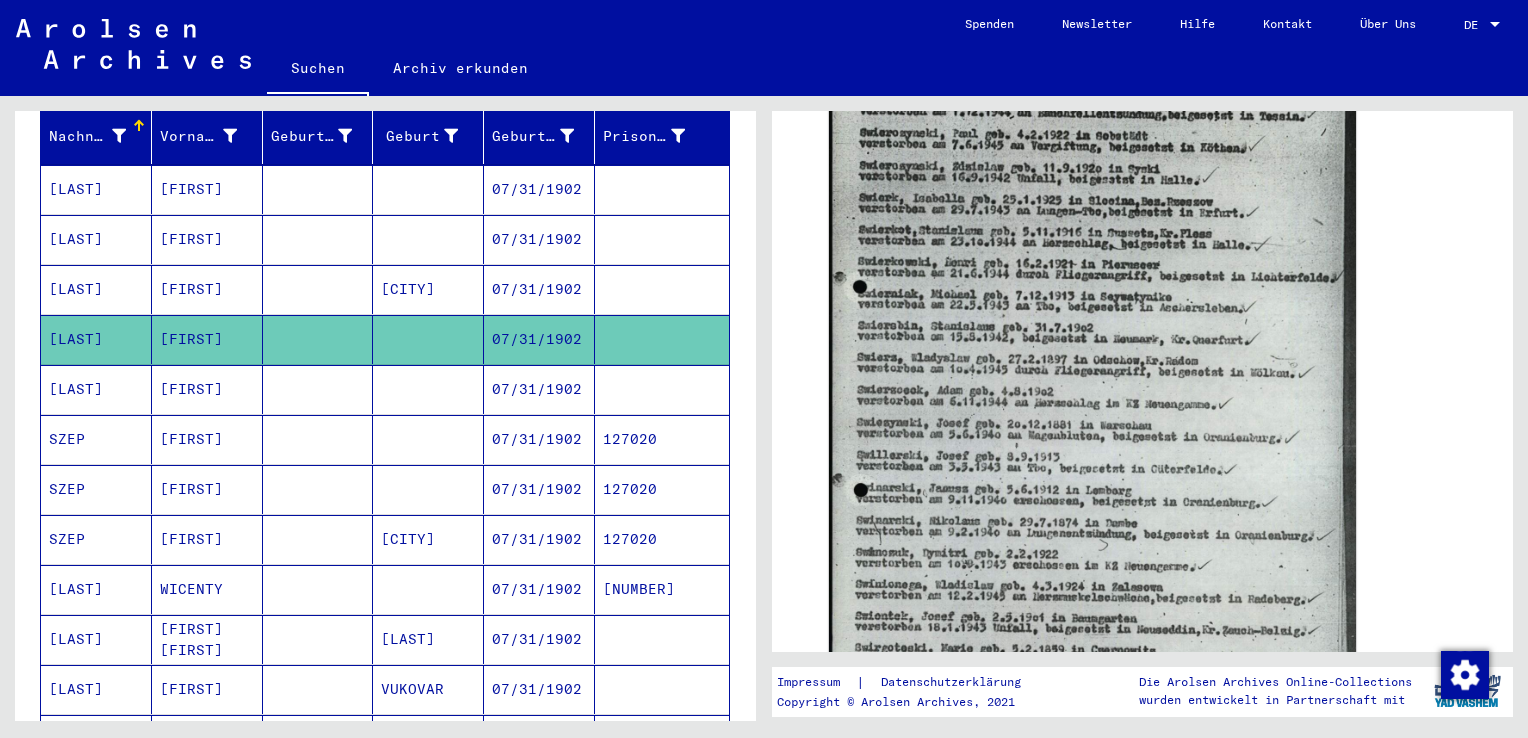 scroll, scrollTop: 820, scrollLeft: 0, axis: vertical 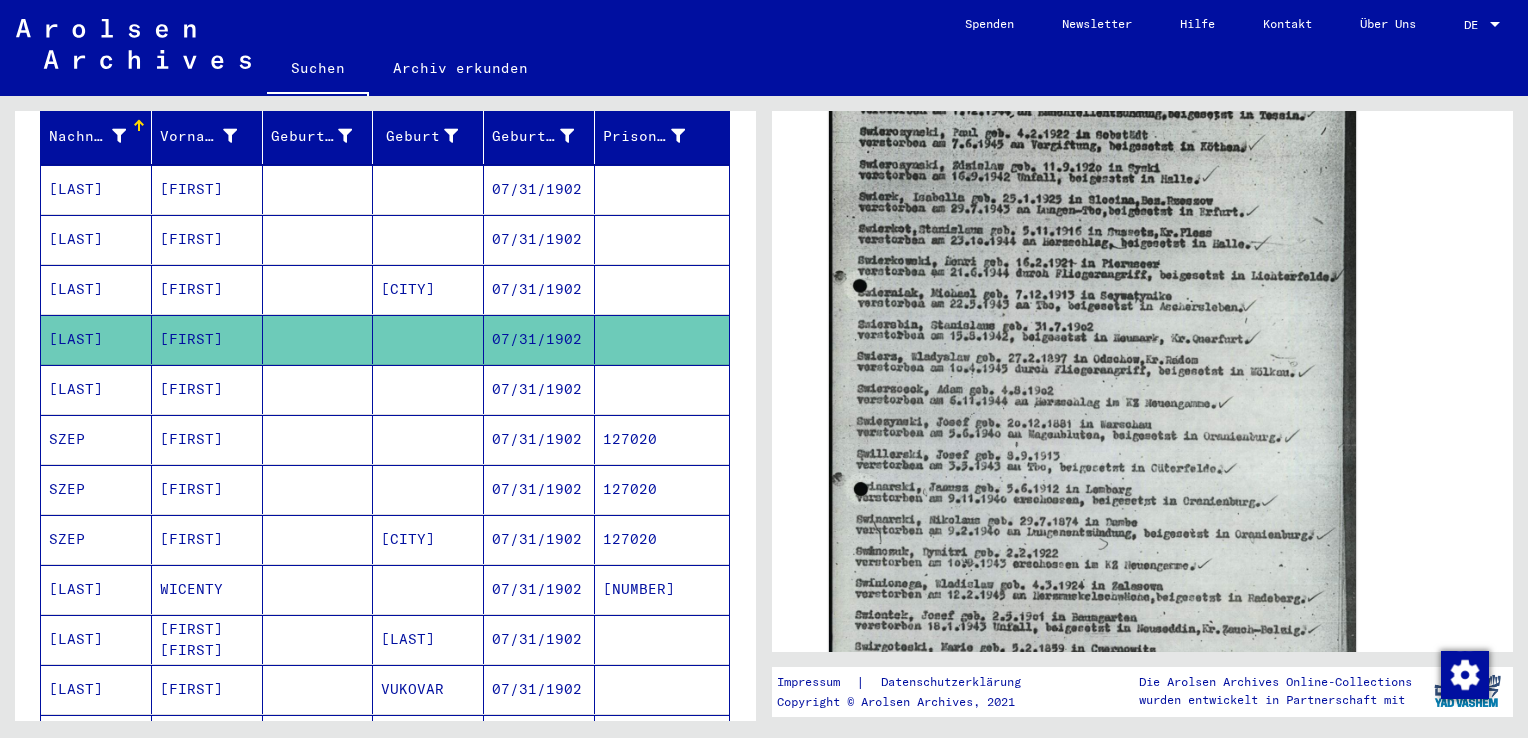click 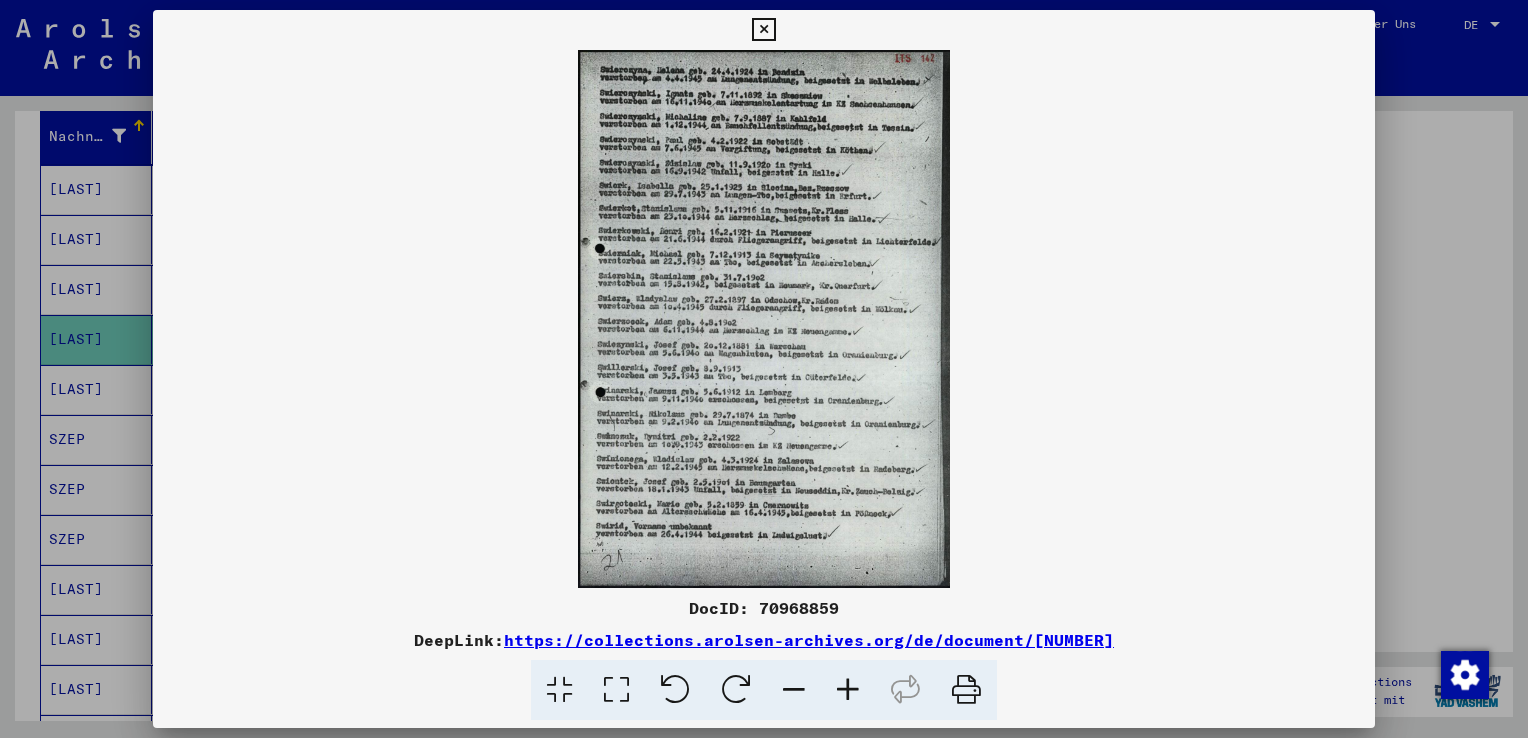 click at bounding box center (763, 30) 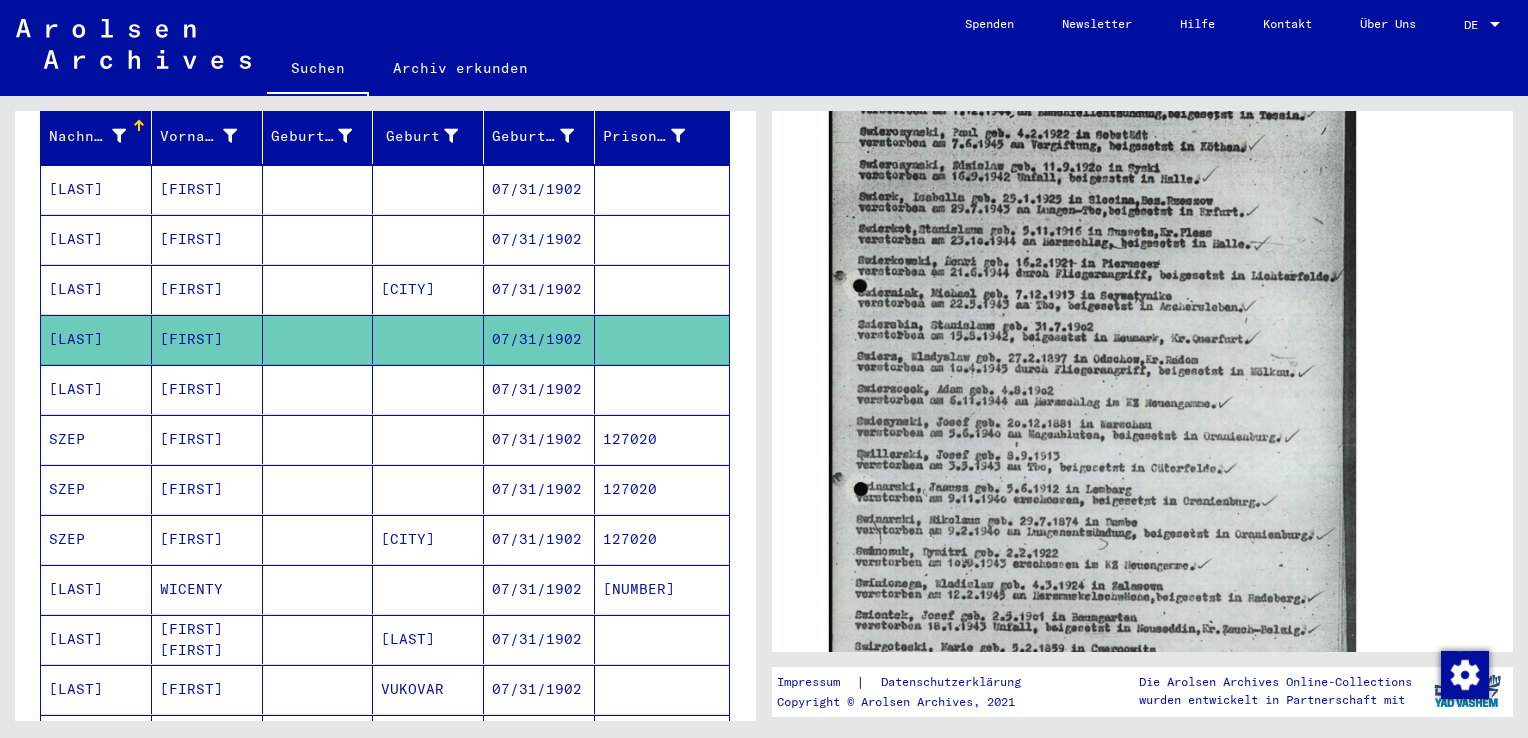 click on "07/31/1902" 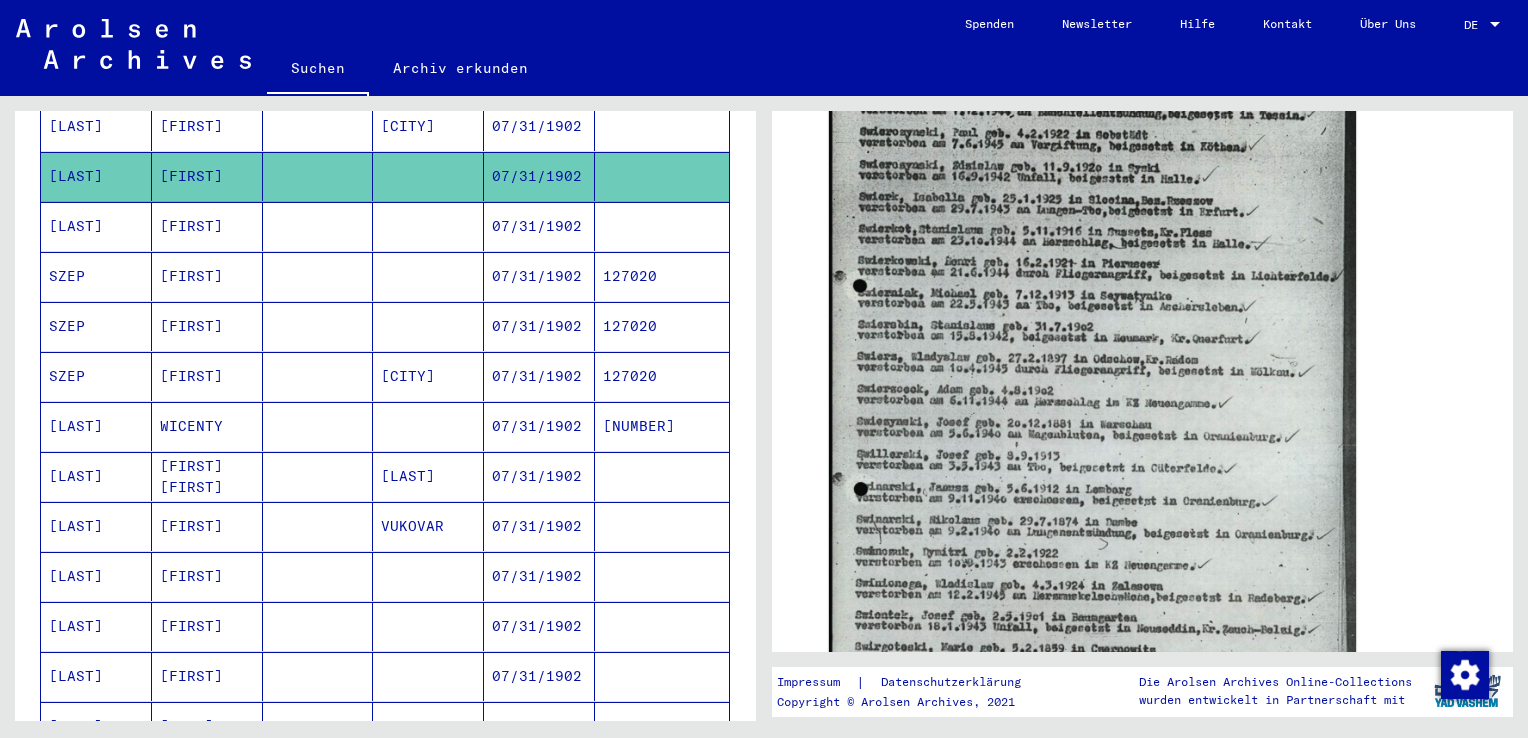 scroll, scrollTop: 495, scrollLeft: 0, axis: vertical 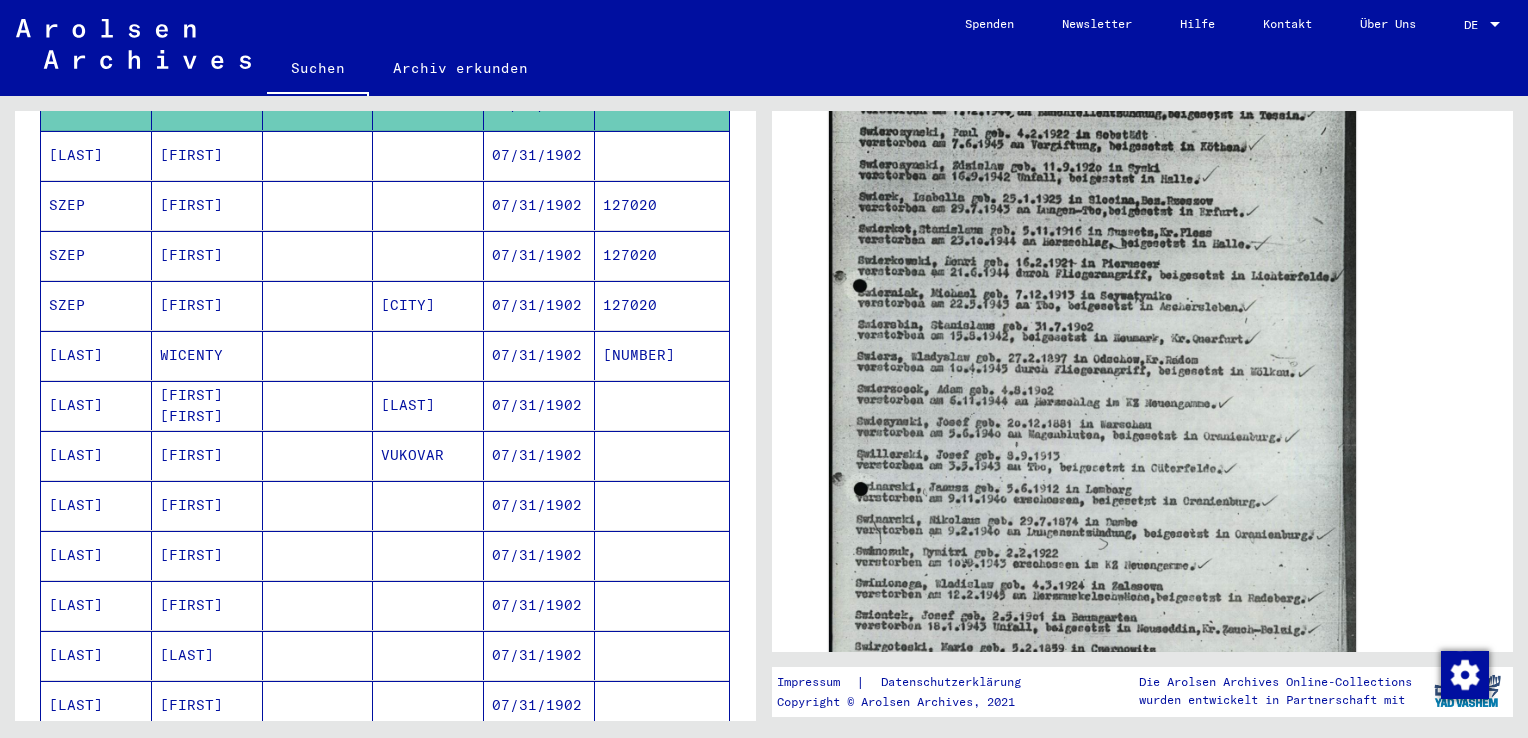 click on "07/31/1902" at bounding box center (539, 455) 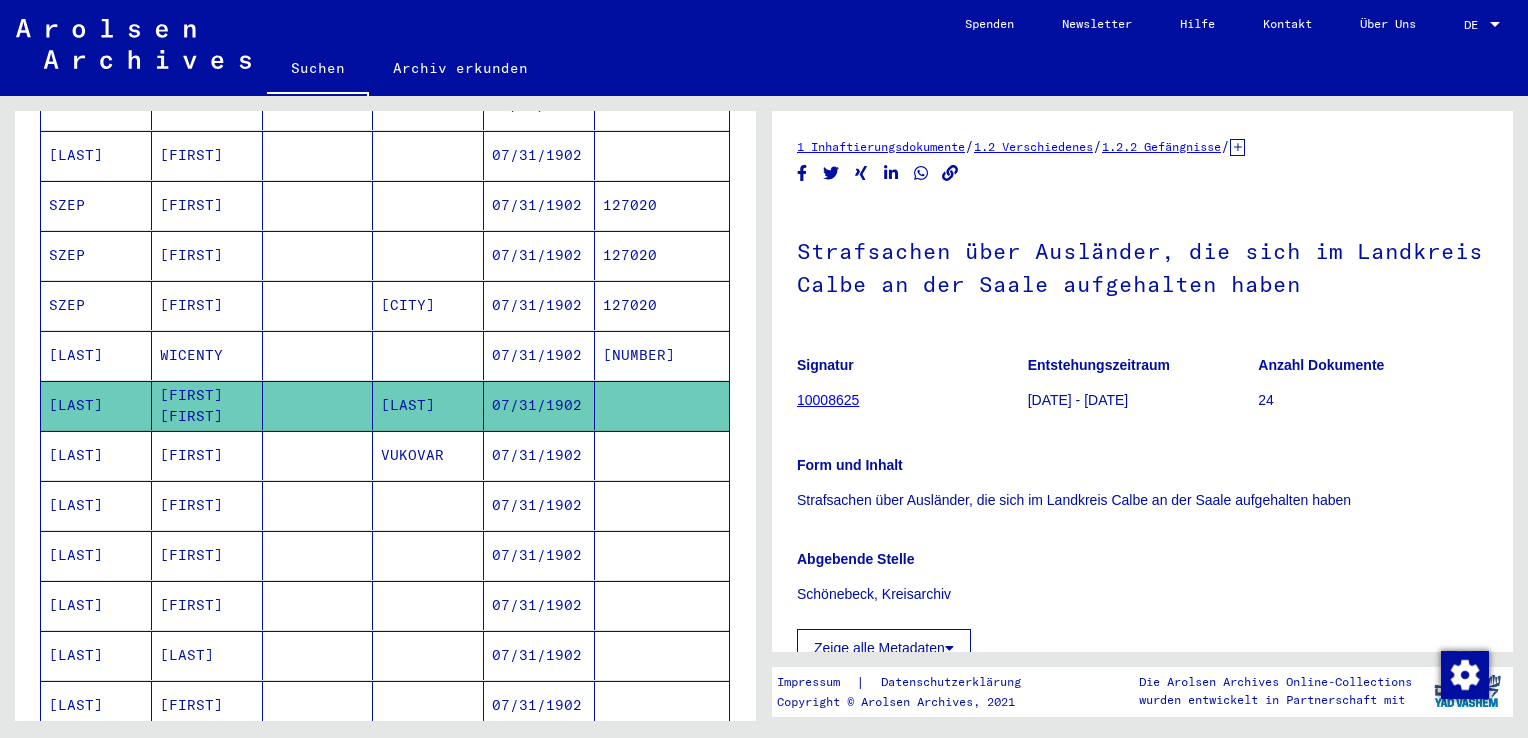 scroll, scrollTop: 354, scrollLeft: 0, axis: vertical 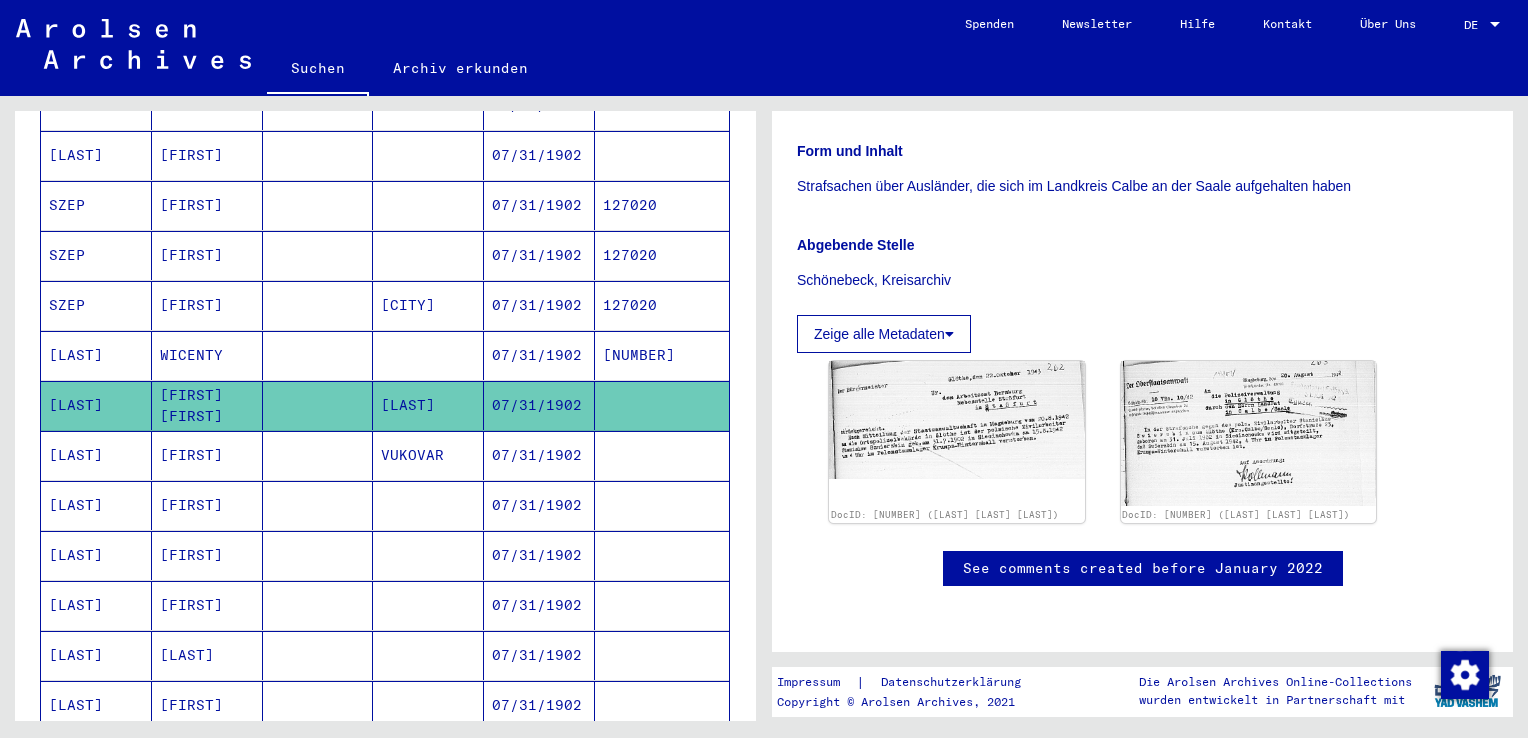 click 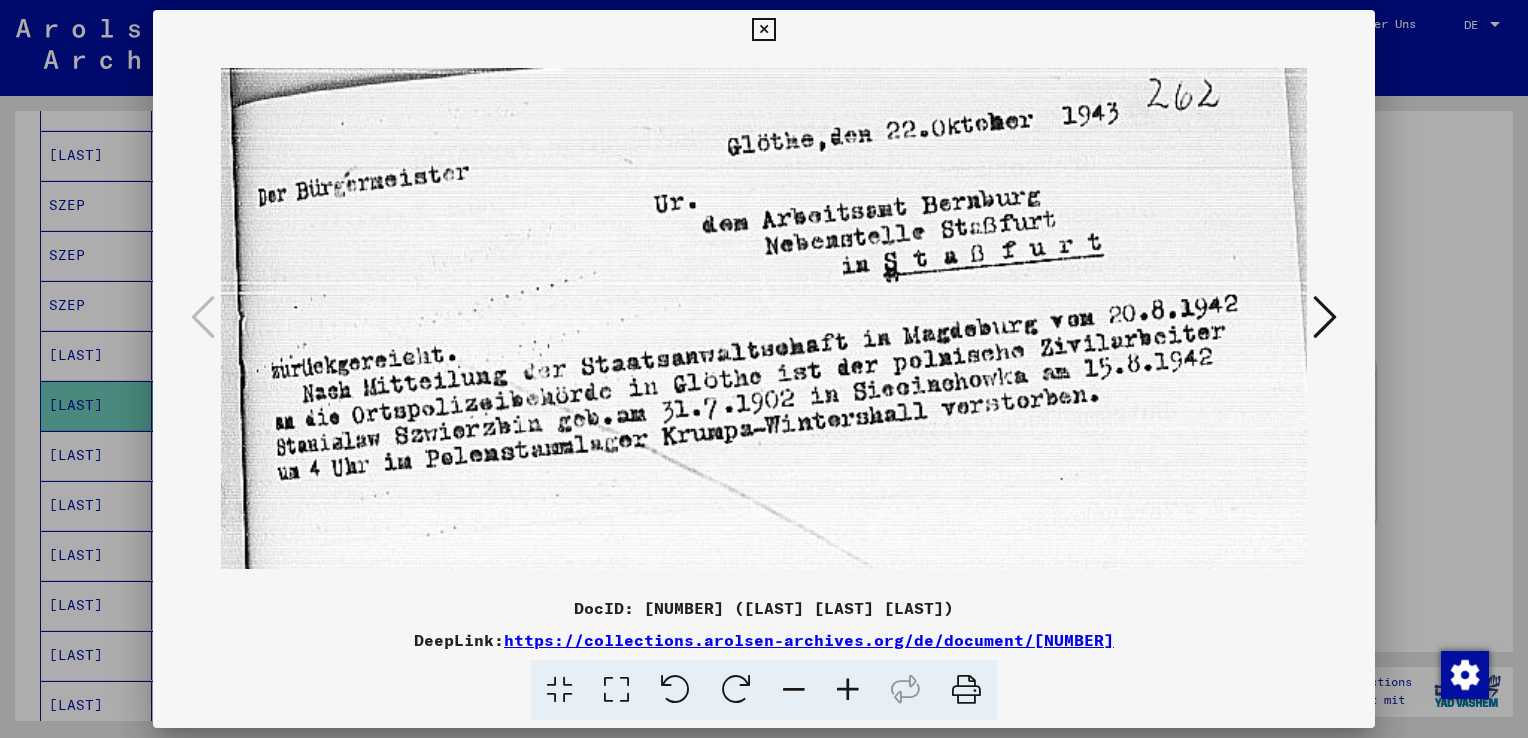 click at bounding box center [763, 30] 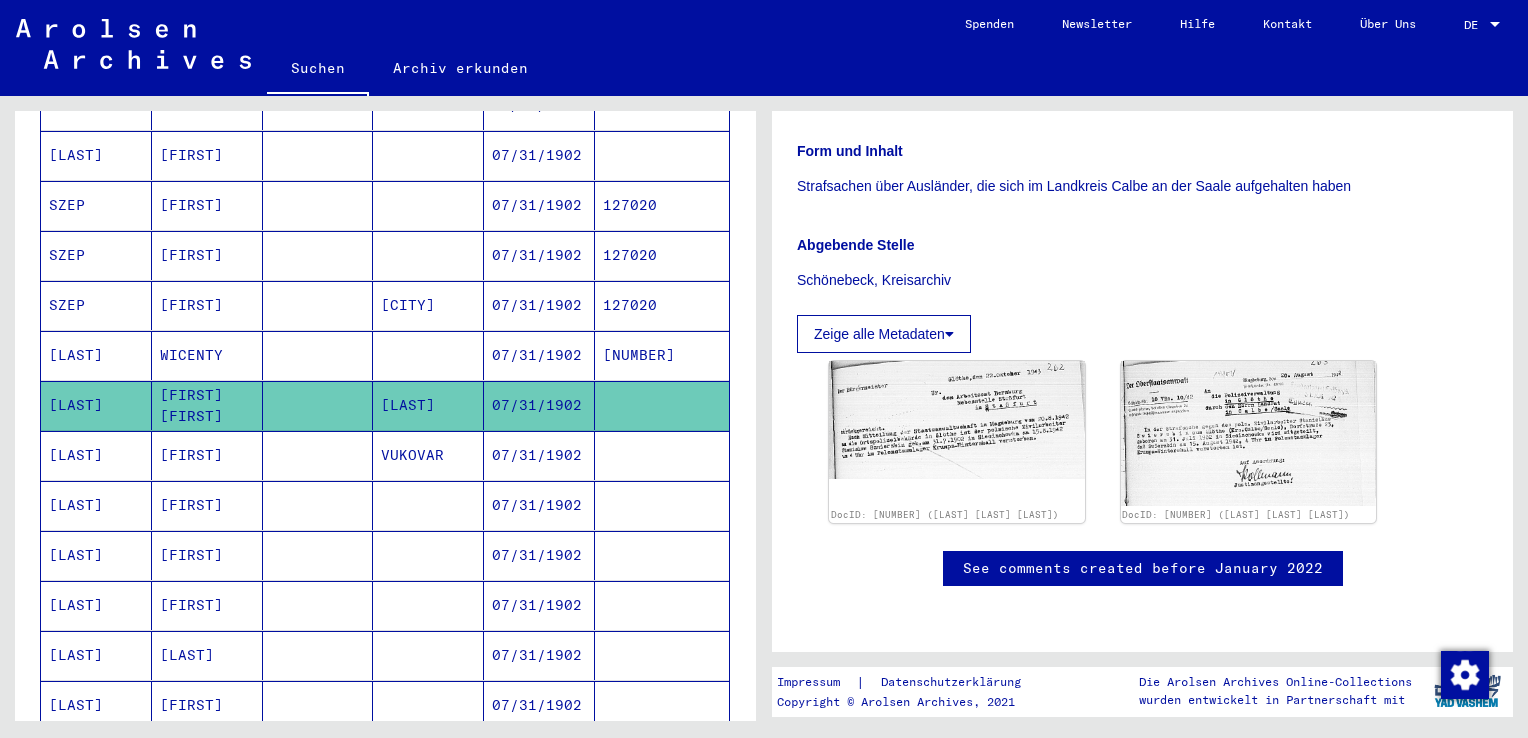 scroll, scrollTop: 0, scrollLeft: 0, axis: both 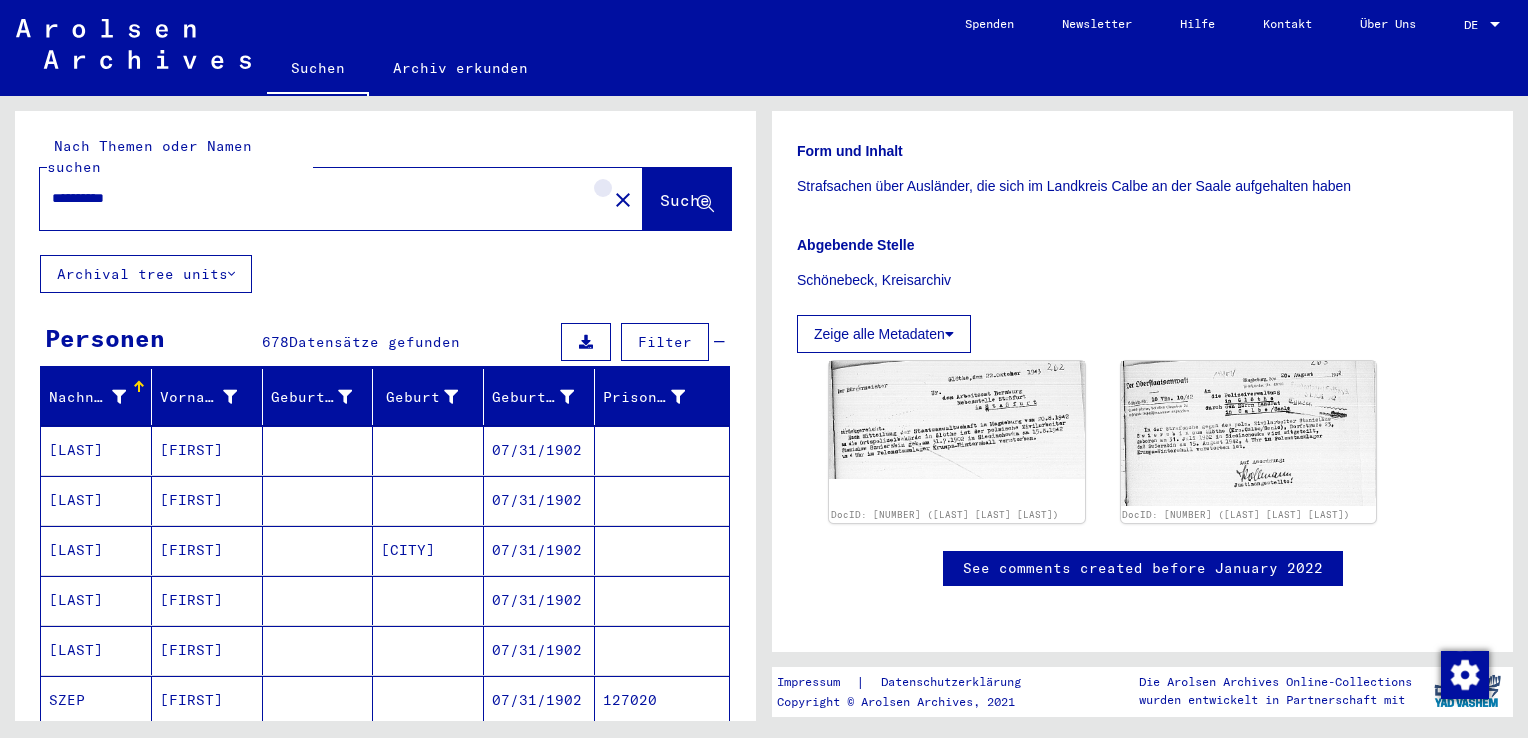 click on "close" 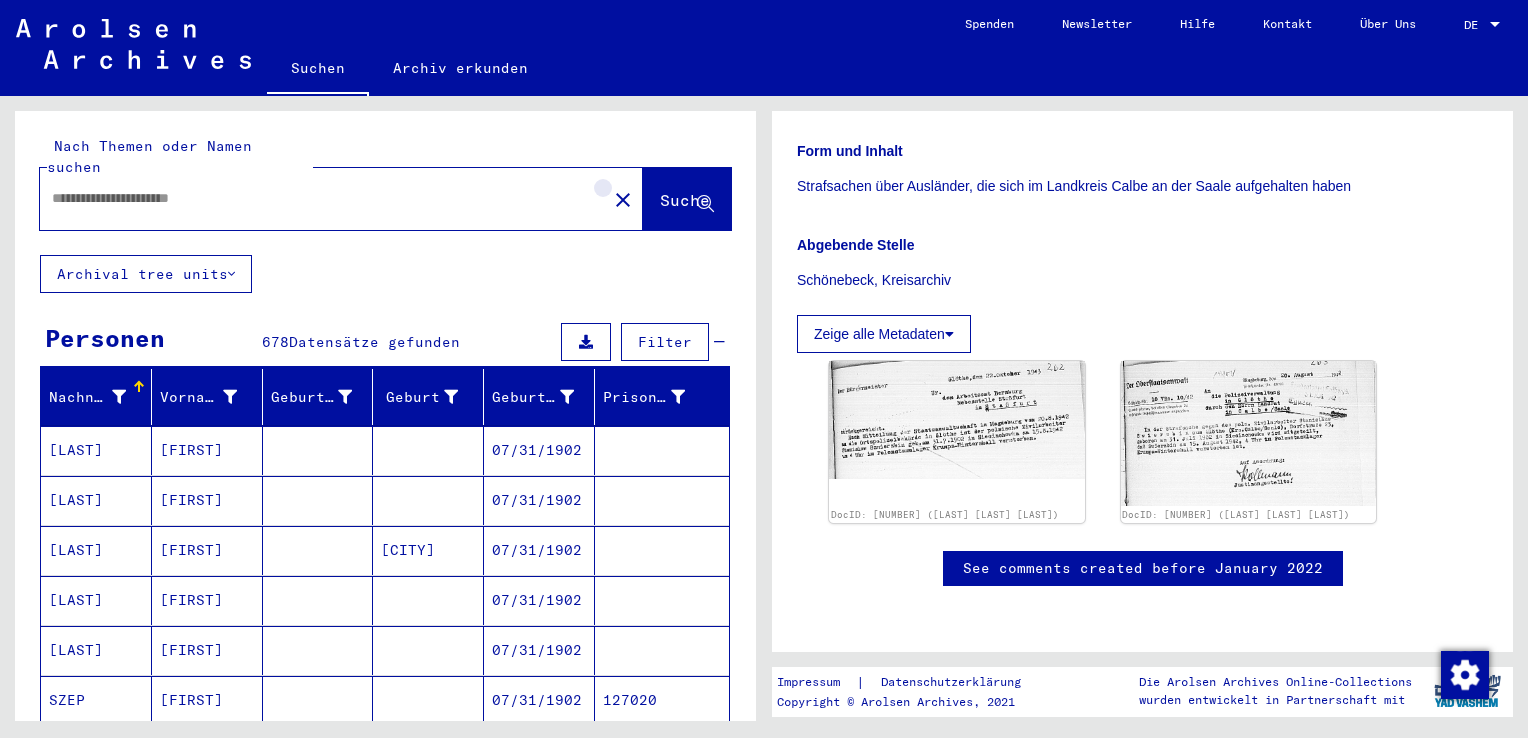 scroll, scrollTop: 0, scrollLeft: 0, axis: both 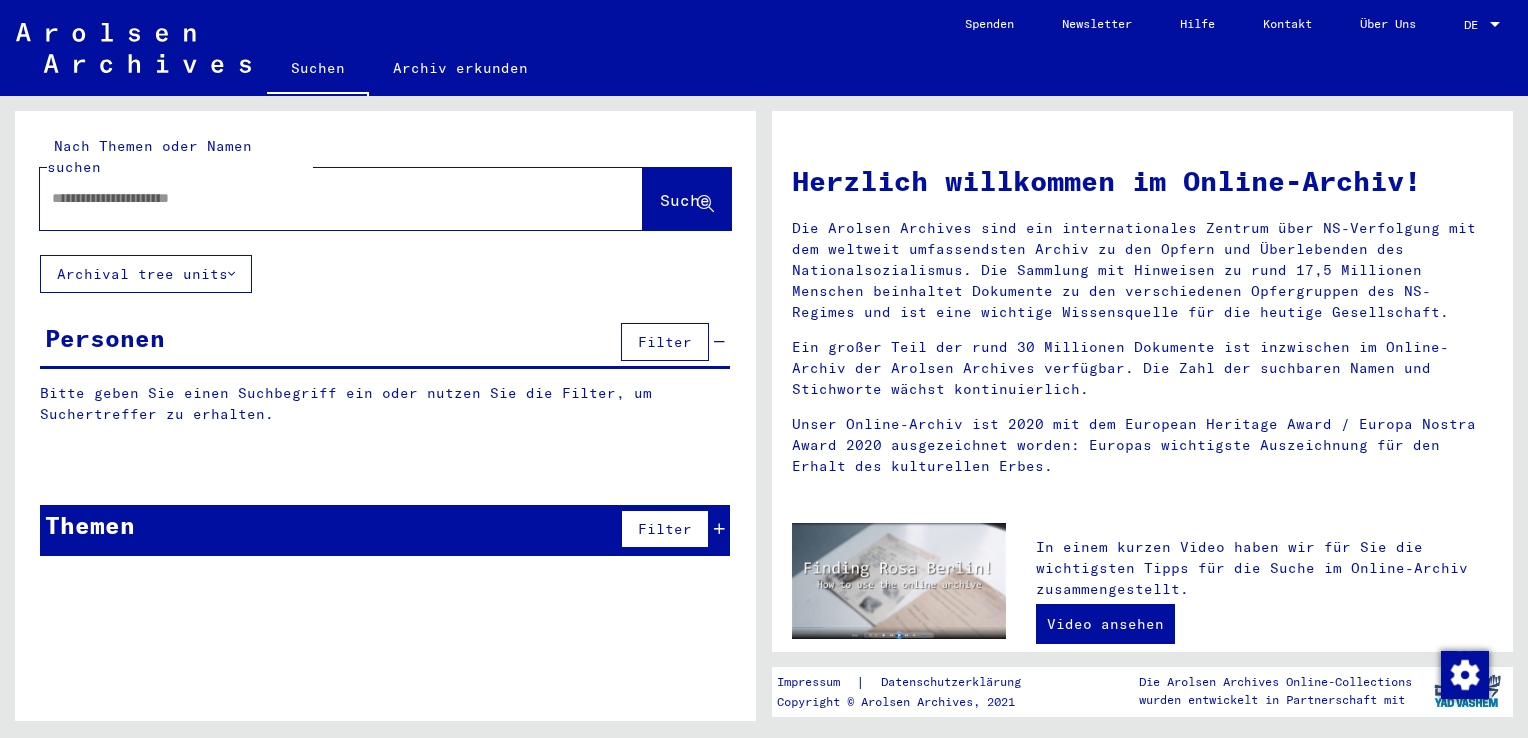 click at bounding box center [317, 198] 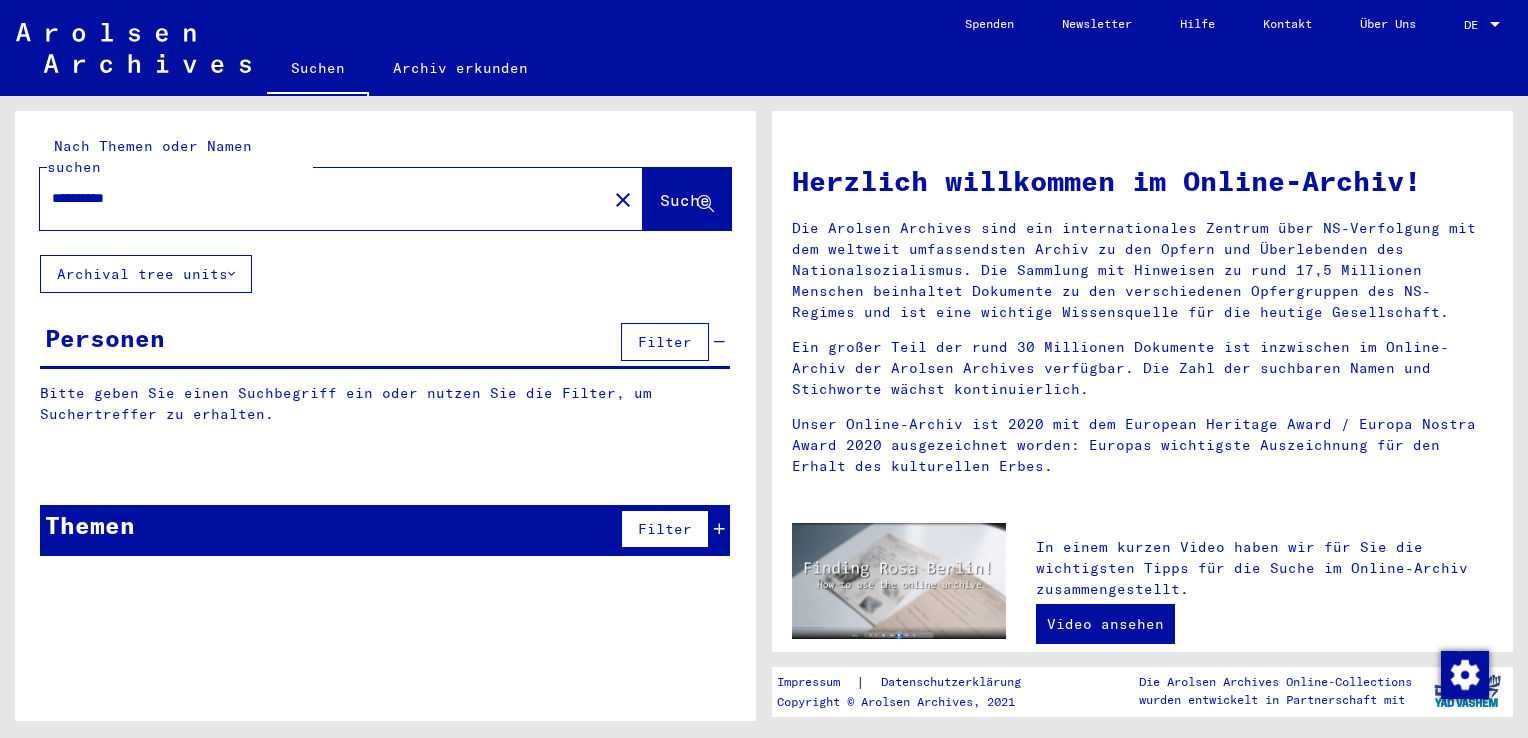 type on "**********" 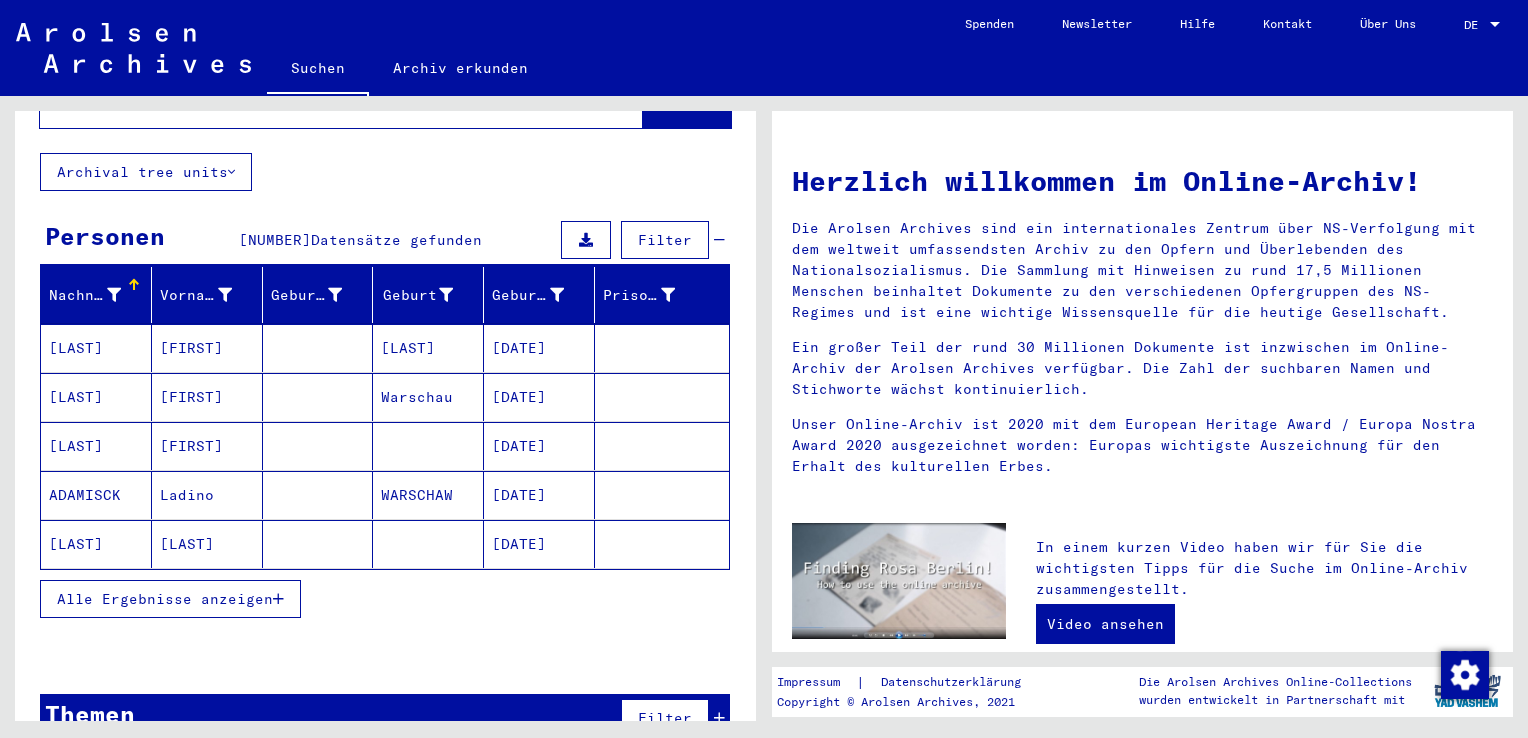 scroll, scrollTop: 108, scrollLeft: 0, axis: vertical 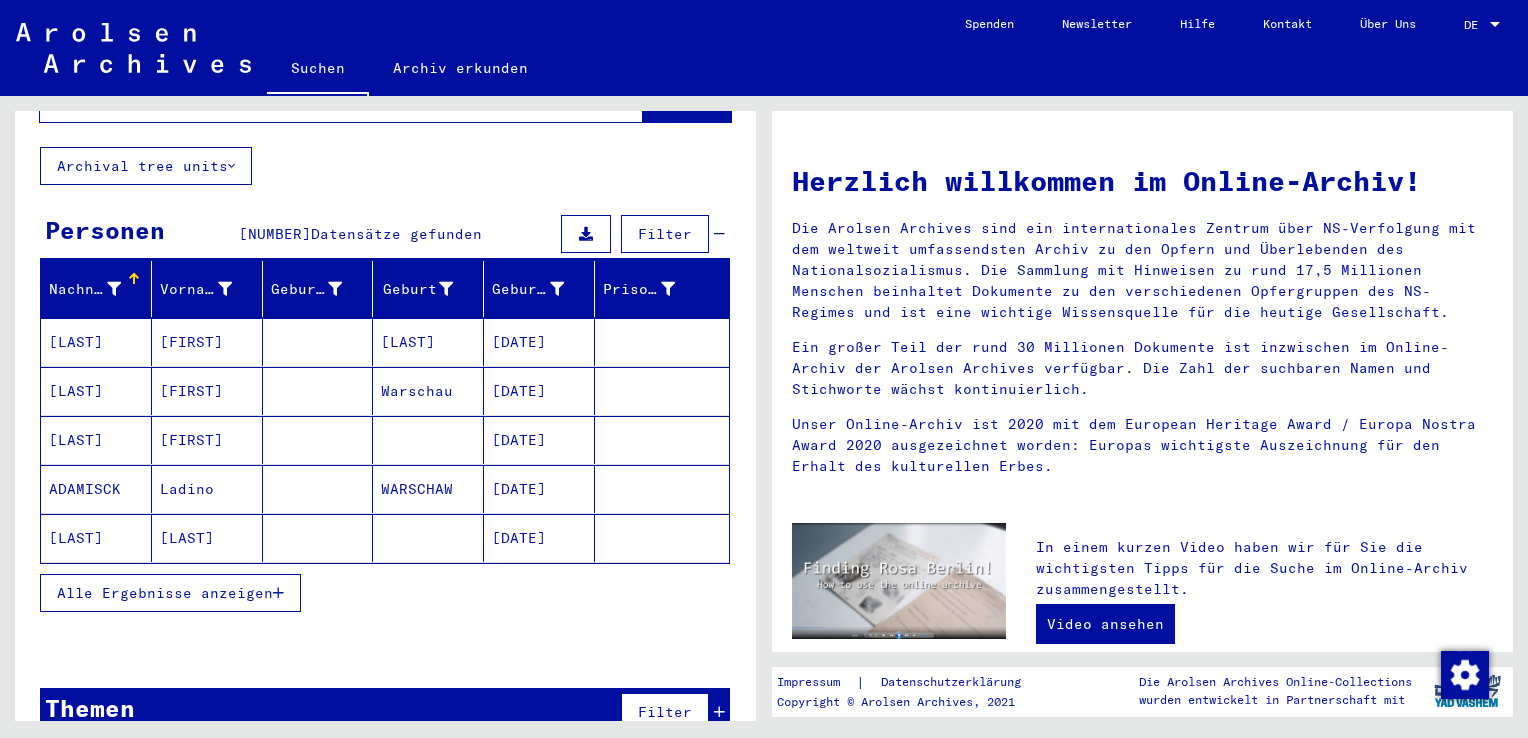 click at bounding box center [278, 593] 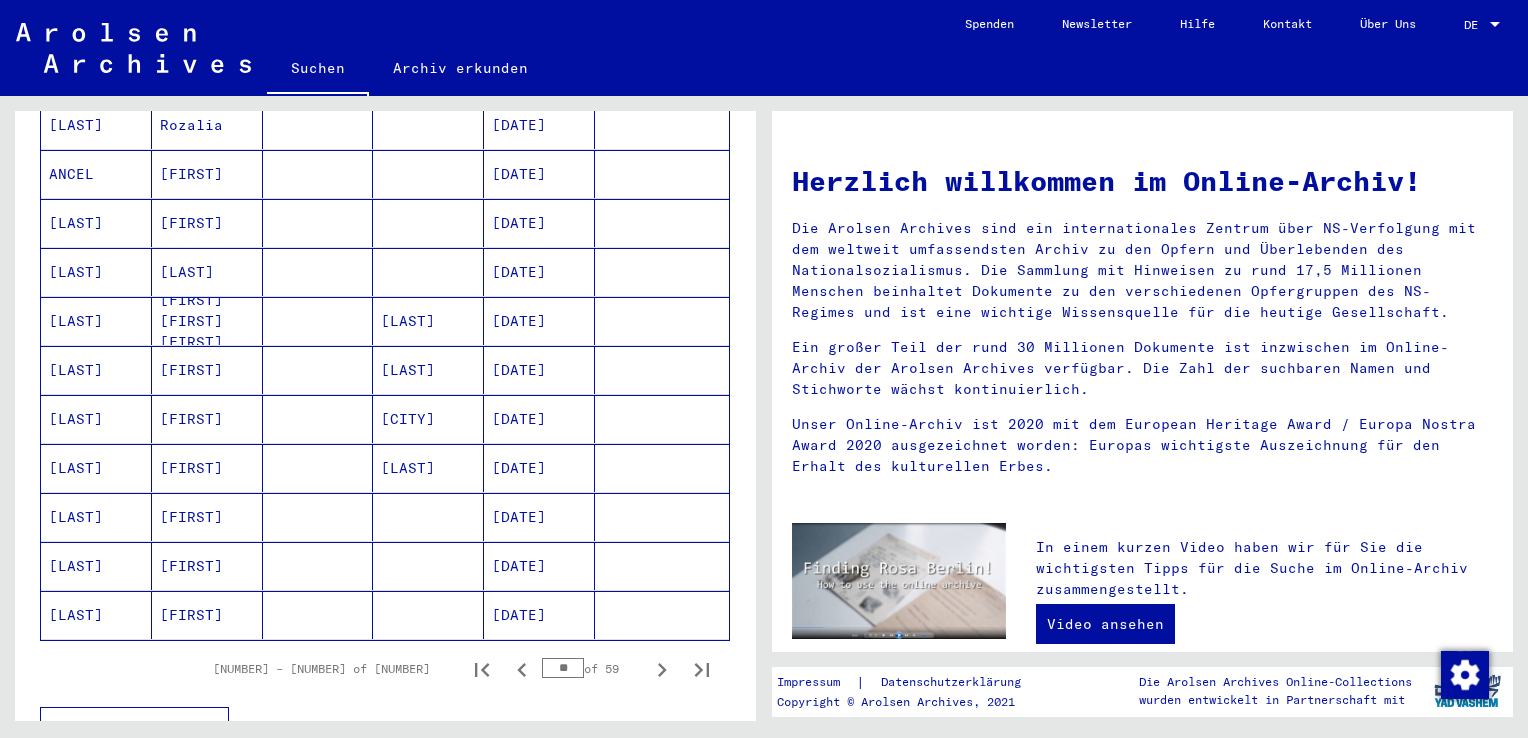 scroll, scrollTop: 1014, scrollLeft: 0, axis: vertical 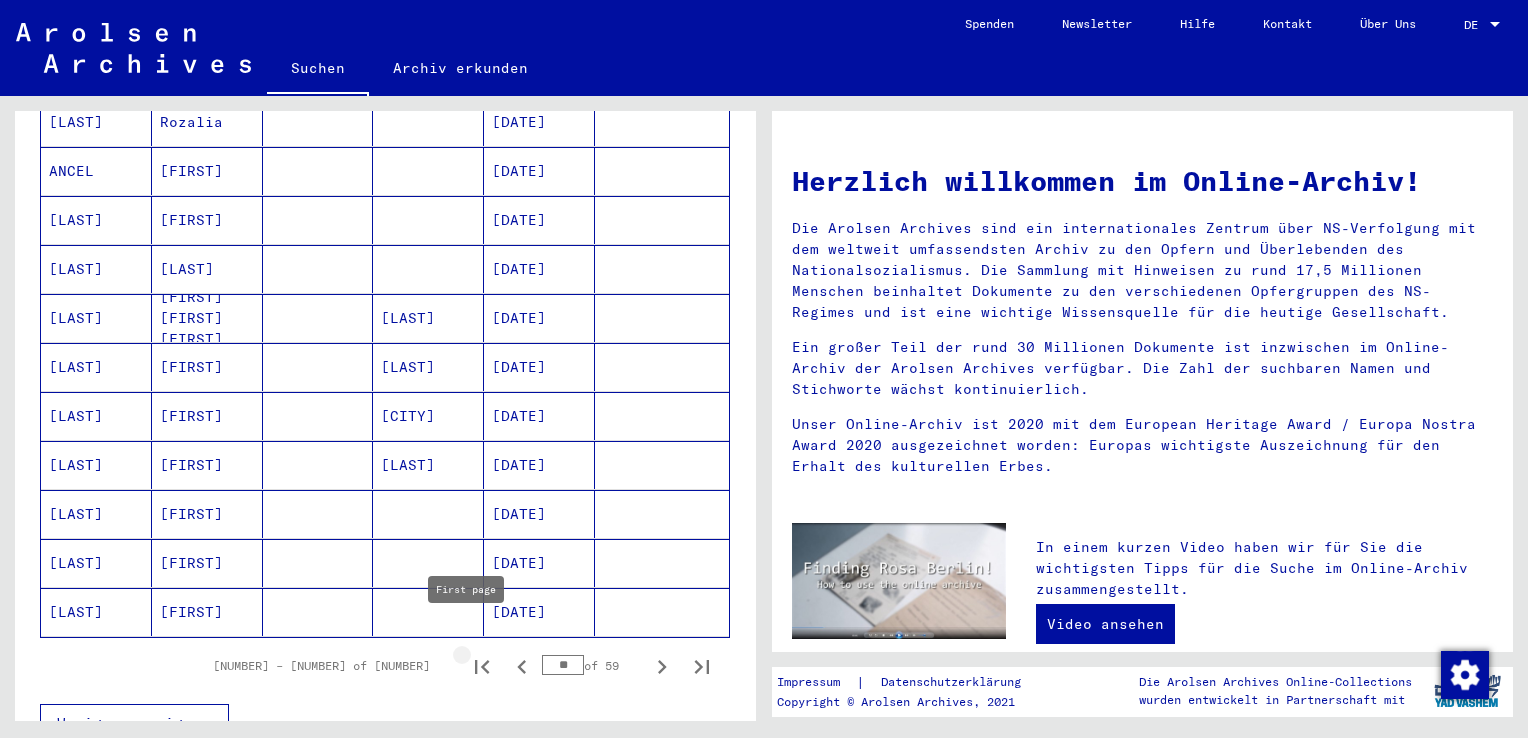 click 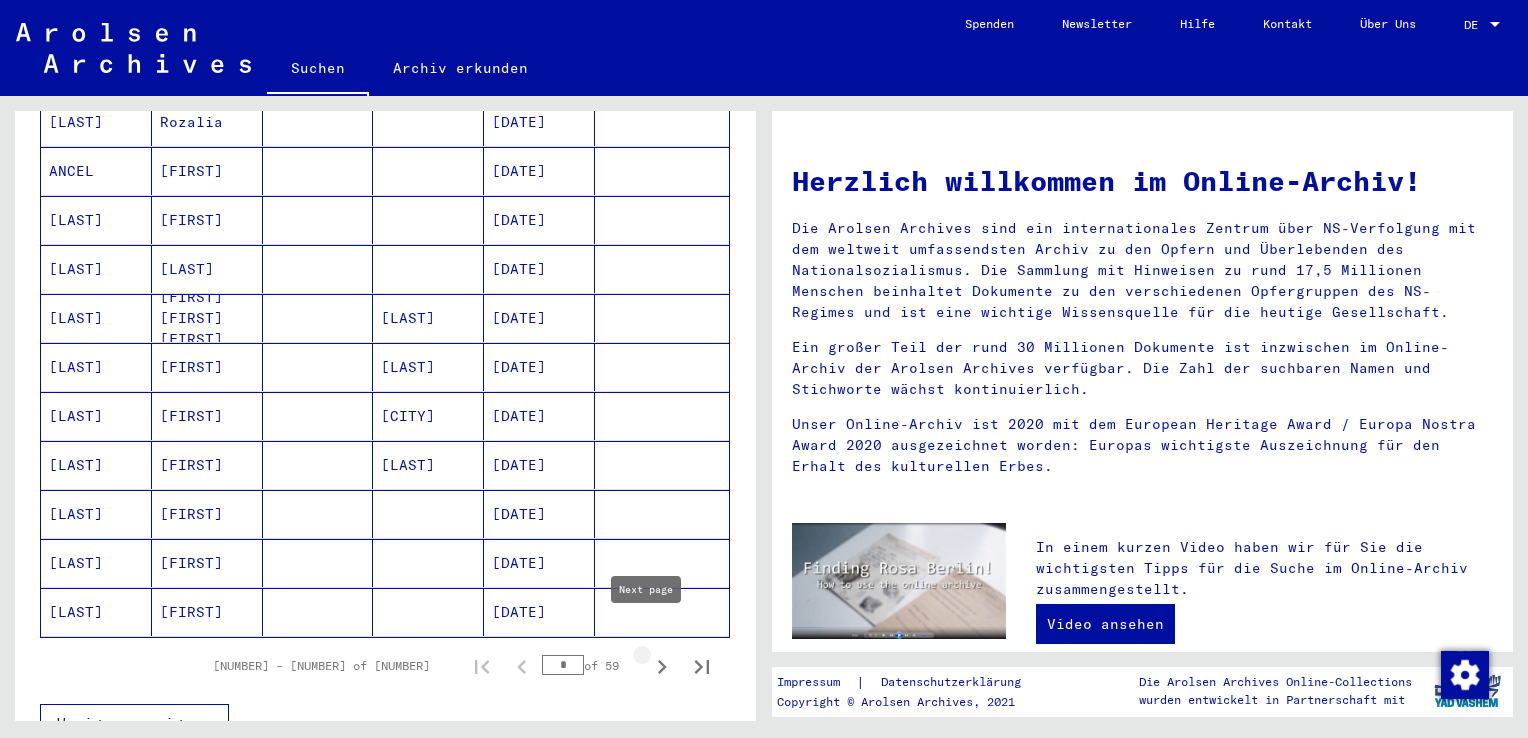 click 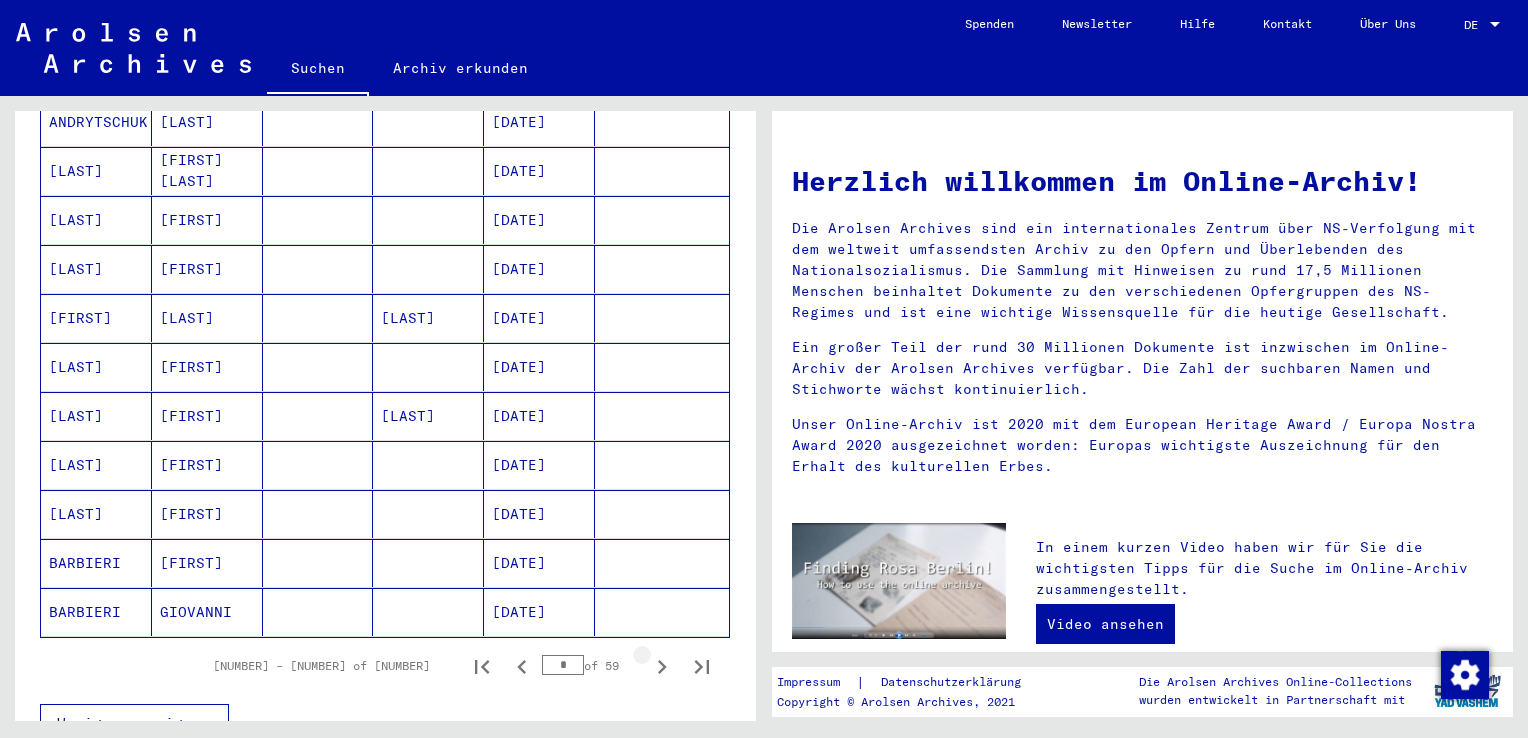 click 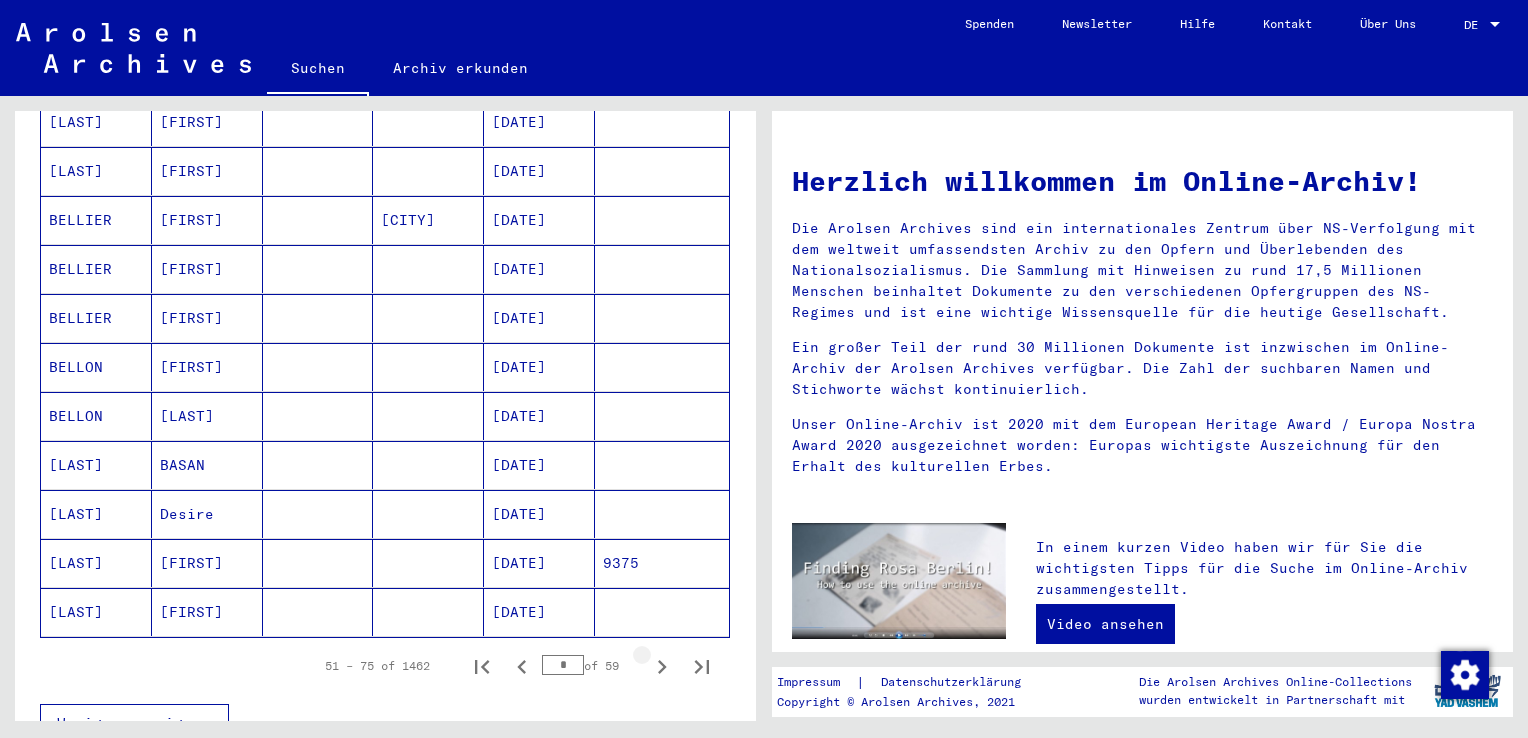 click 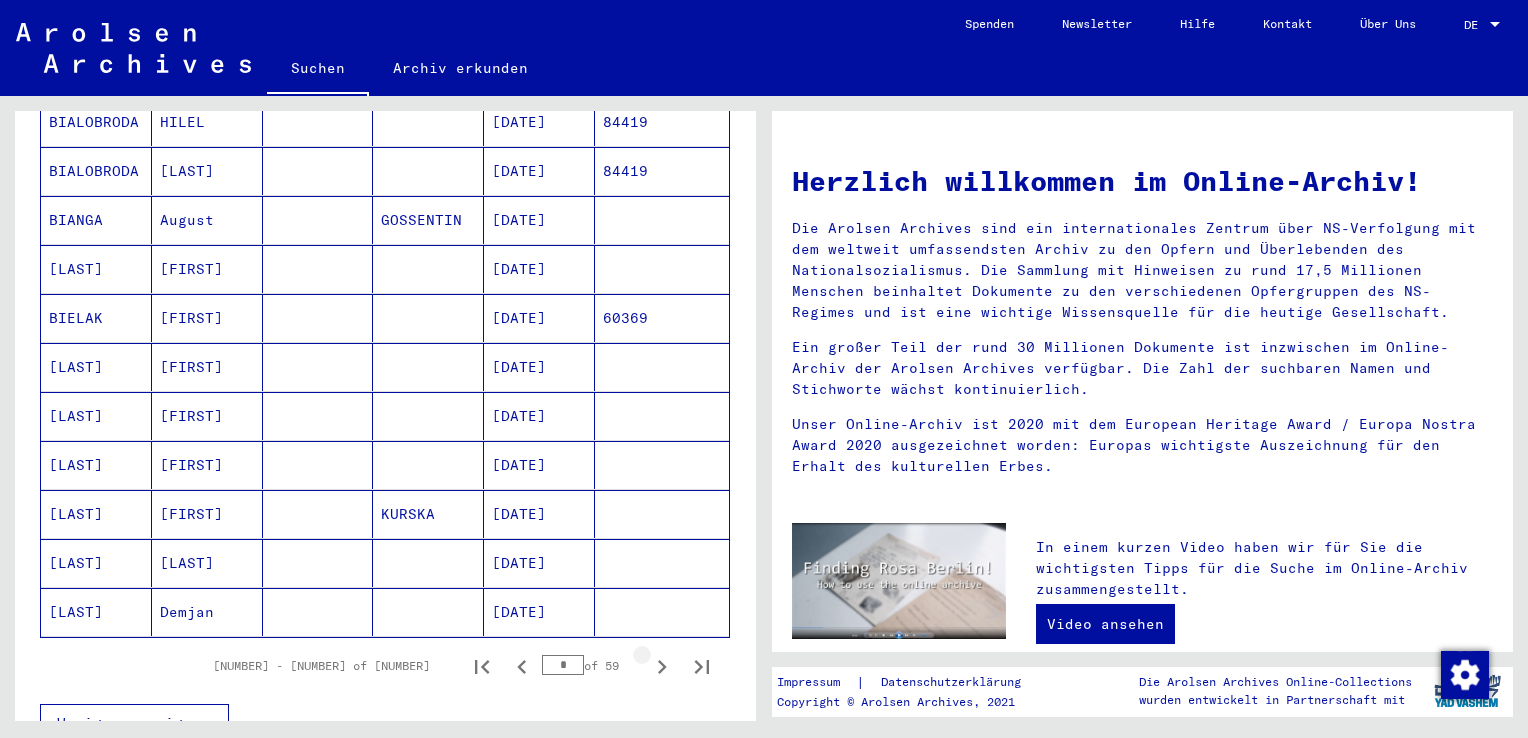 click 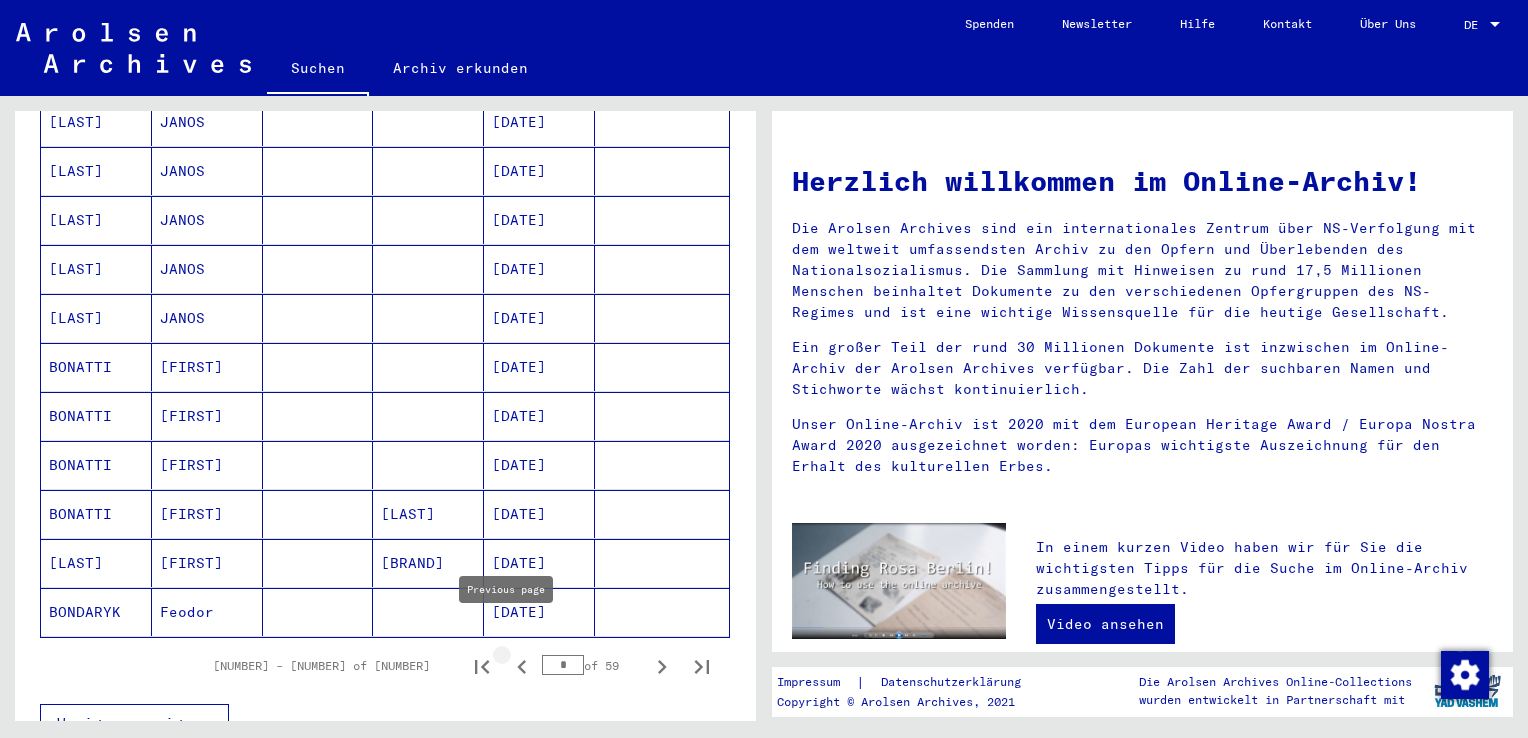 click 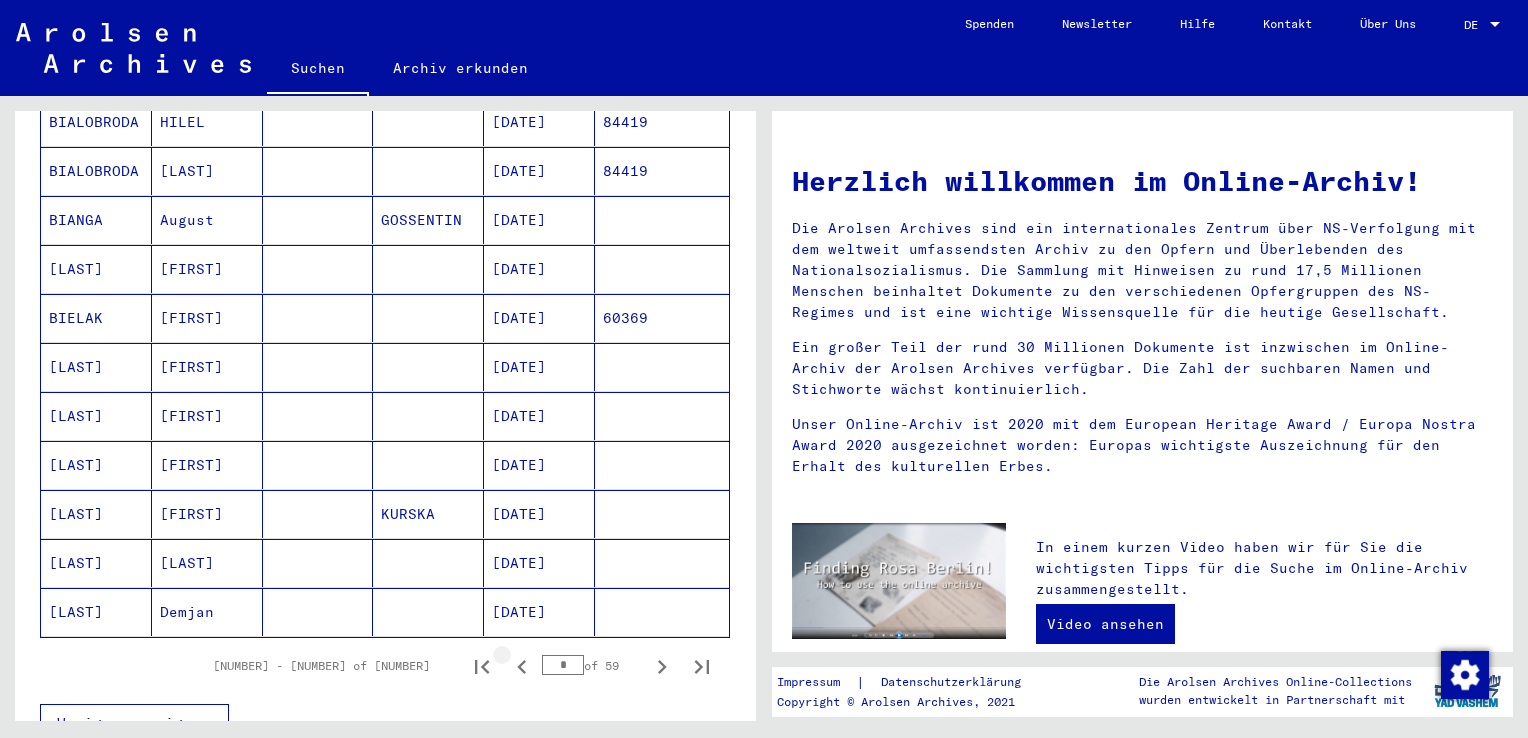 click 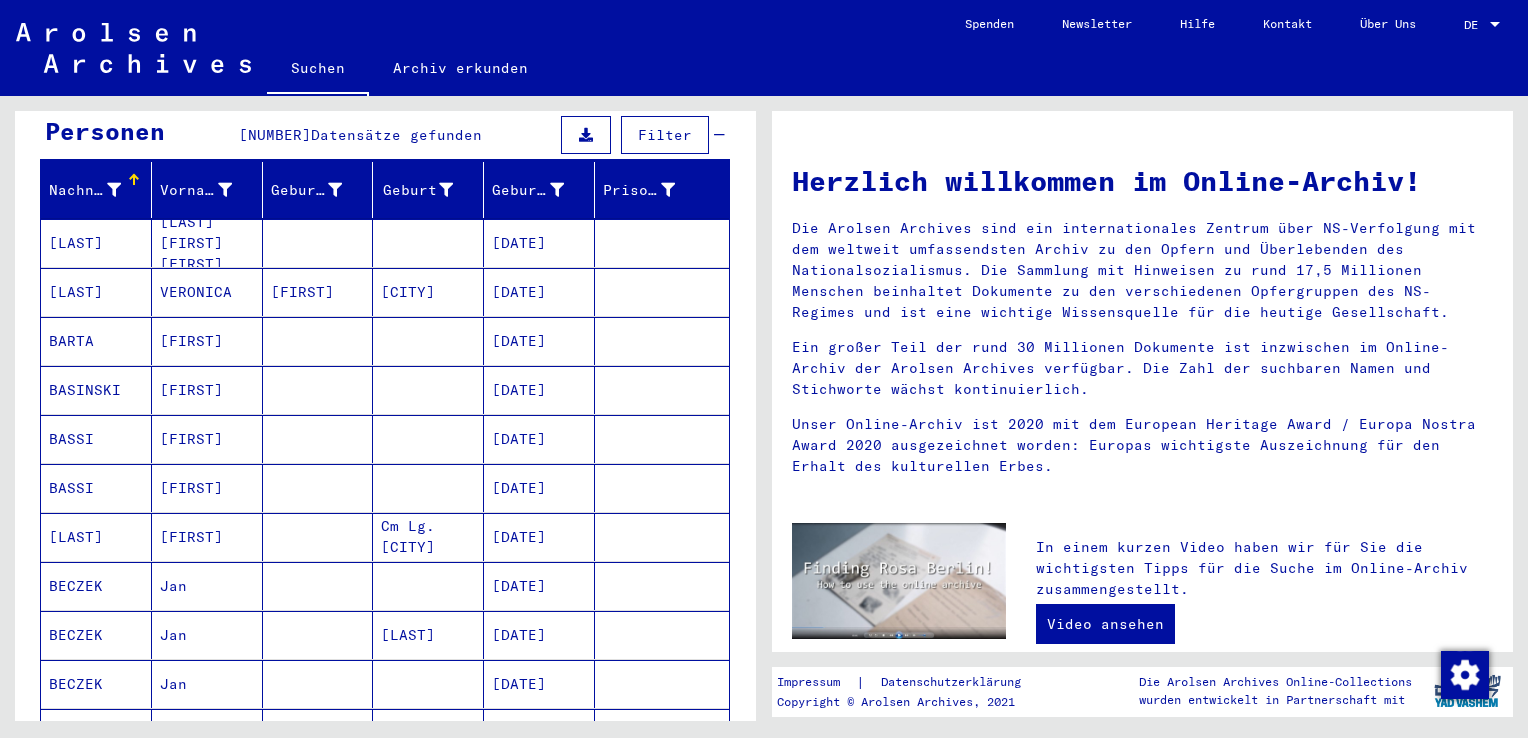 scroll, scrollTop: 206, scrollLeft: 0, axis: vertical 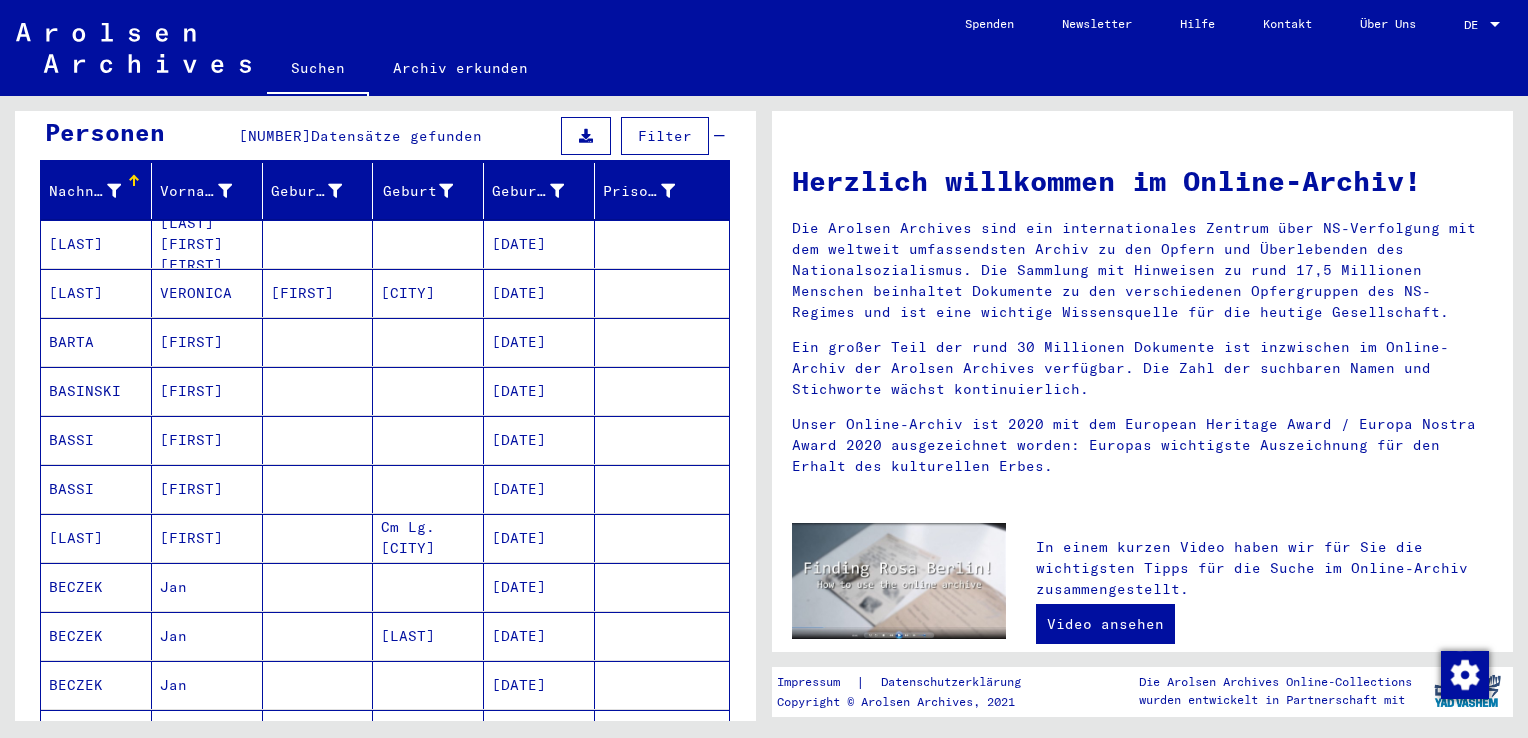 click at bounding box center [428, 440] 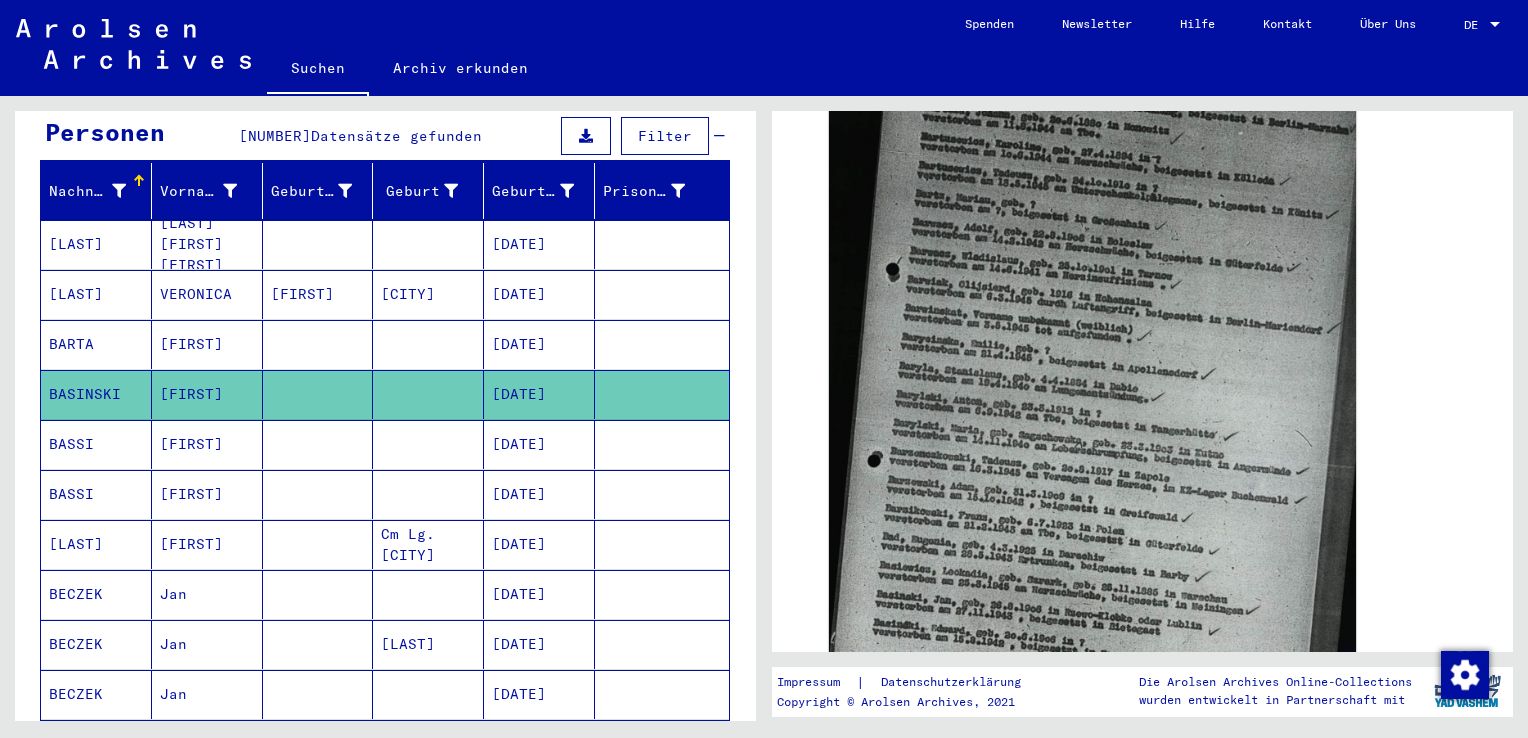 click 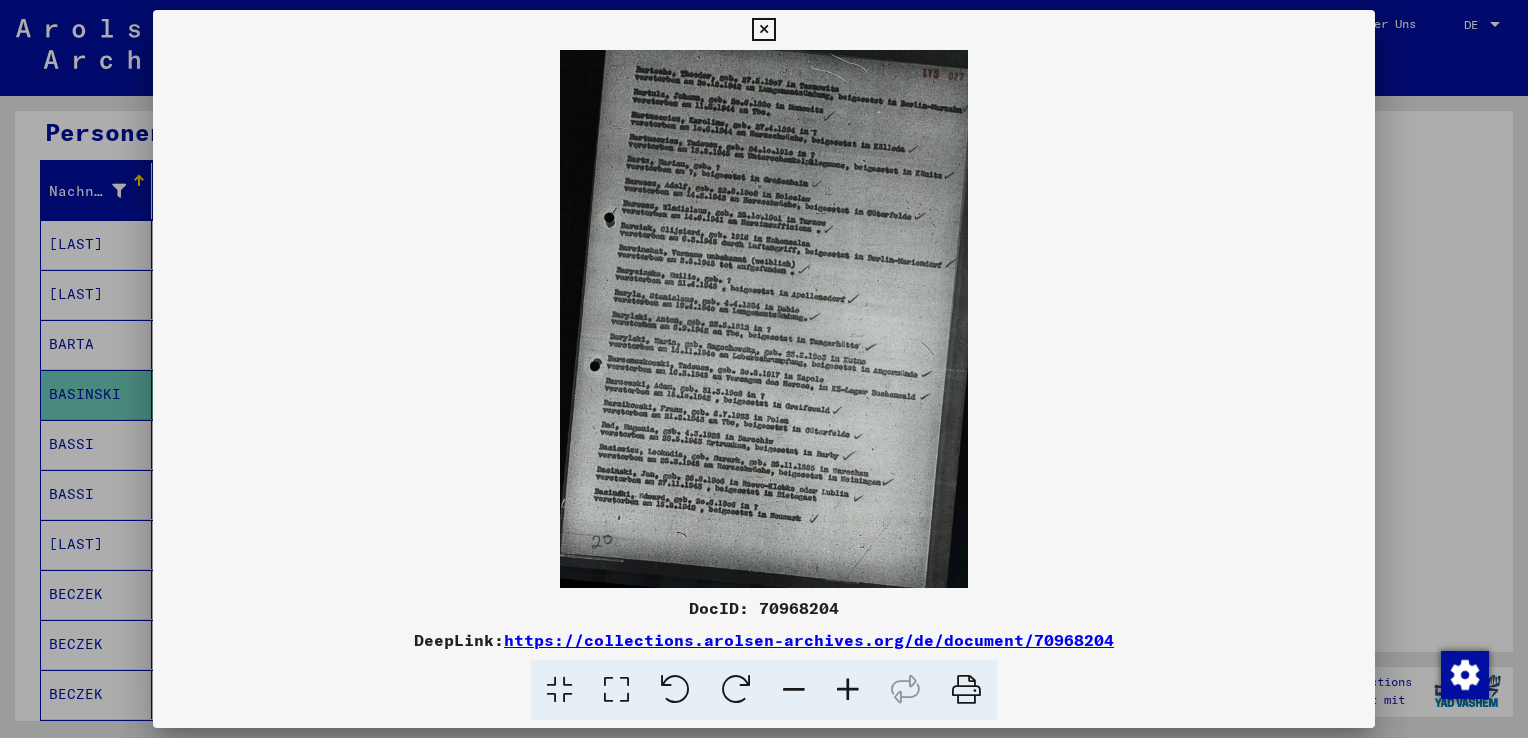 click at bounding box center [763, 30] 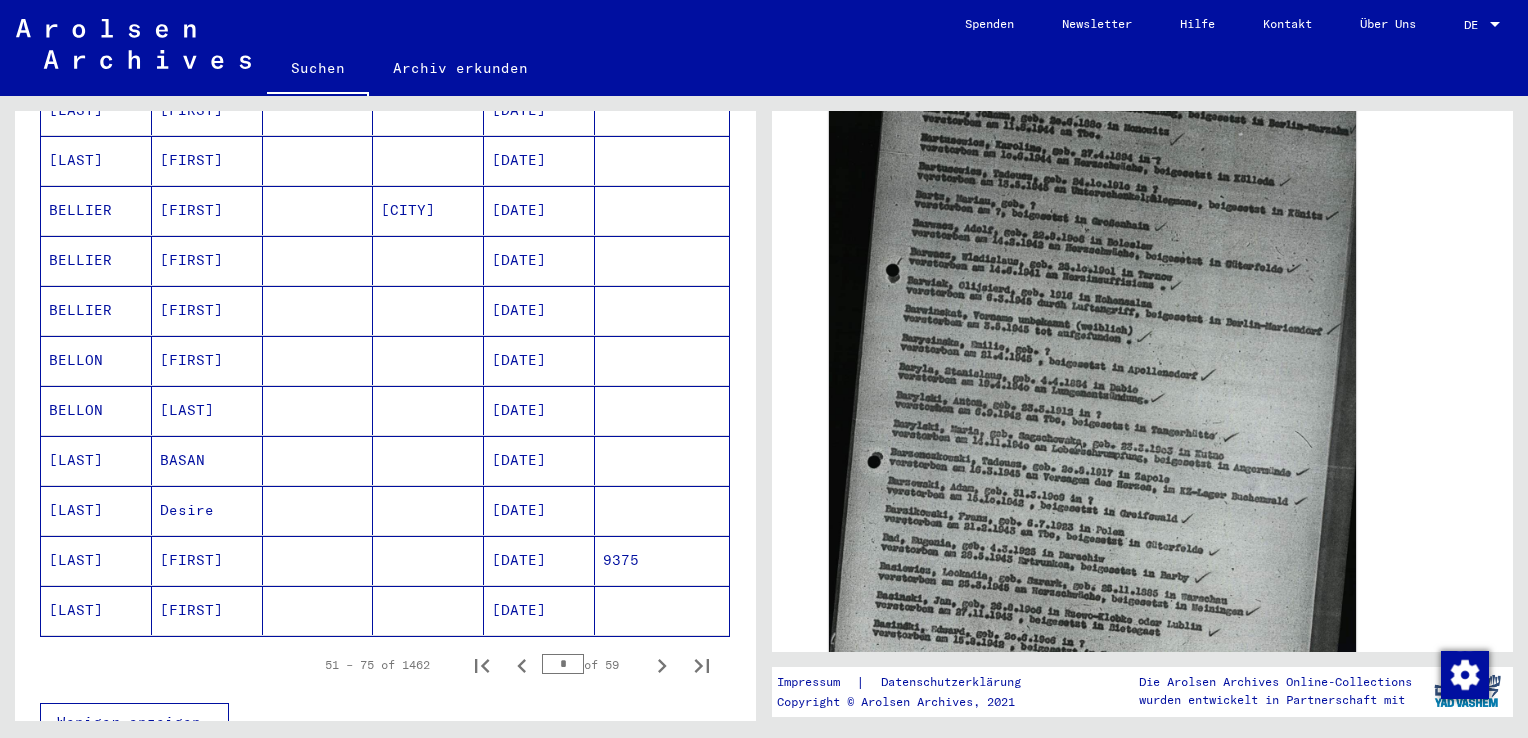 scroll, scrollTop: 1172, scrollLeft: 0, axis: vertical 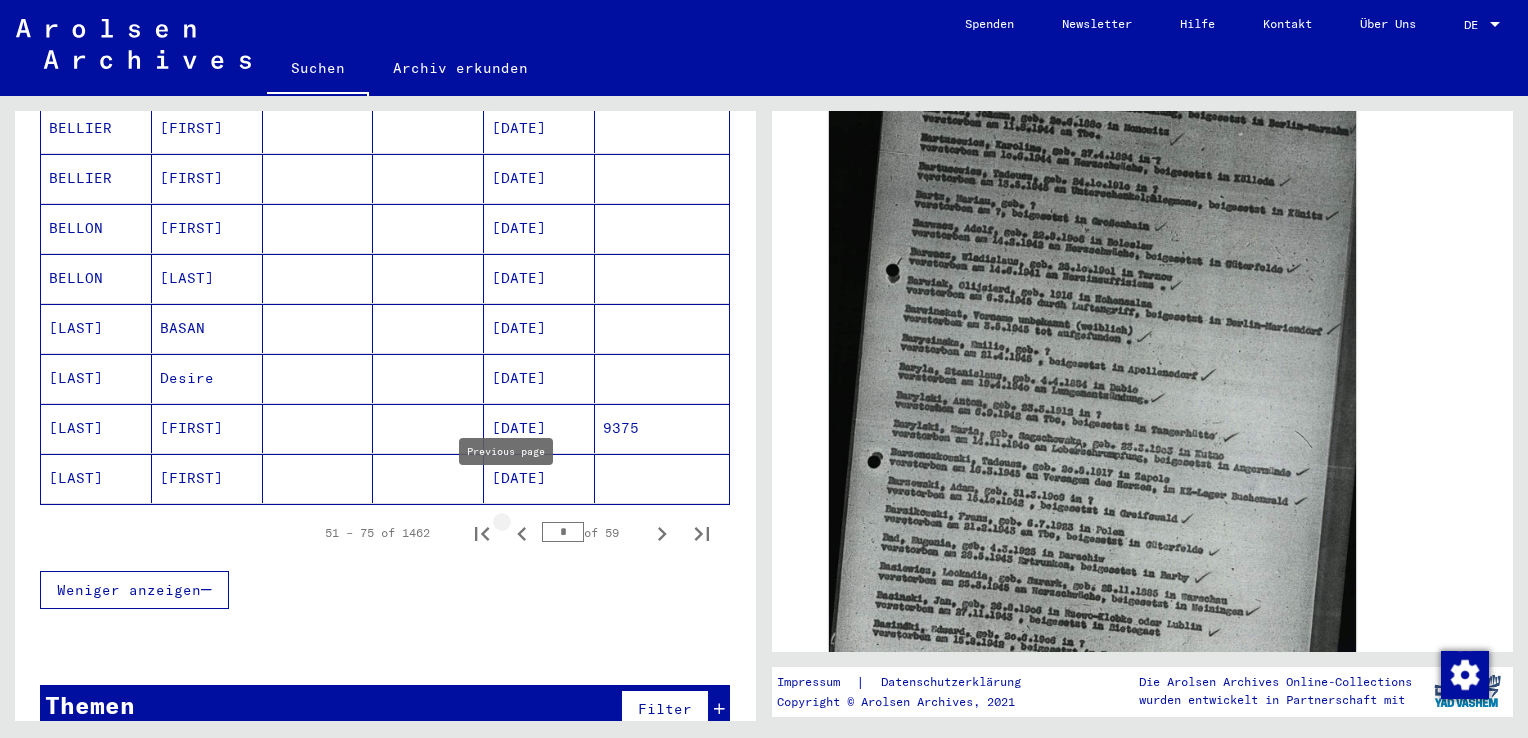 click 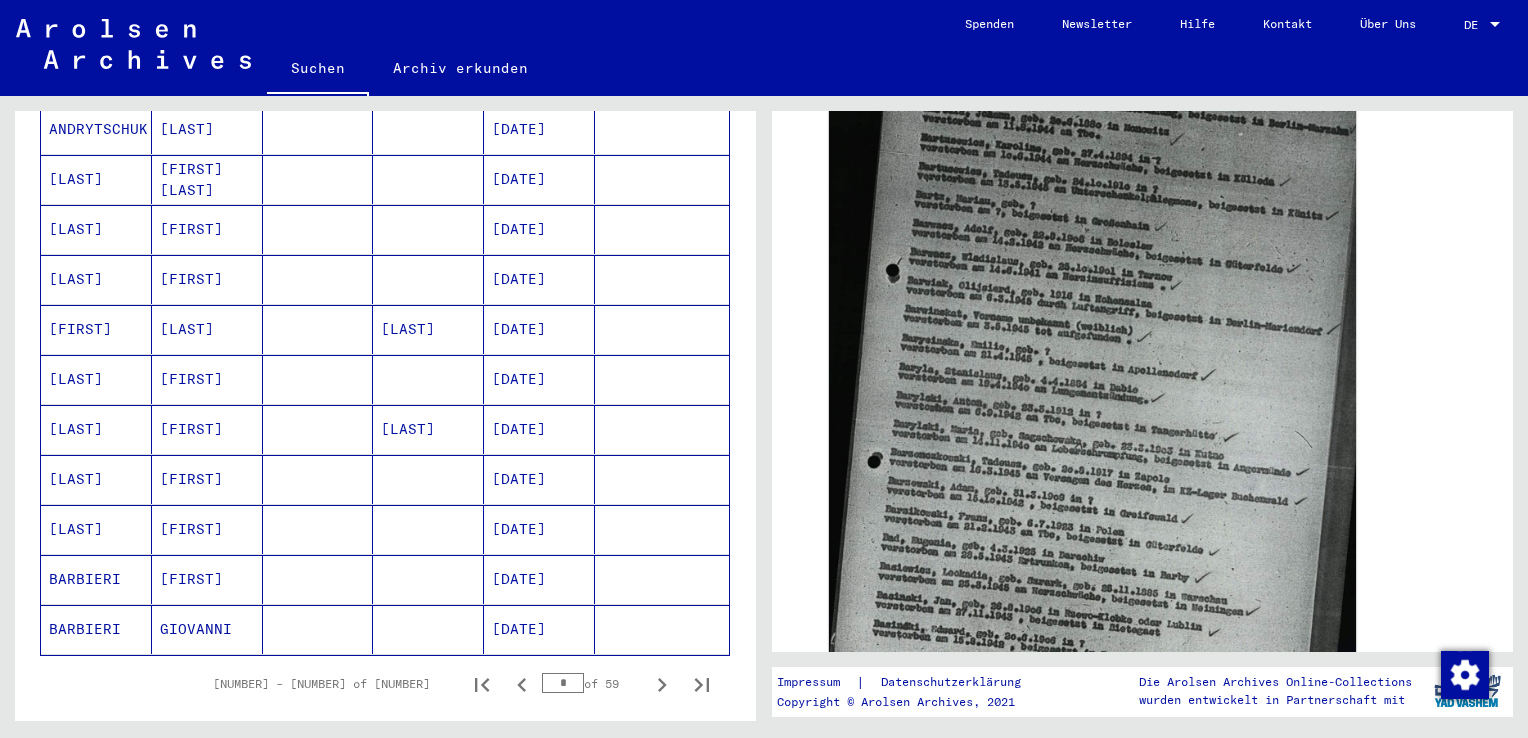 scroll, scrollTop: 1004, scrollLeft: 0, axis: vertical 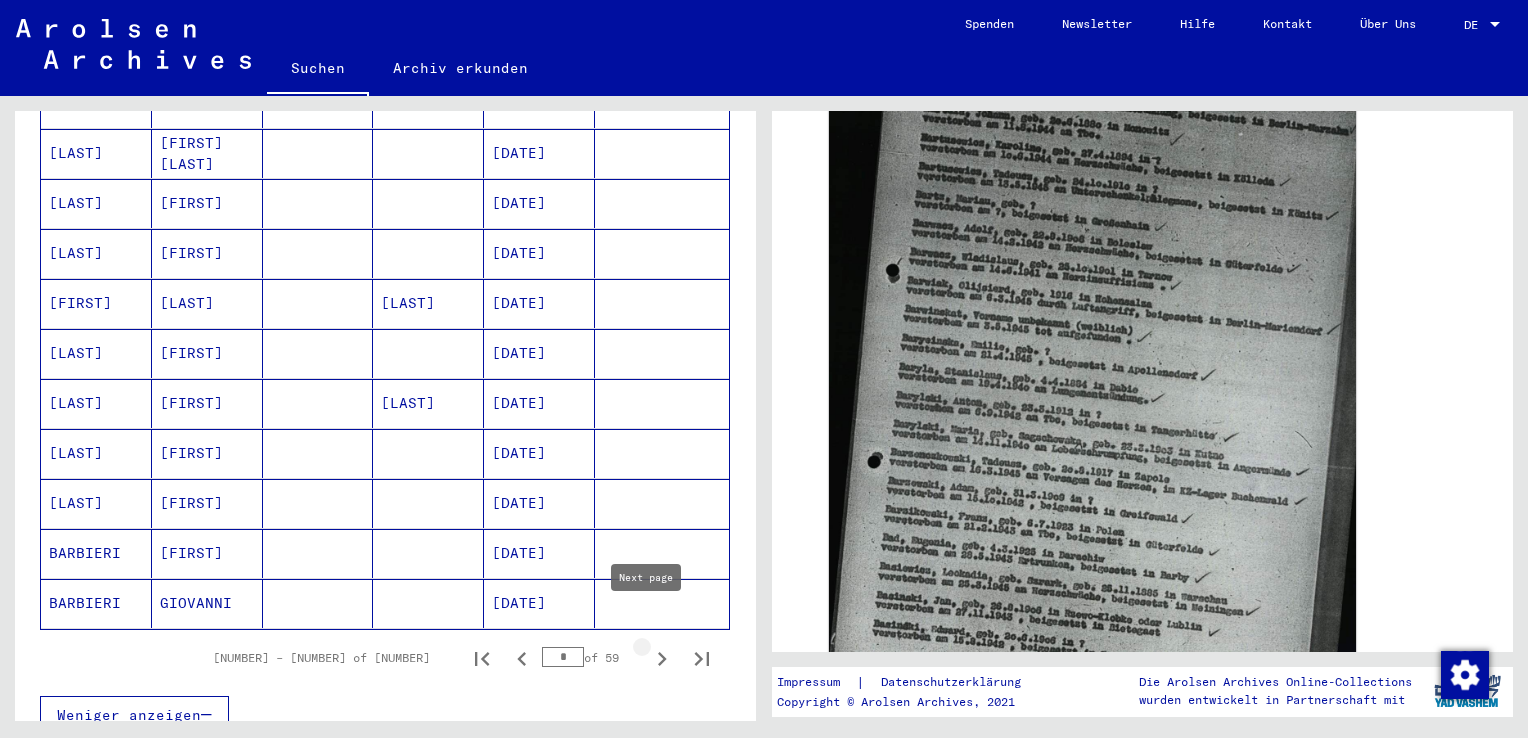 click 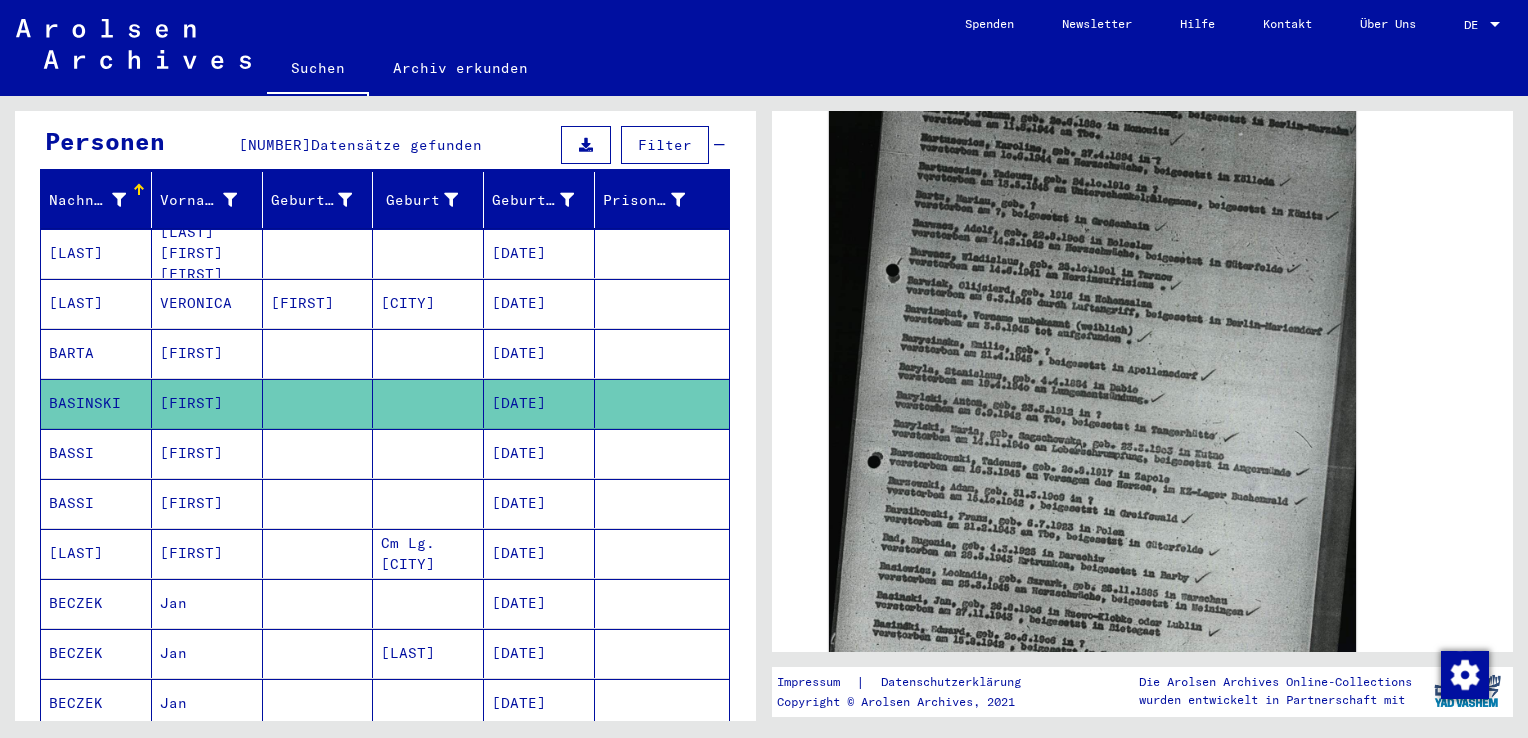 scroll, scrollTop: 192, scrollLeft: 0, axis: vertical 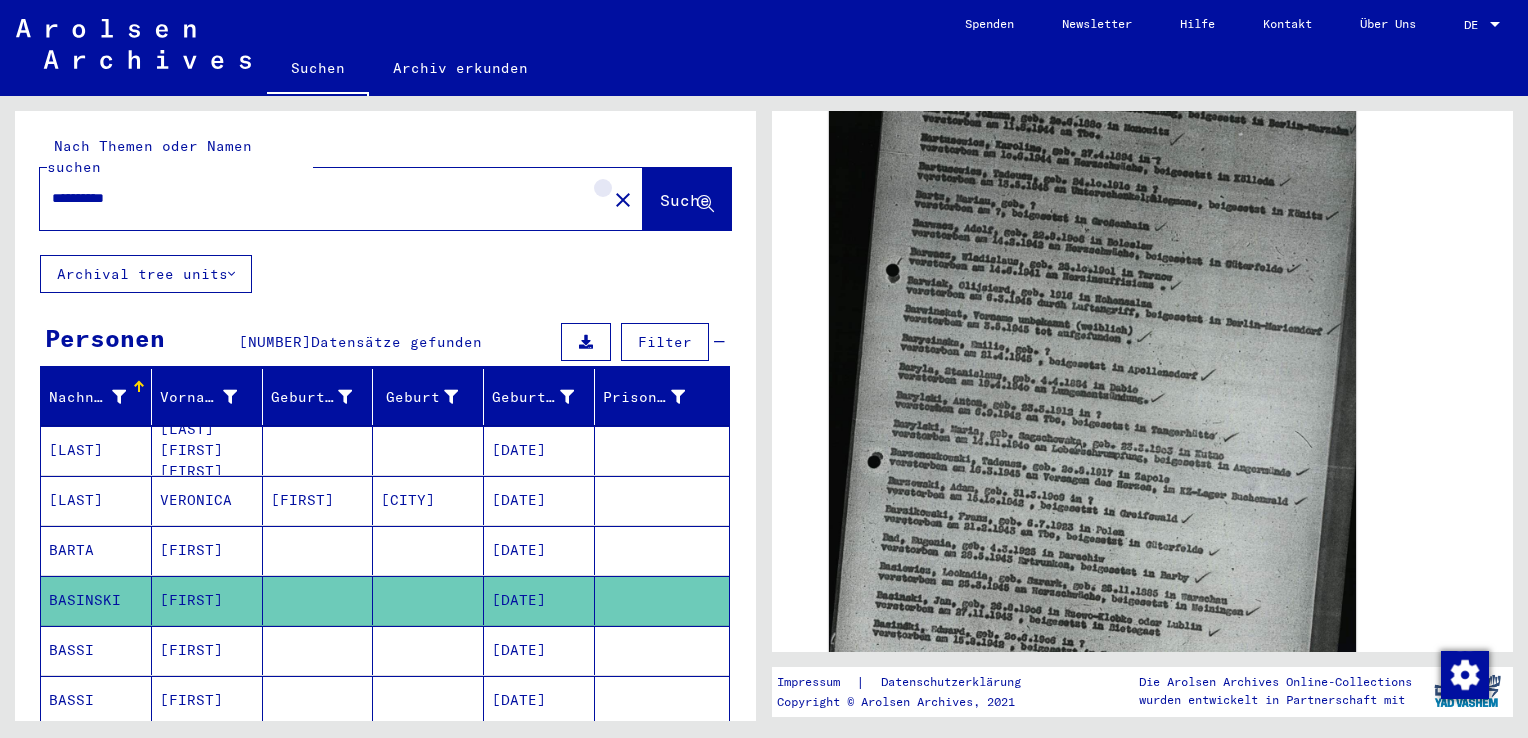 click on "close" 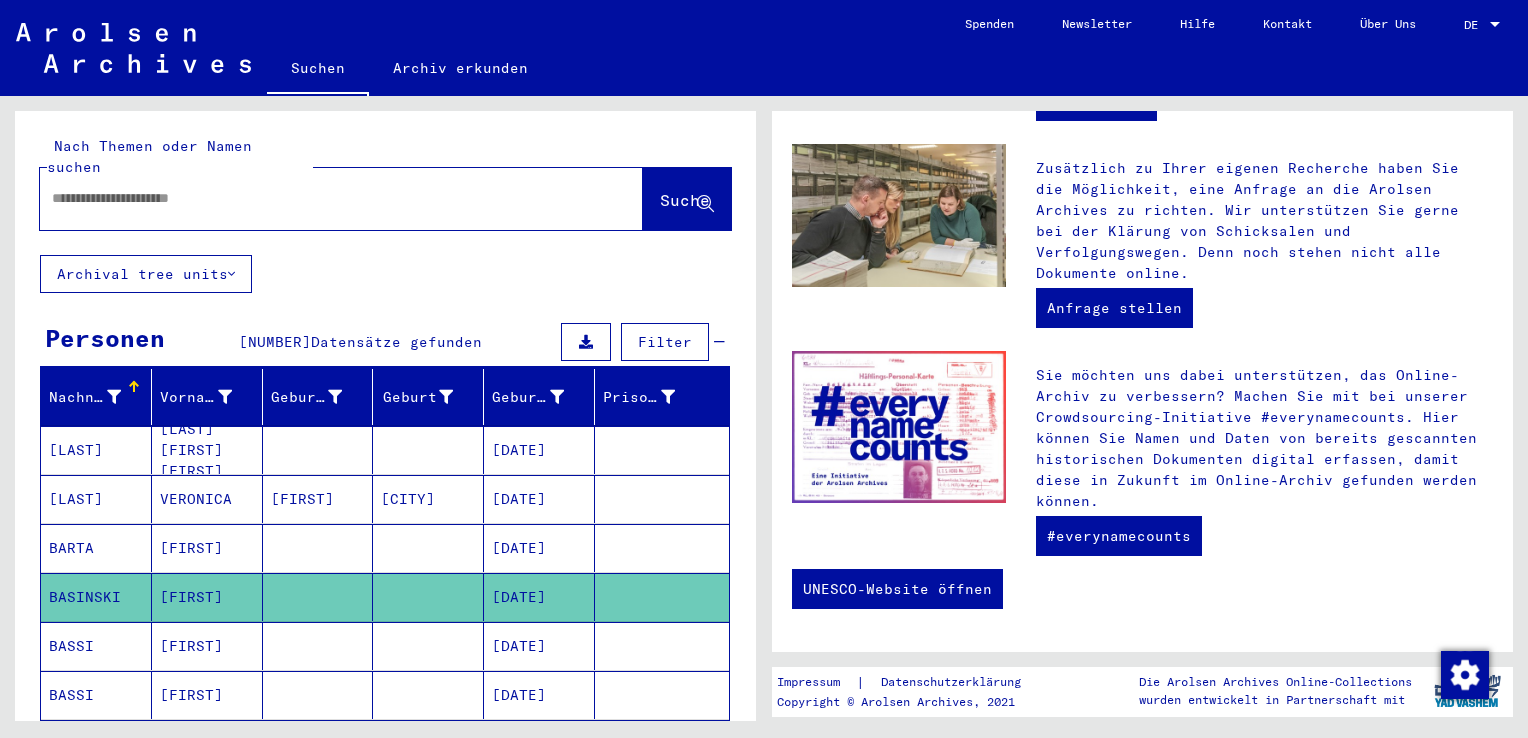 scroll, scrollTop: 0, scrollLeft: 0, axis: both 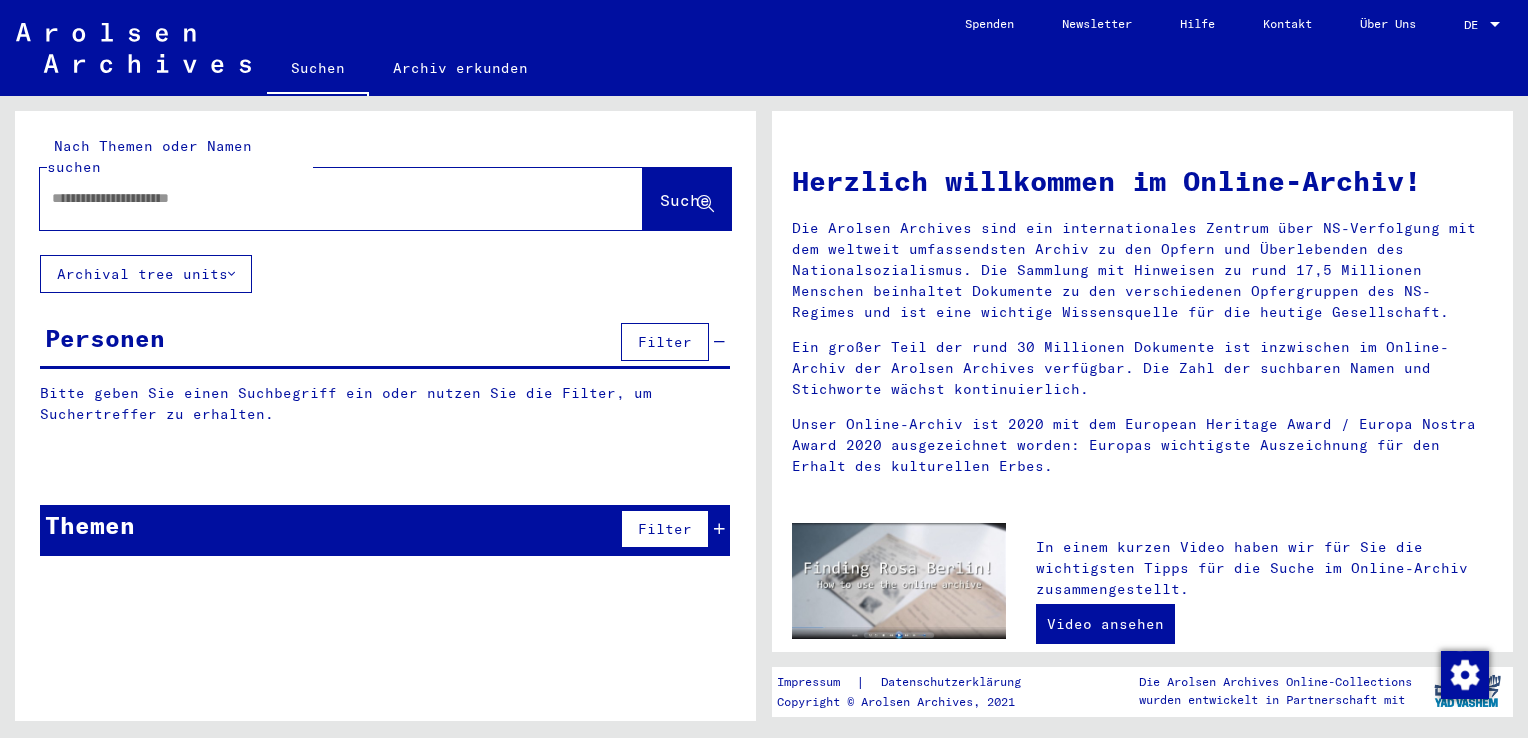 click at bounding box center (317, 198) 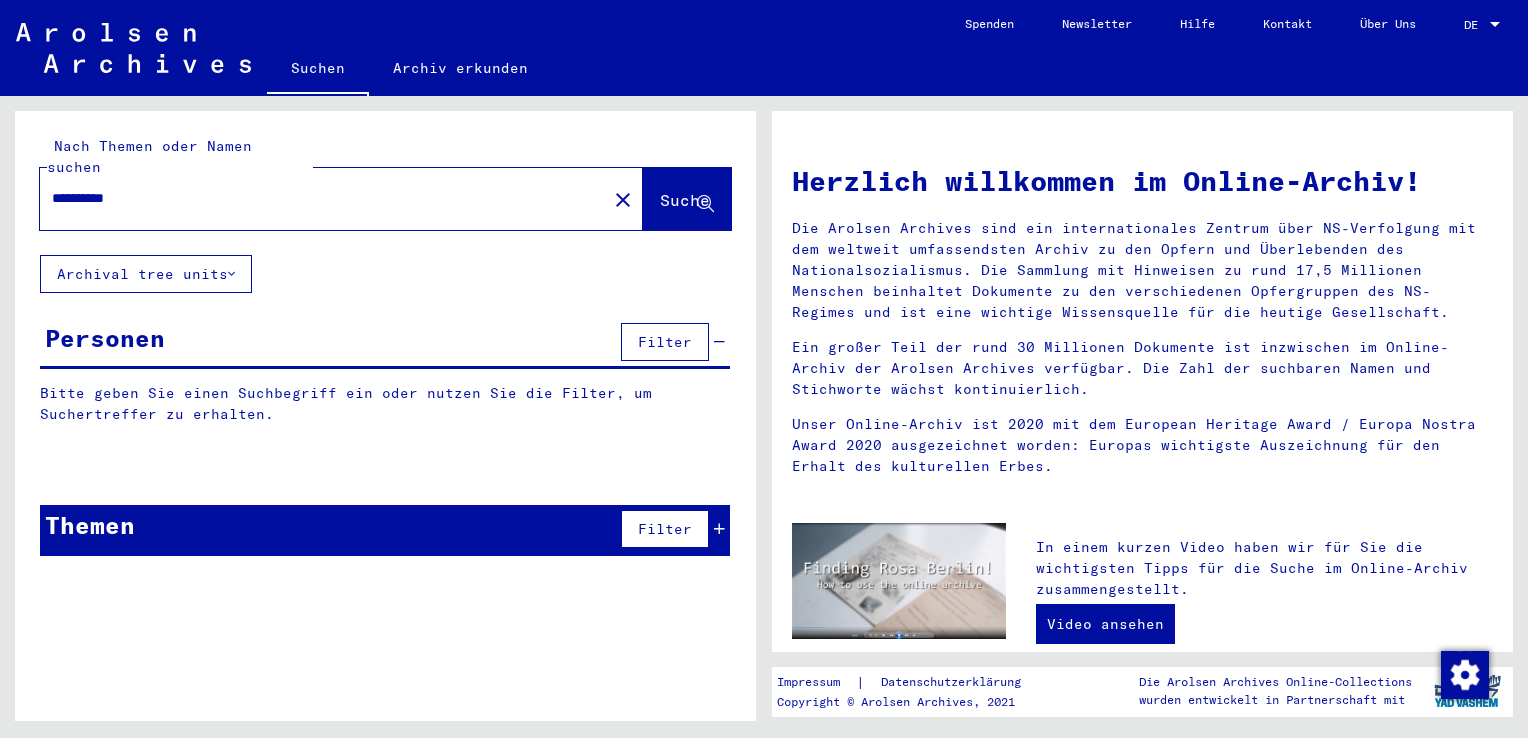 type on "**********" 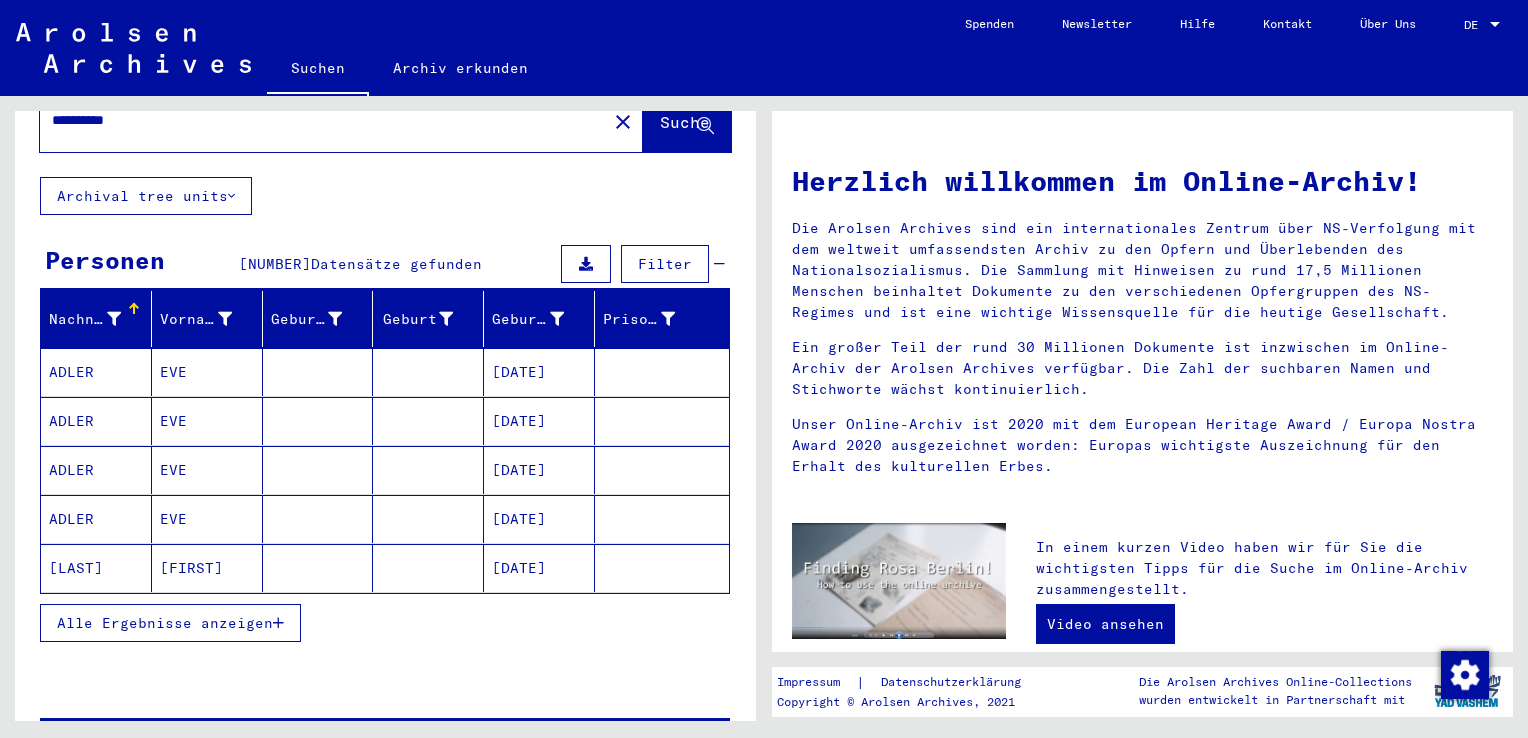 scroll, scrollTop: 79, scrollLeft: 0, axis: vertical 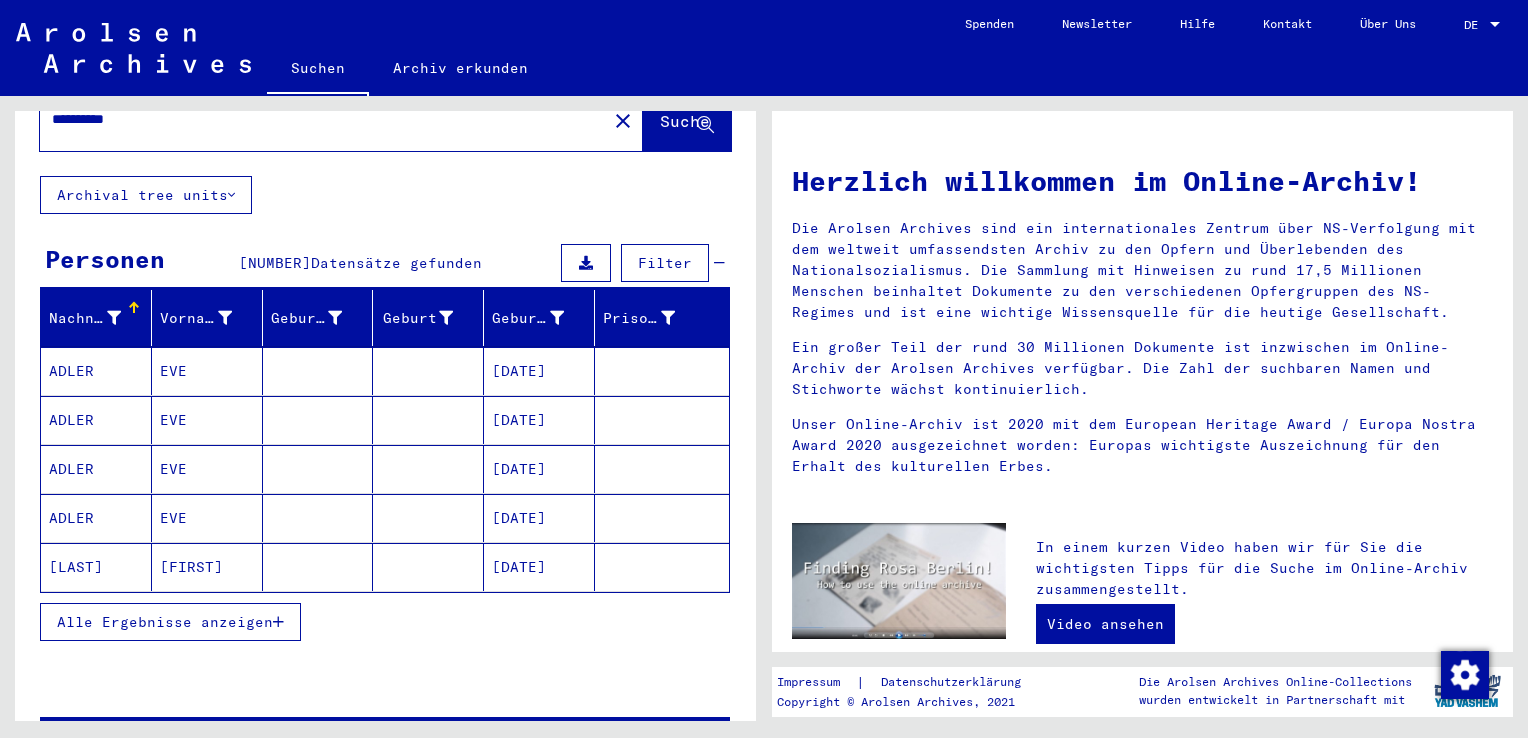click on "Alle Ergebnisse anzeigen" at bounding box center (165, 622) 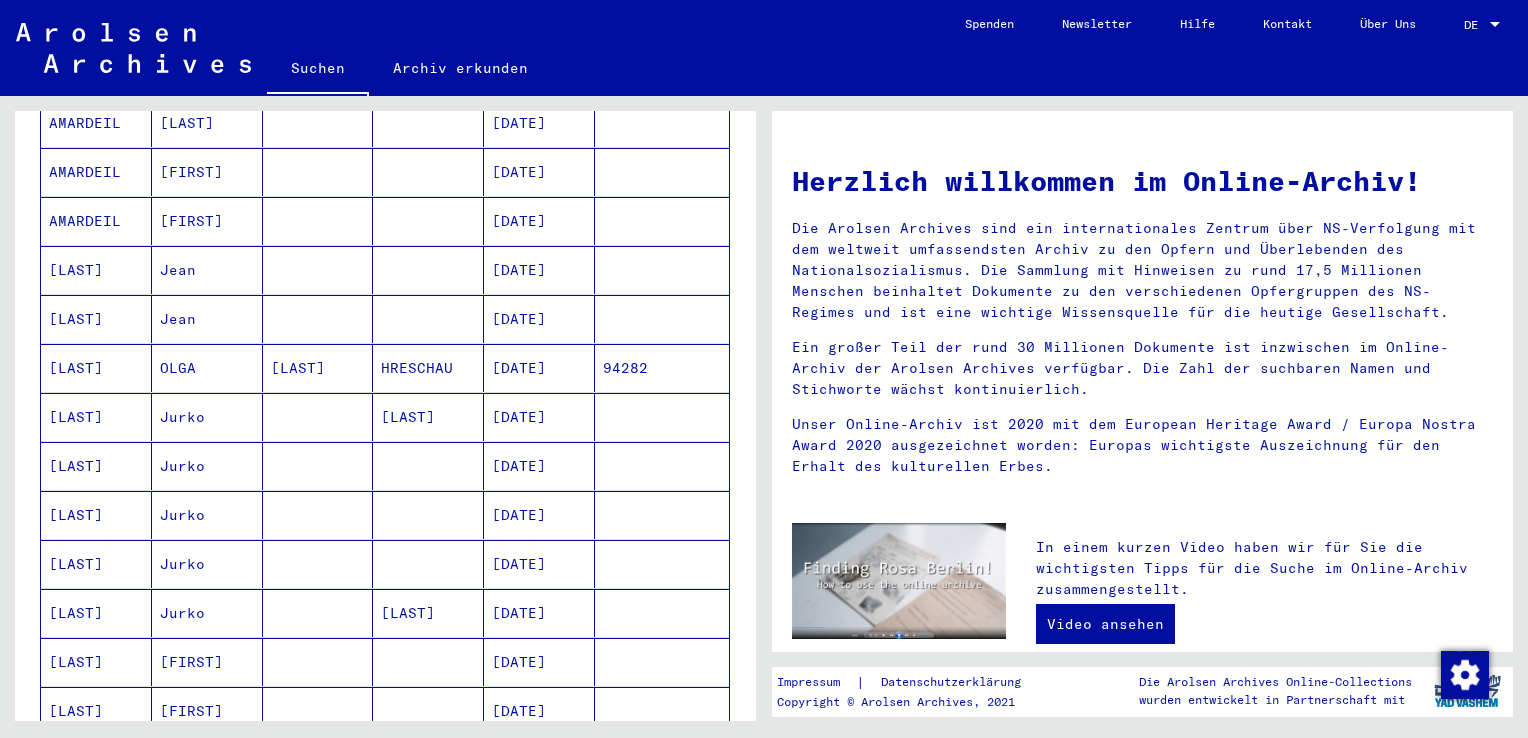 scroll, scrollTop: 1092, scrollLeft: 0, axis: vertical 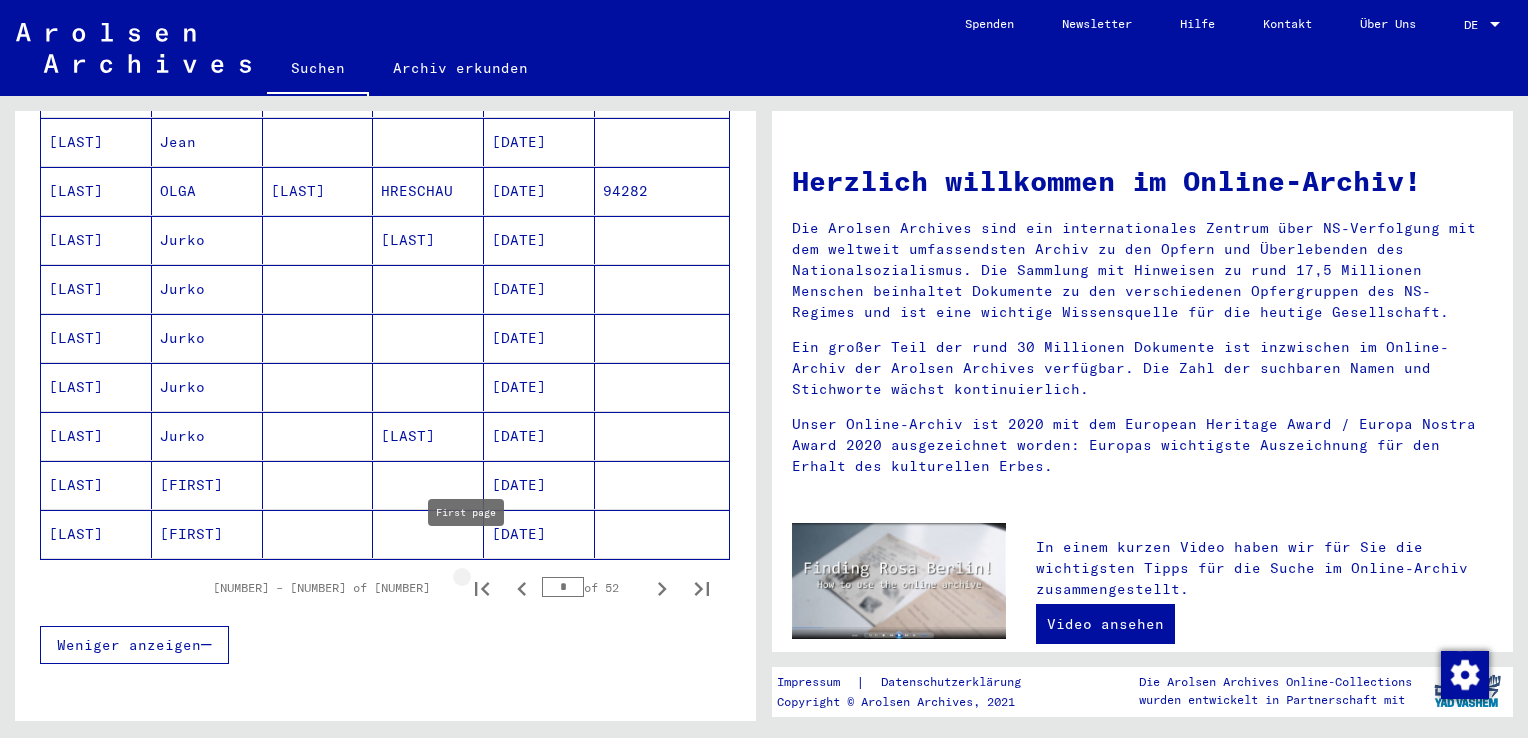 click 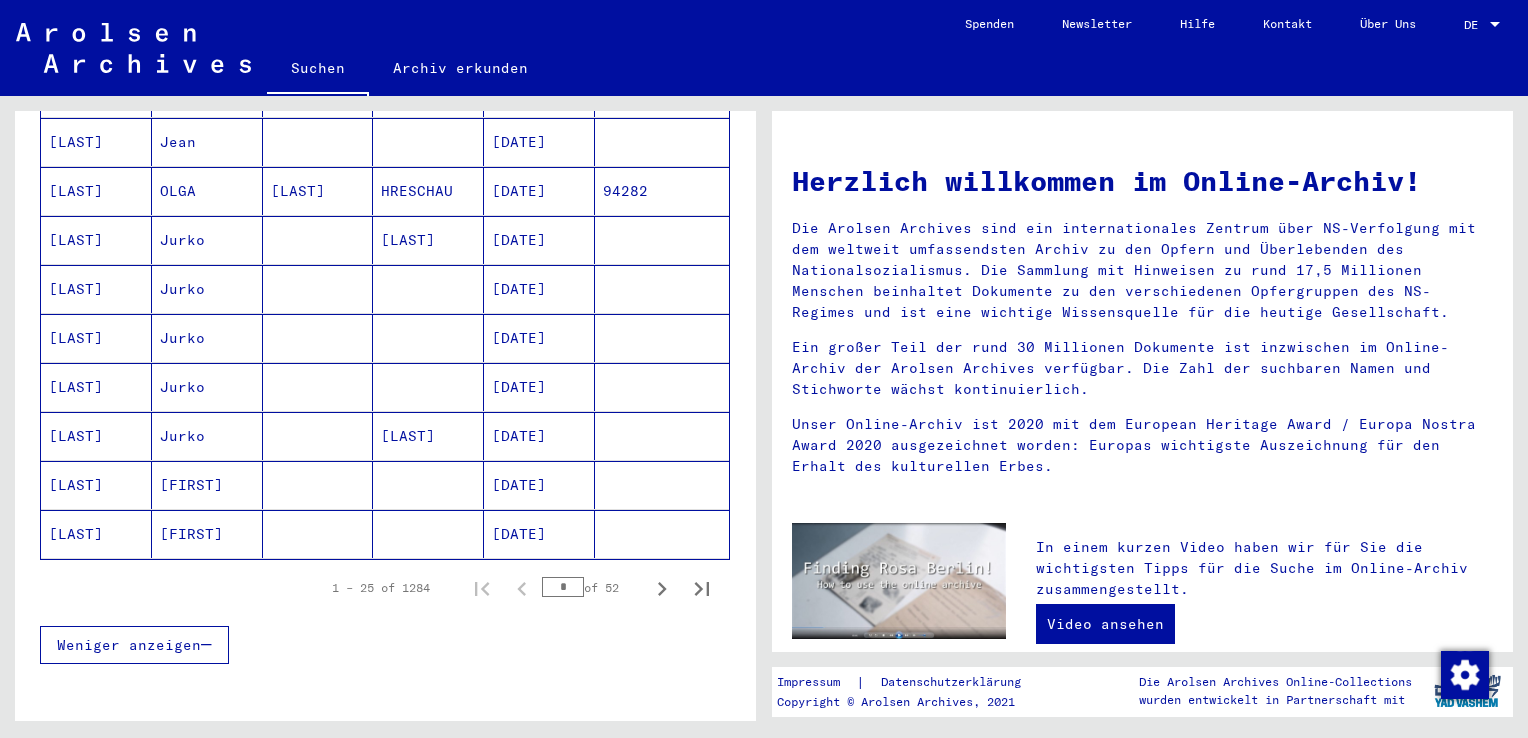 click on "*" at bounding box center [563, 587] 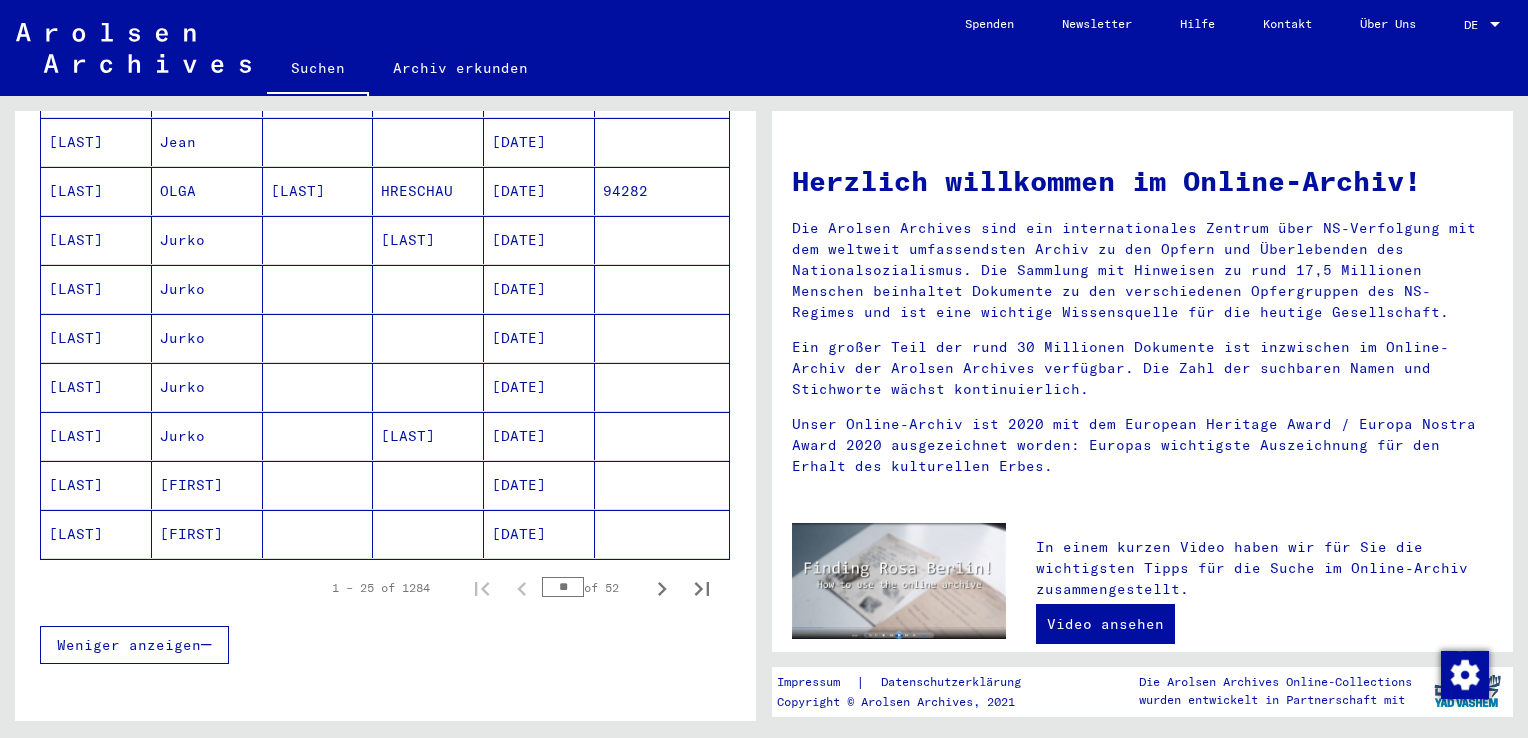 click on "Weniger anzeigen" at bounding box center (385, 645) 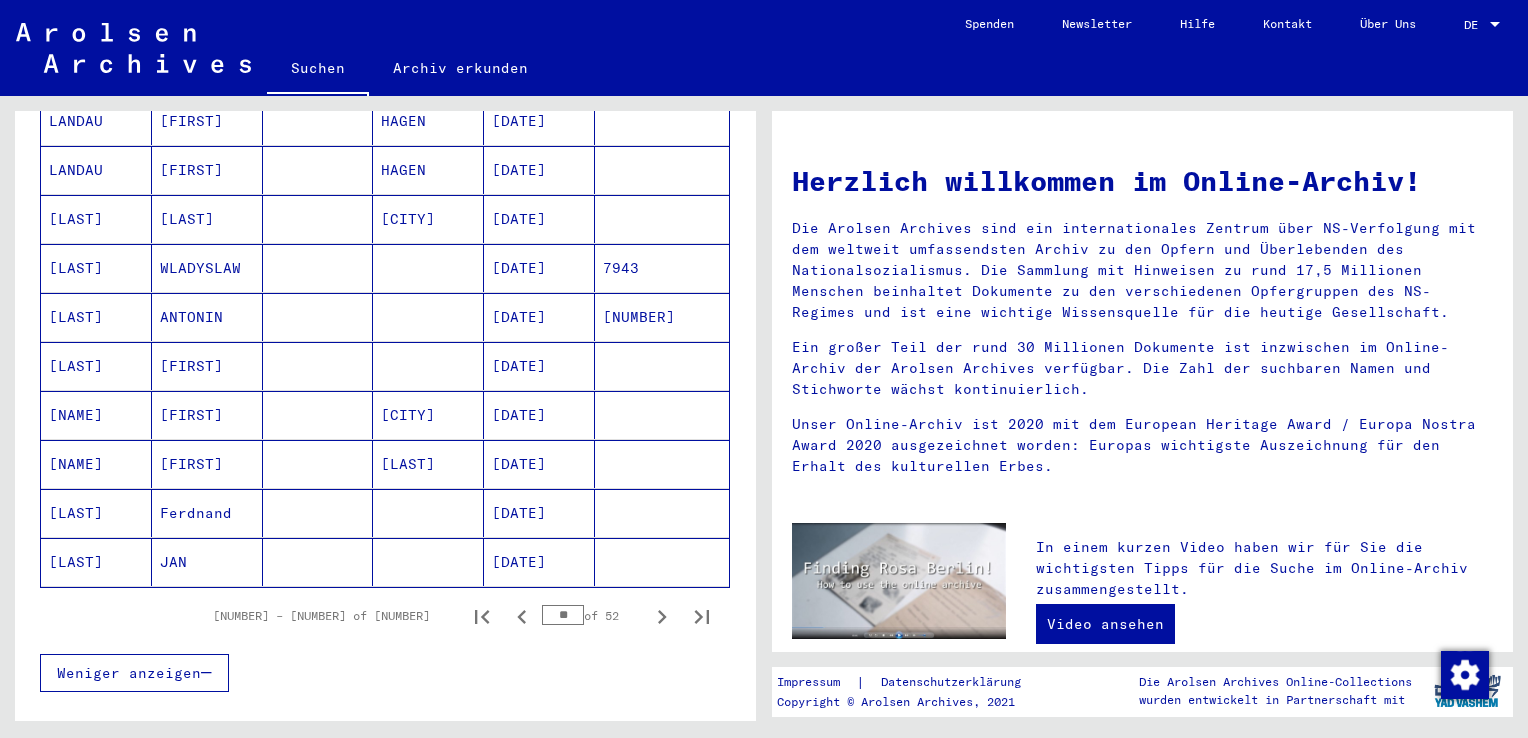 scroll, scrollTop: 1064, scrollLeft: 0, axis: vertical 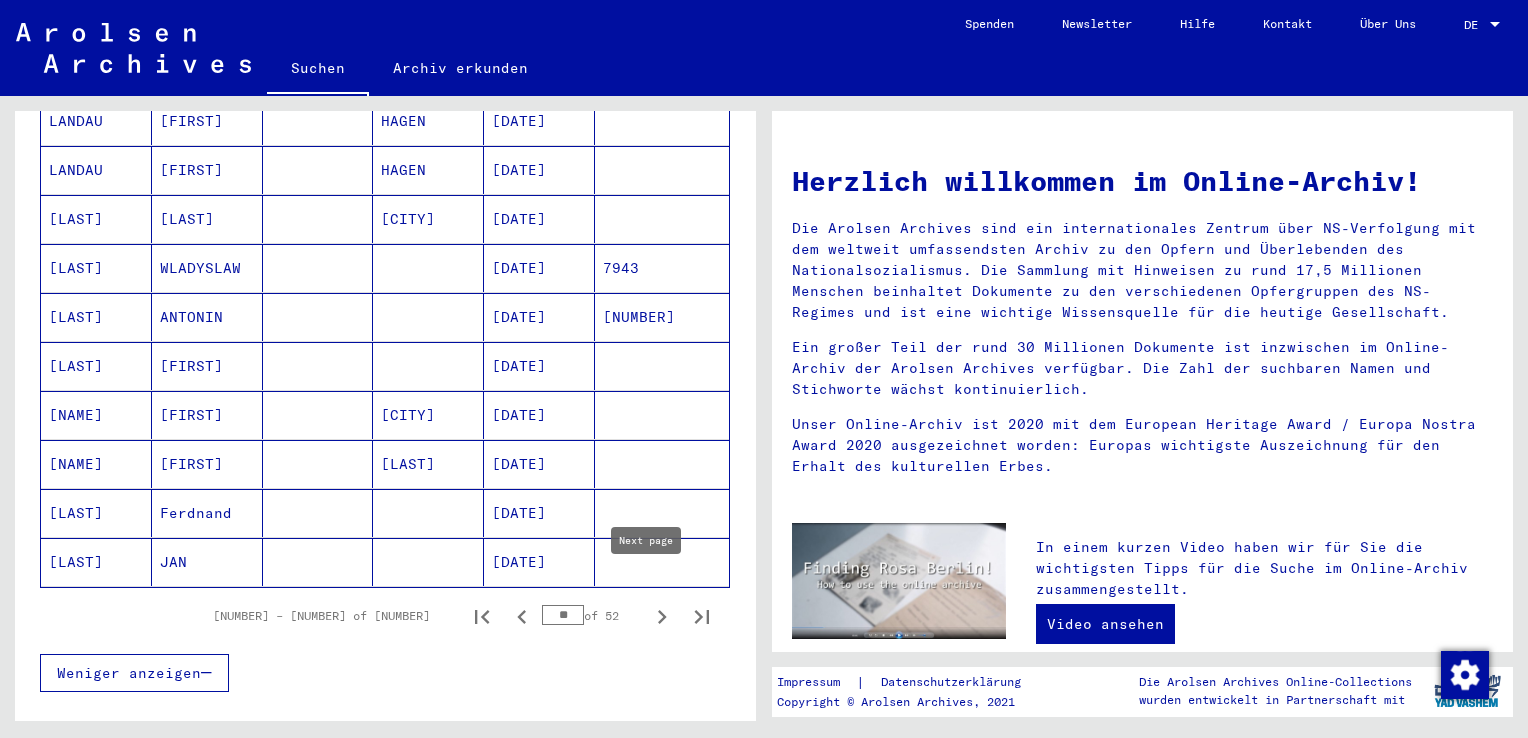 click 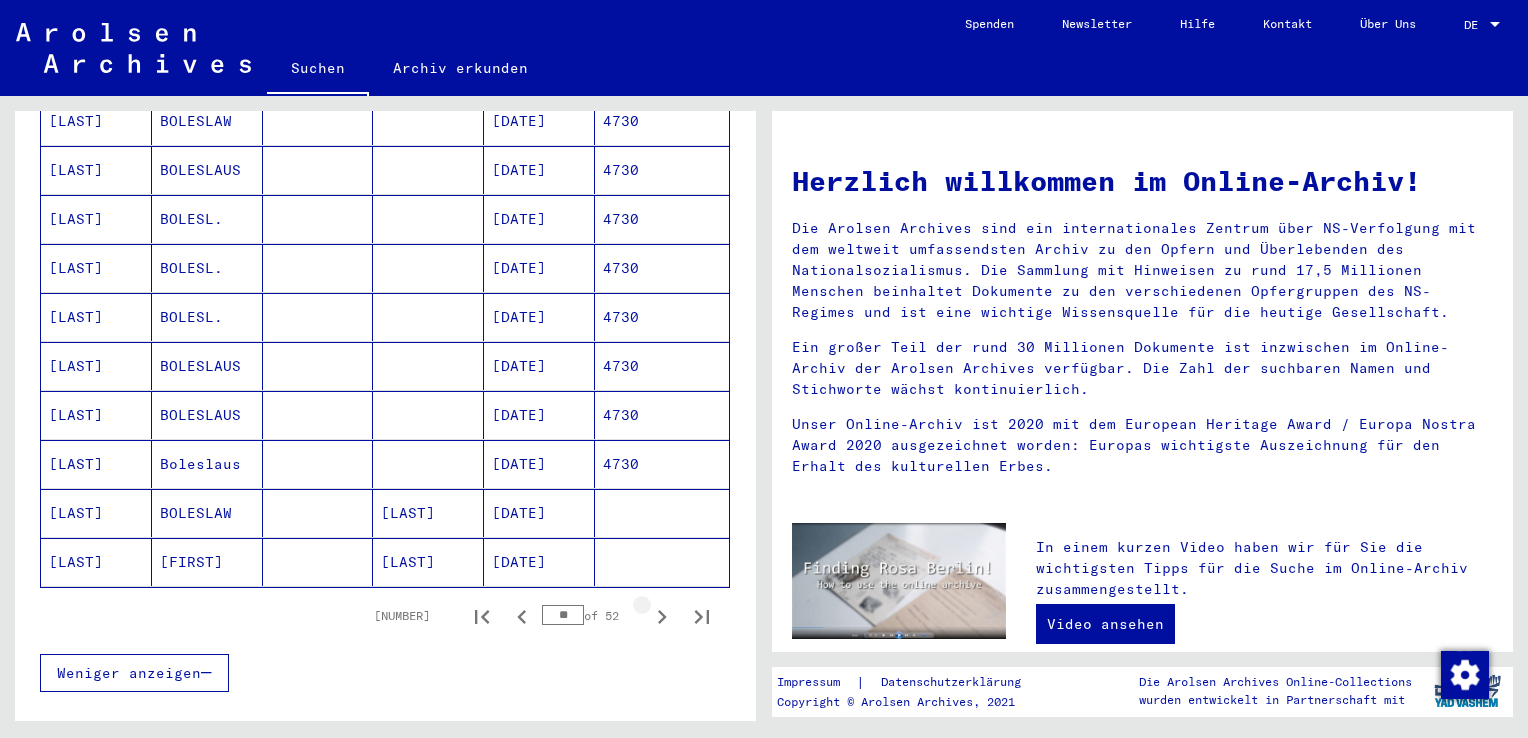 click 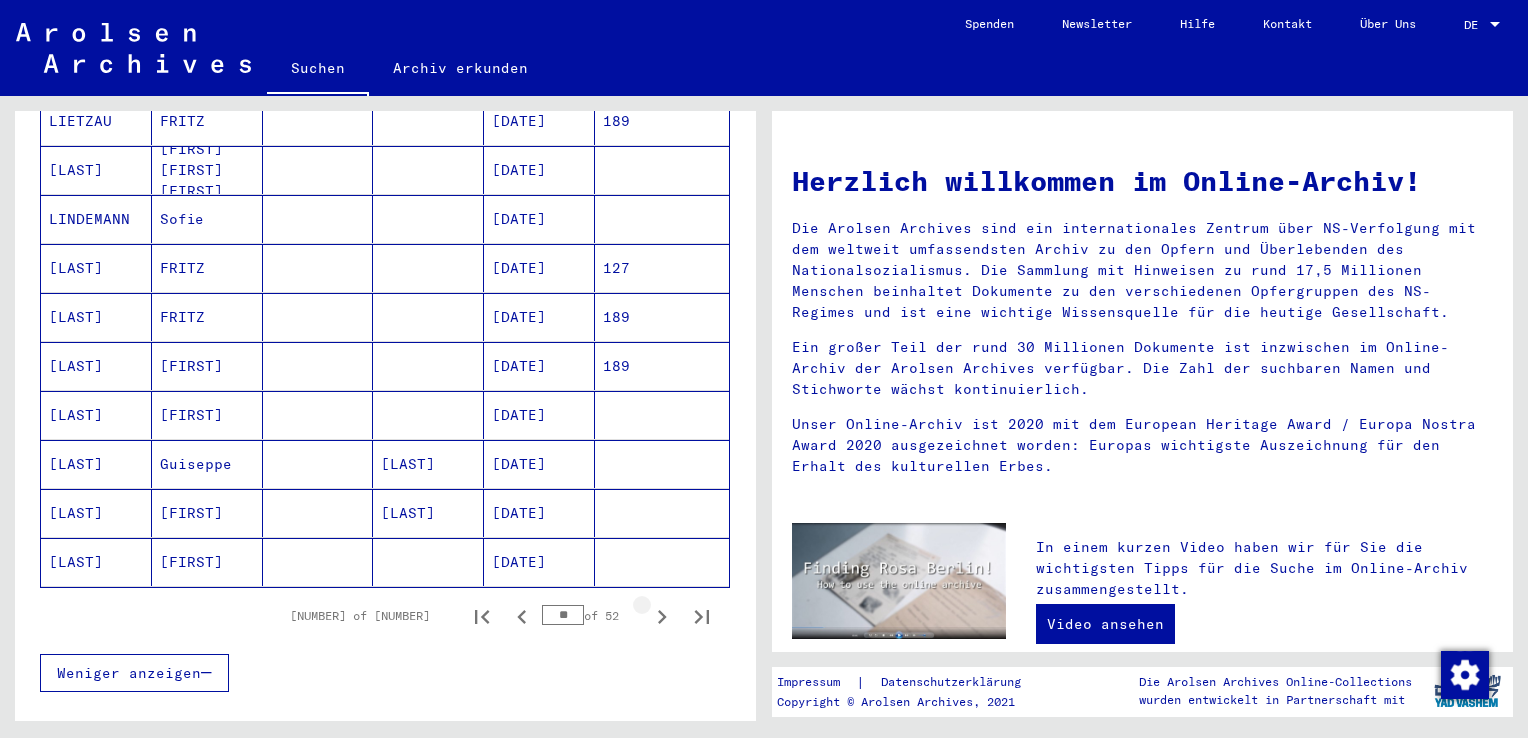 click 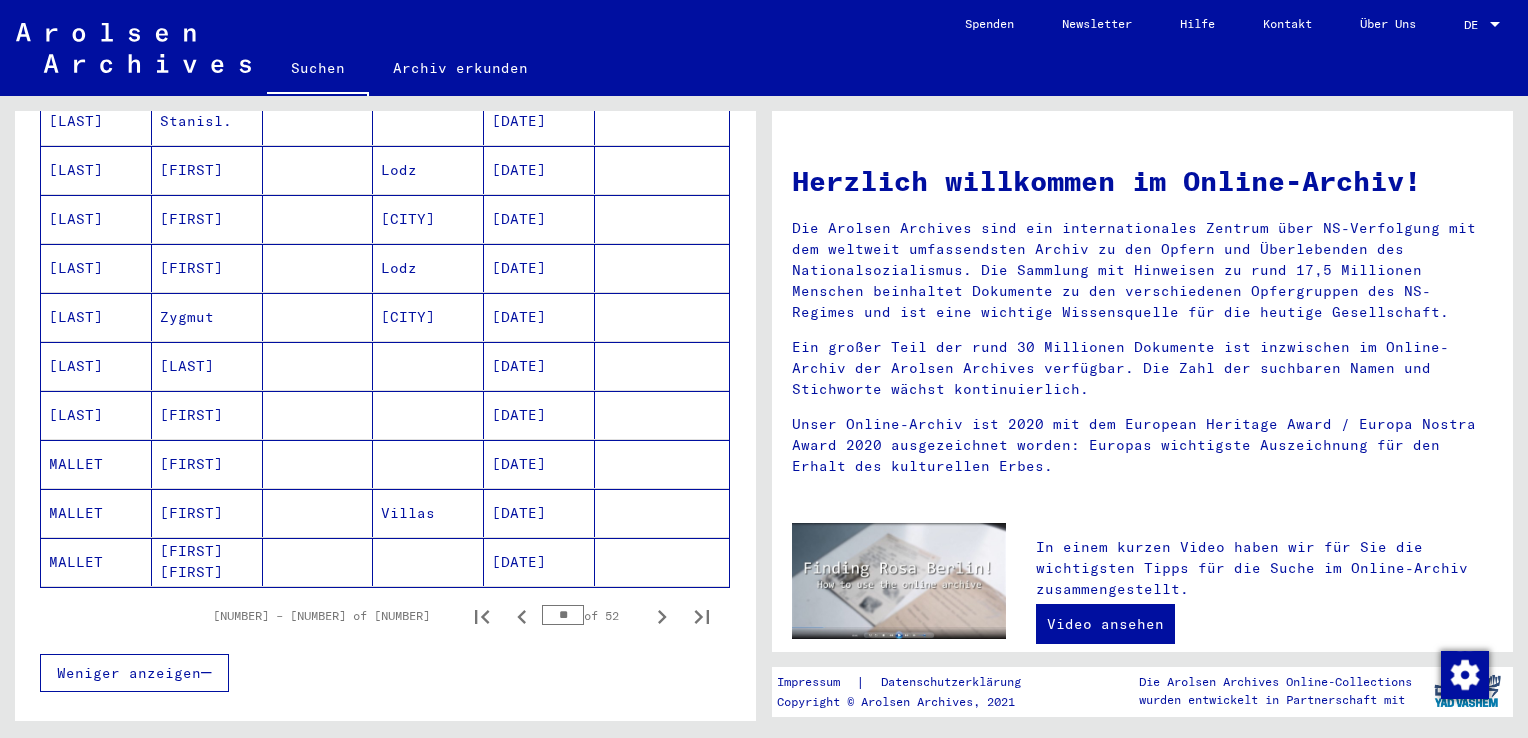 click 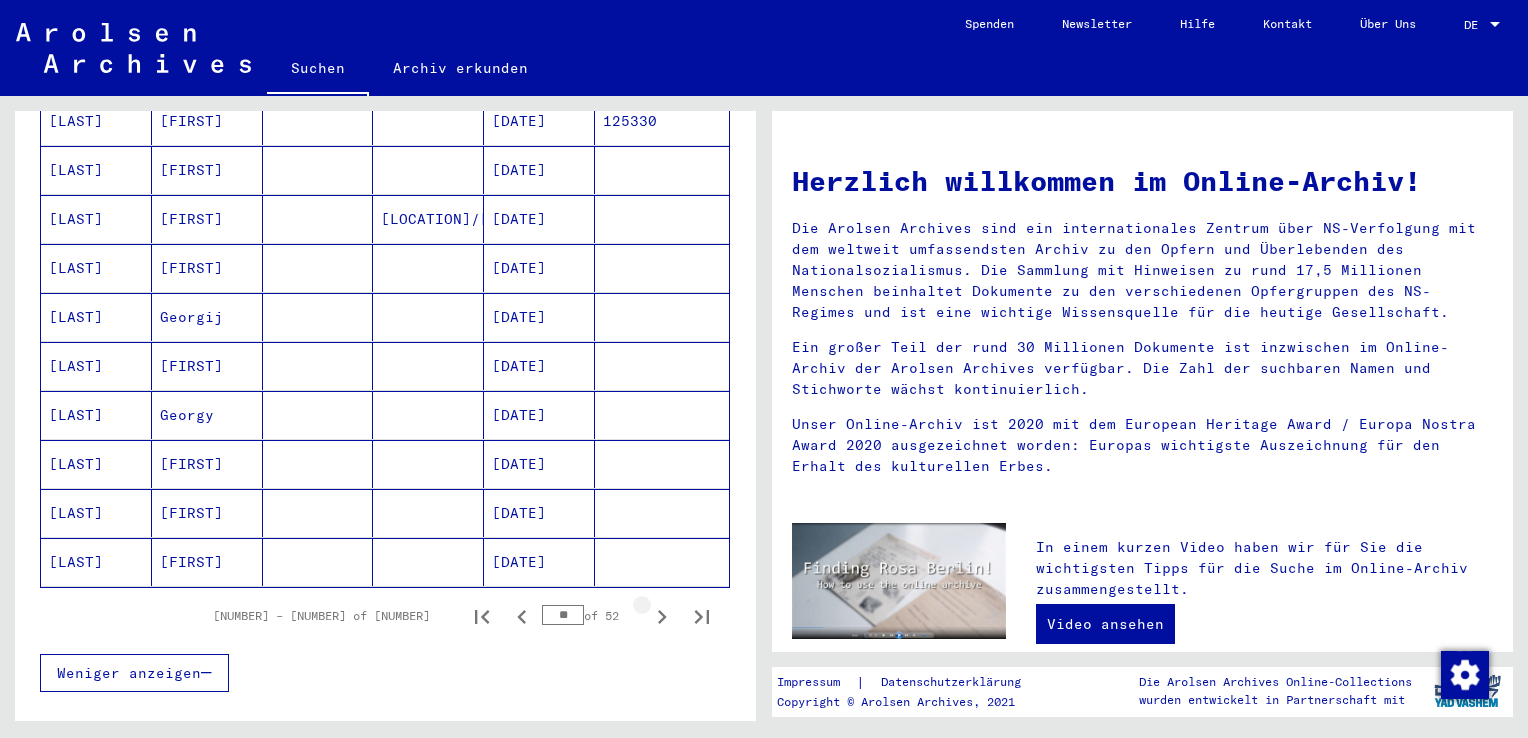 click 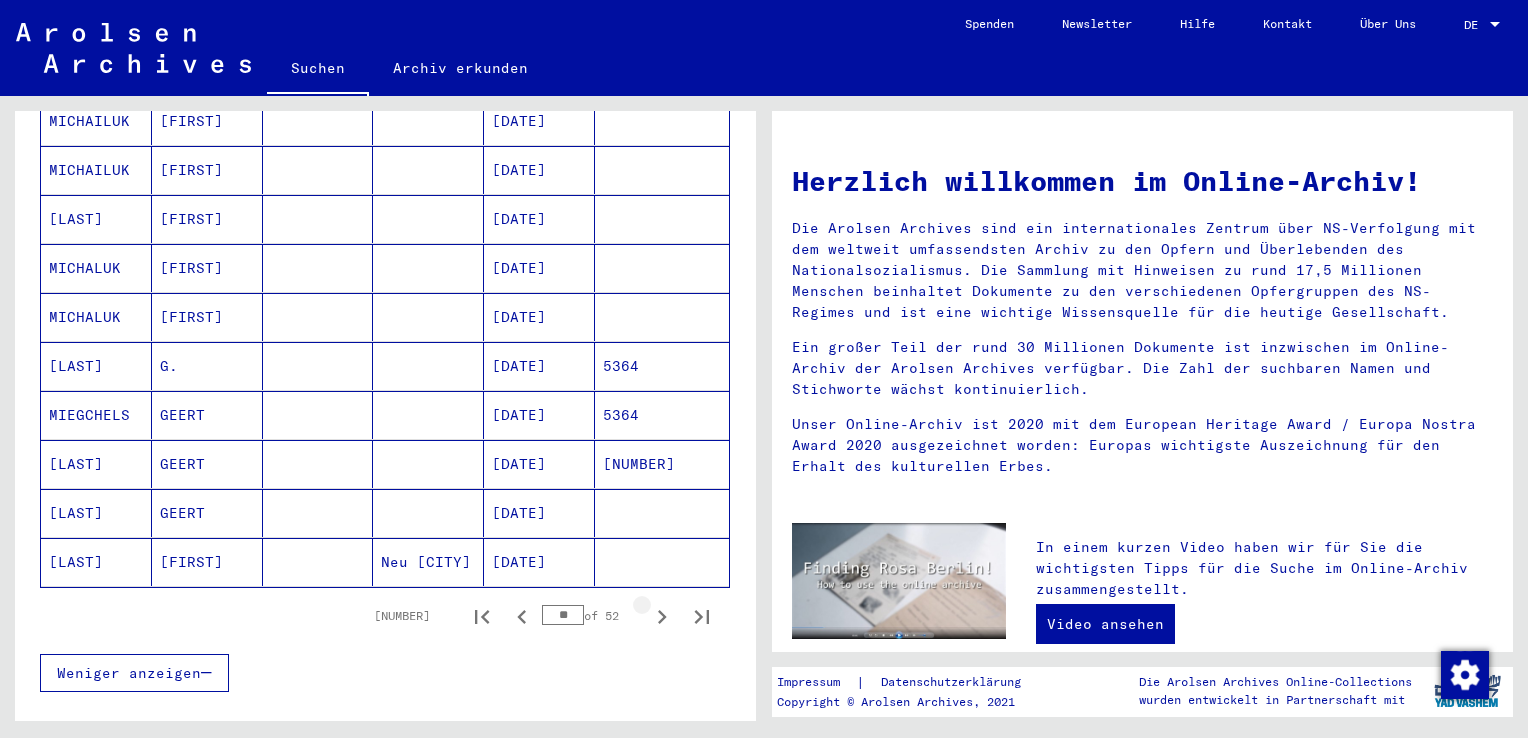 click 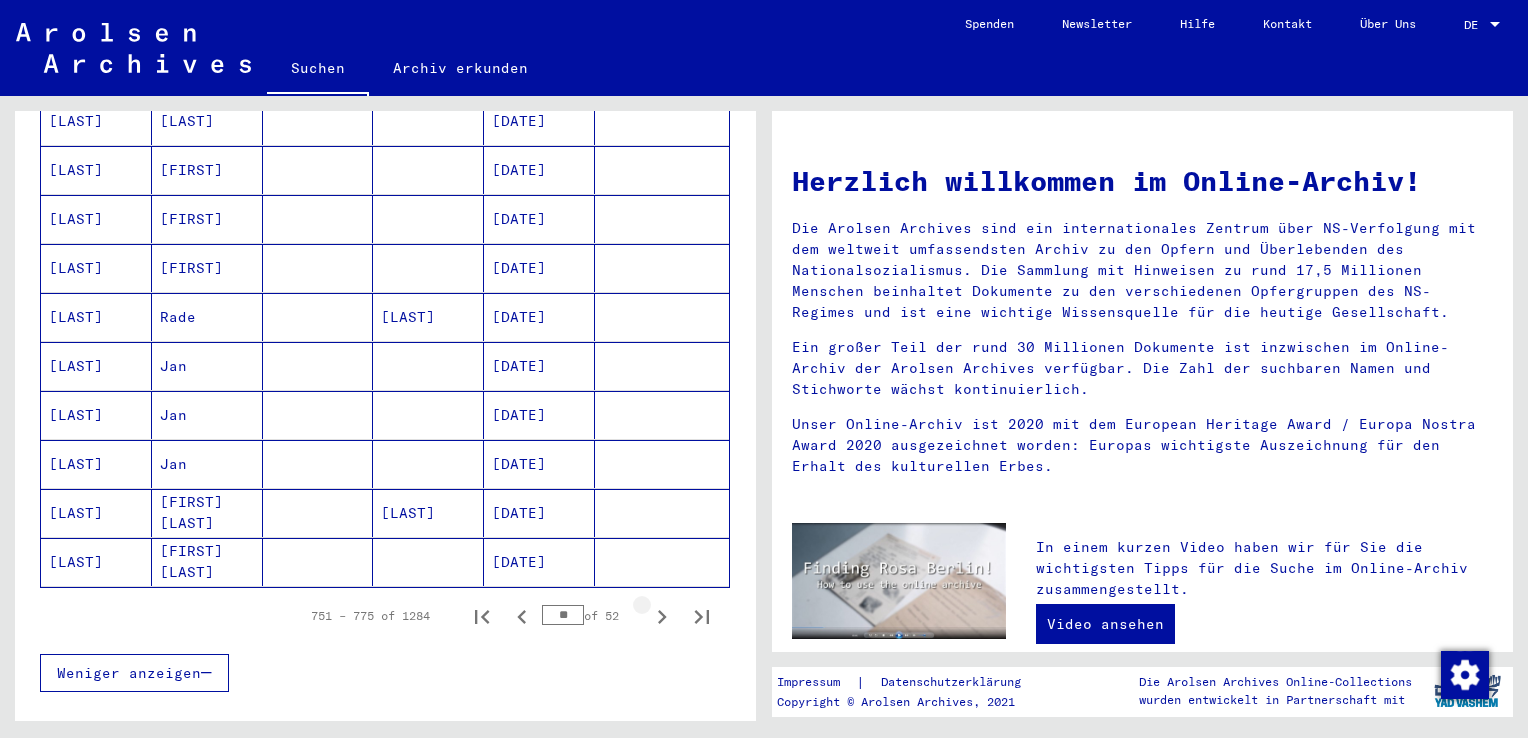 click 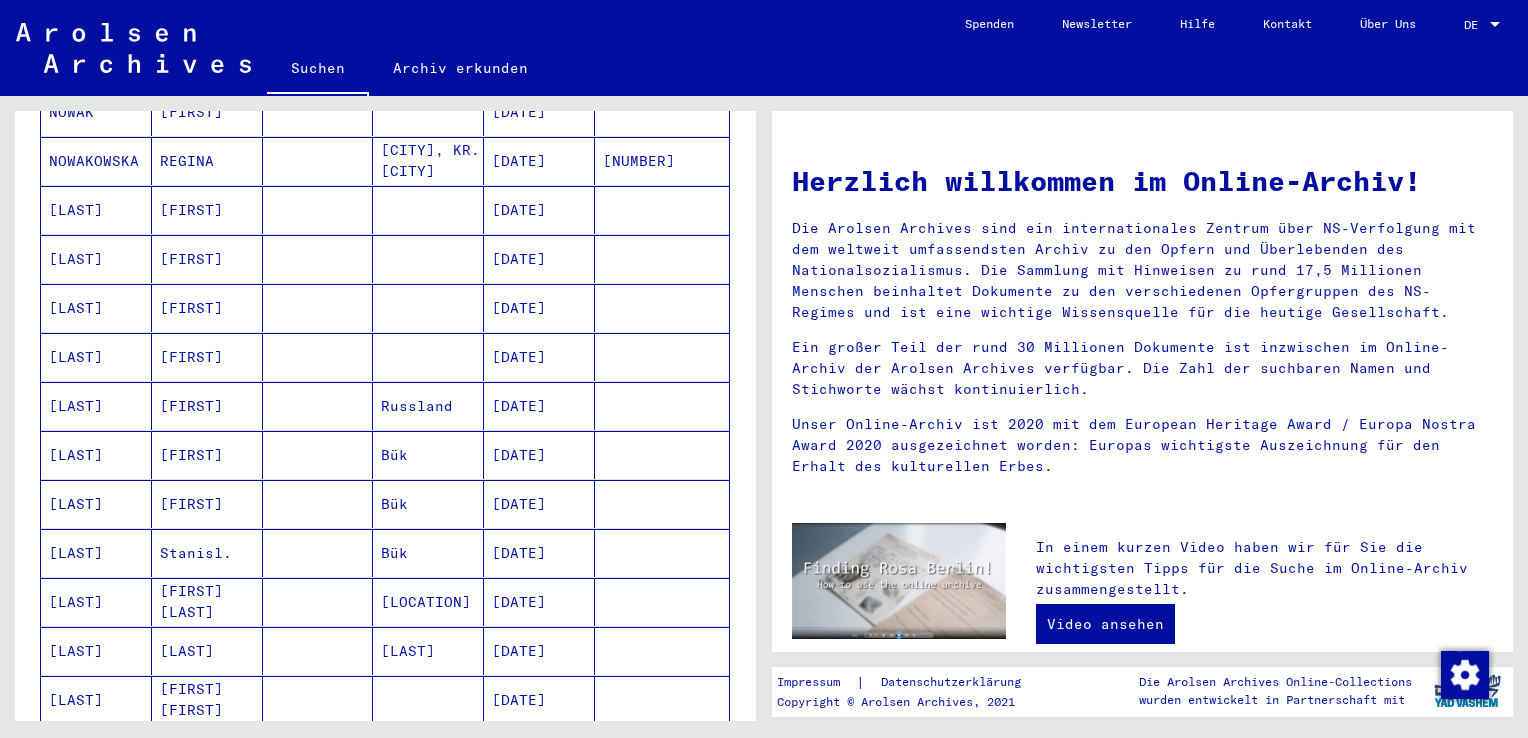 scroll, scrollTop: 566, scrollLeft: 0, axis: vertical 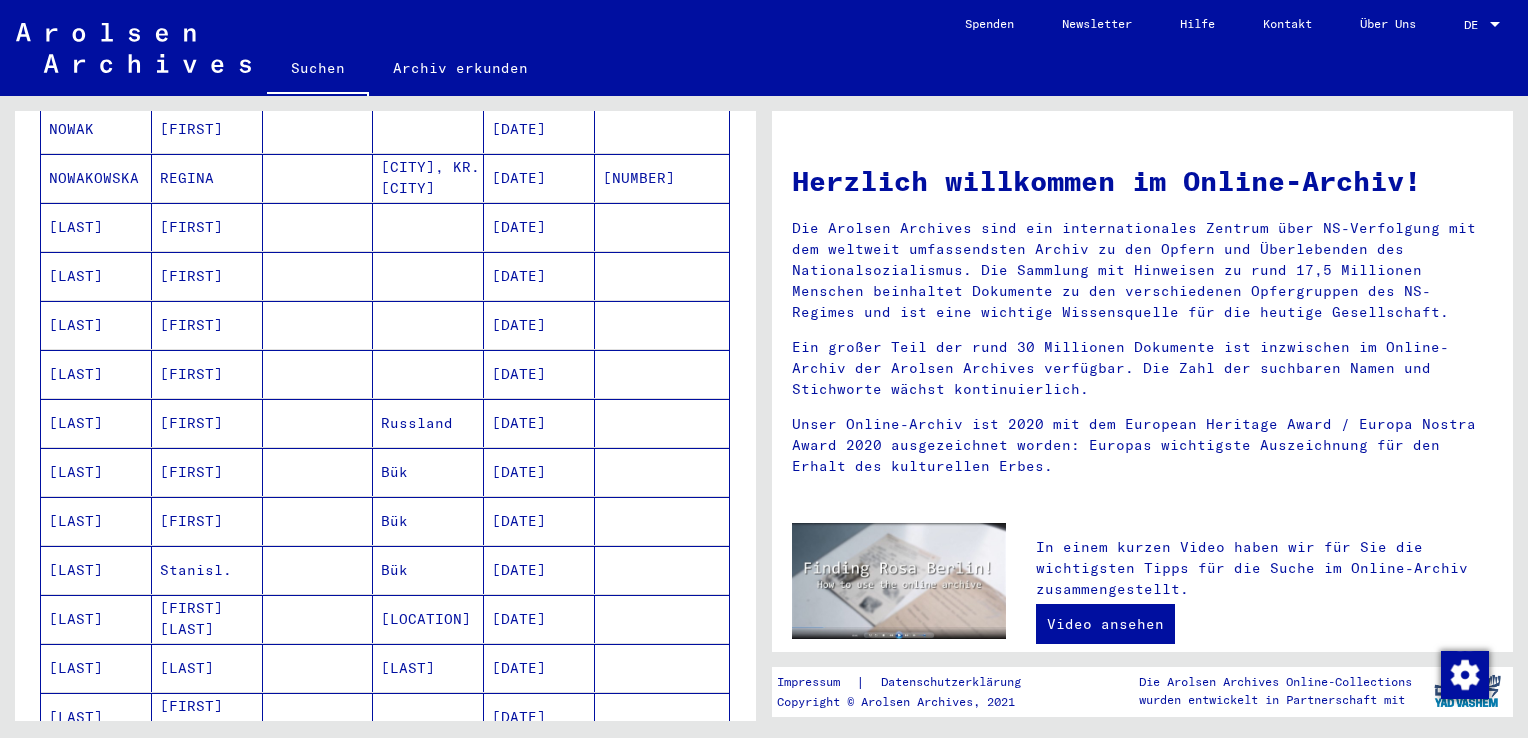 click at bounding box center [428, 276] 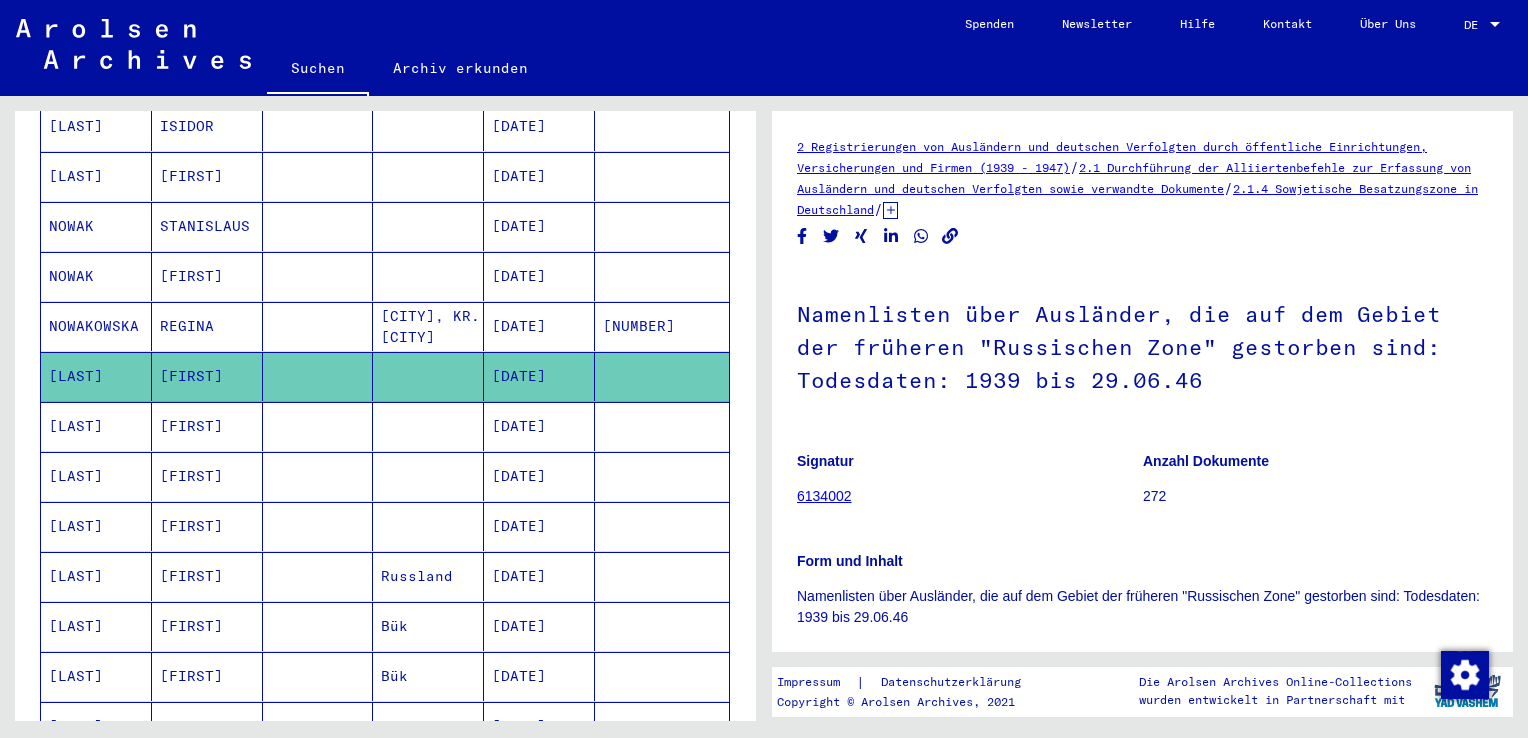 scroll, scrollTop: 421, scrollLeft: 0, axis: vertical 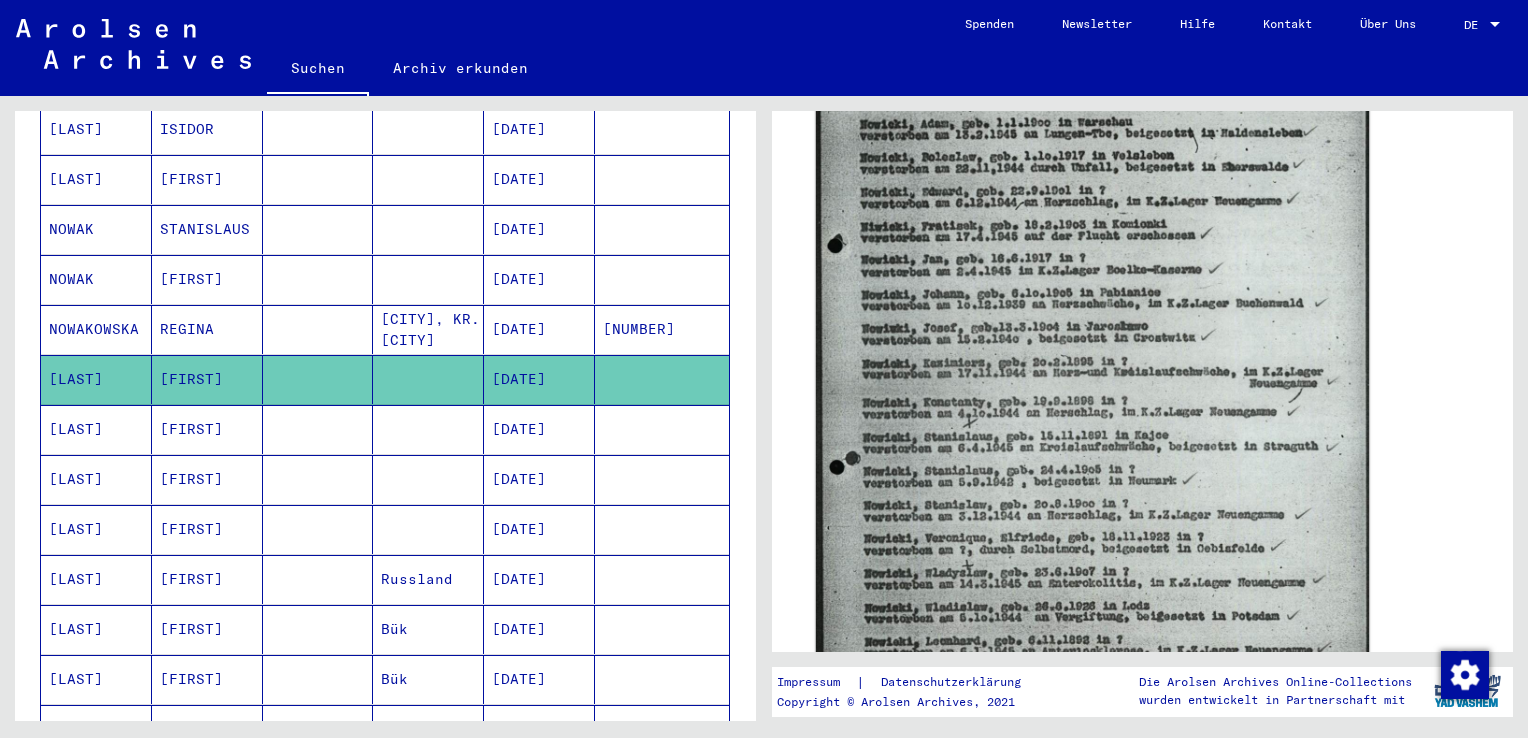click 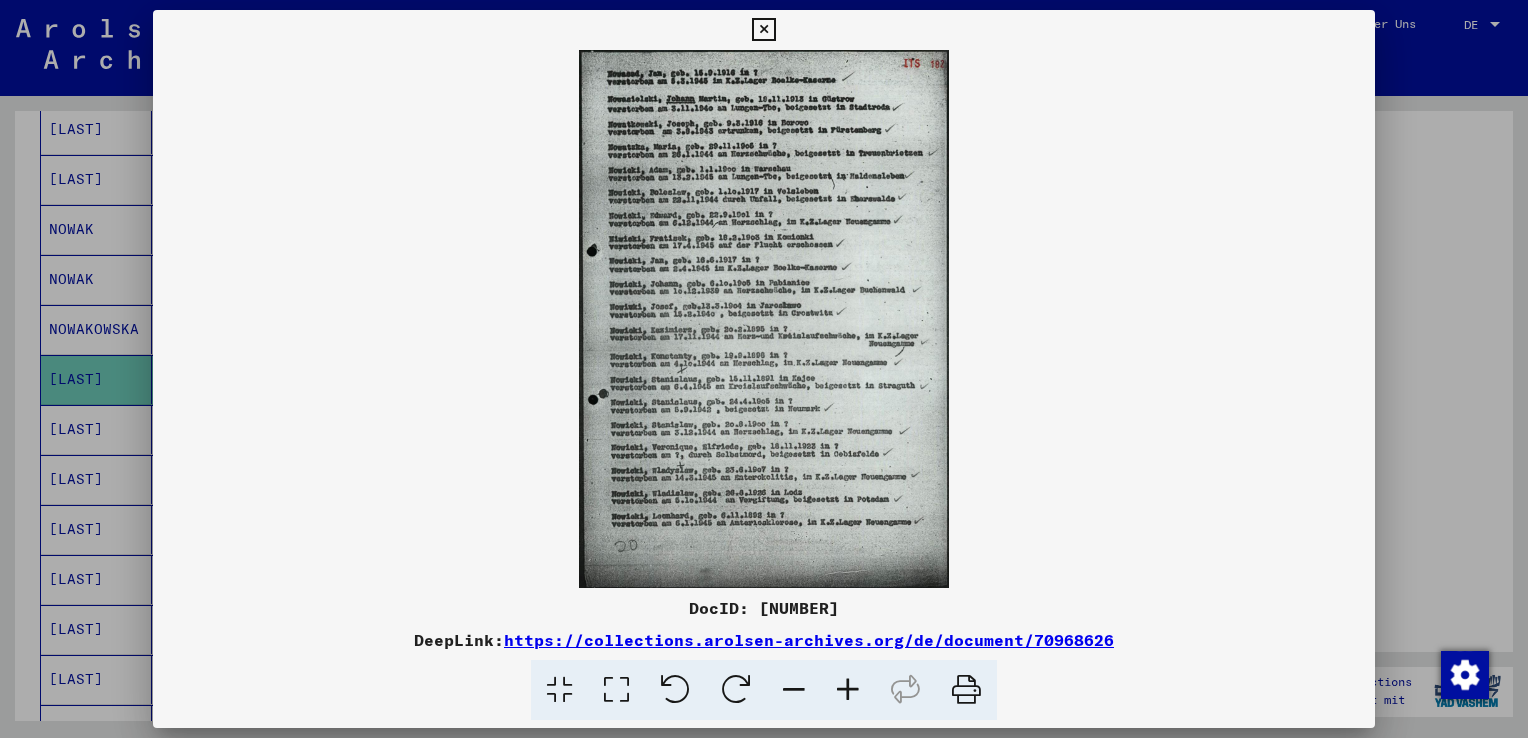 scroll, scrollTop: 828, scrollLeft: 0, axis: vertical 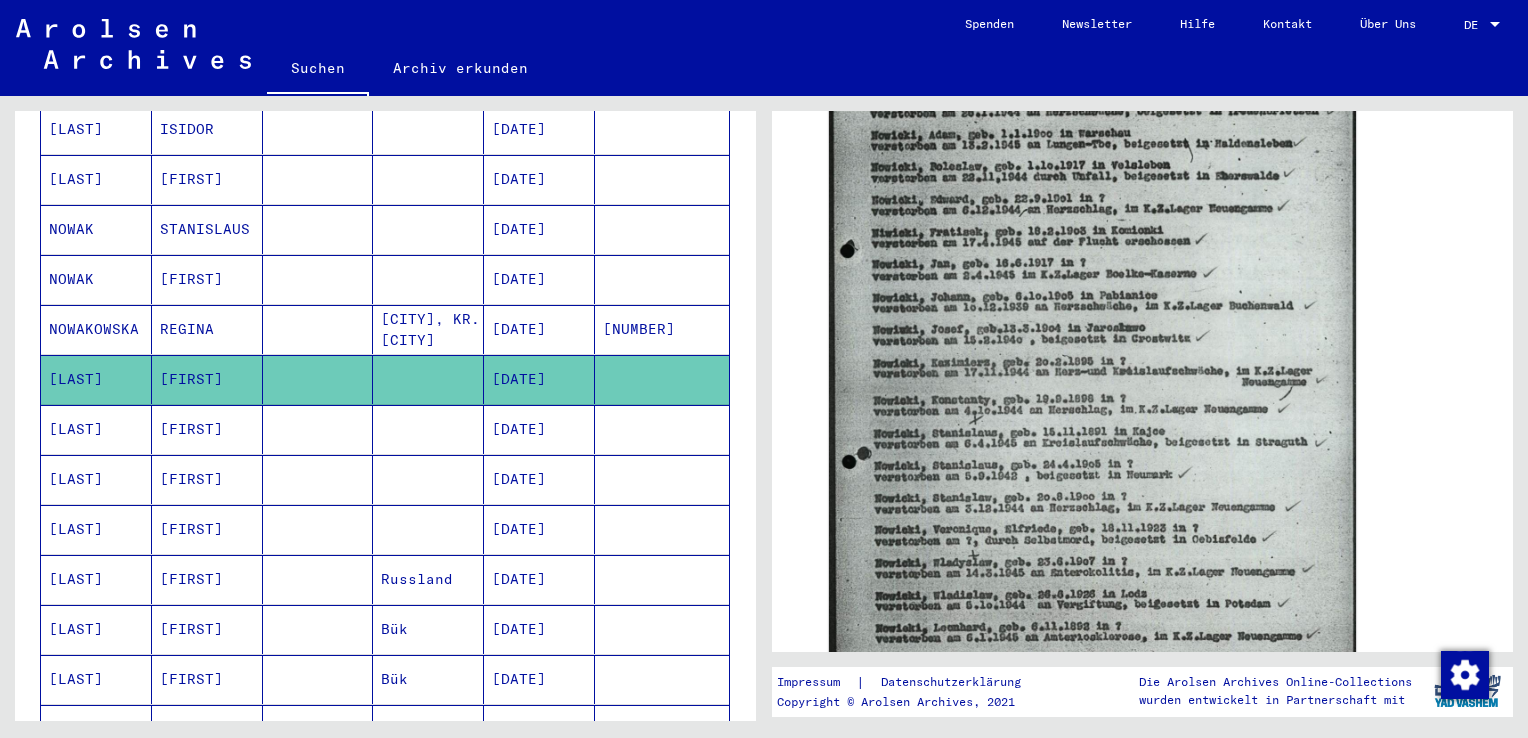 click at bounding box center (662, 479) 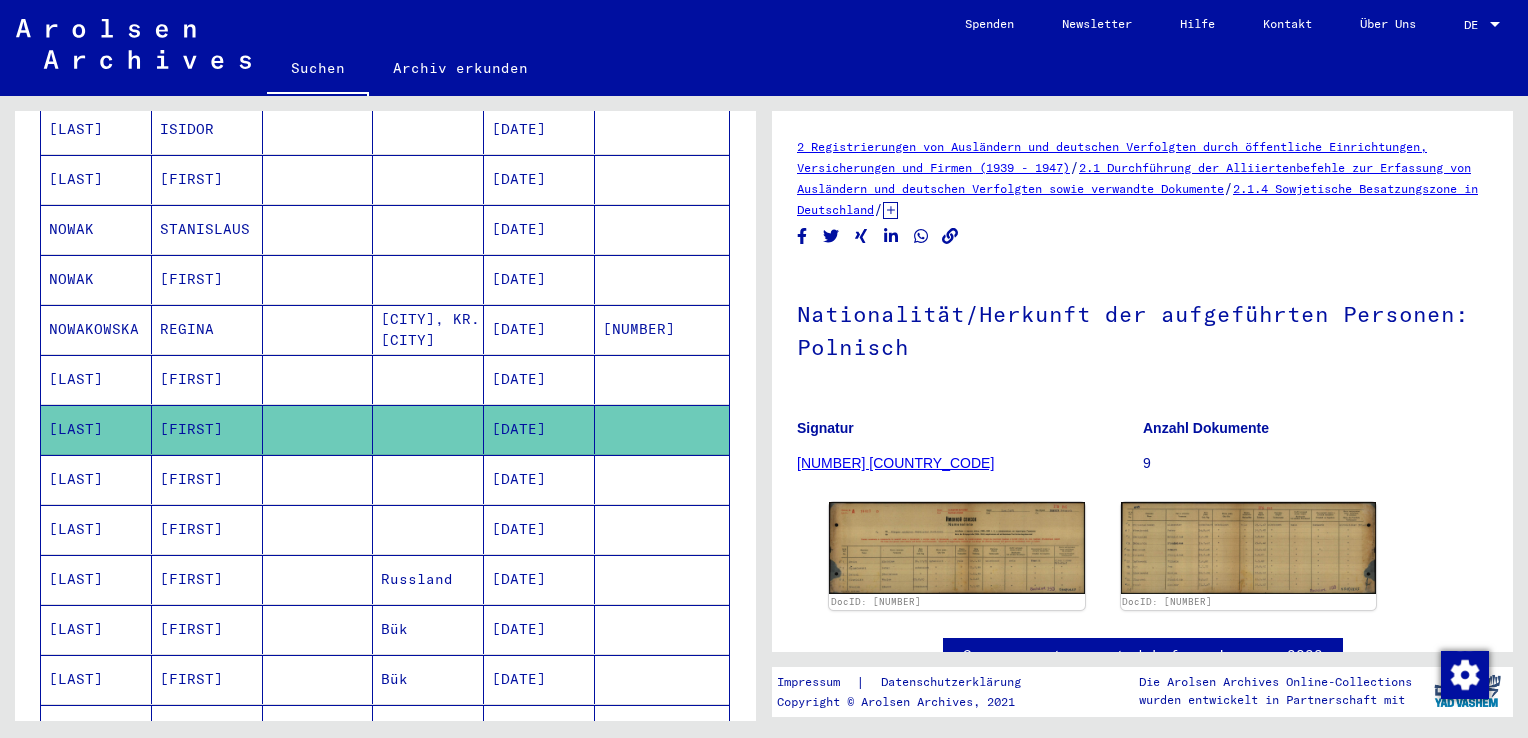 scroll, scrollTop: 114, scrollLeft: 0, axis: vertical 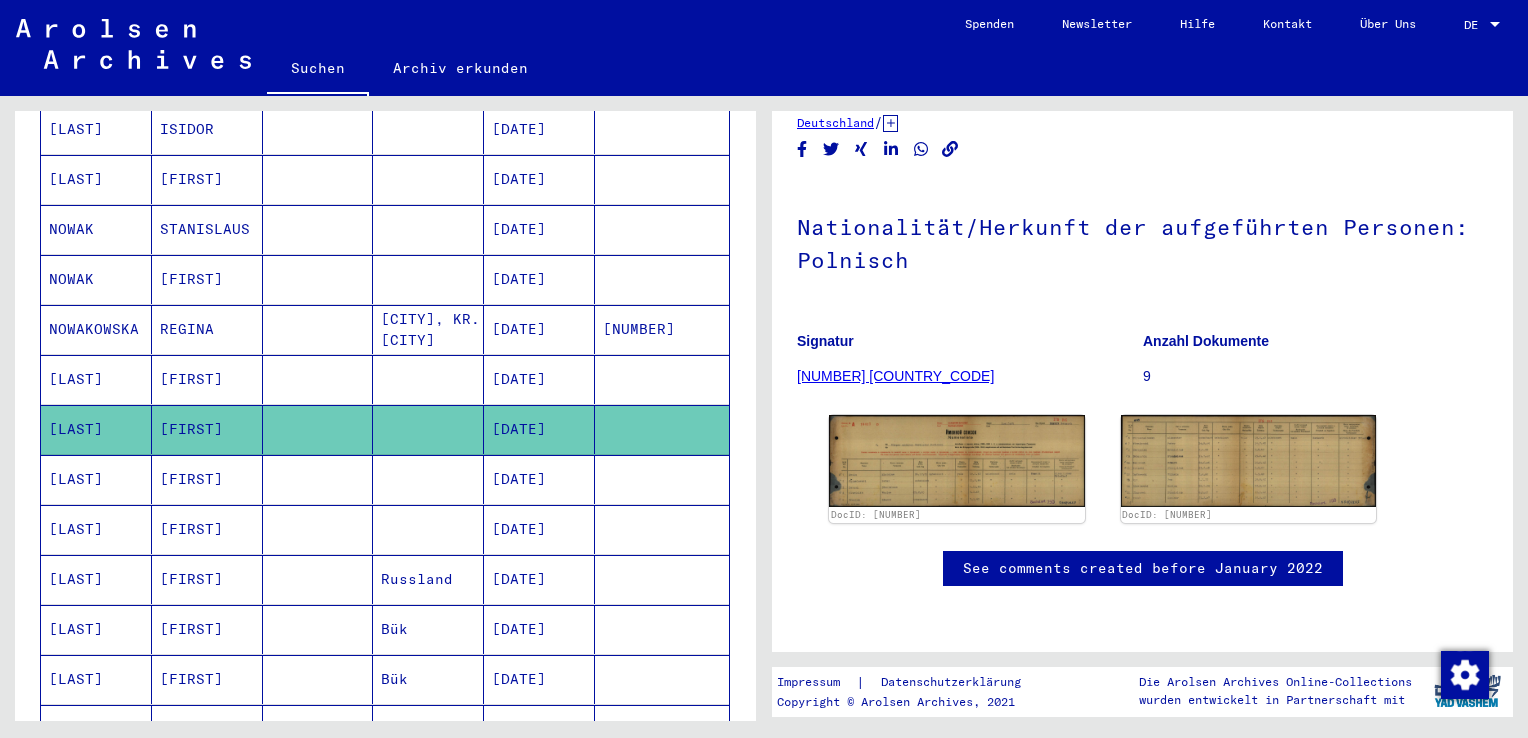 click at bounding box center (662, 529) 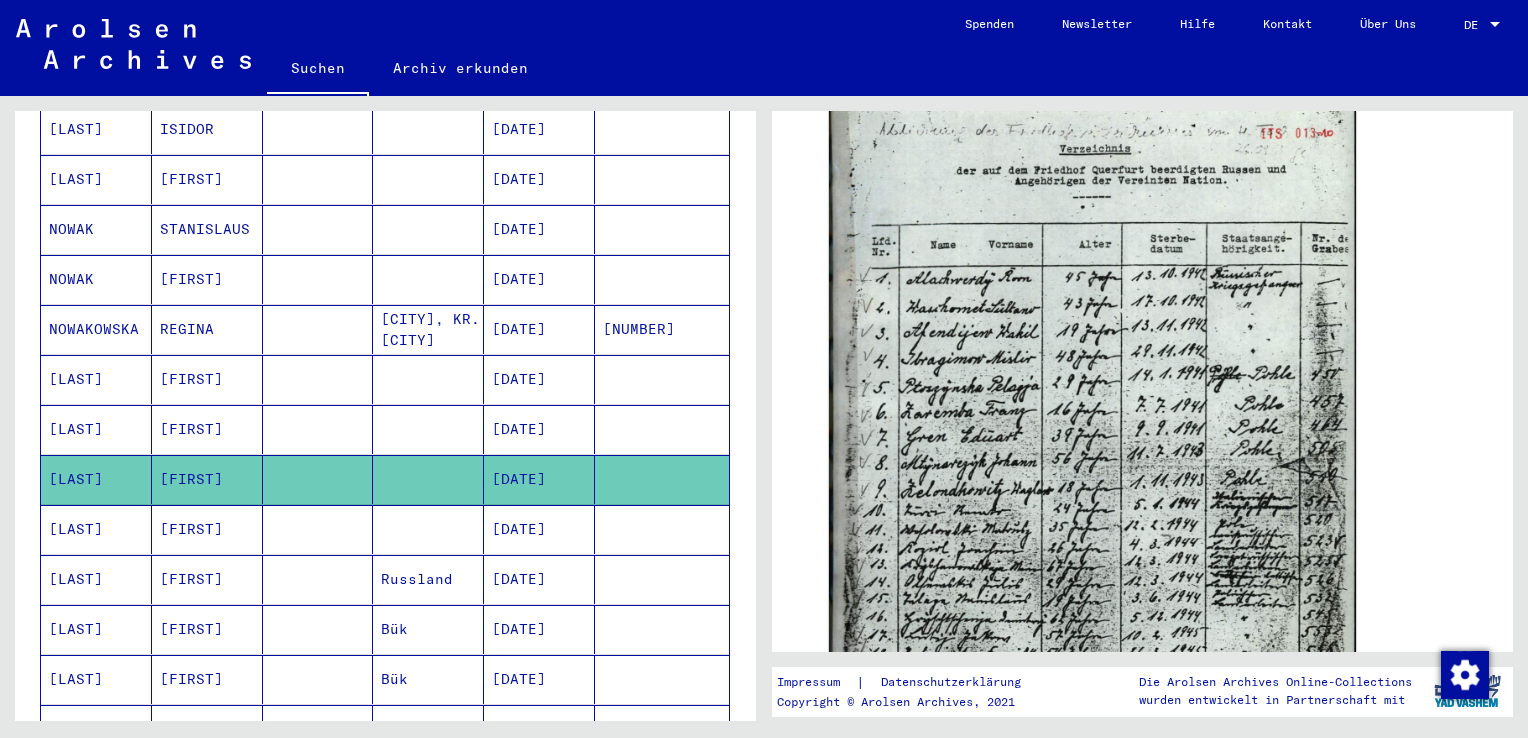 scroll, scrollTop: 947, scrollLeft: 0, axis: vertical 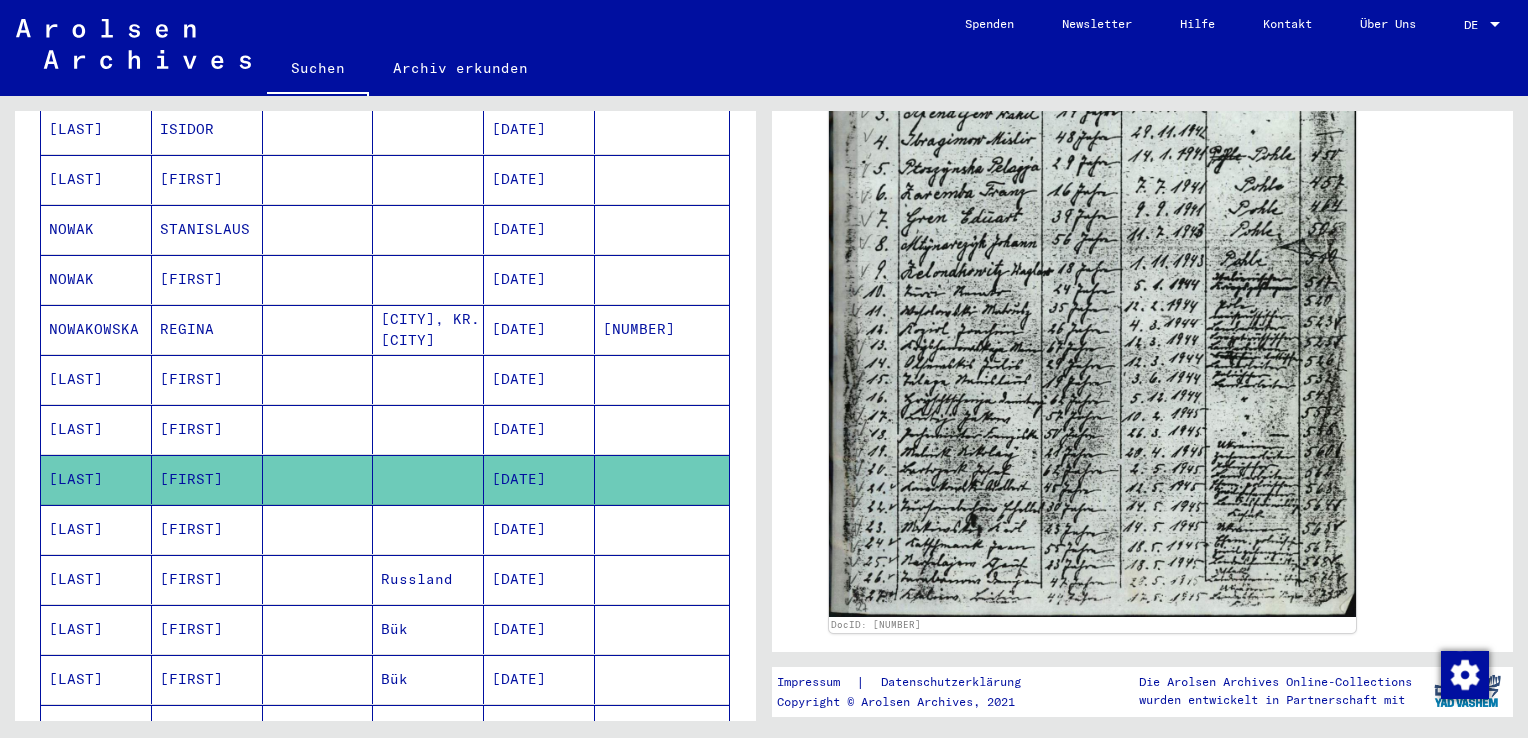 click on "[DATE]" at bounding box center (539, 579) 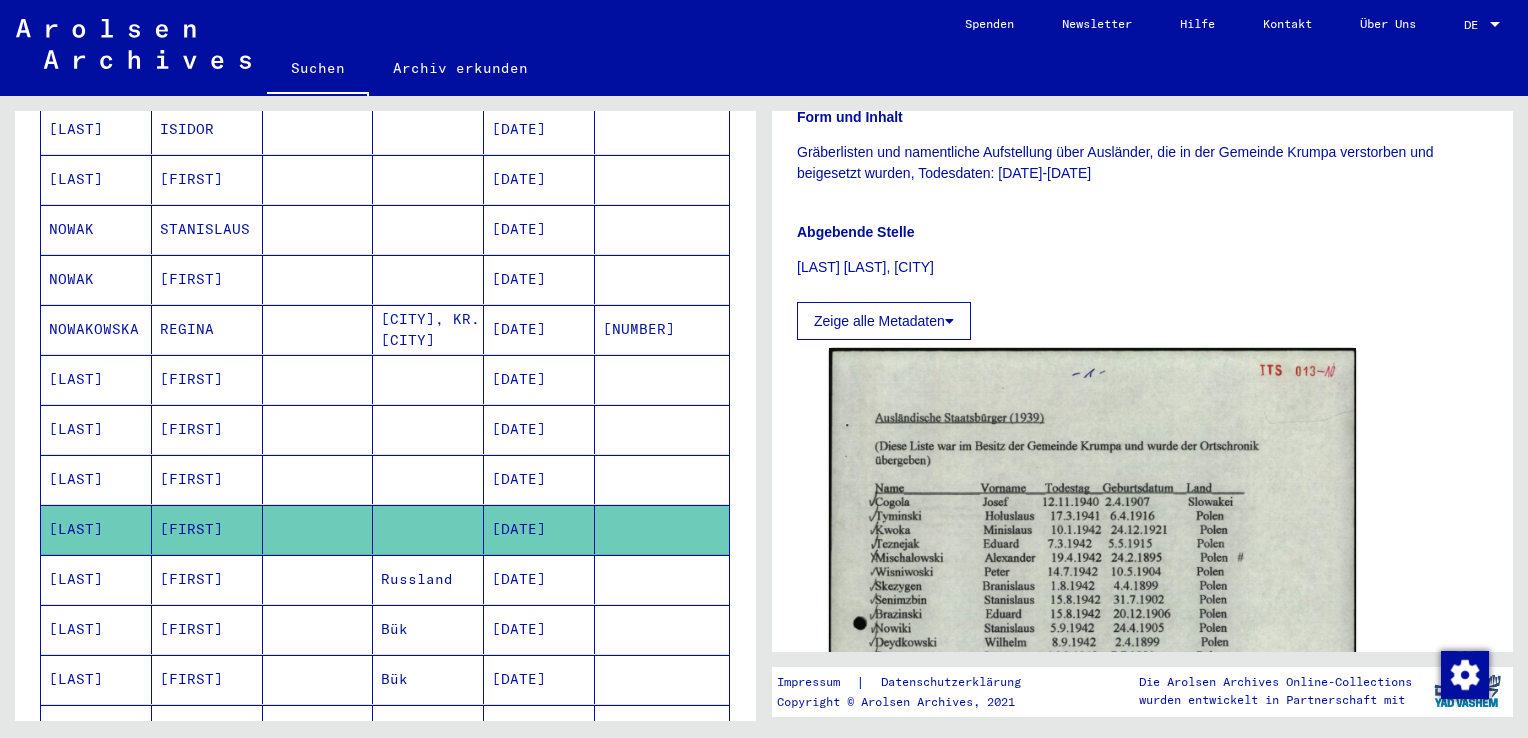 scroll, scrollTop: 831, scrollLeft: 0, axis: vertical 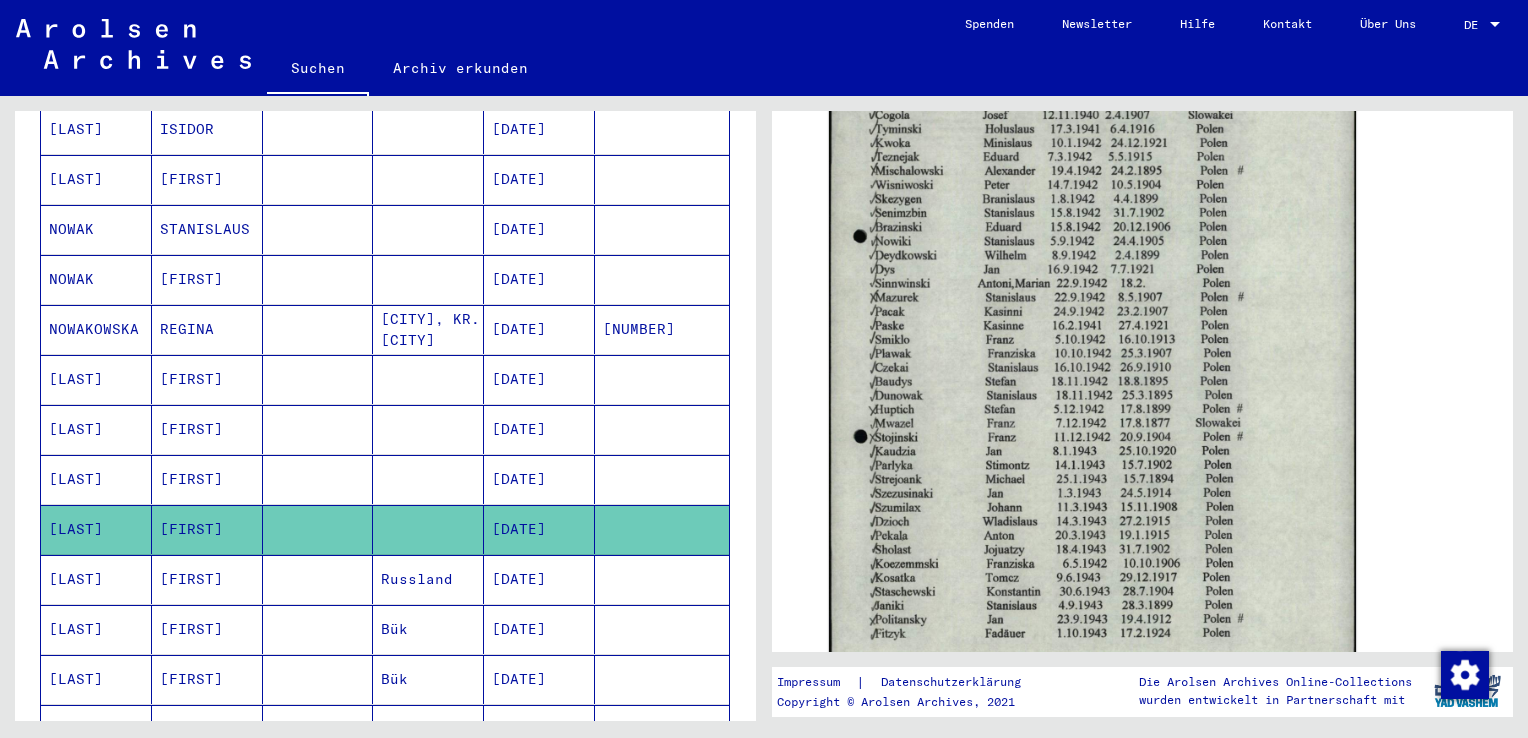 click on "[DATE]" 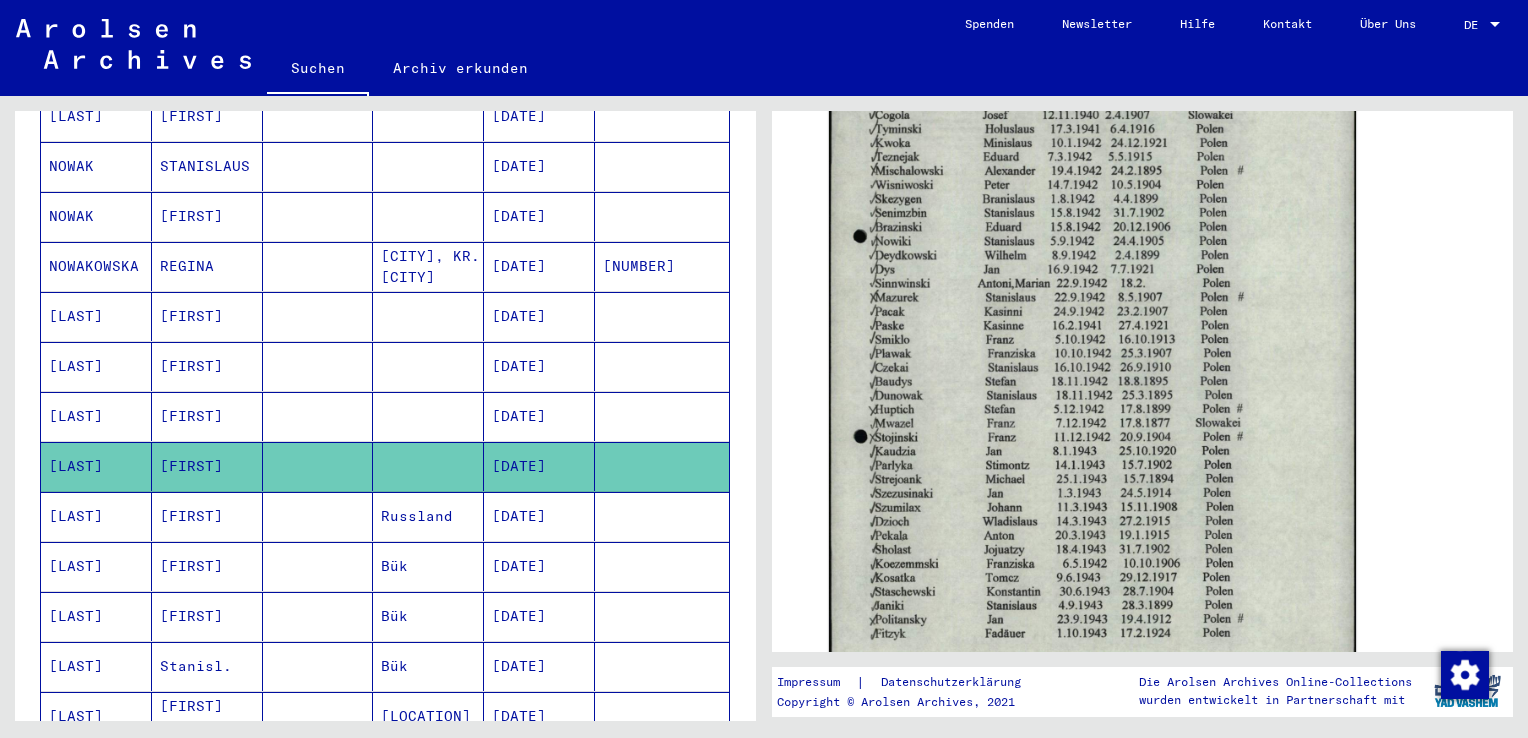 scroll, scrollTop: 483, scrollLeft: 0, axis: vertical 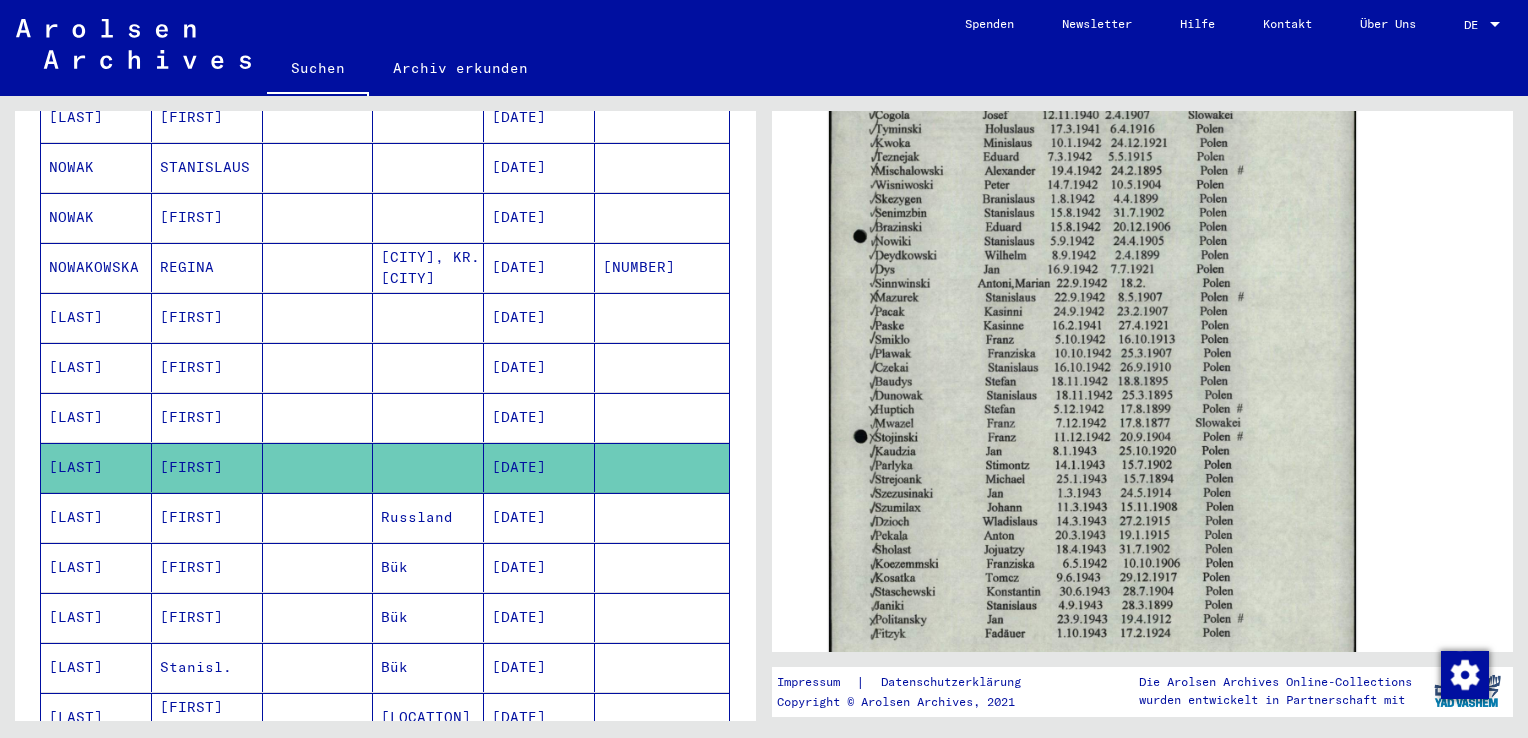 click at bounding box center (428, 467) 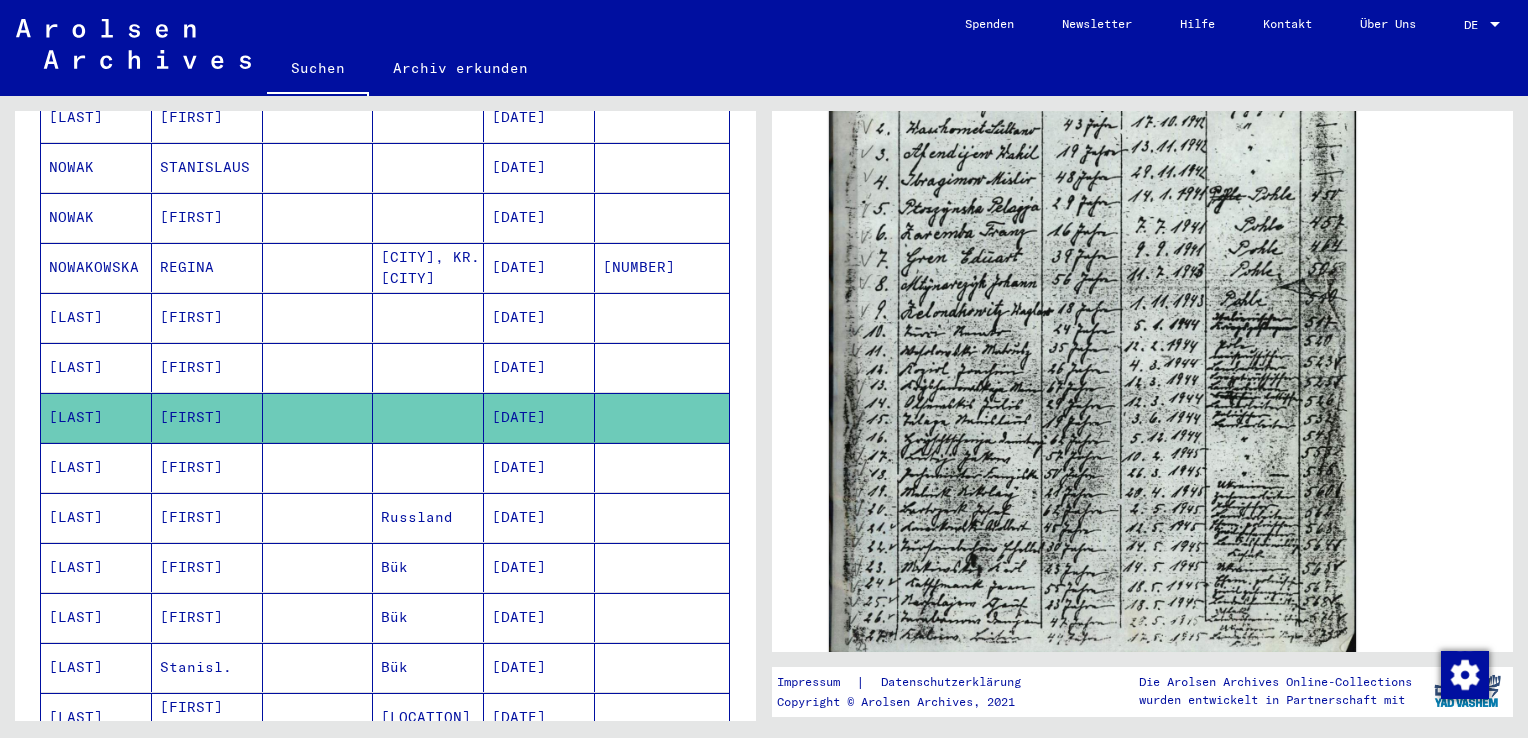 scroll, scrollTop: 1060, scrollLeft: 0, axis: vertical 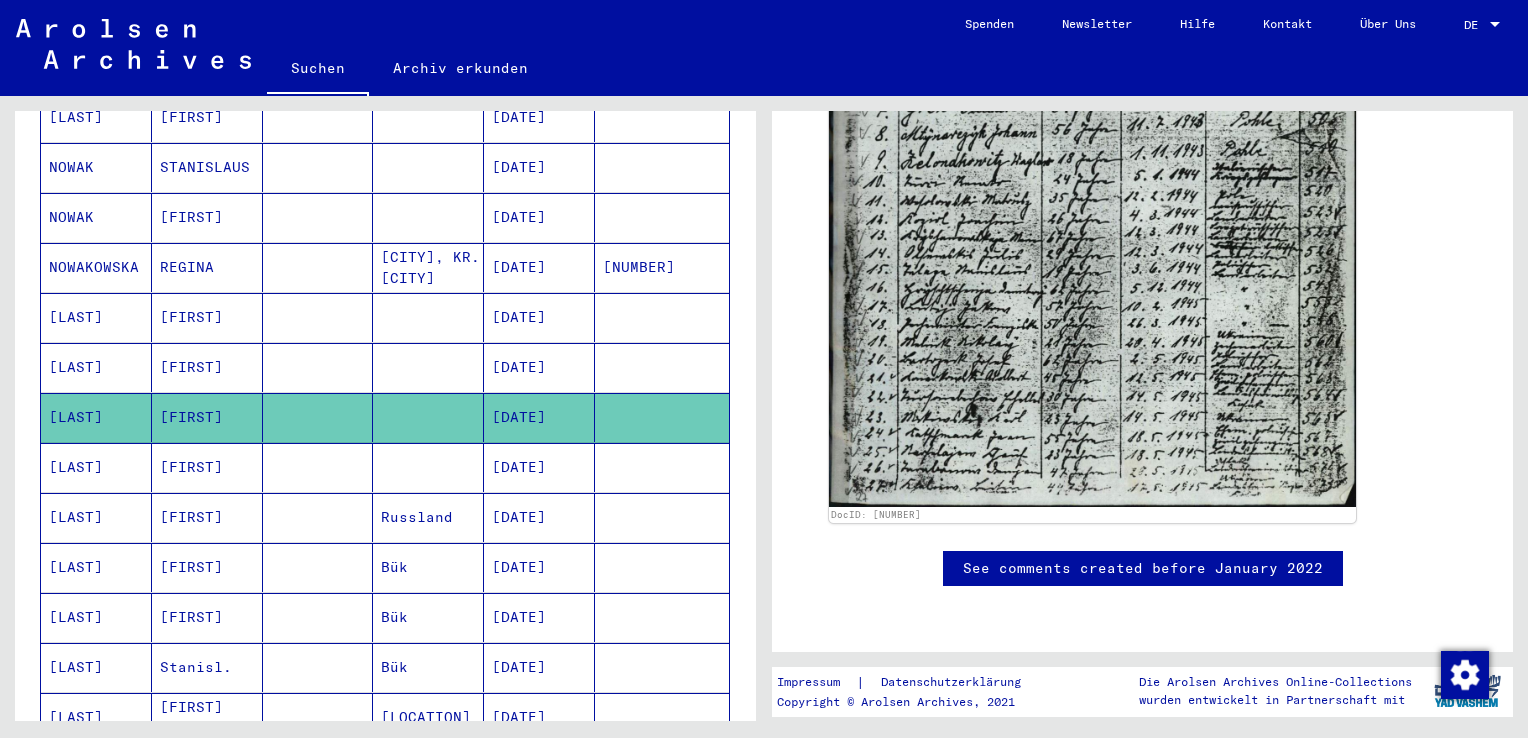 click on "[DATE]" at bounding box center (539, 417) 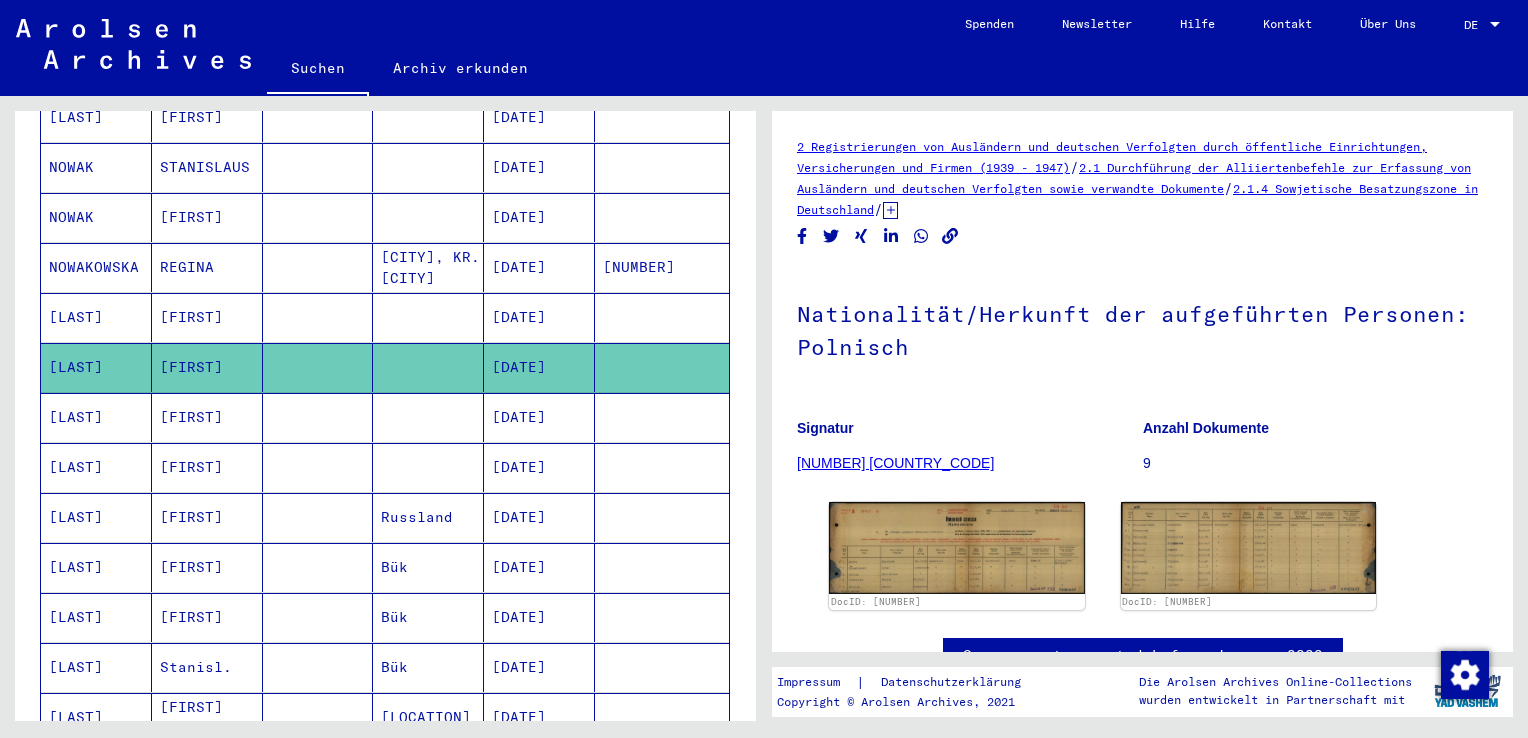scroll, scrollTop: 116, scrollLeft: 0, axis: vertical 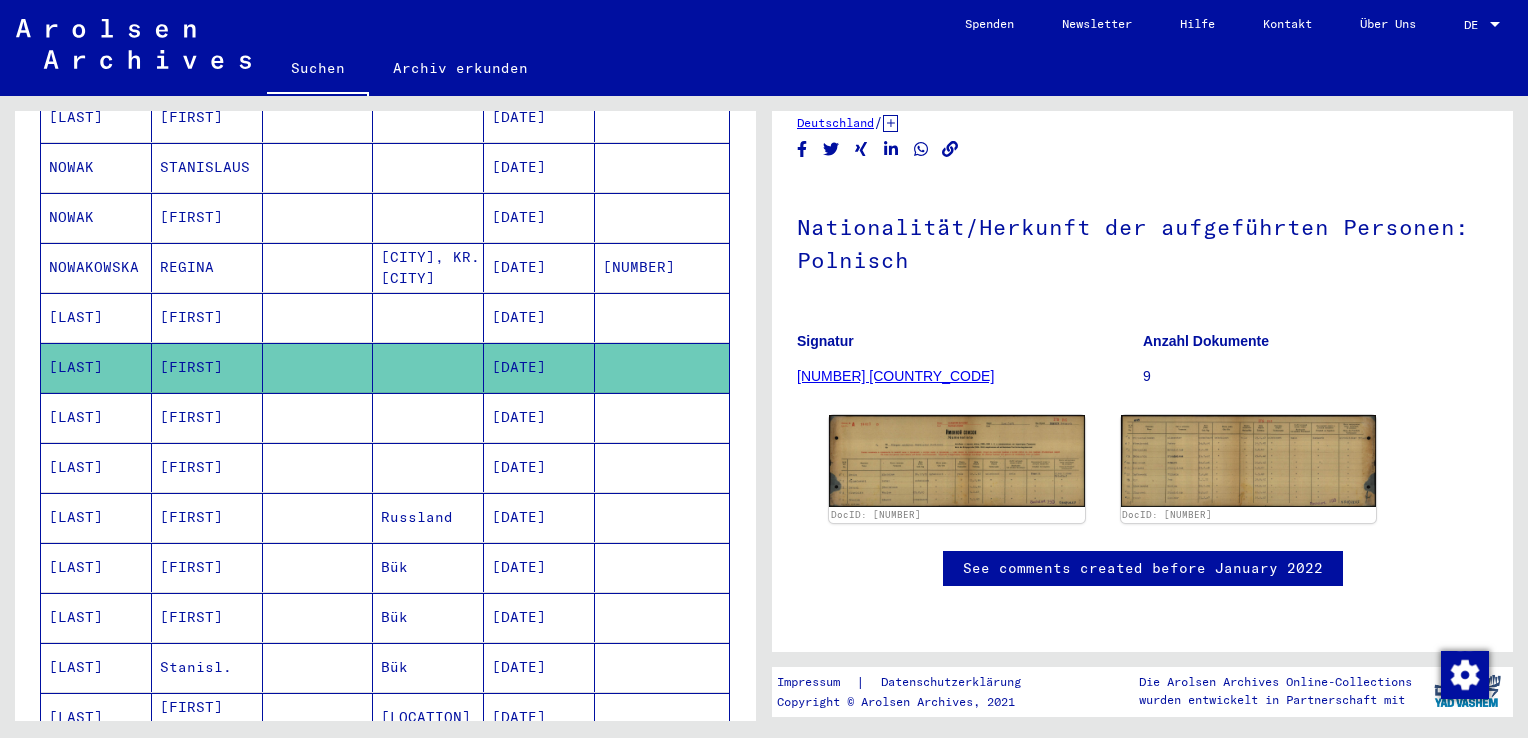 click at bounding box center [662, 367] 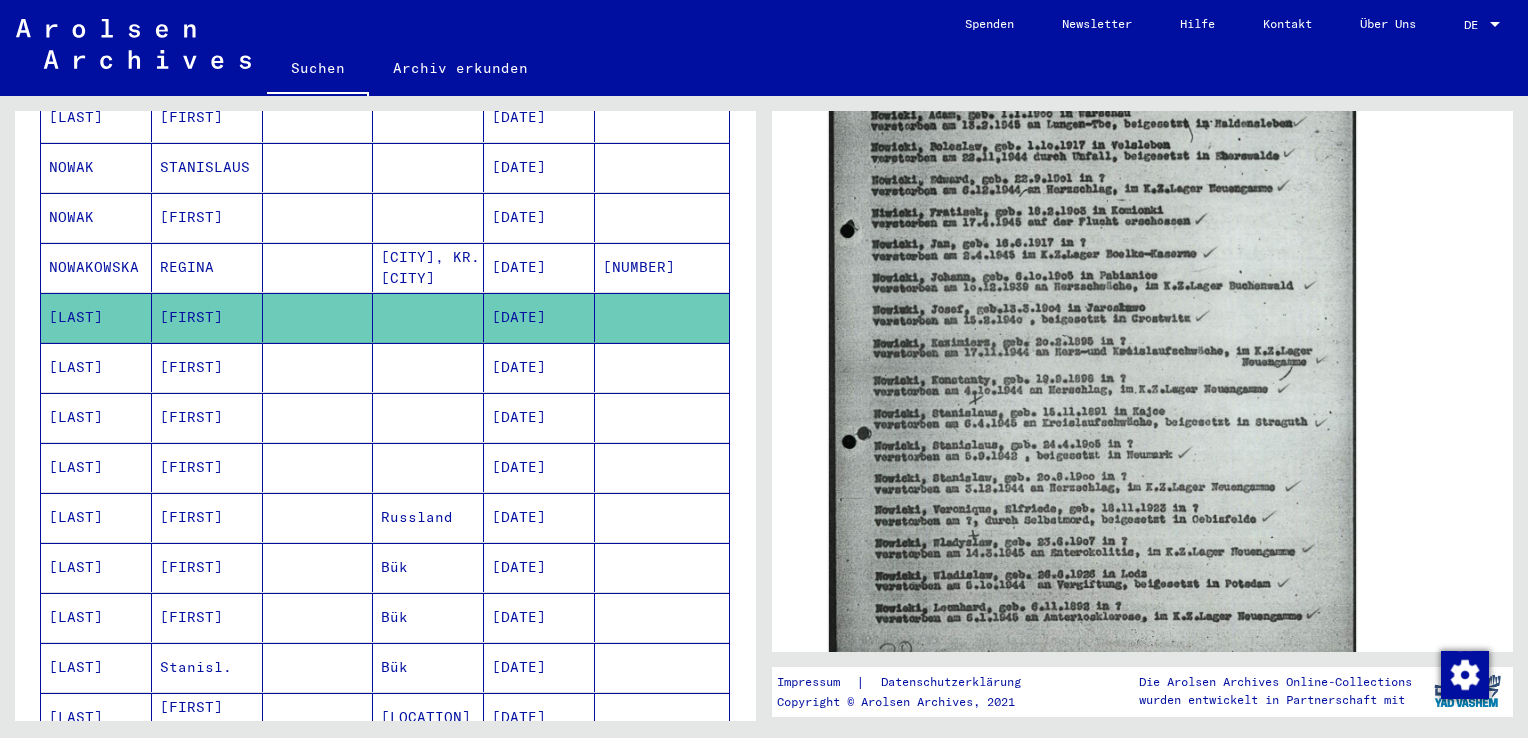 scroll, scrollTop: 1061, scrollLeft: 0, axis: vertical 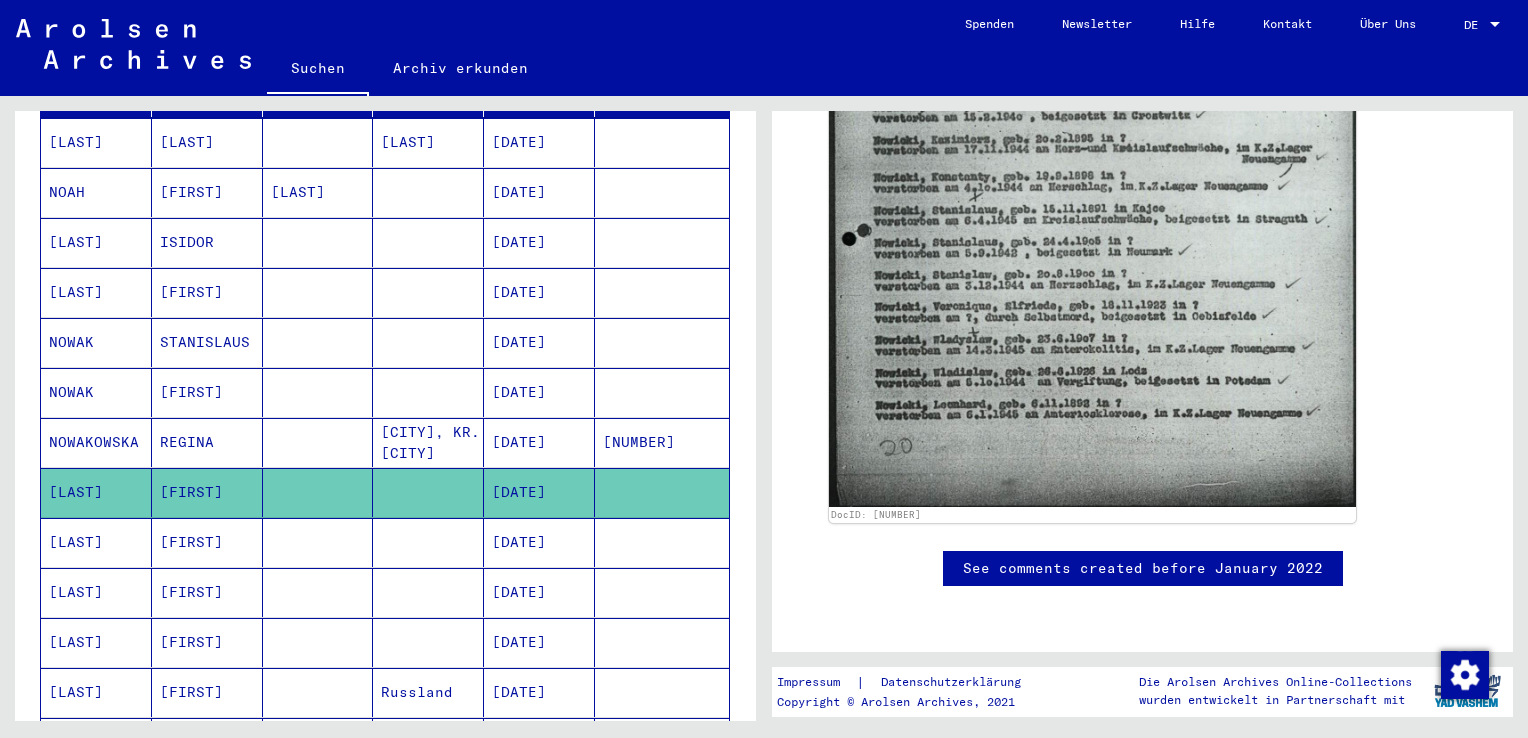 click on "[DATE]" at bounding box center [539, 442] 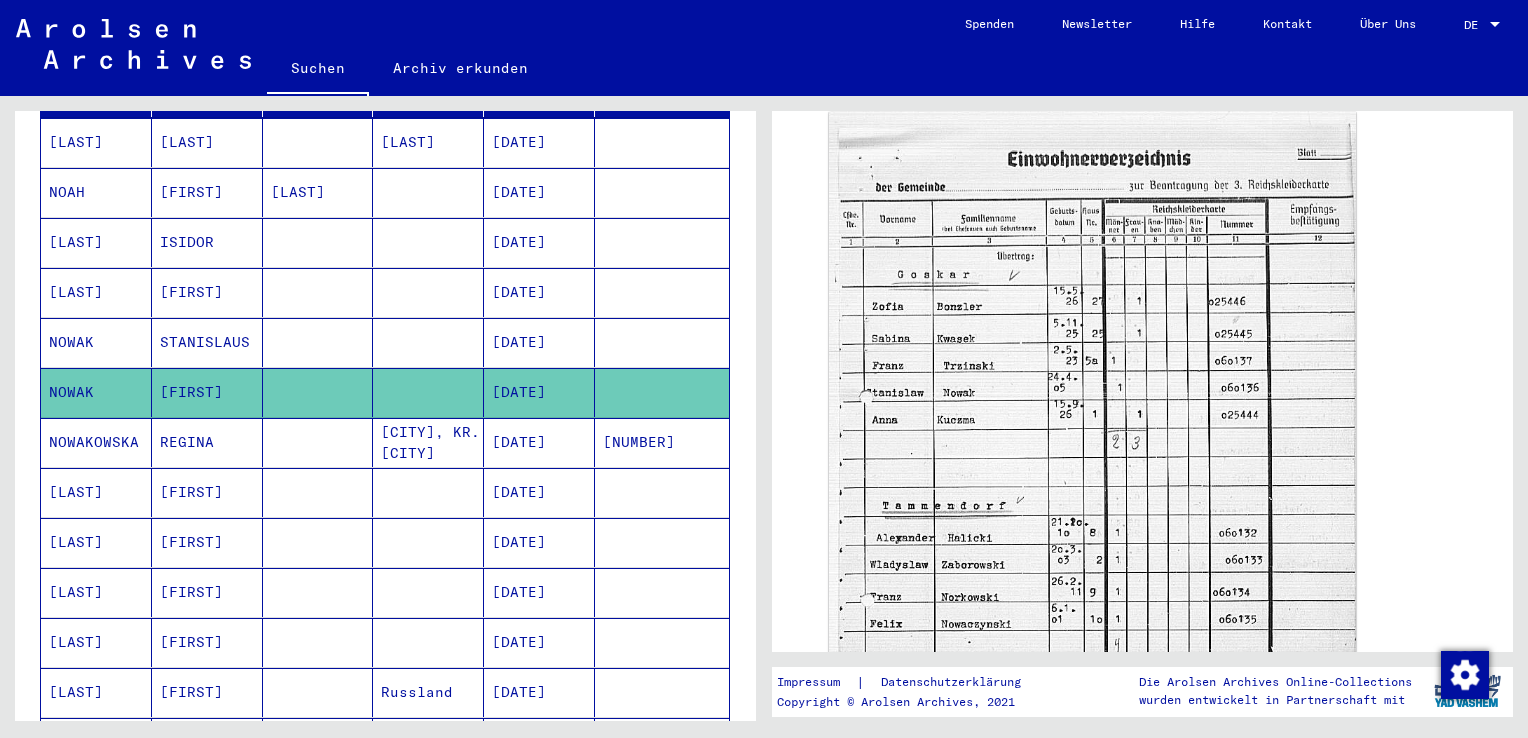 scroll, scrollTop: 640, scrollLeft: 0, axis: vertical 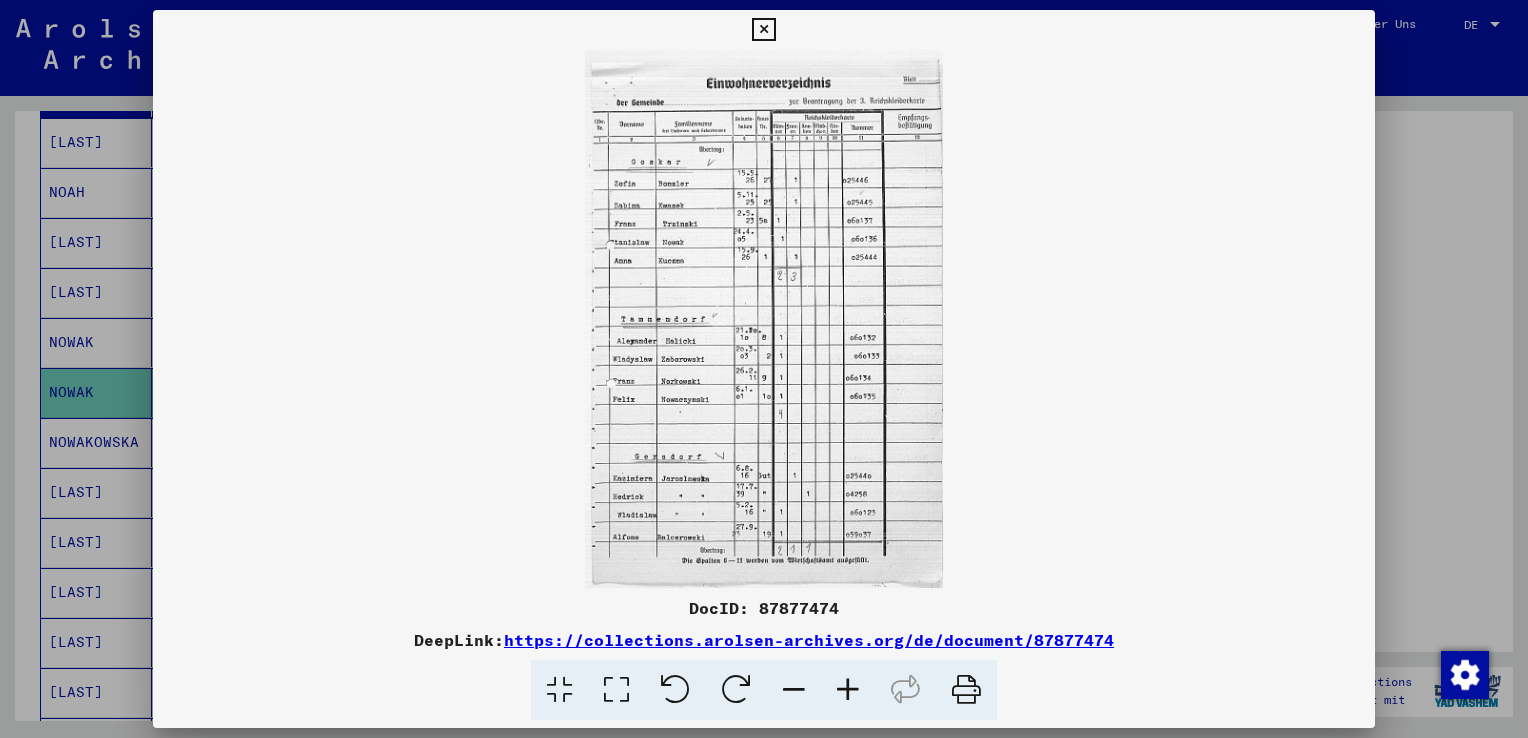 click at bounding box center (763, 30) 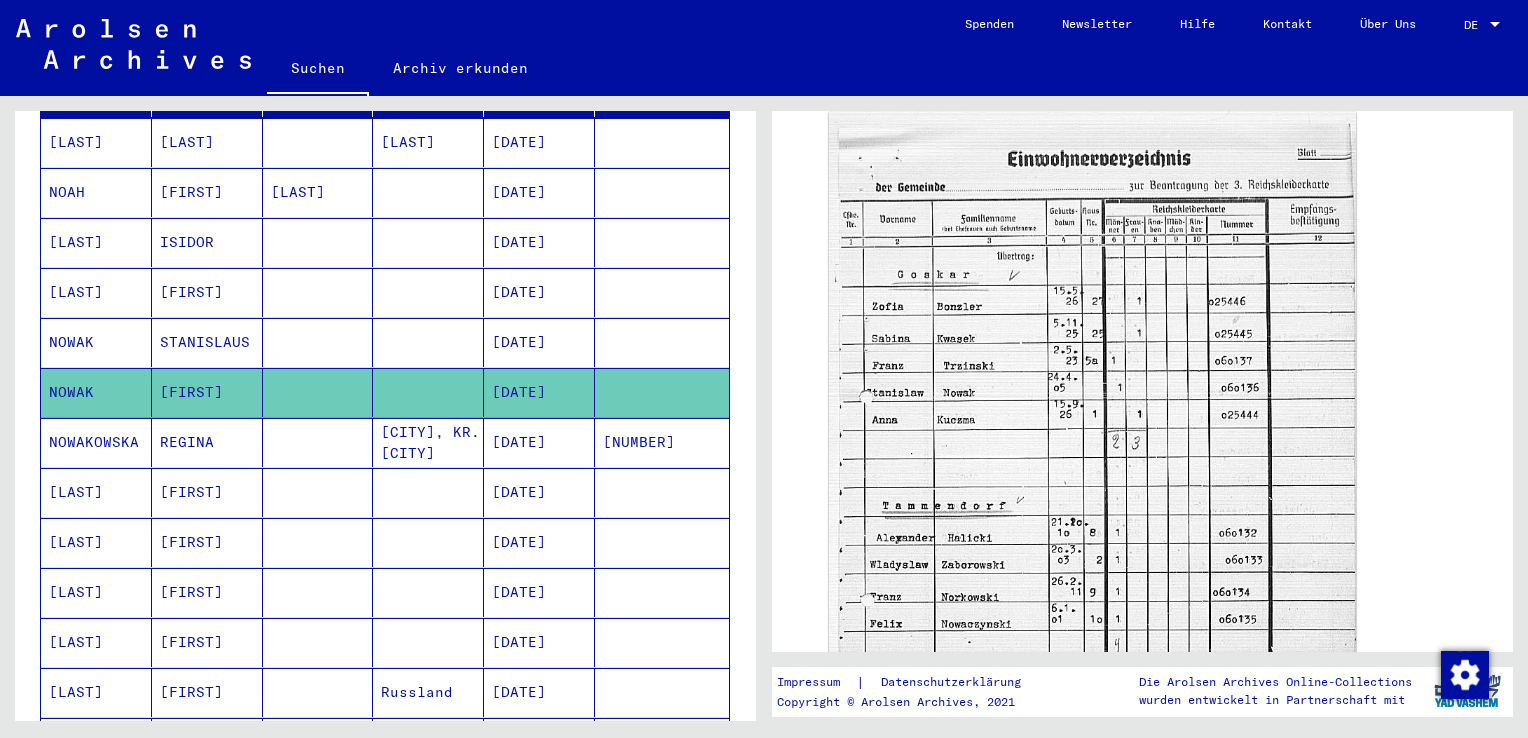 click on "[DATE]" at bounding box center [539, 392] 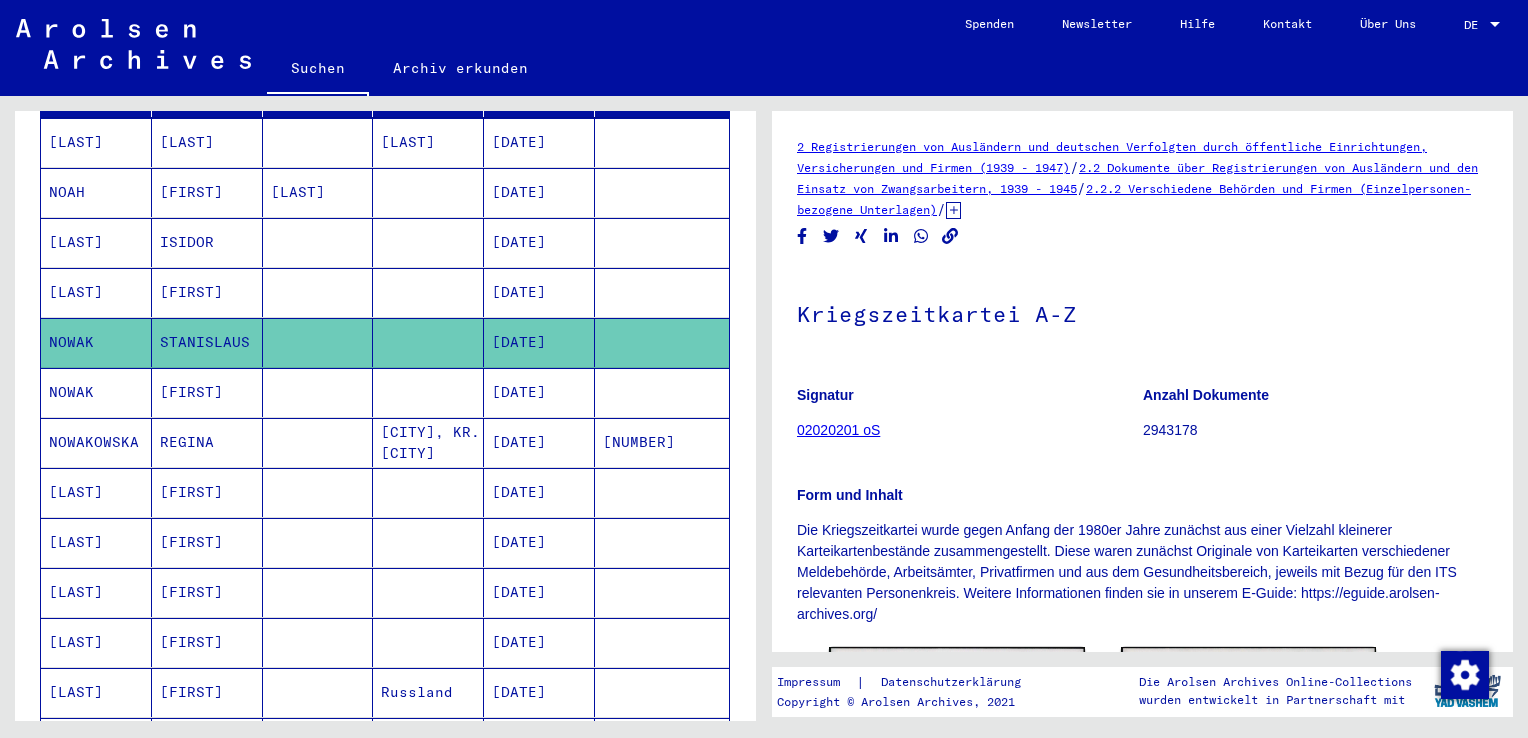 scroll, scrollTop: 348, scrollLeft: 0, axis: vertical 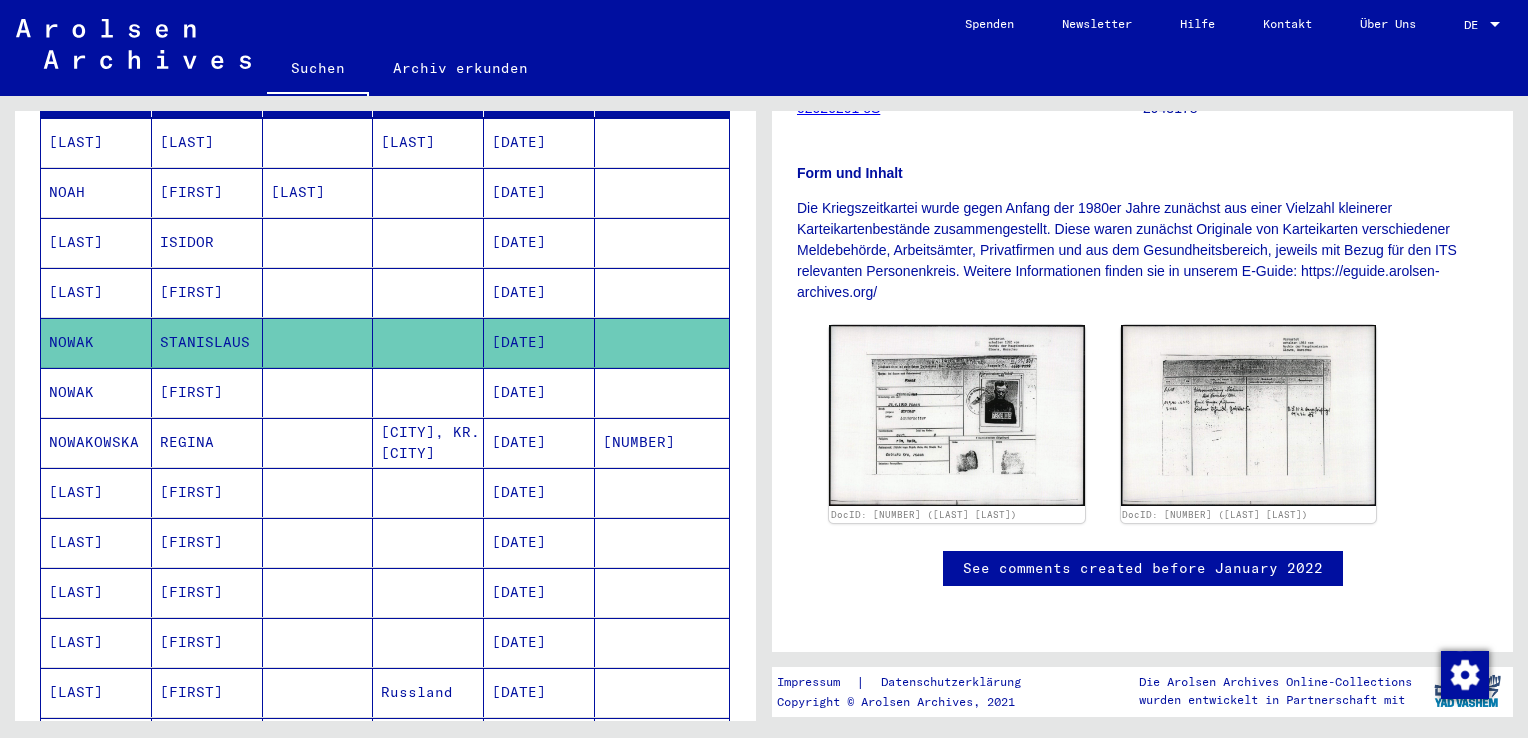 click 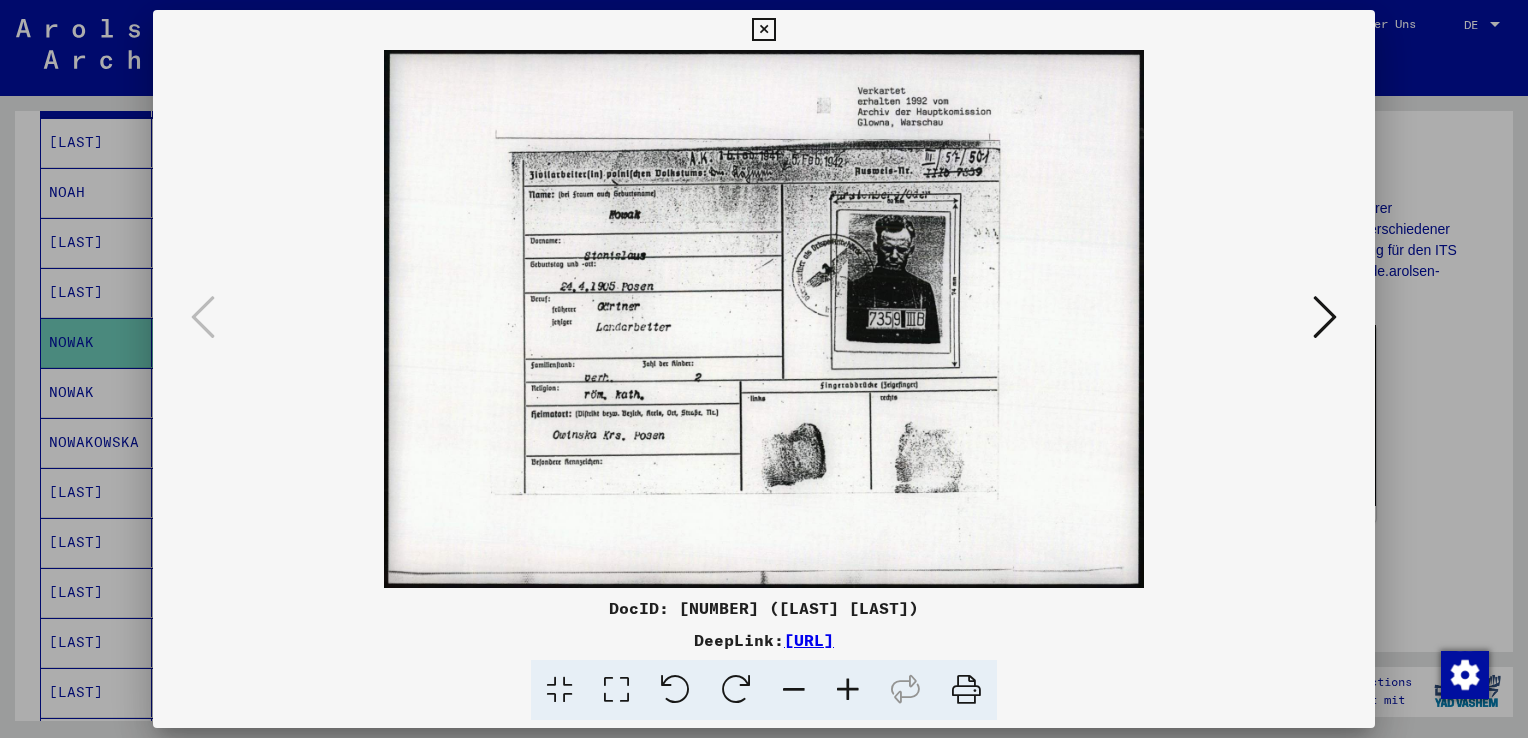 click at bounding box center [1325, 317] 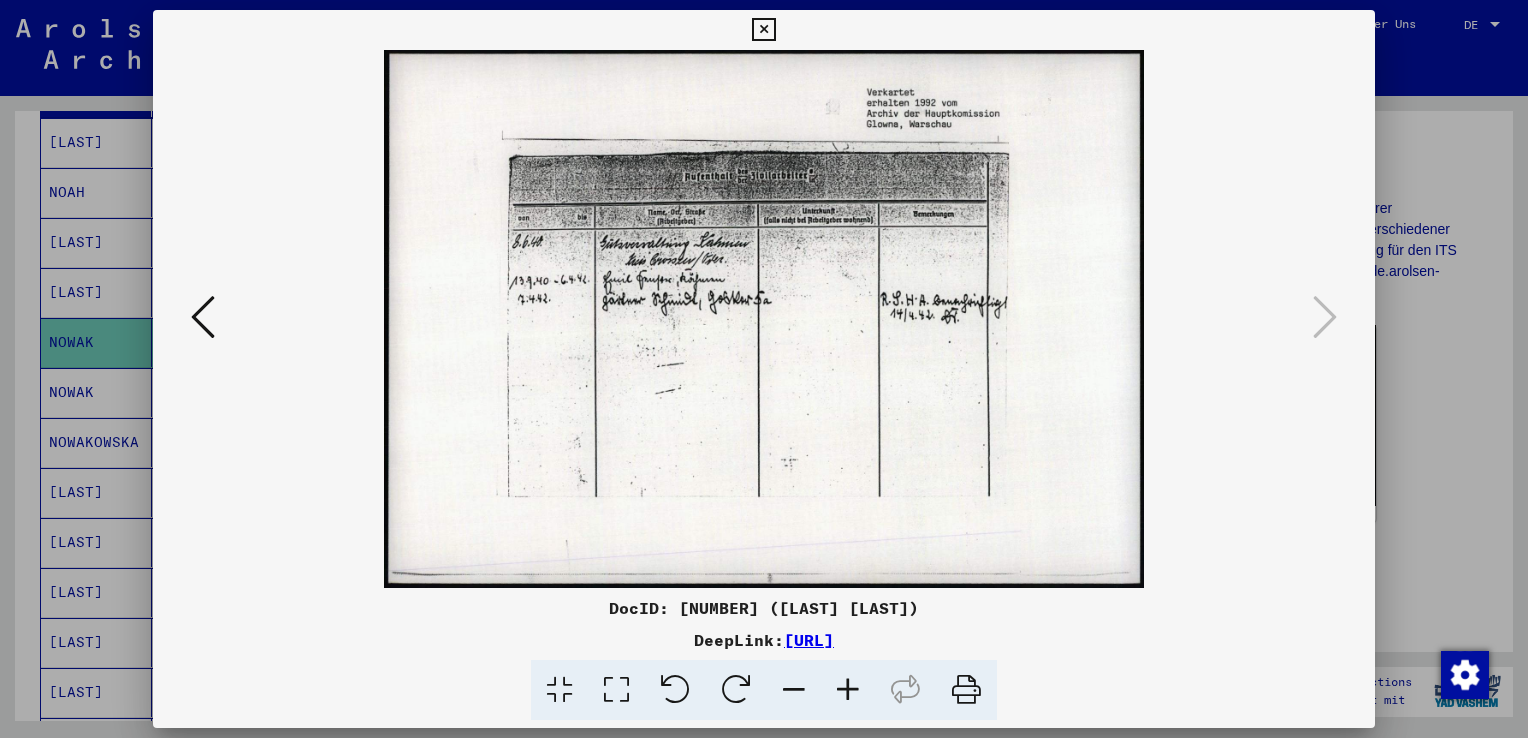 click at bounding box center (203, 317) 